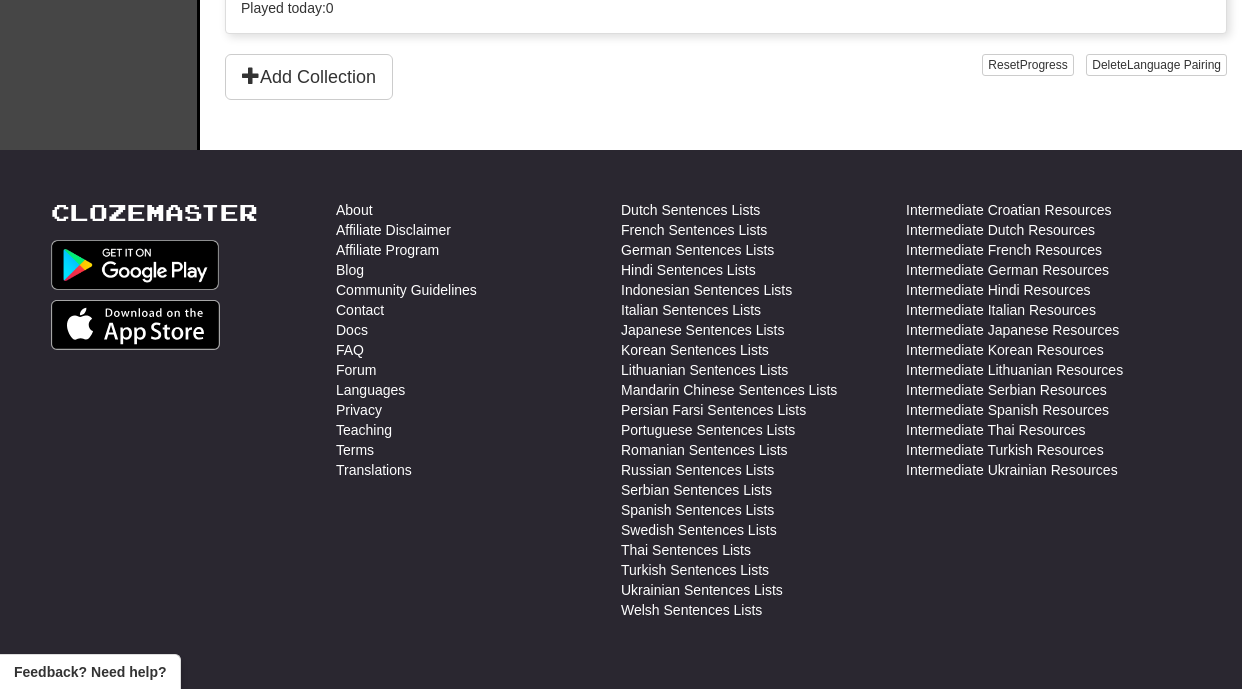 scroll, scrollTop: 1289, scrollLeft: 0, axis: vertical 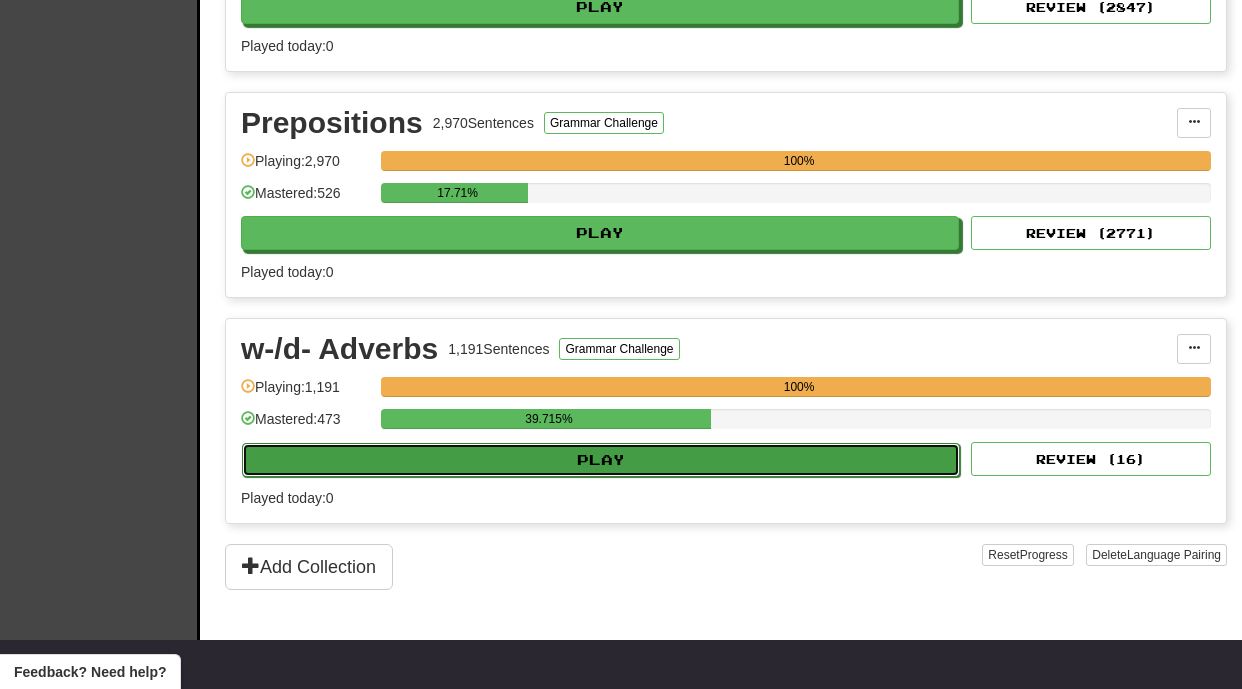 click on "Play" at bounding box center [601, 460] 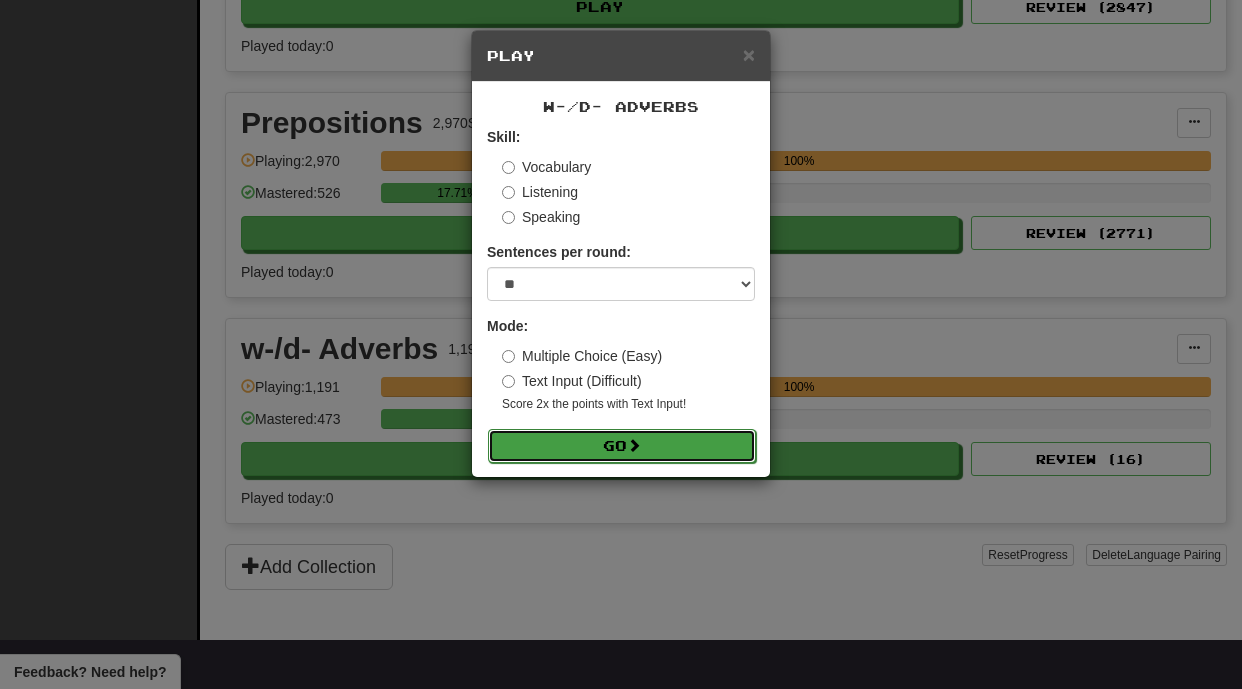 click on "Go" at bounding box center [622, 446] 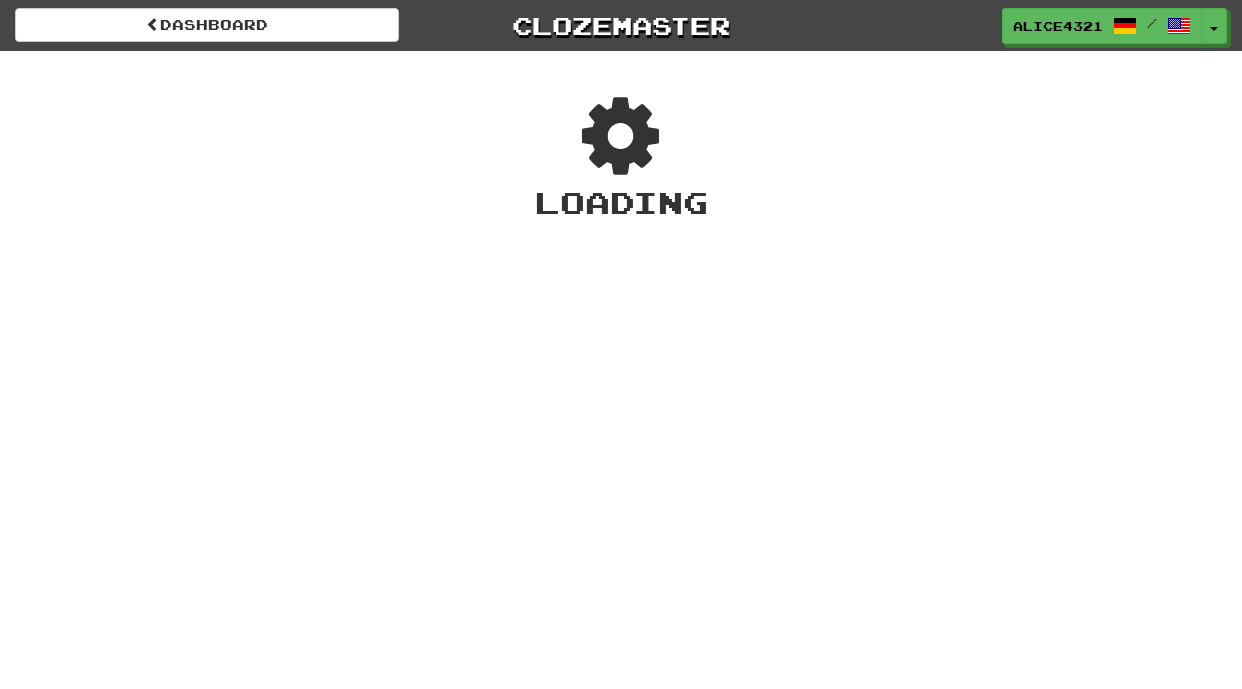 scroll, scrollTop: 0, scrollLeft: 0, axis: both 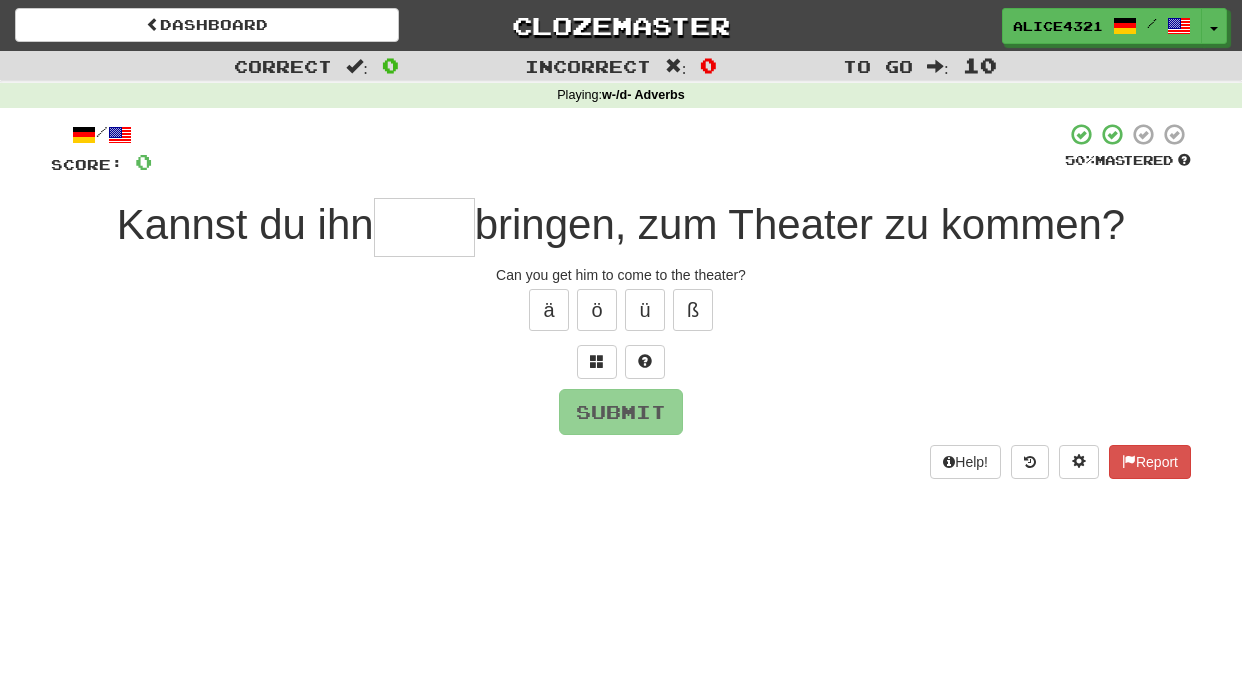 type on "*" 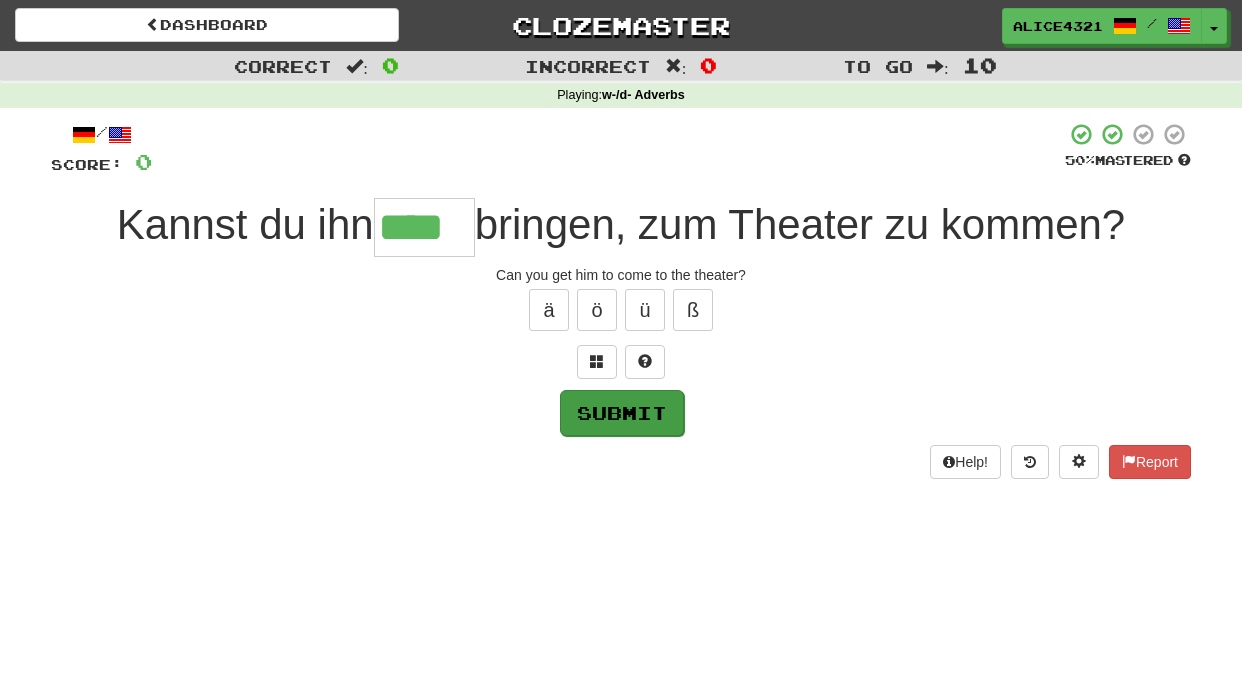 type on "****" 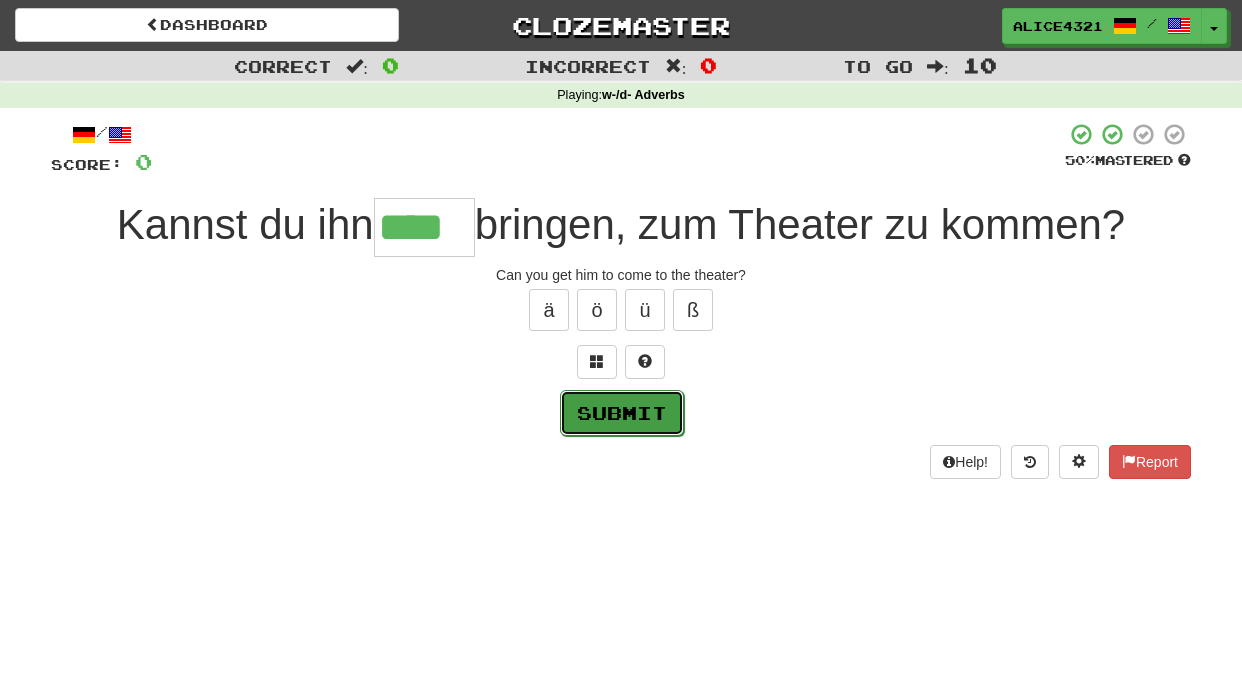 click on "Submit" at bounding box center [622, 413] 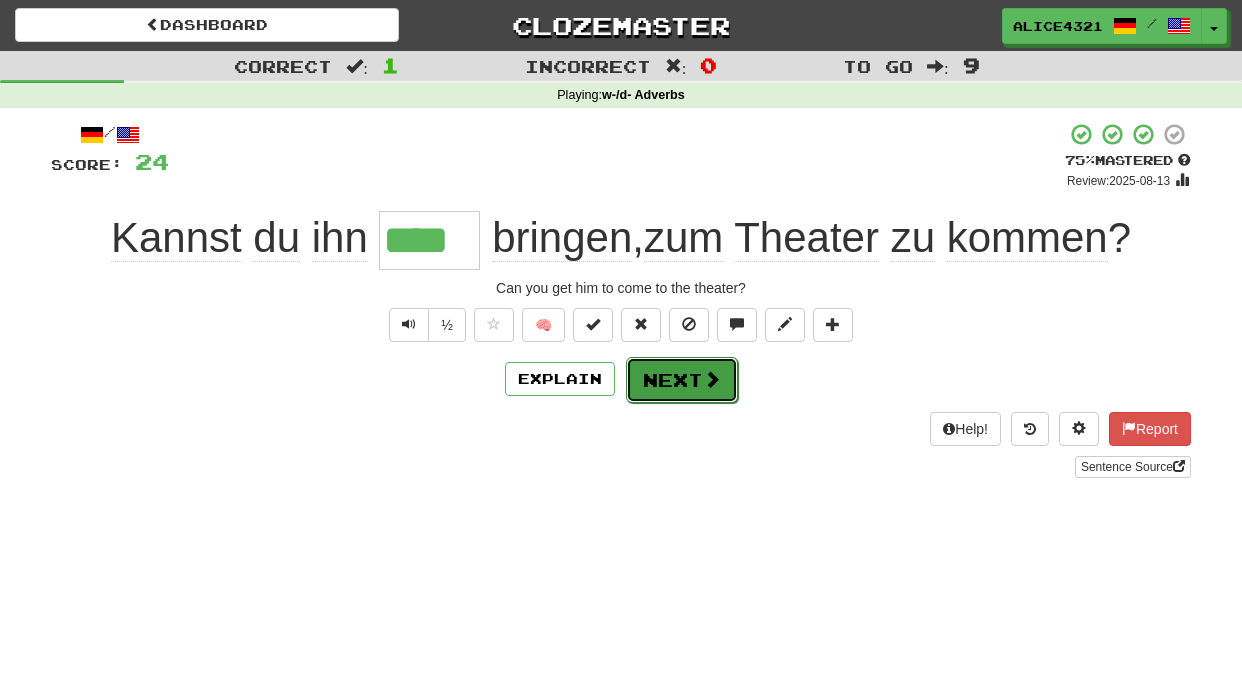 click on "Next" at bounding box center (682, 380) 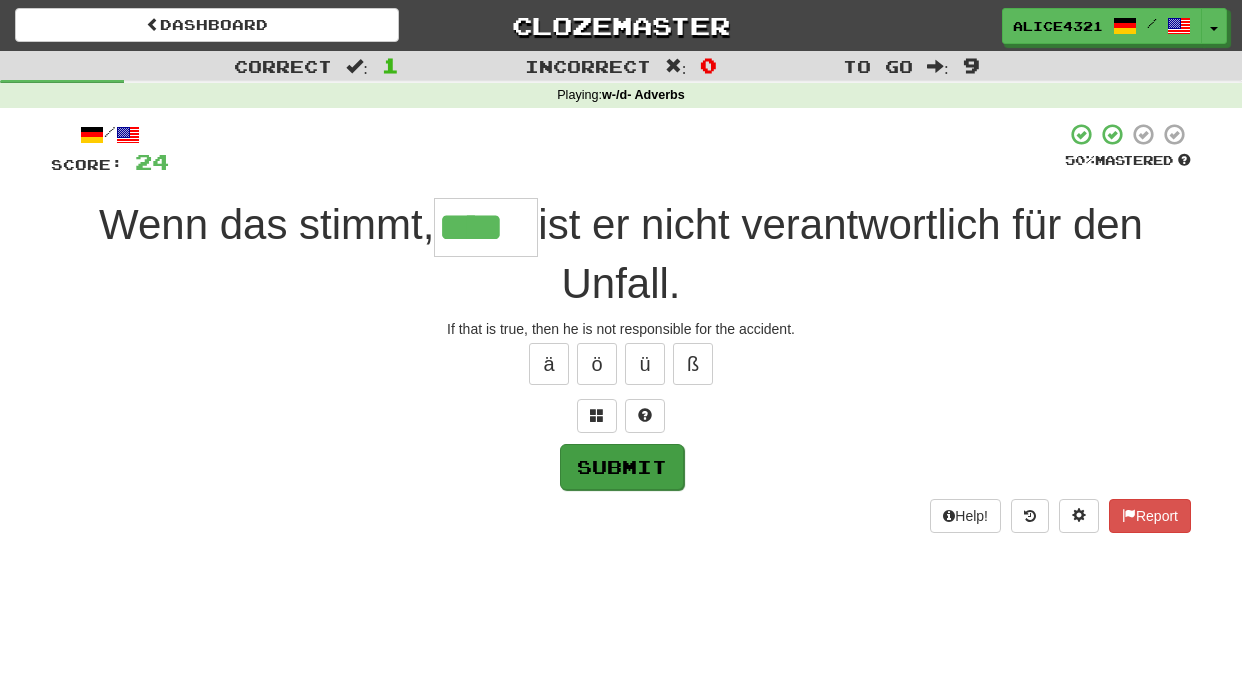 type on "****" 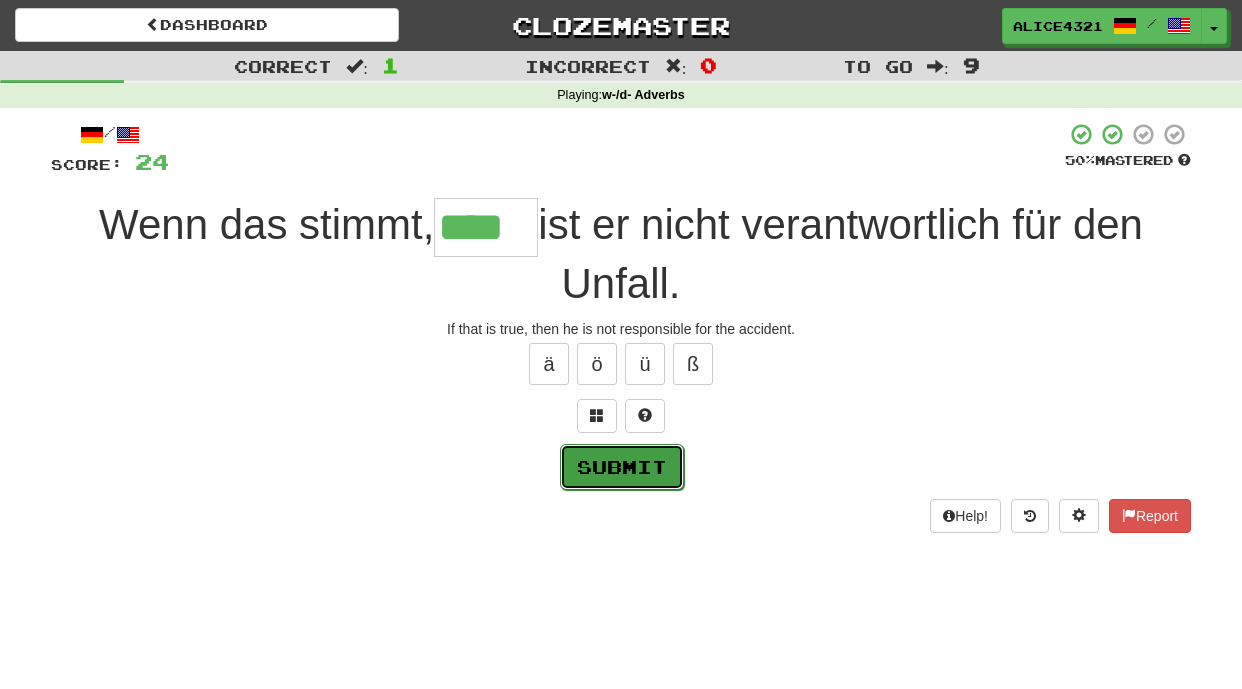 click on "Submit" at bounding box center [622, 467] 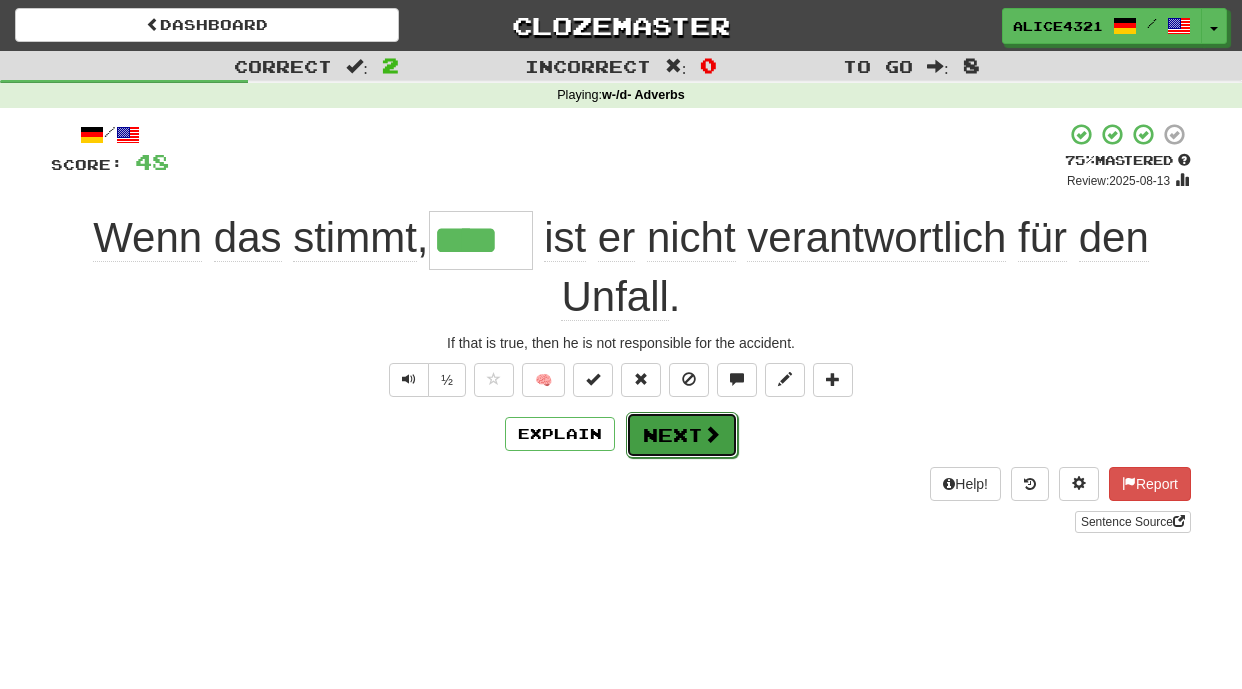 click on "Next" at bounding box center (682, 435) 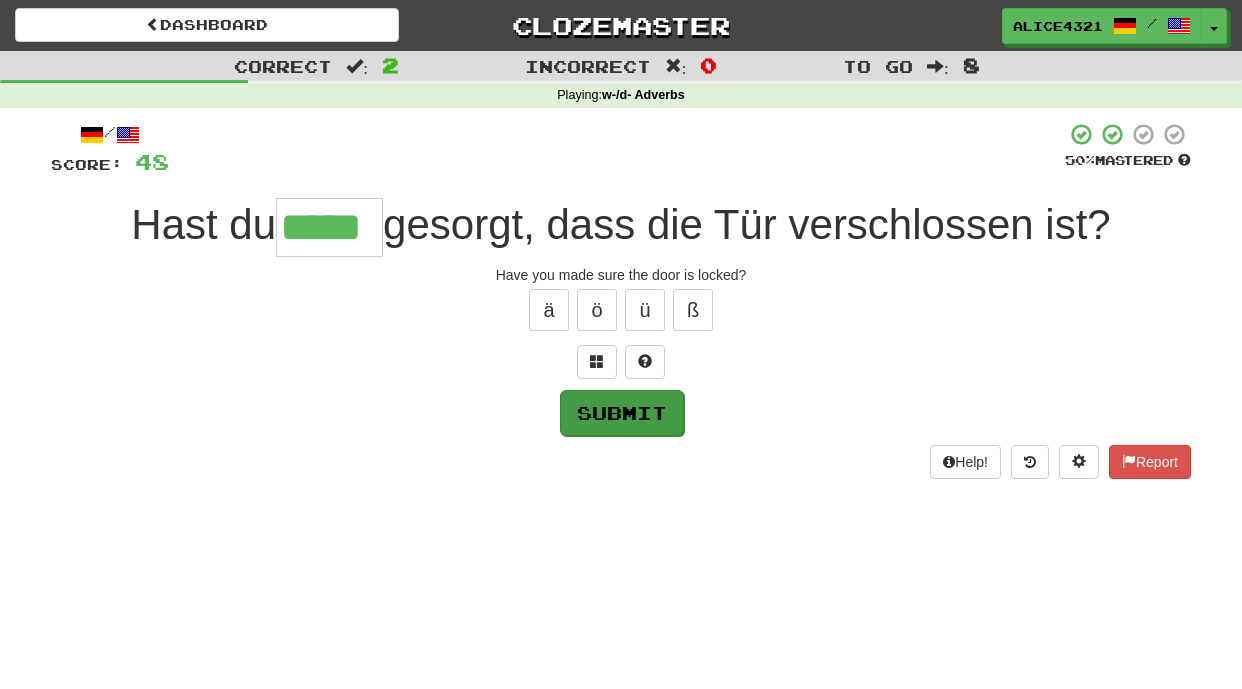 type on "*****" 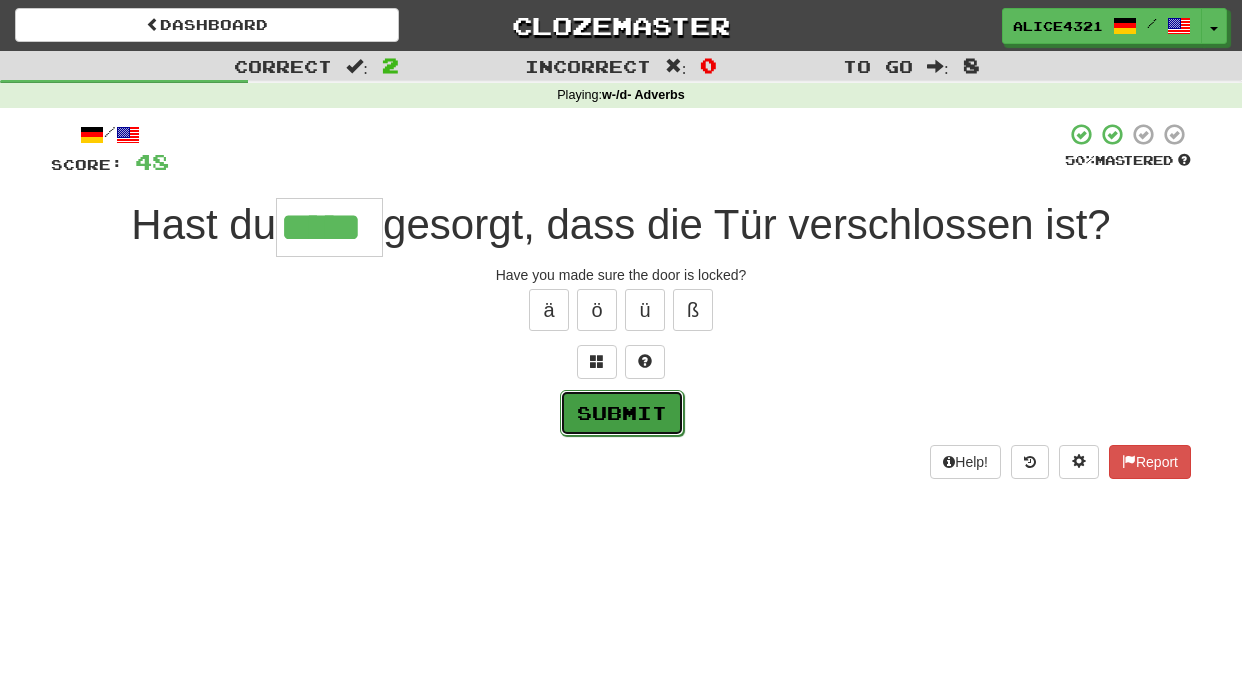 click on "Submit" at bounding box center [622, 413] 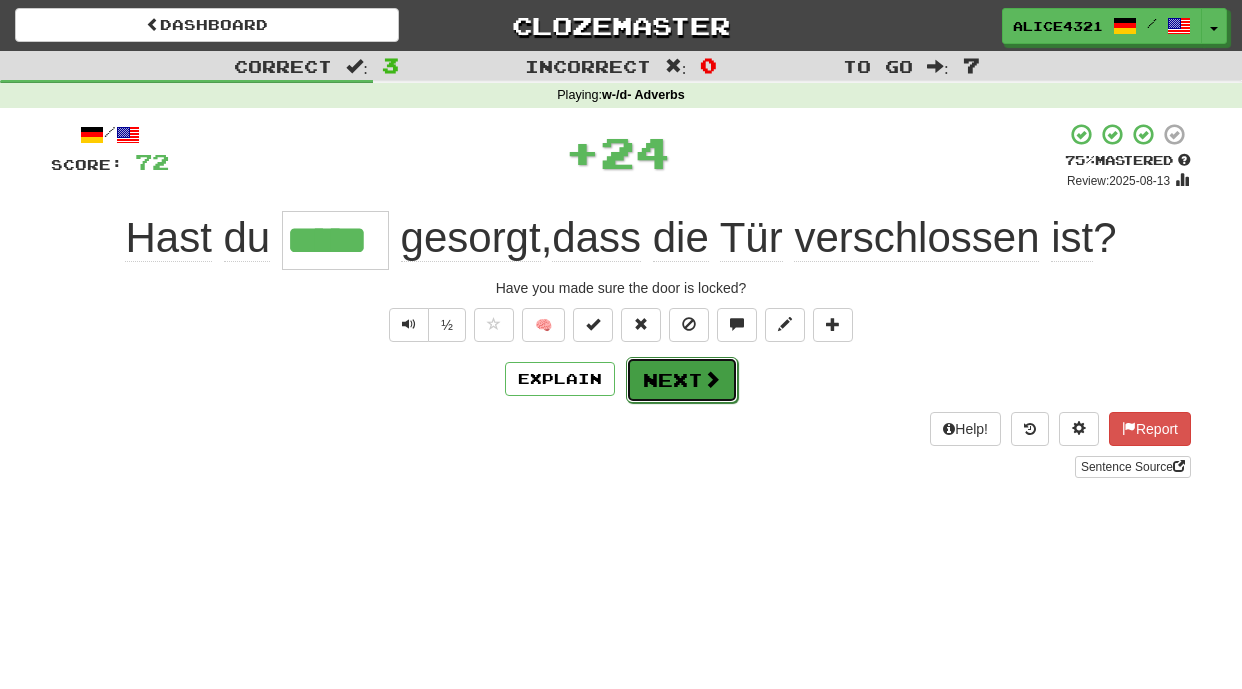 click on "Next" at bounding box center [682, 380] 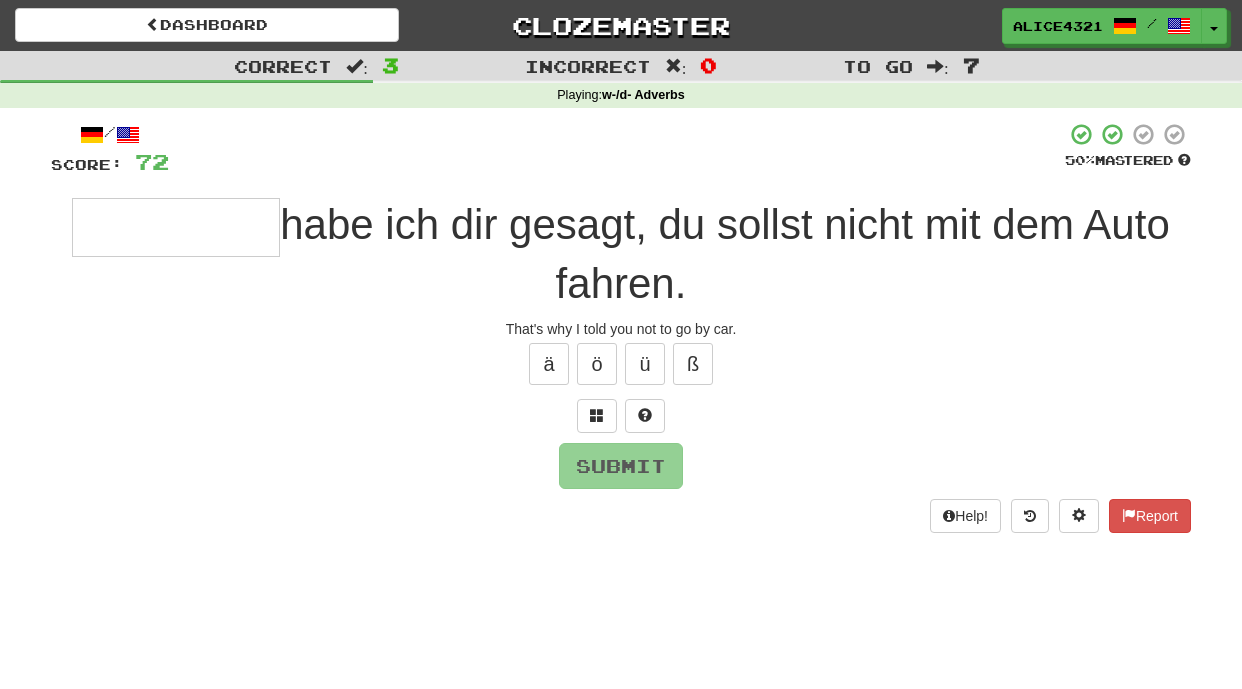 type on "*" 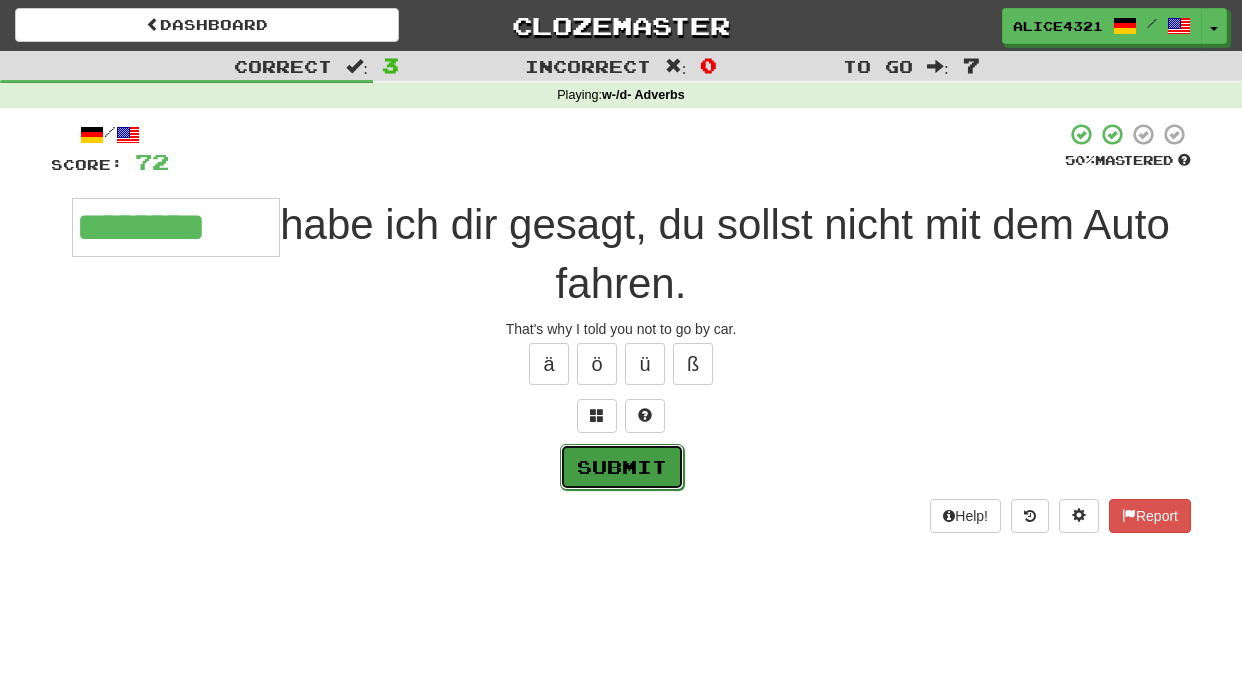 click on "Submit" at bounding box center [622, 467] 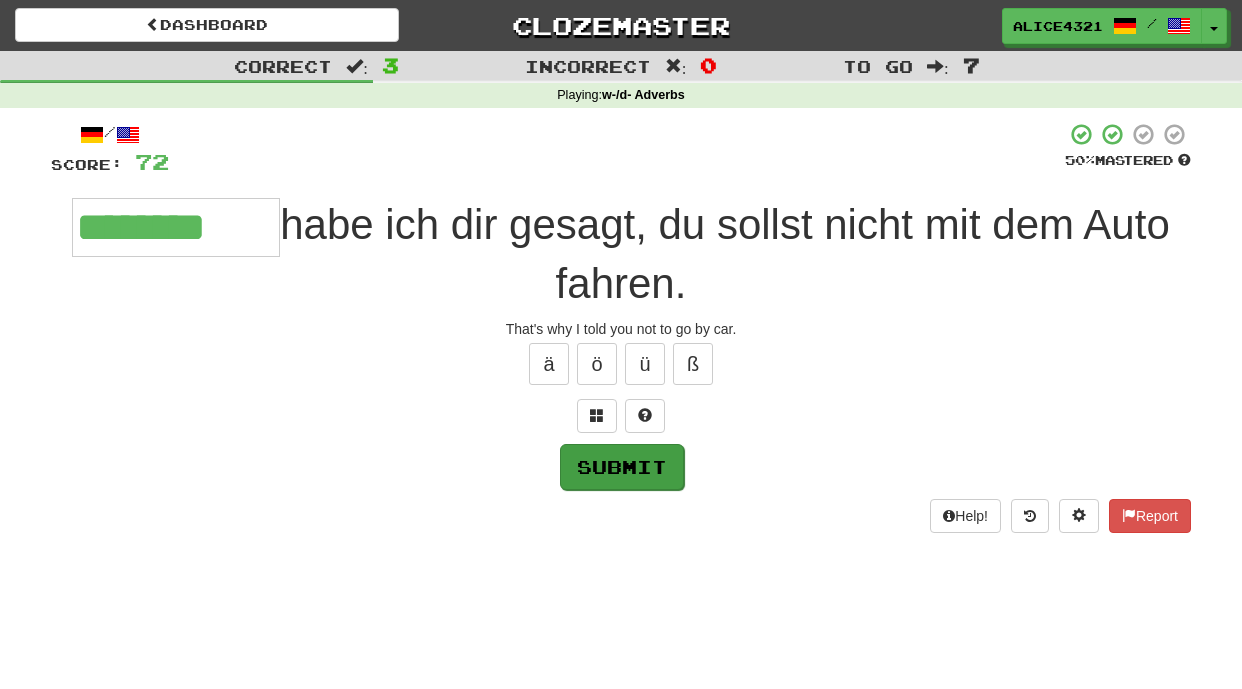 type on "********" 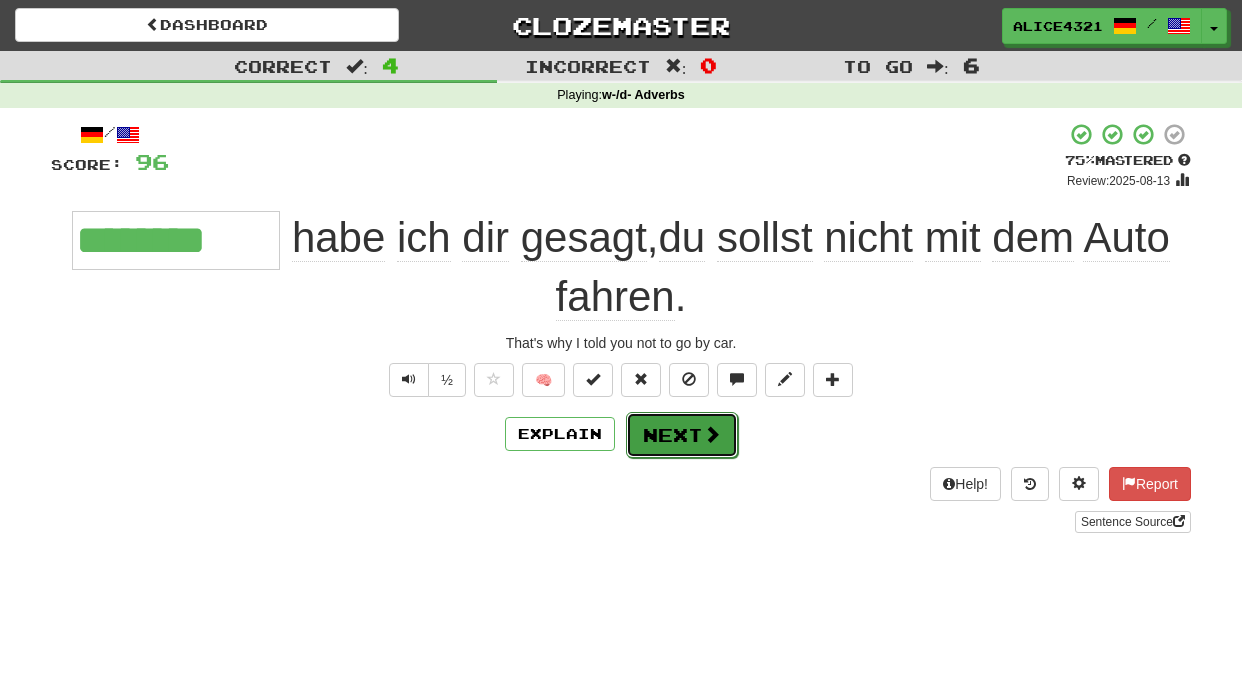 click at bounding box center (712, 434) 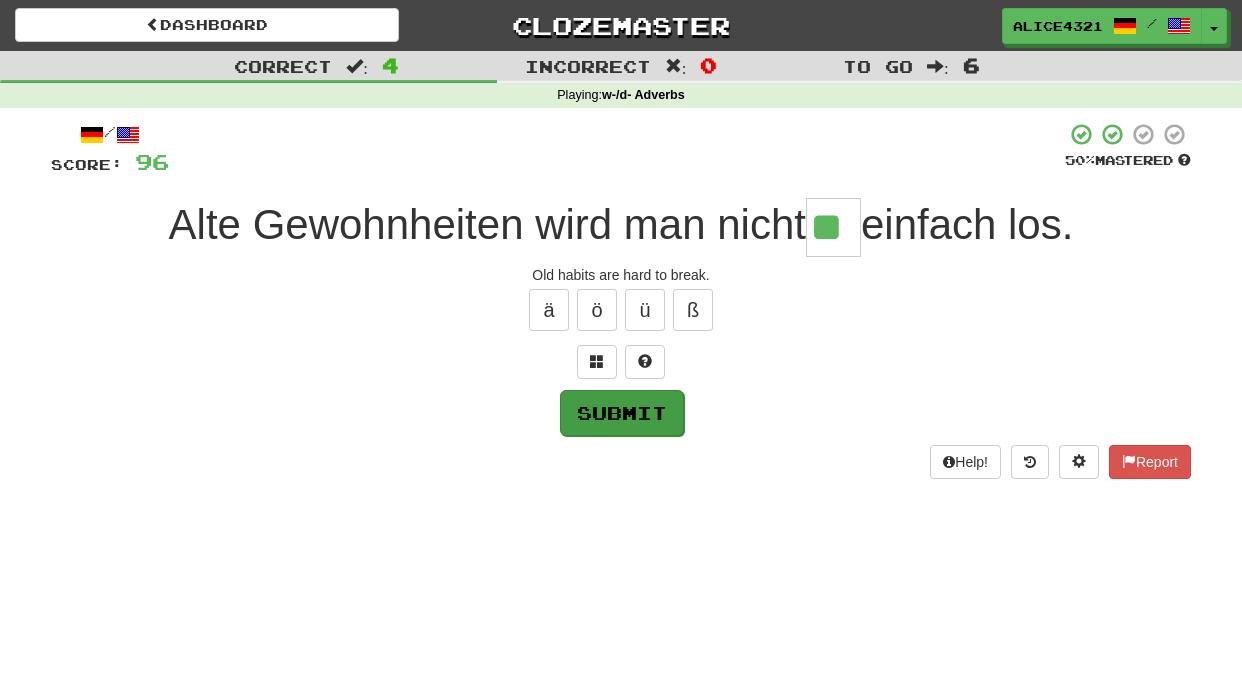 type on "**" 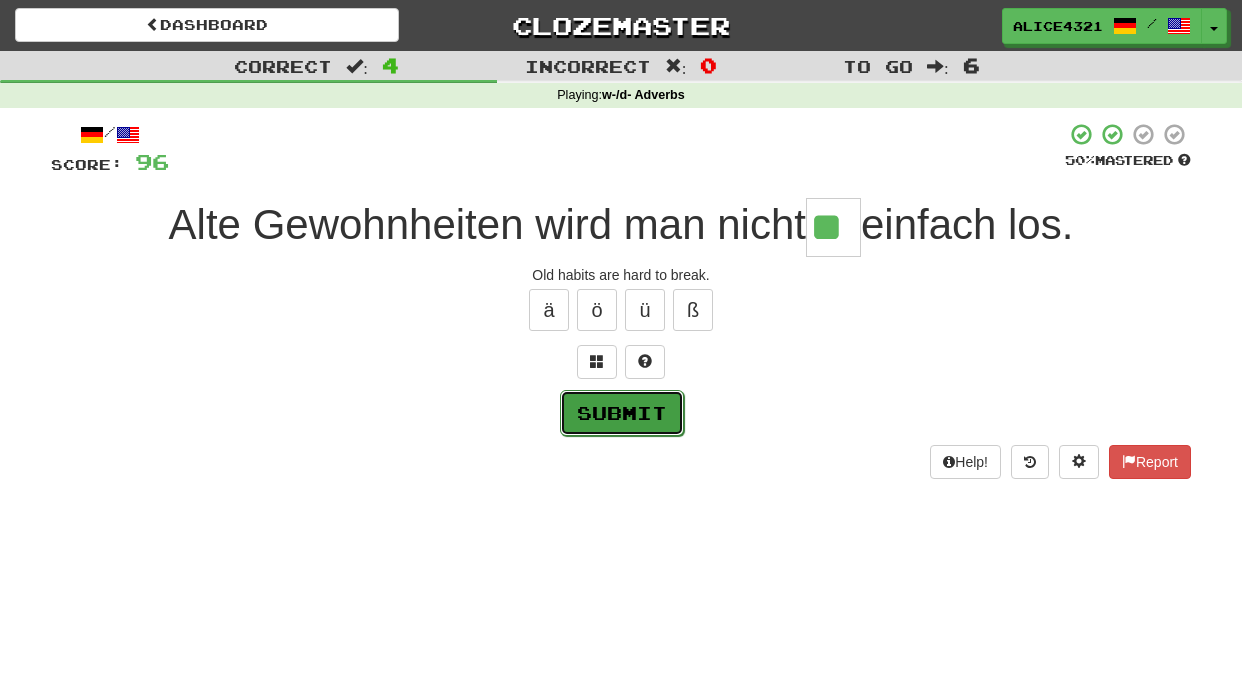 click on "Submit" at bounding box center [622, 413] 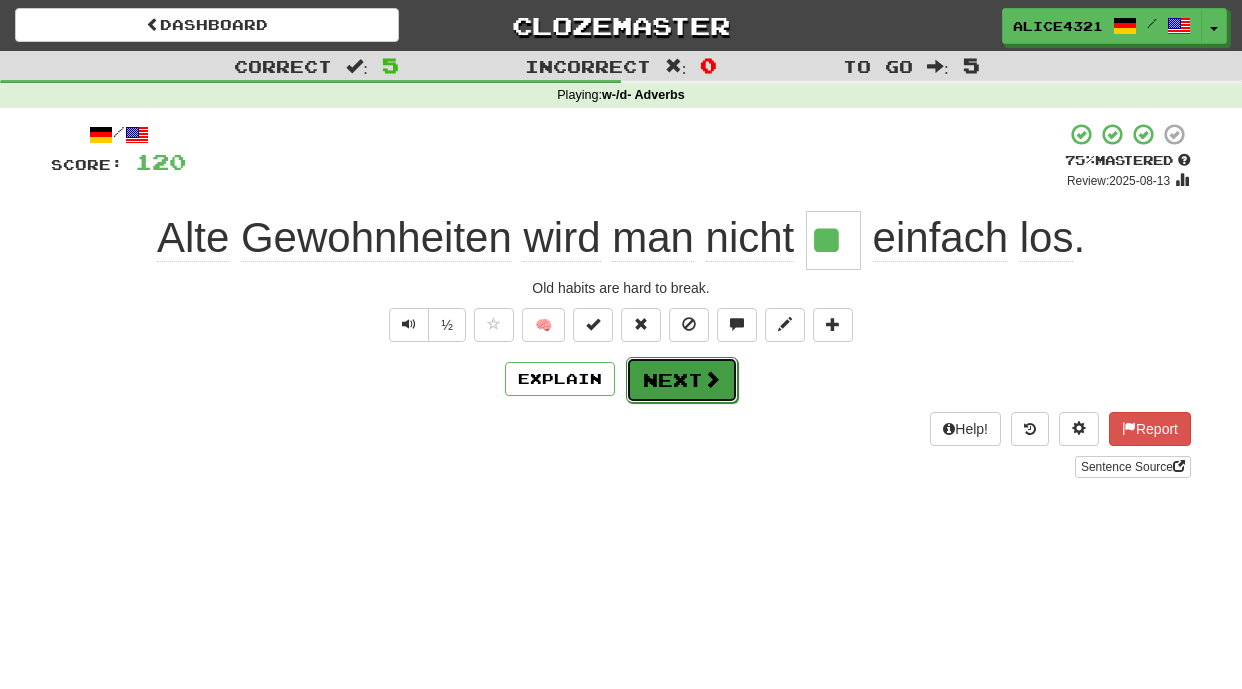 click at bounding box center (712, 379) 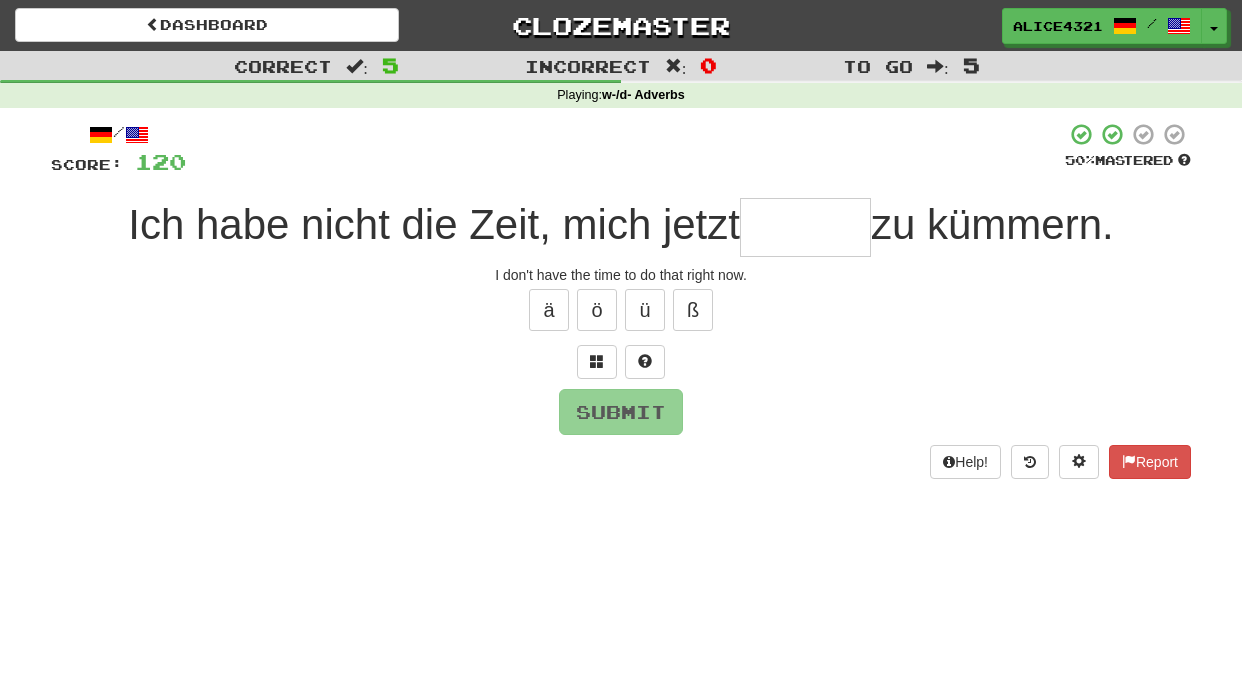 type on "*" 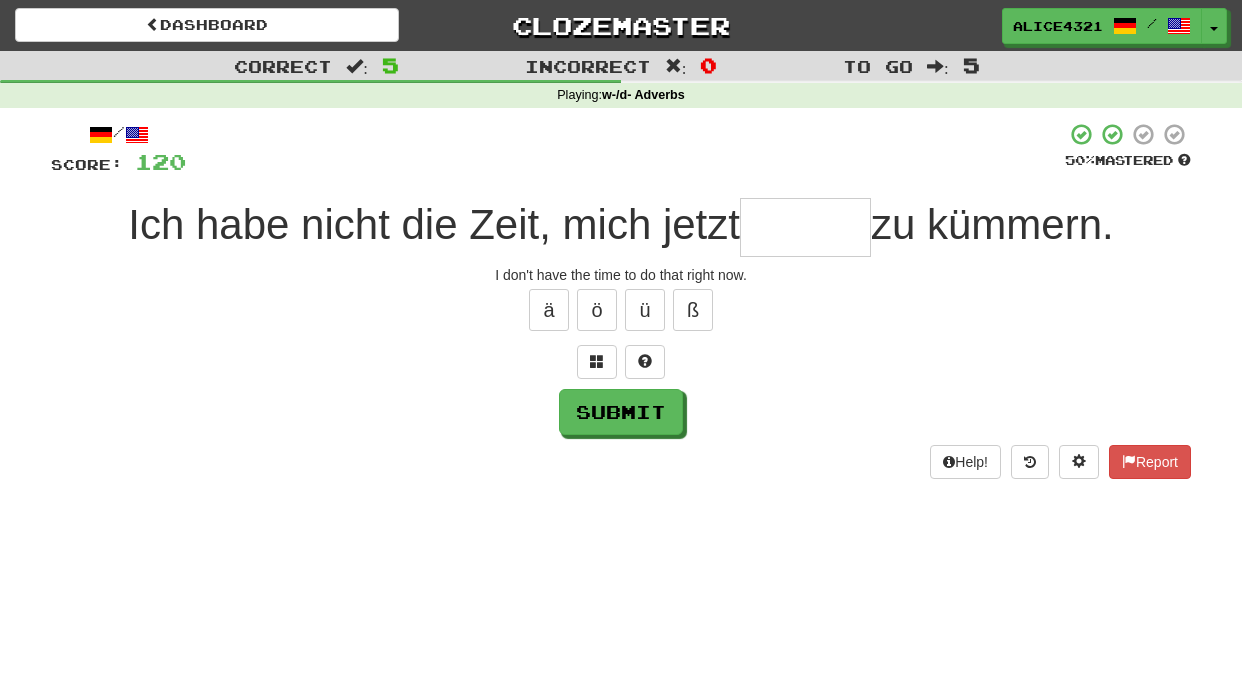 type on "*" 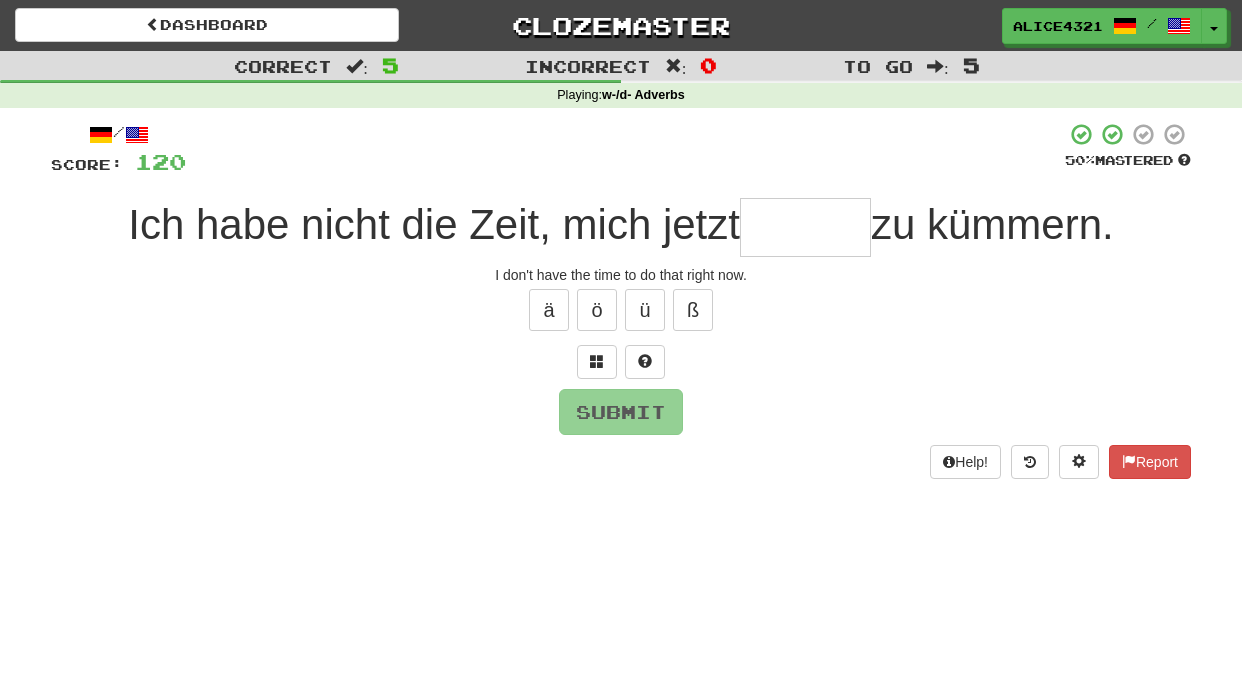 type on "*" 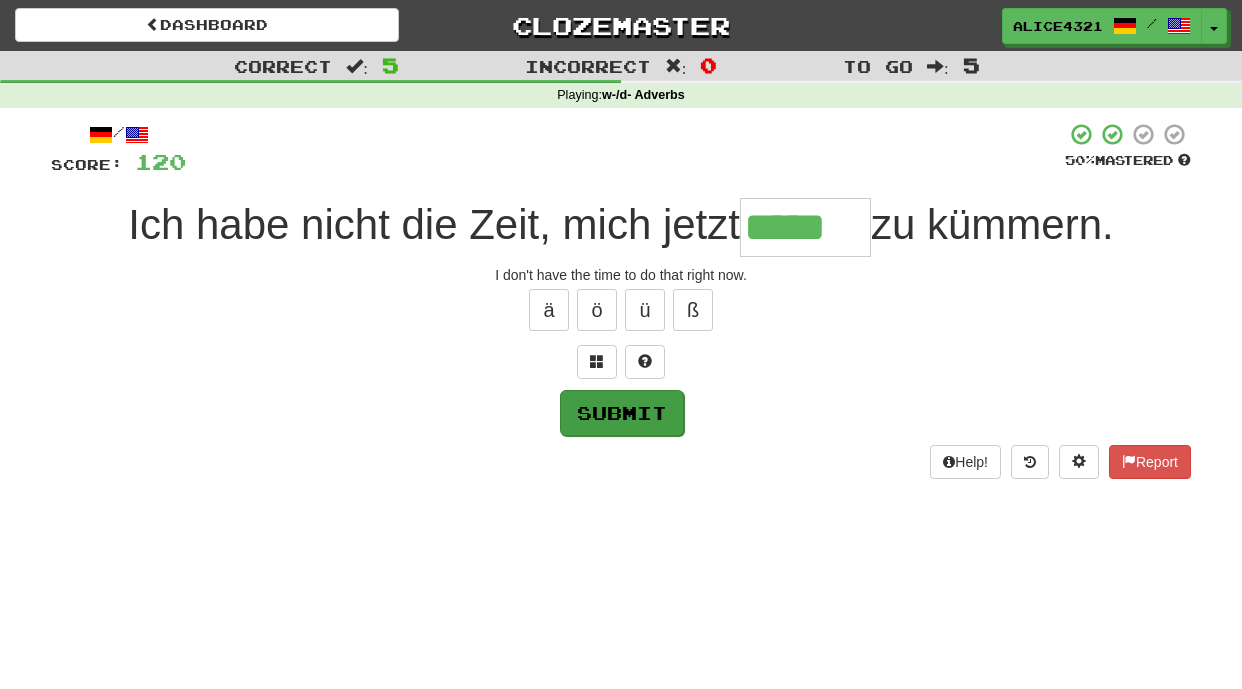 type on "*****" 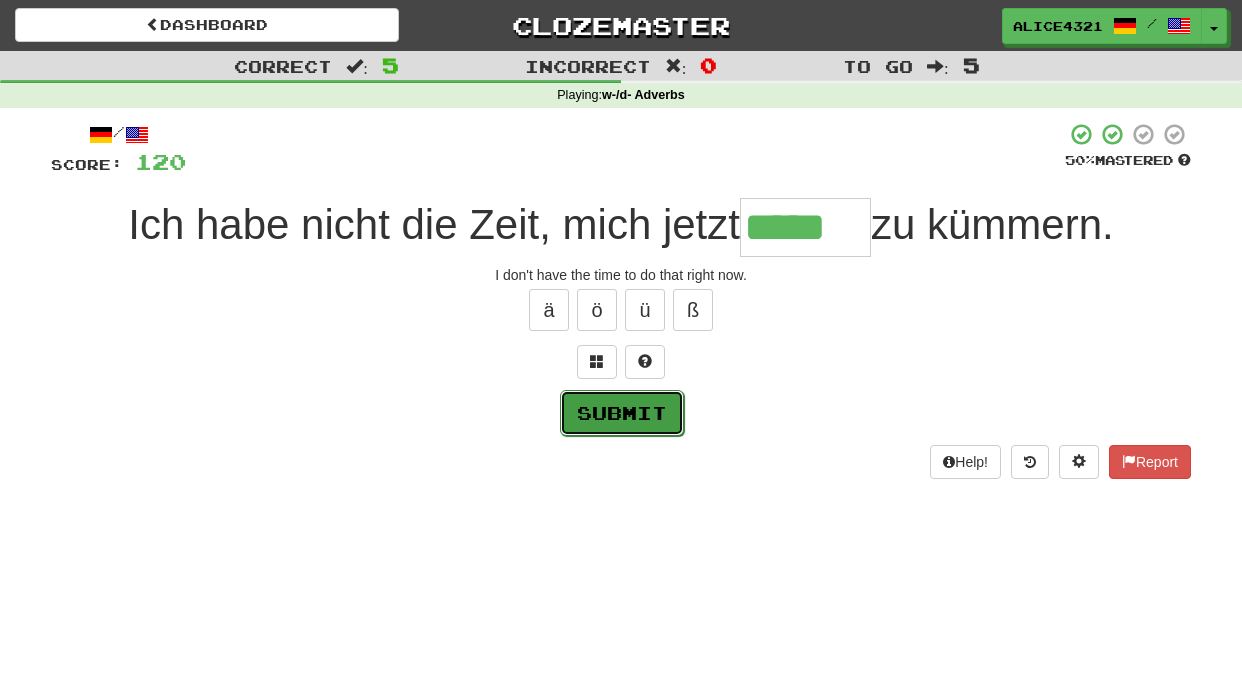 click on "Submit" at bounding box center [622, 413] 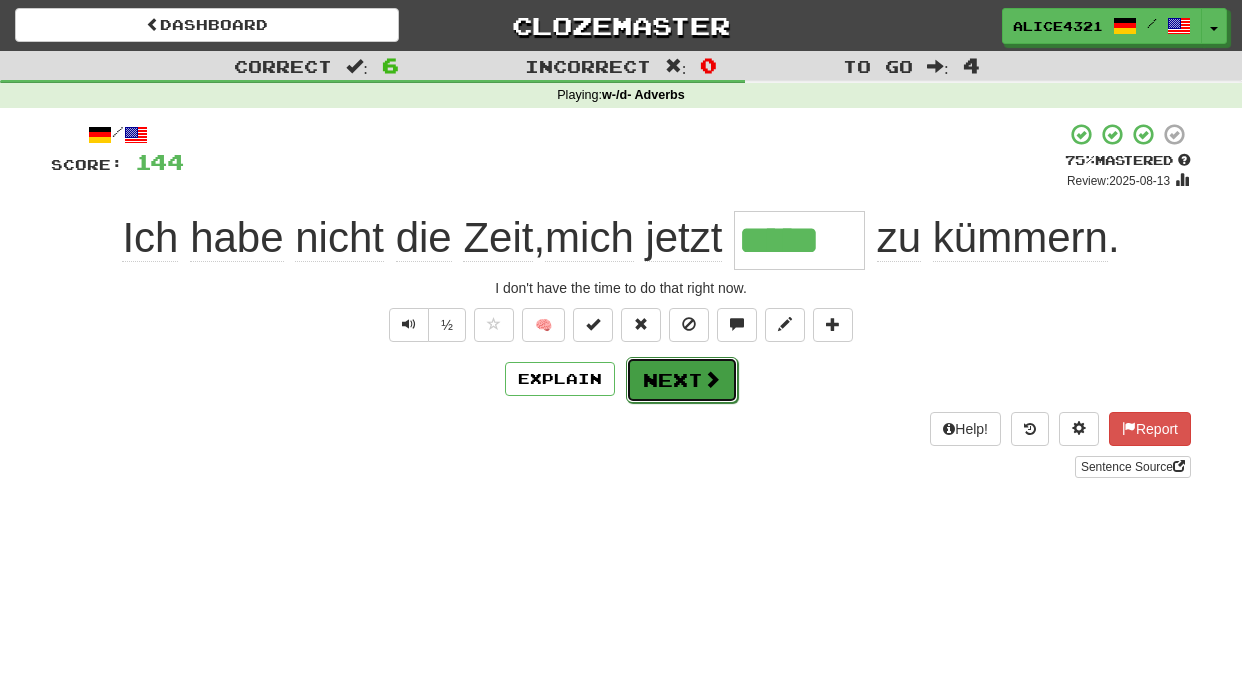 click on "Next" at bounding box center (682, 380) 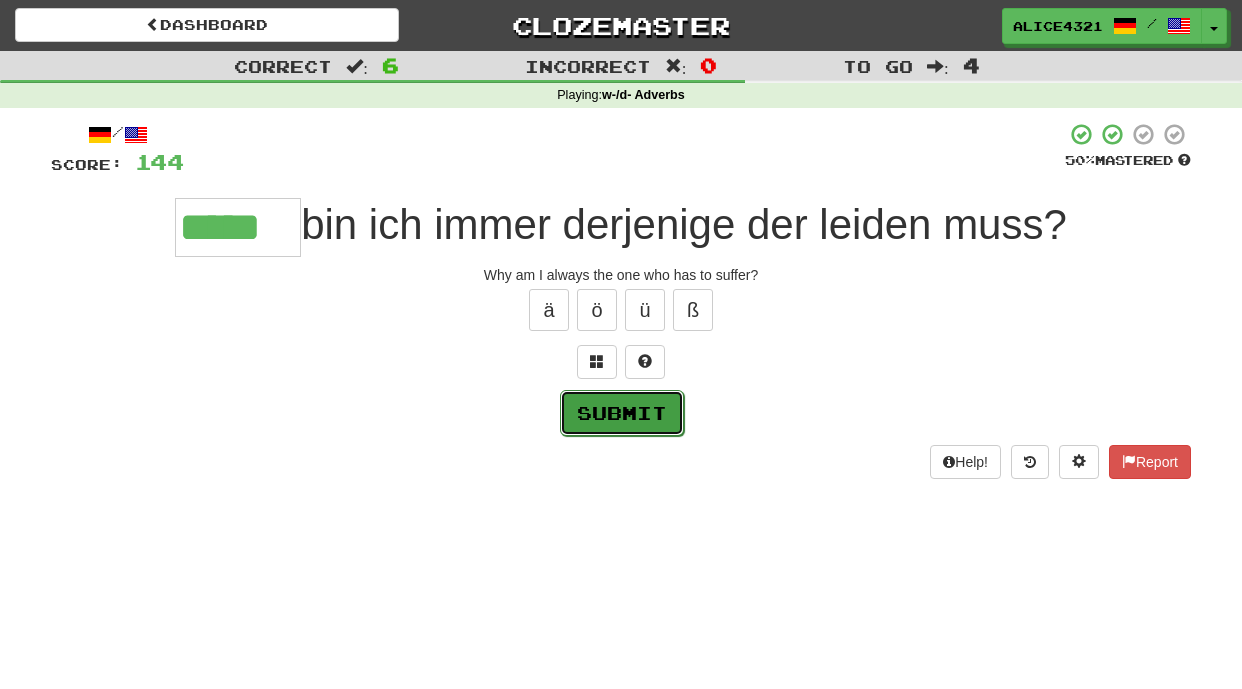 click on "Submit" at bounding box center [622, 413] 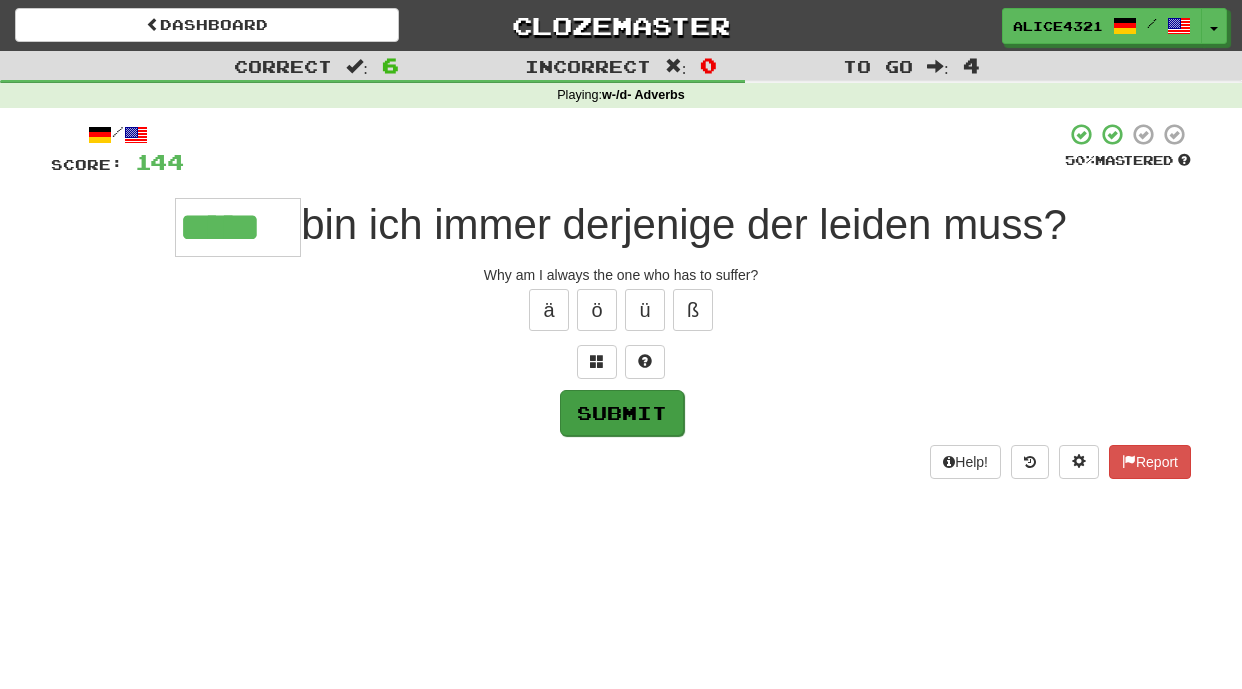 type on "*****" 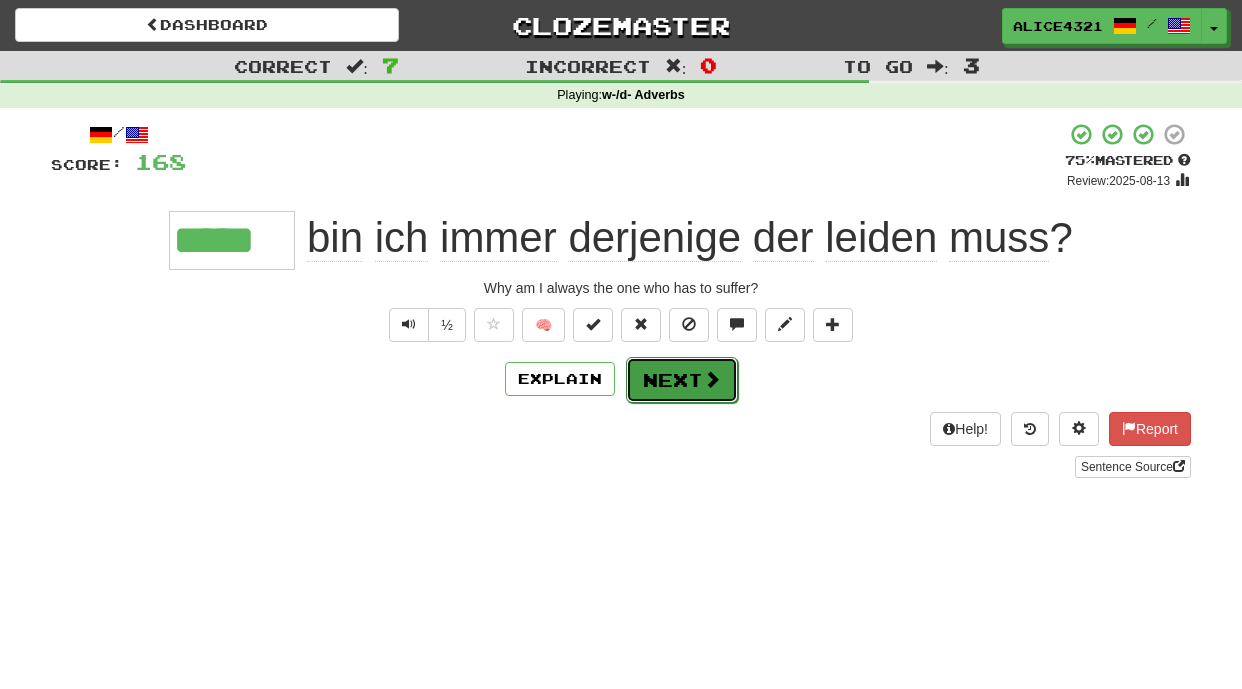 click on "Next" at bounding box center (682, 380) 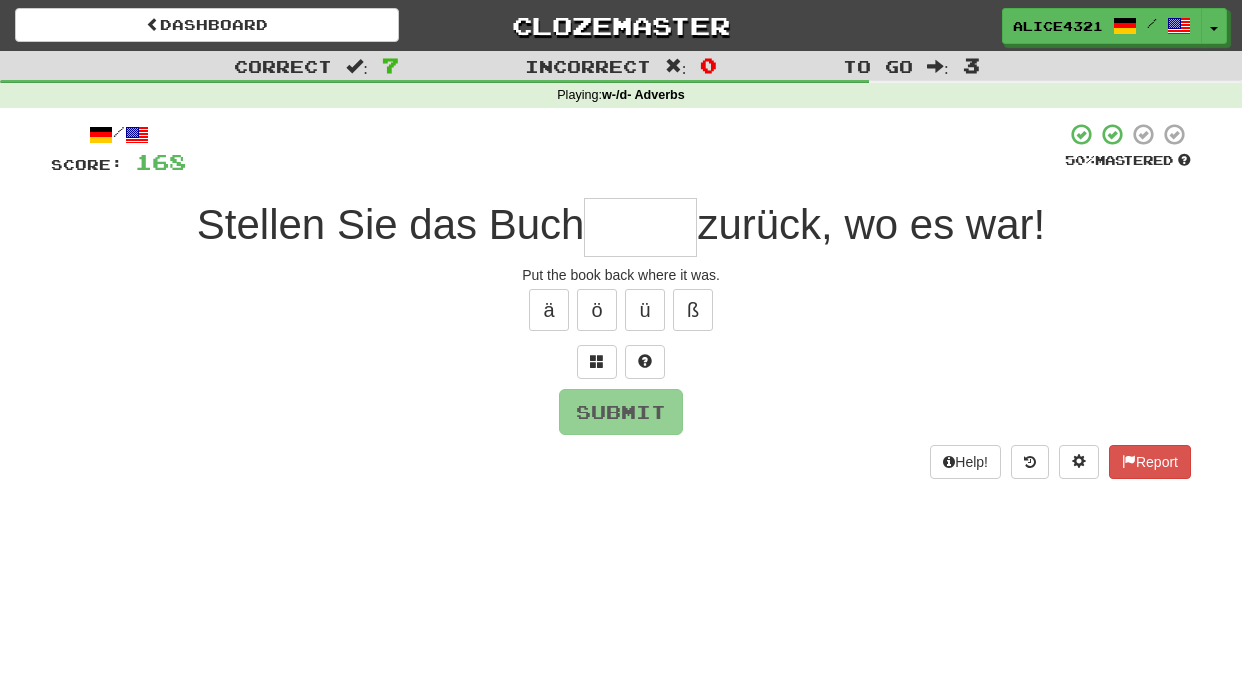 type on "*" 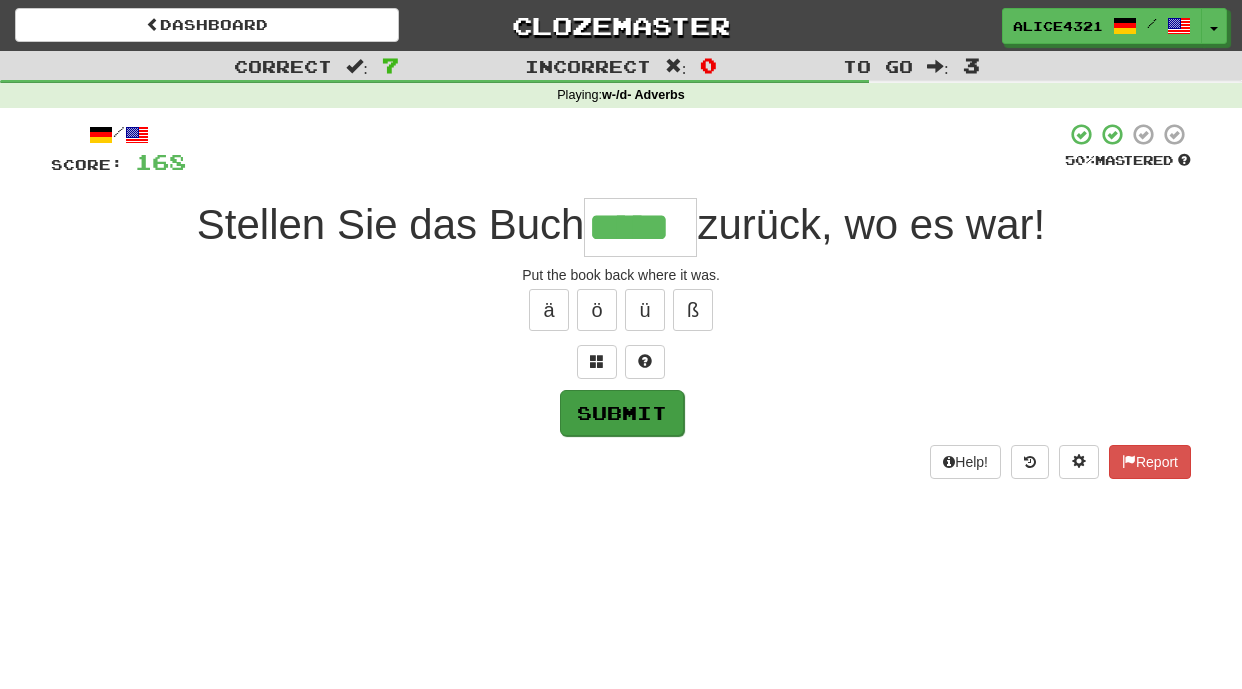 type on "*****" 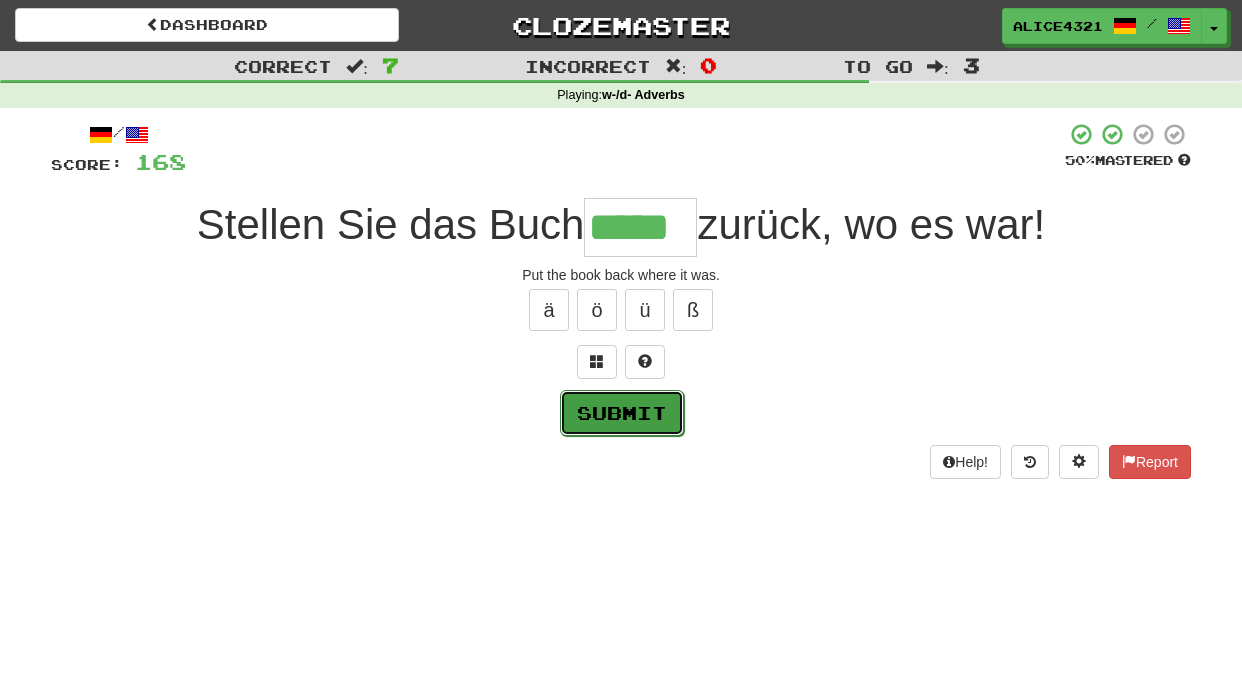 click on "Submit" at bounding box center (622, 413) 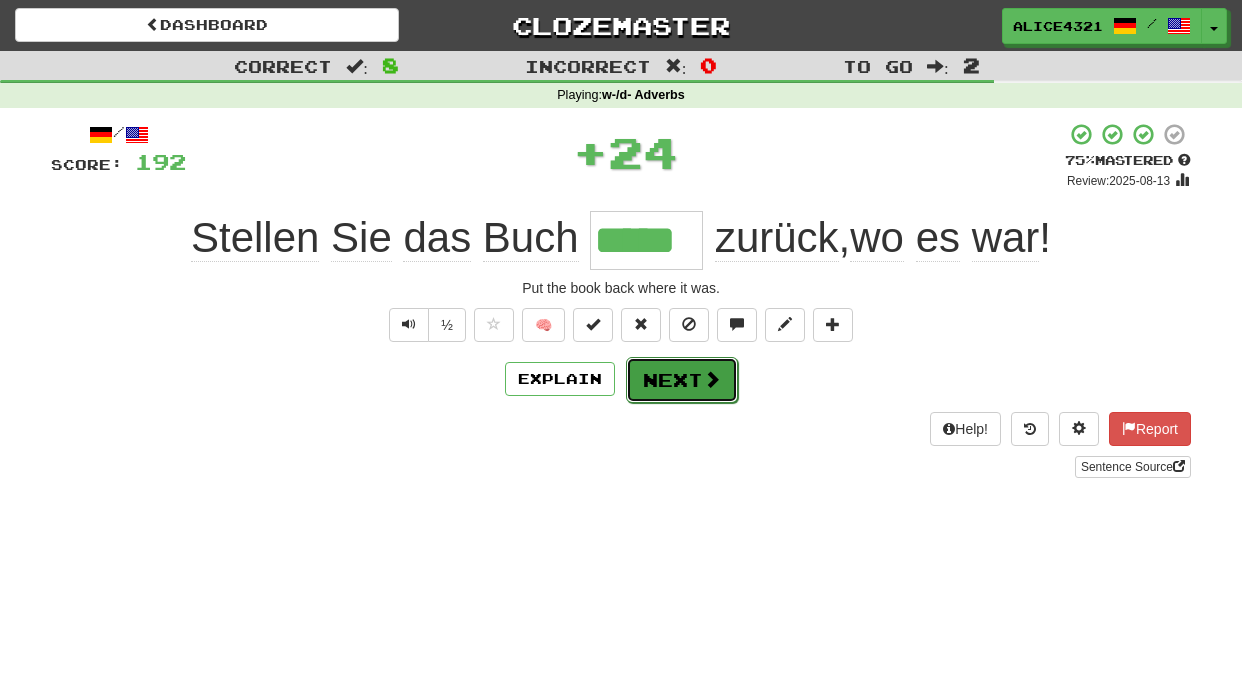 click at bounding box center [712, 379] 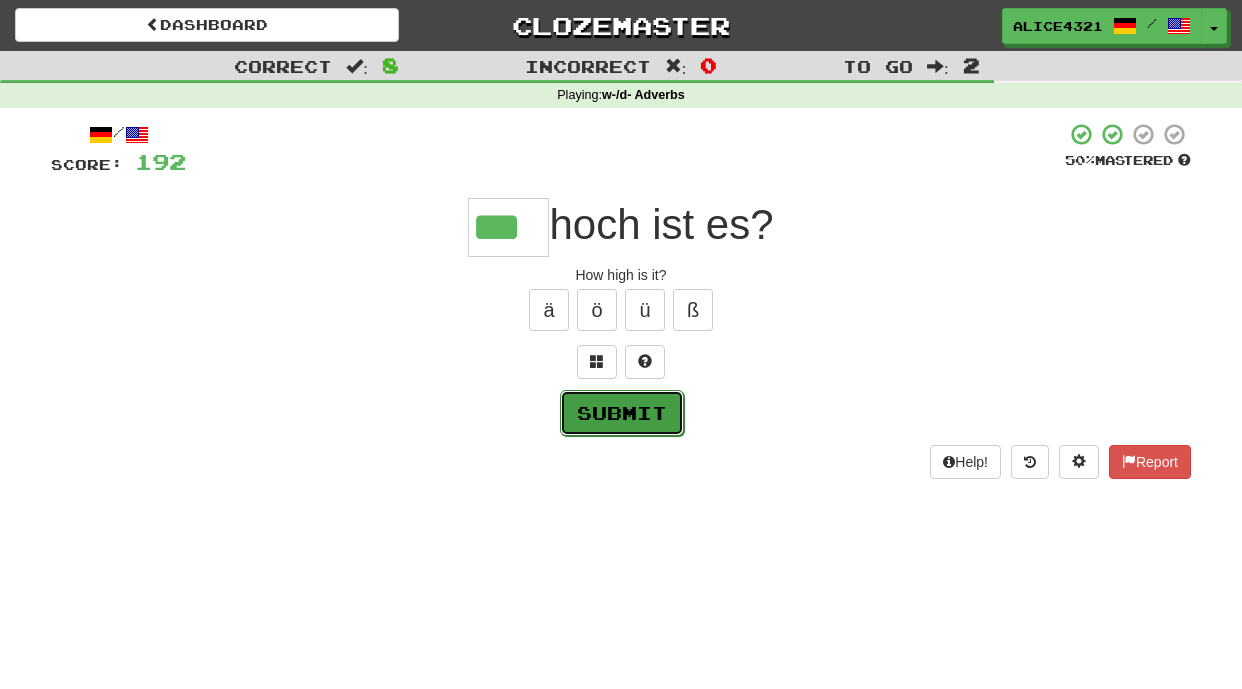 click on "Submit" at bounding box center (622, 413) 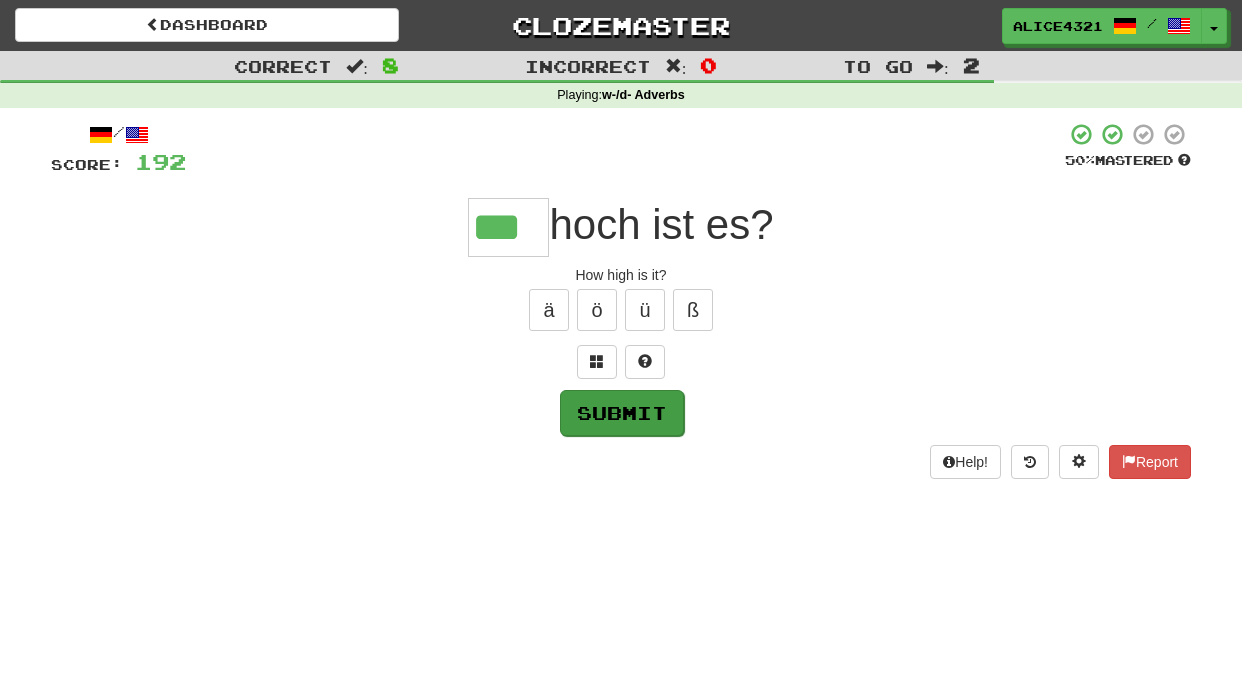 type on "***" 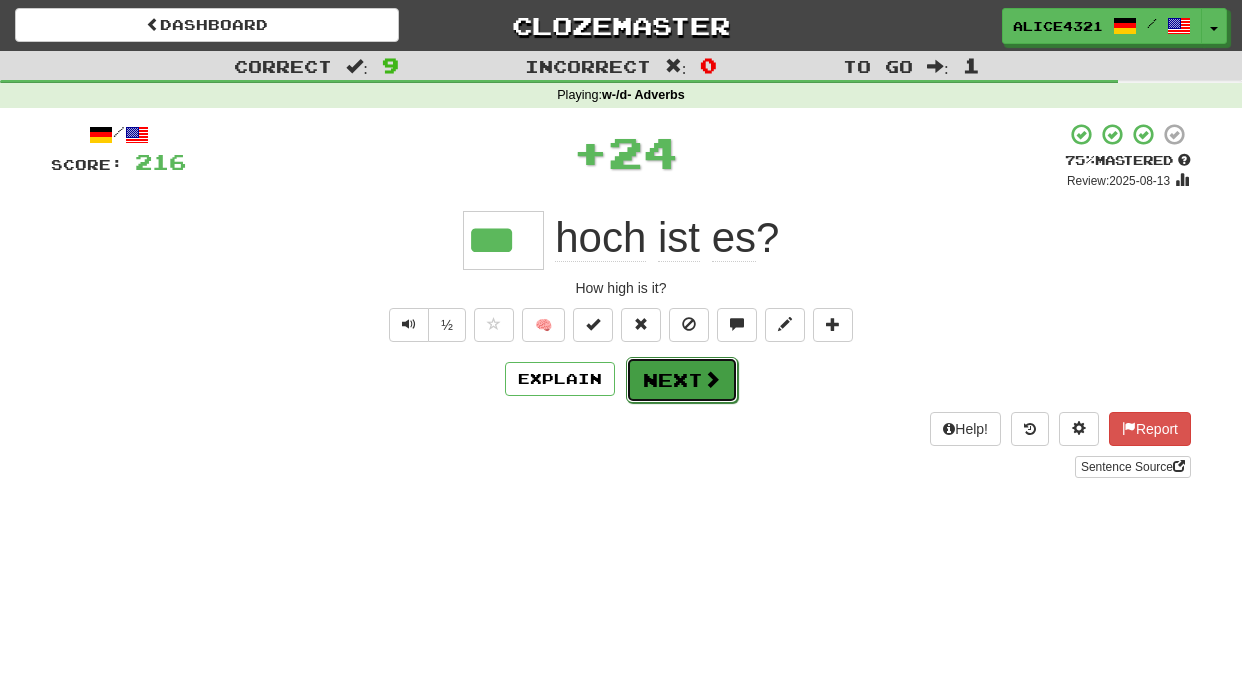 click on "Next" at bounding box center [682, 380] 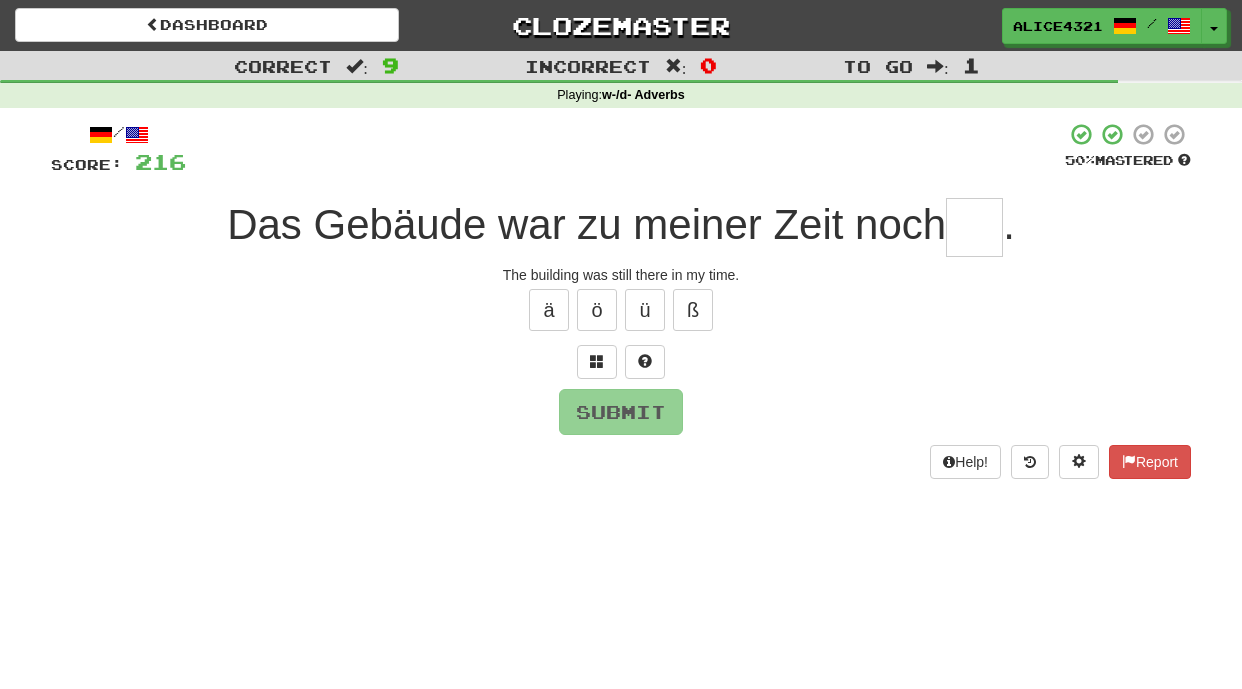type on "*" 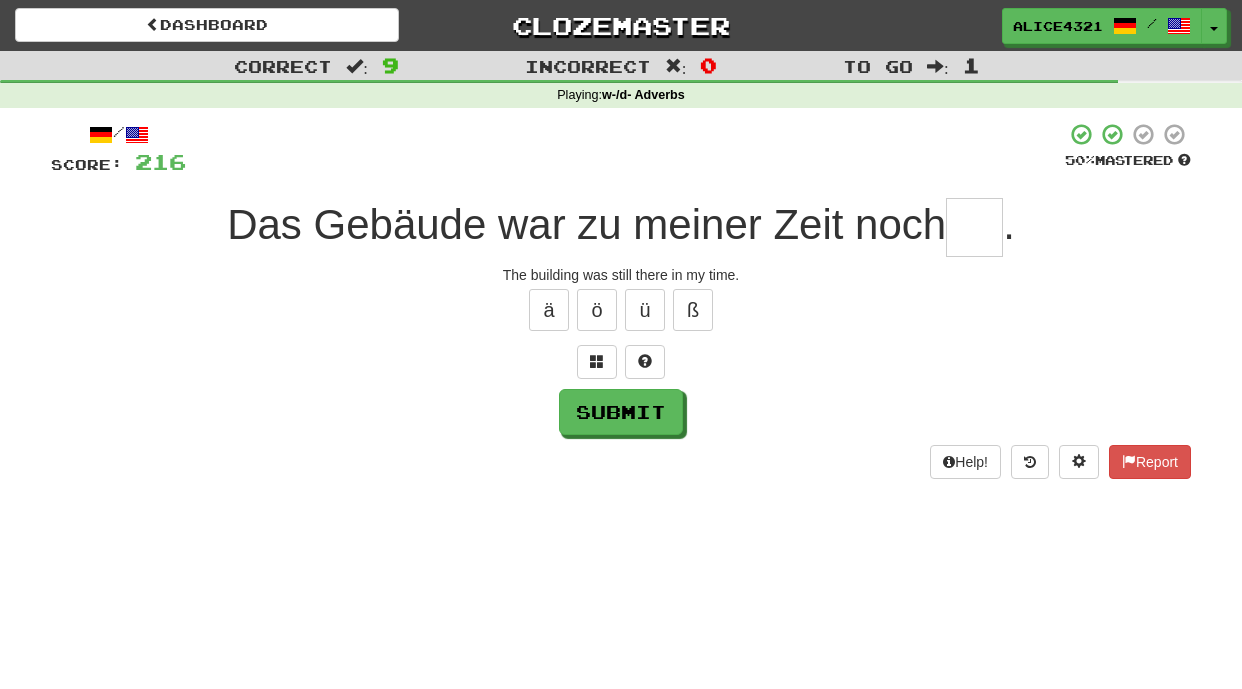 type on "*" 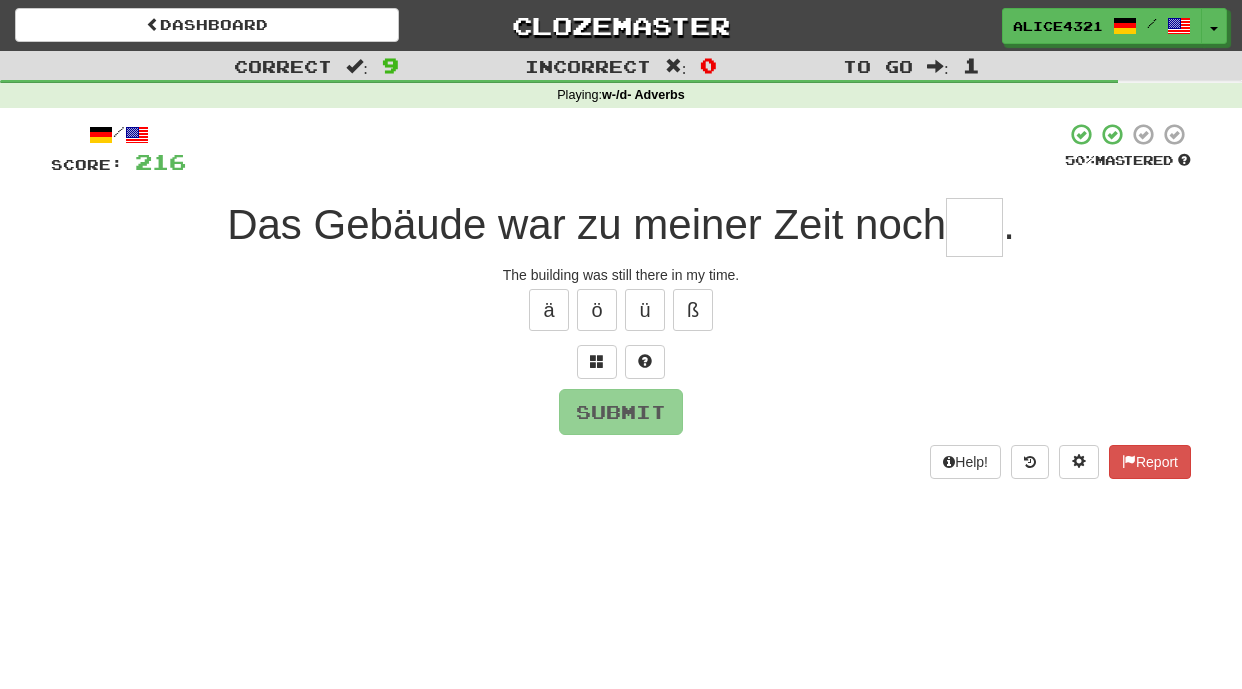 type on "*" 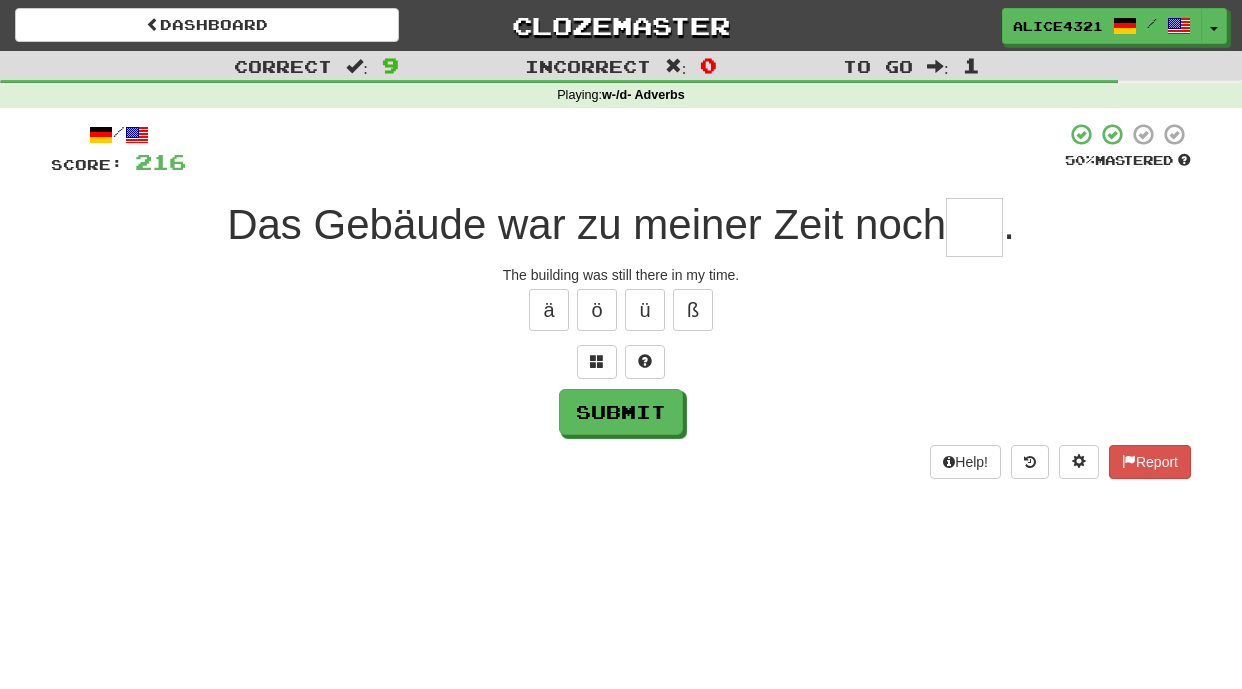 type on "*" 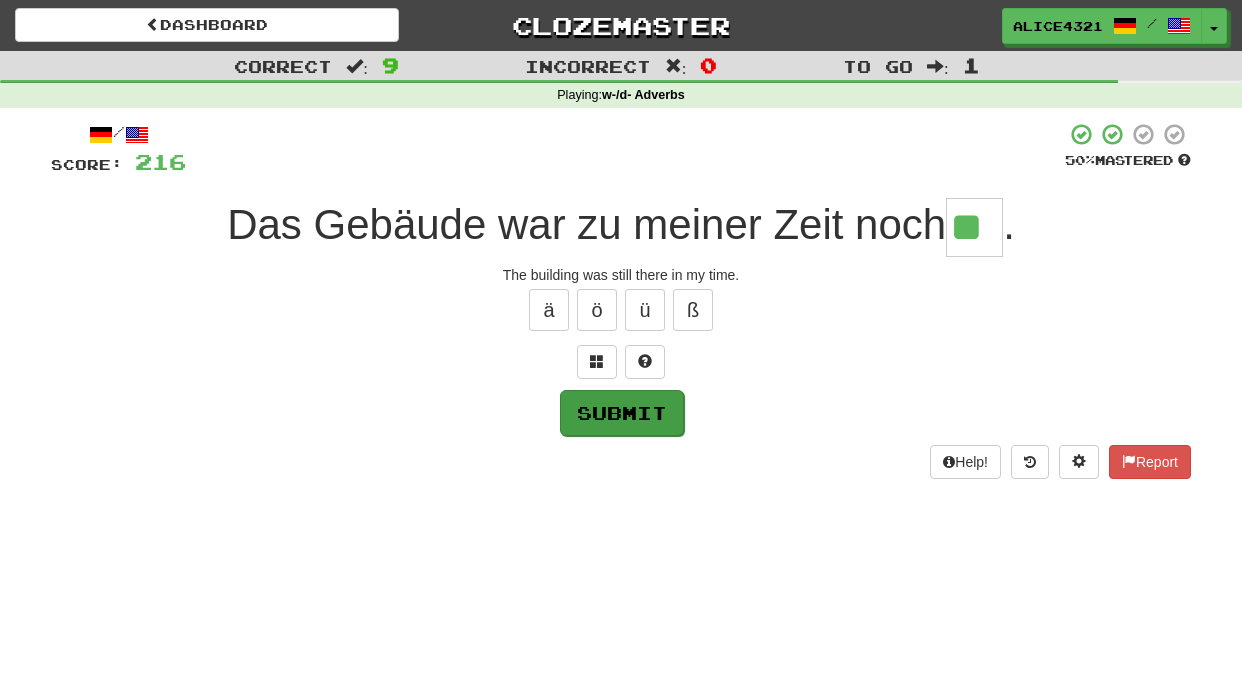 type on "**" 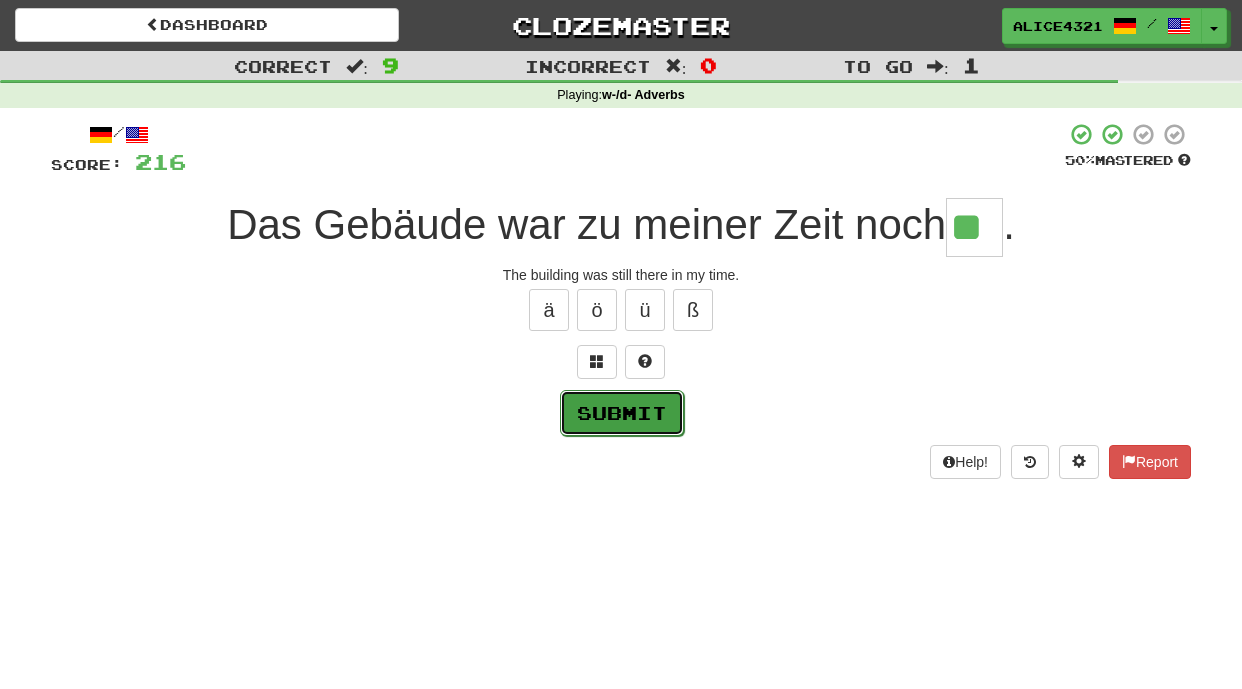 click on "Submit" at bounding box center [622, 413] 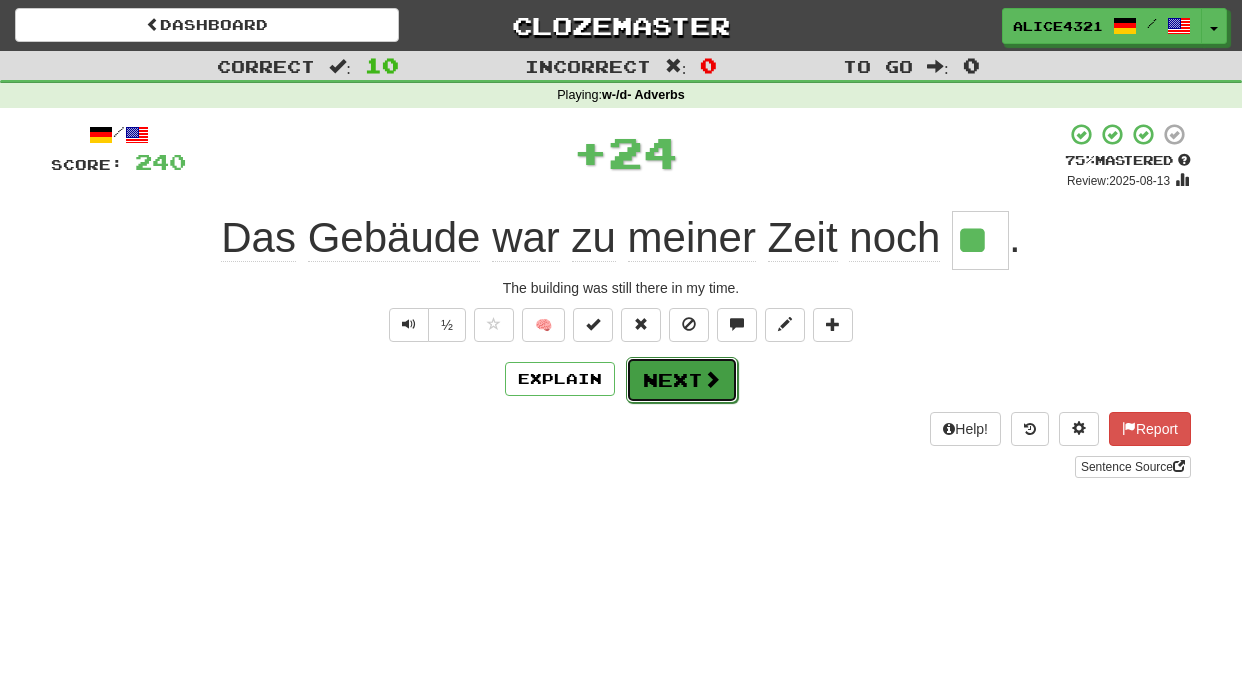 click on "Next" at bounding box center [682, 380] 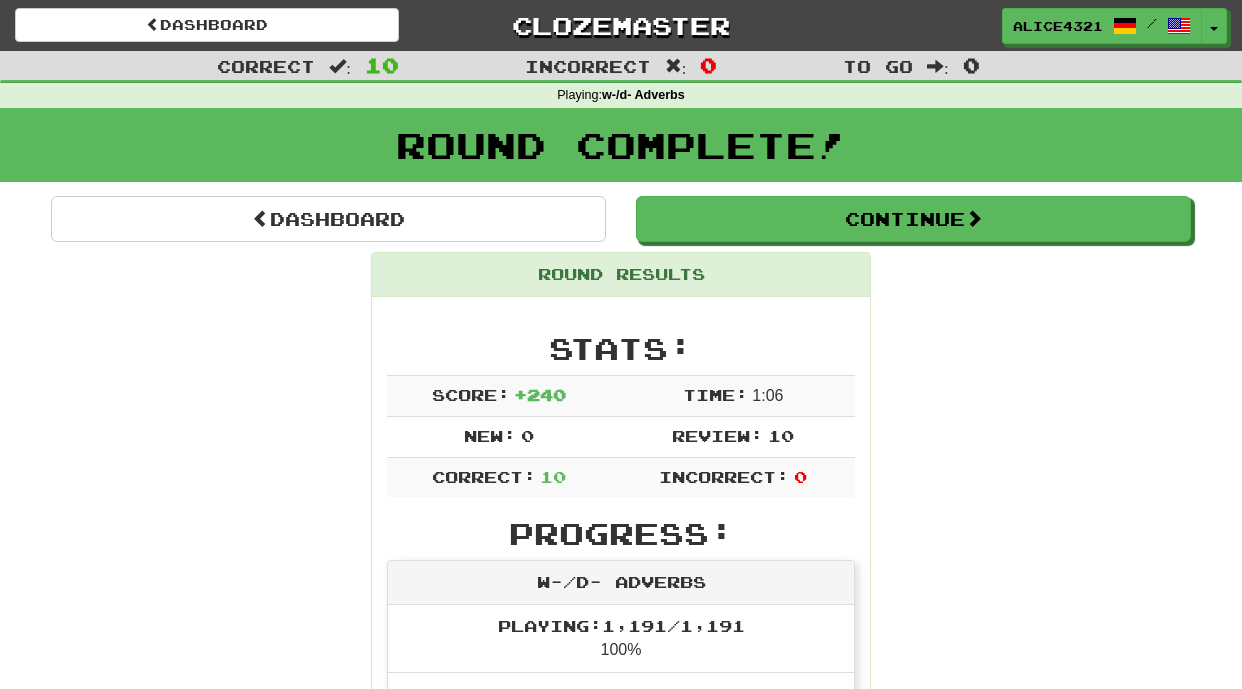 click on "Continue" at bounding box center (913, 219) 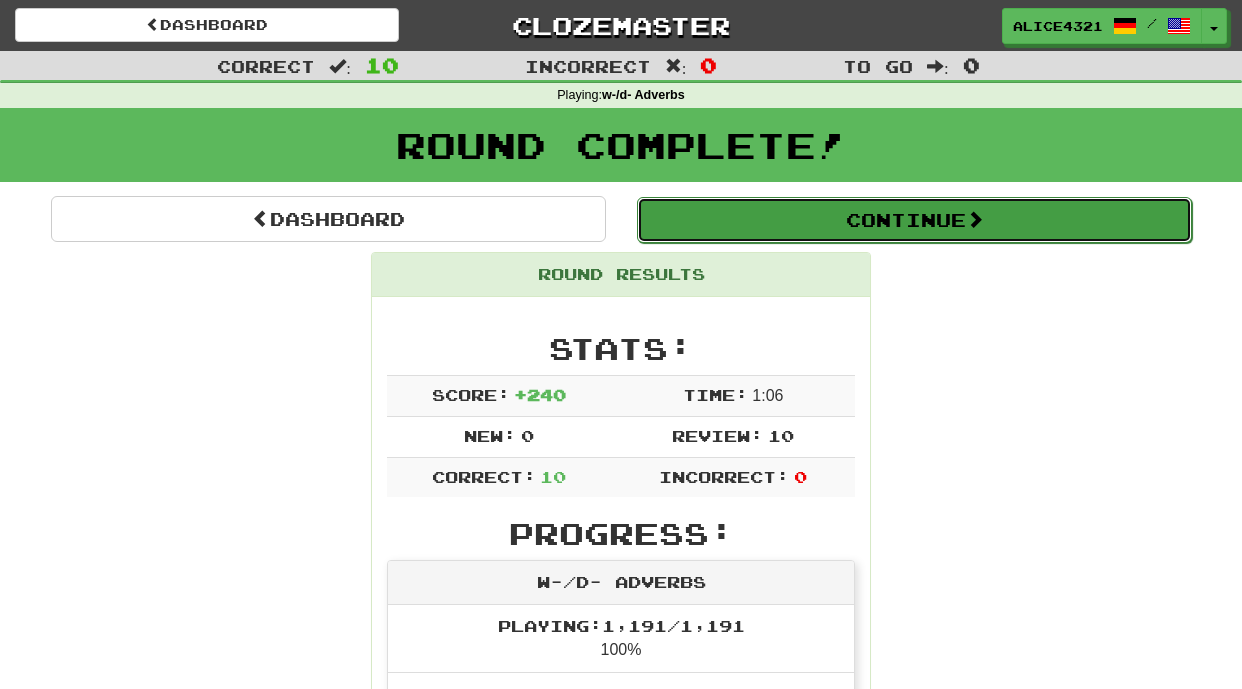 click on "Continue" at bounding box center [914, 220] 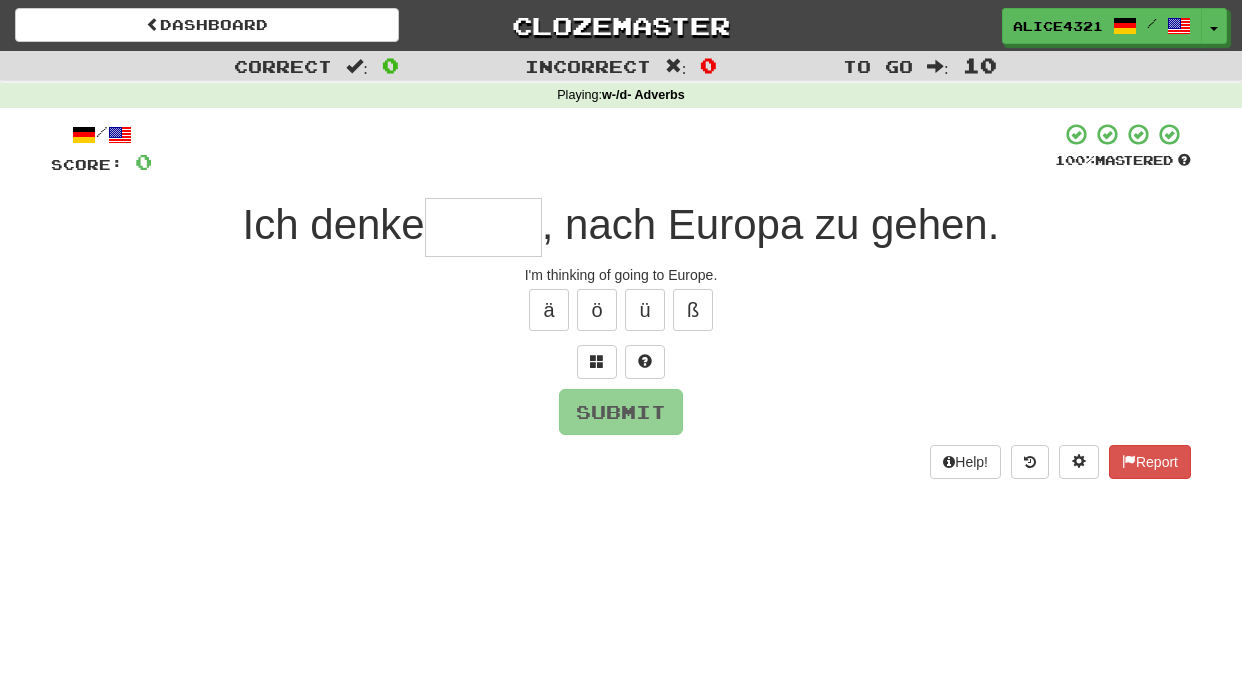 type on "*" 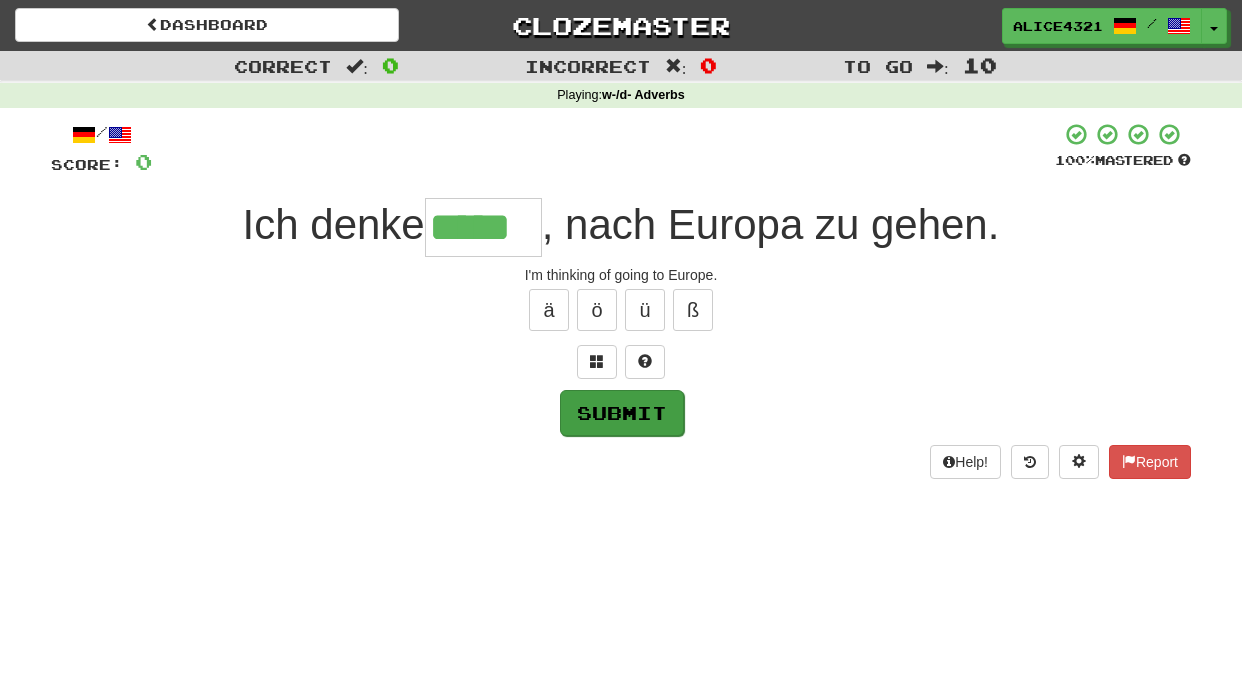 type on "*****" 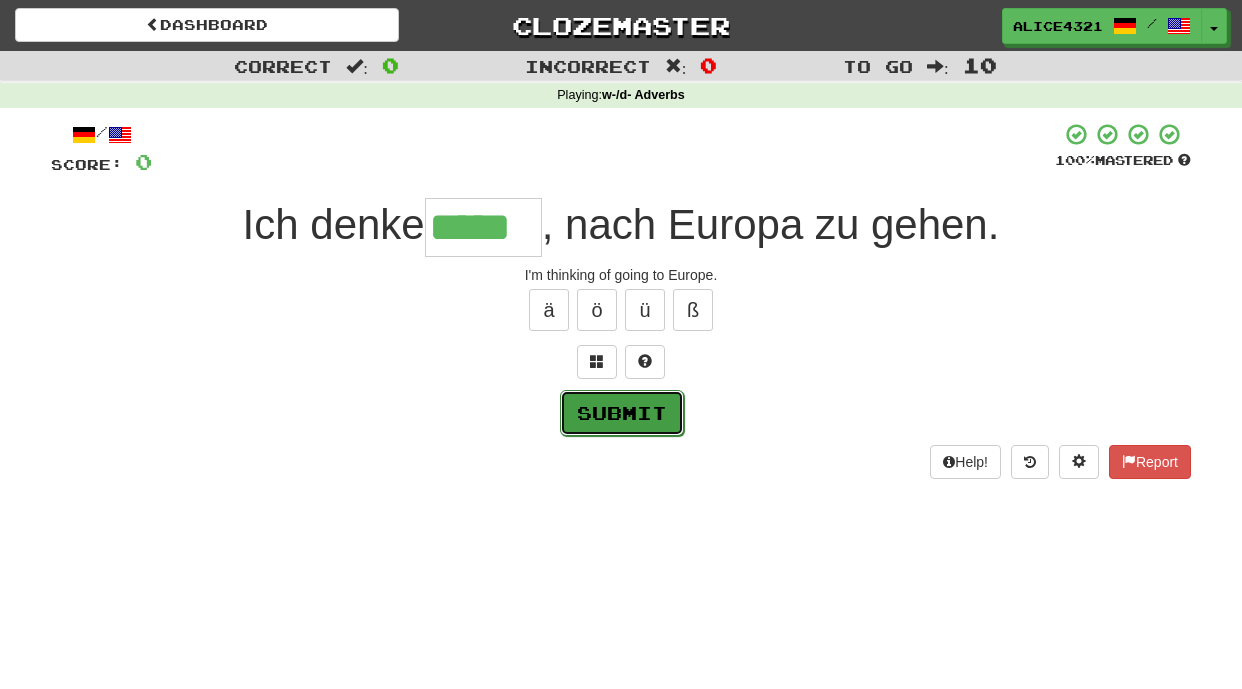 click on "Submit" at bounding box center (622, 413) 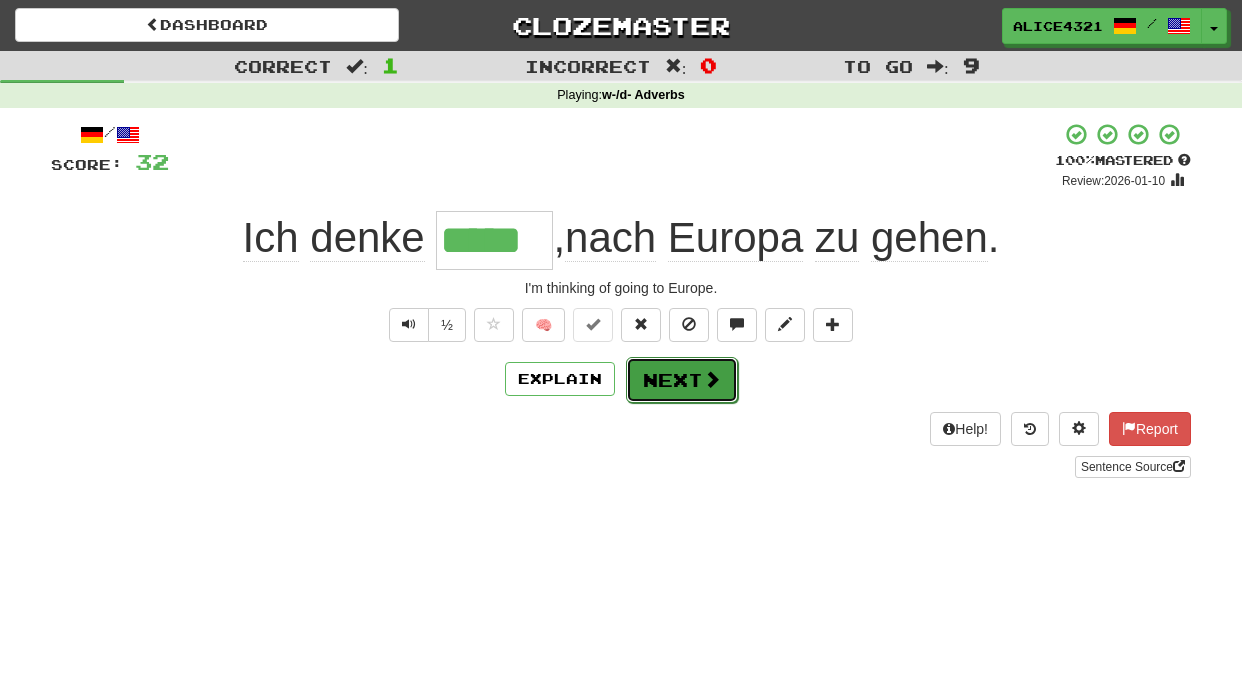 click on "Next" at bounding box center [682, 380] 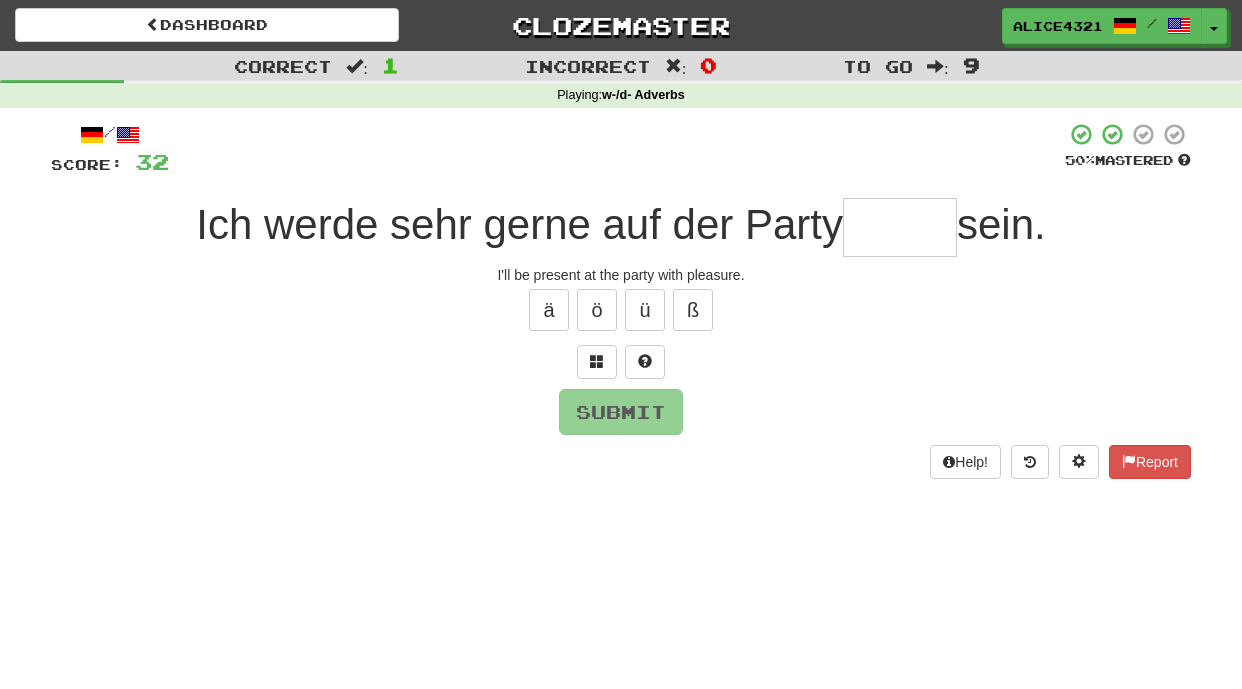 type on "*" 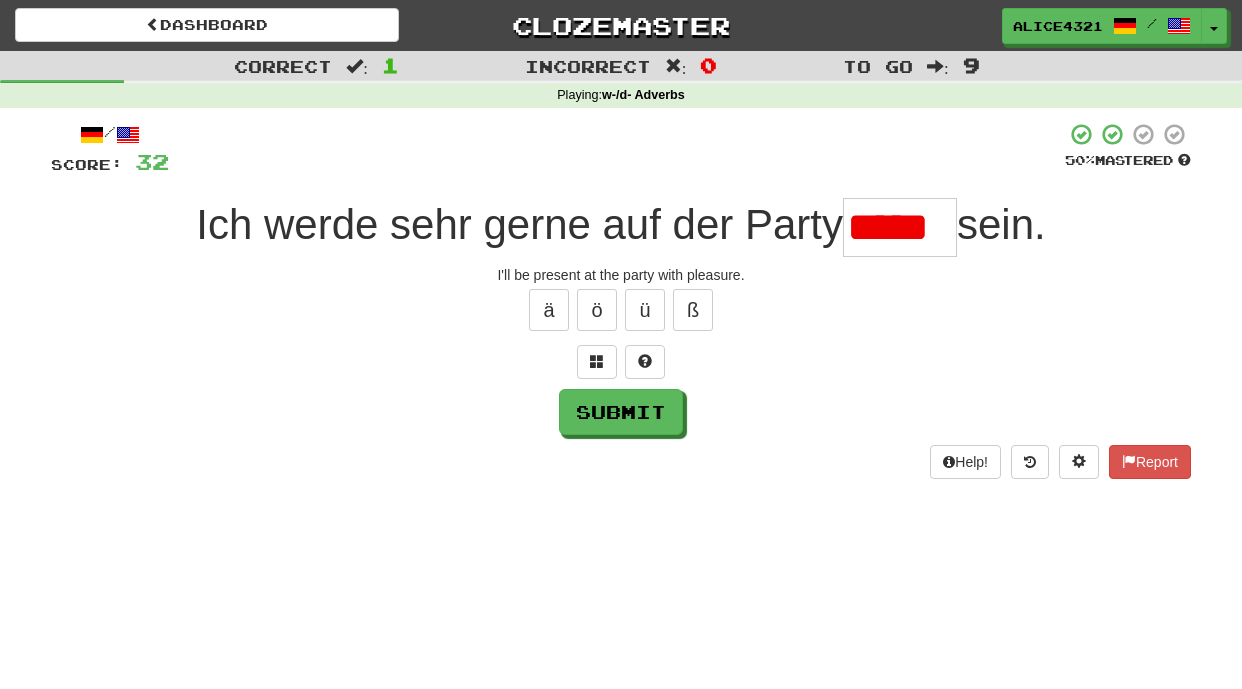 scroll, scrollTop: 0, scrollLeft: 0, axis: both 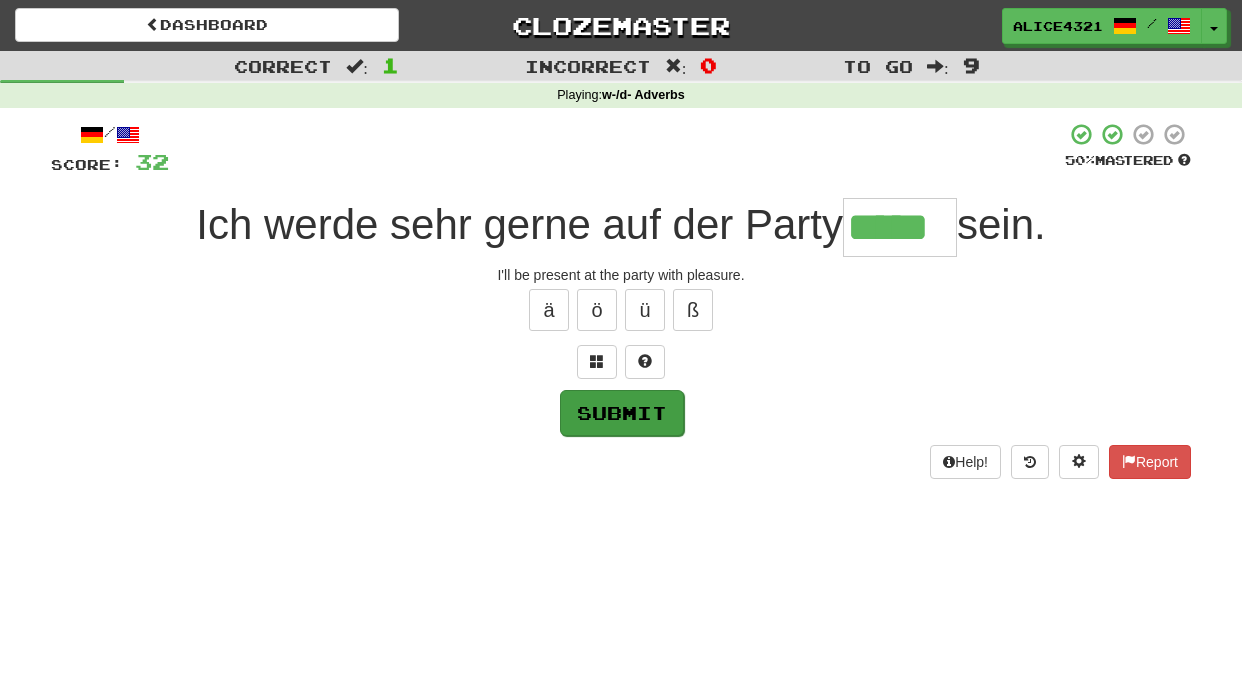 type on "*****" 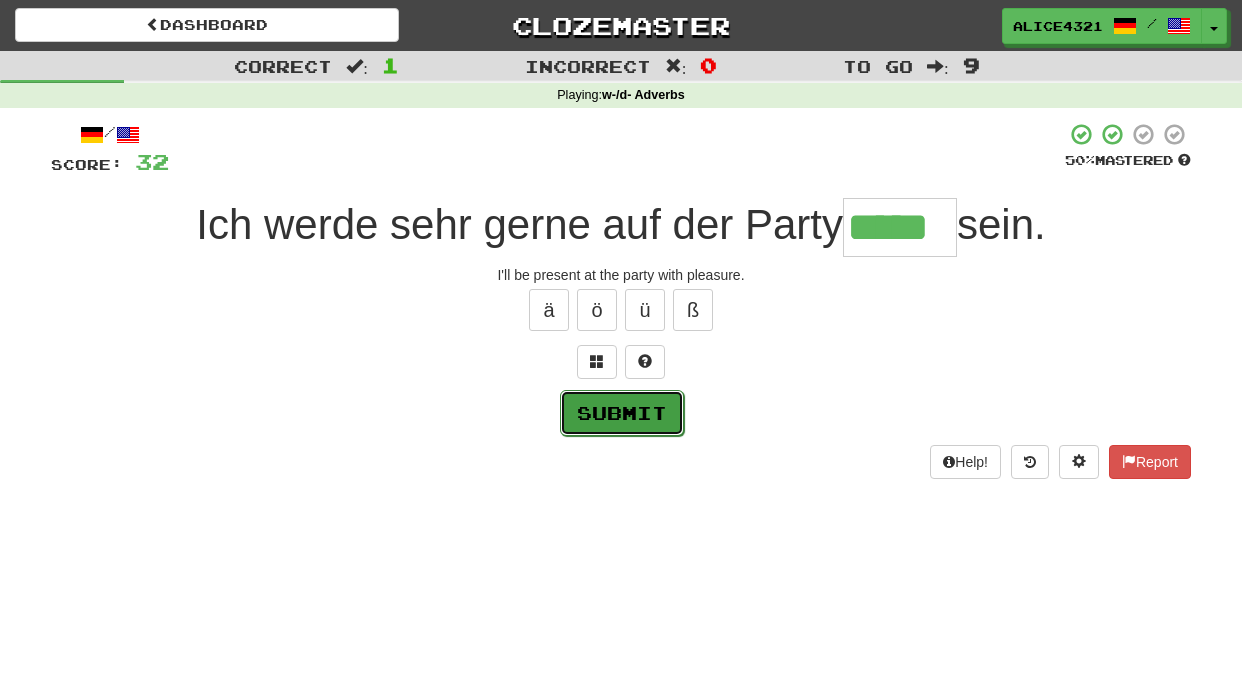 click on "Submit" at bounding box center (622, 413) 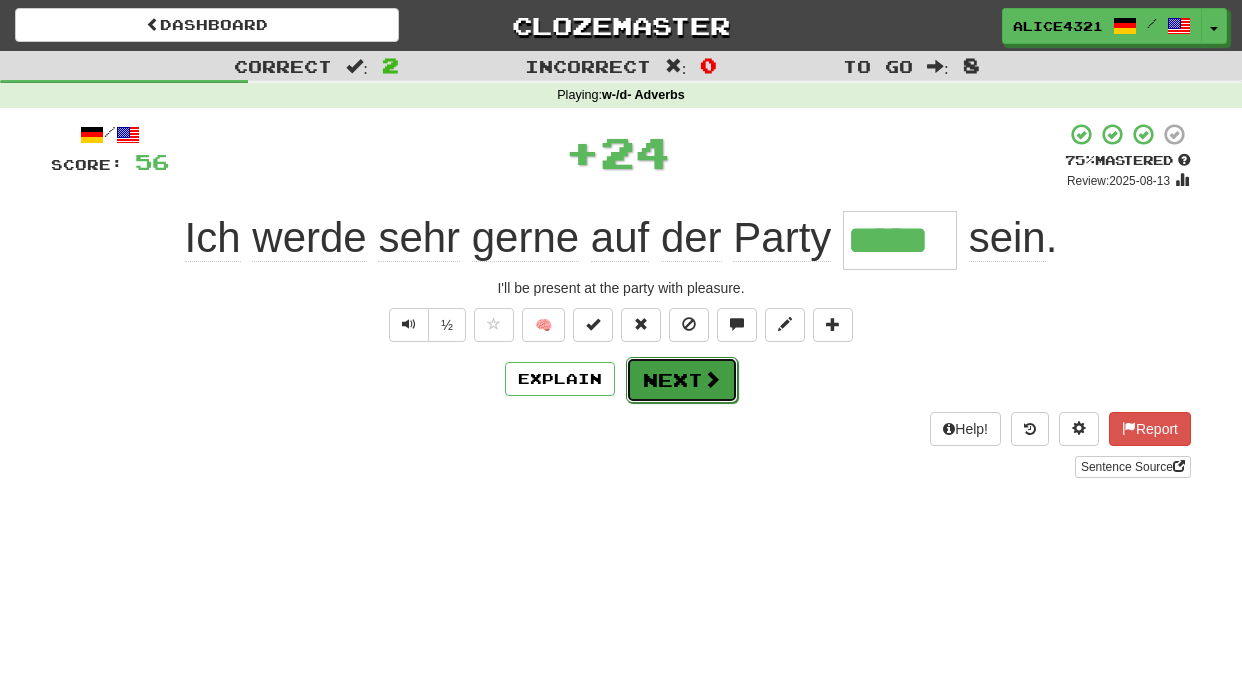click on "Next" at bounding box center [682, 380] 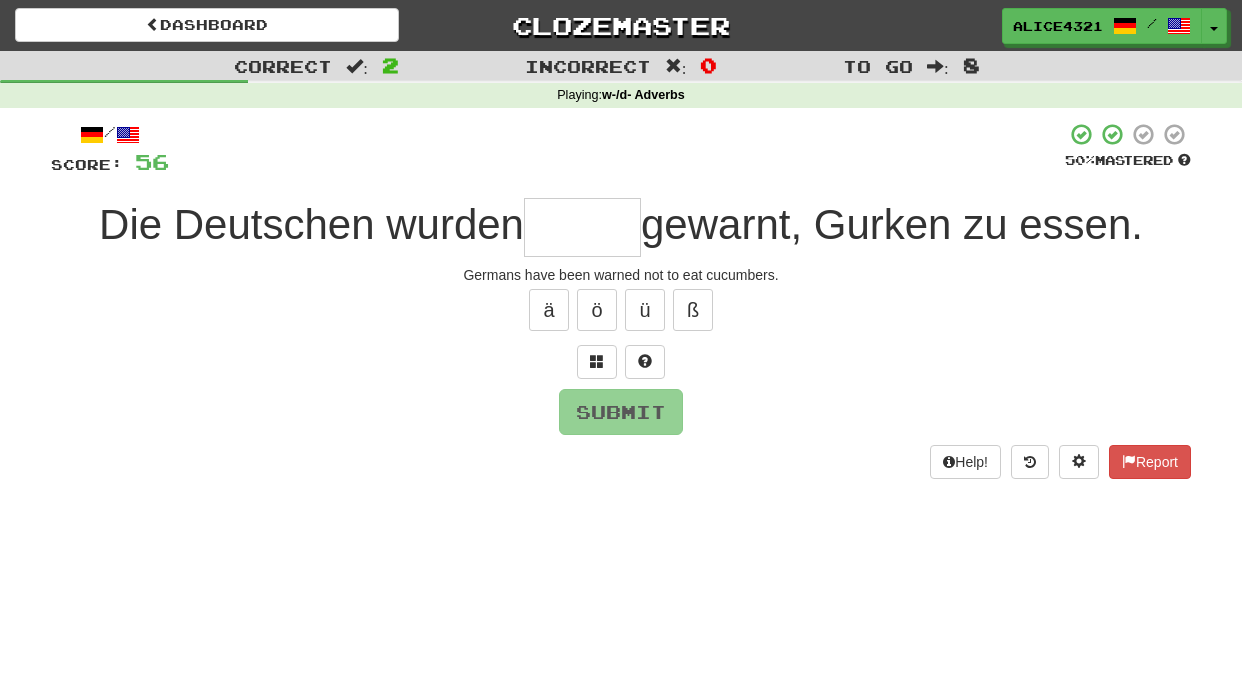 type on "*" 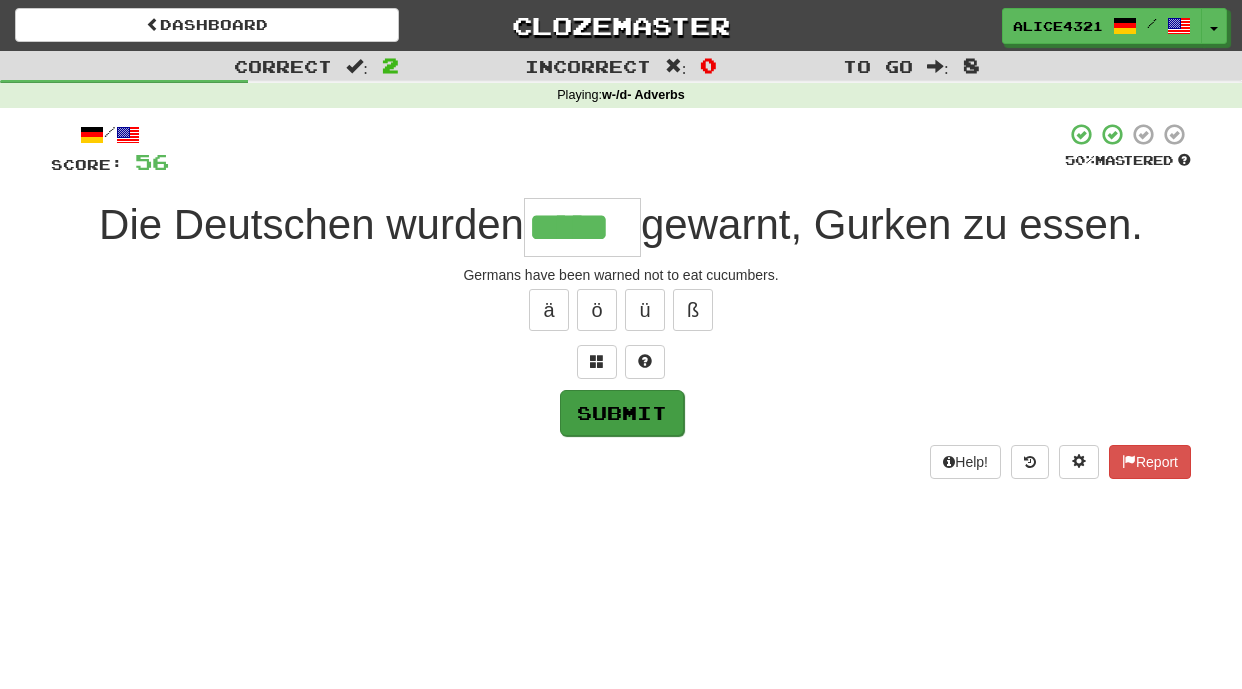 type on "*****" 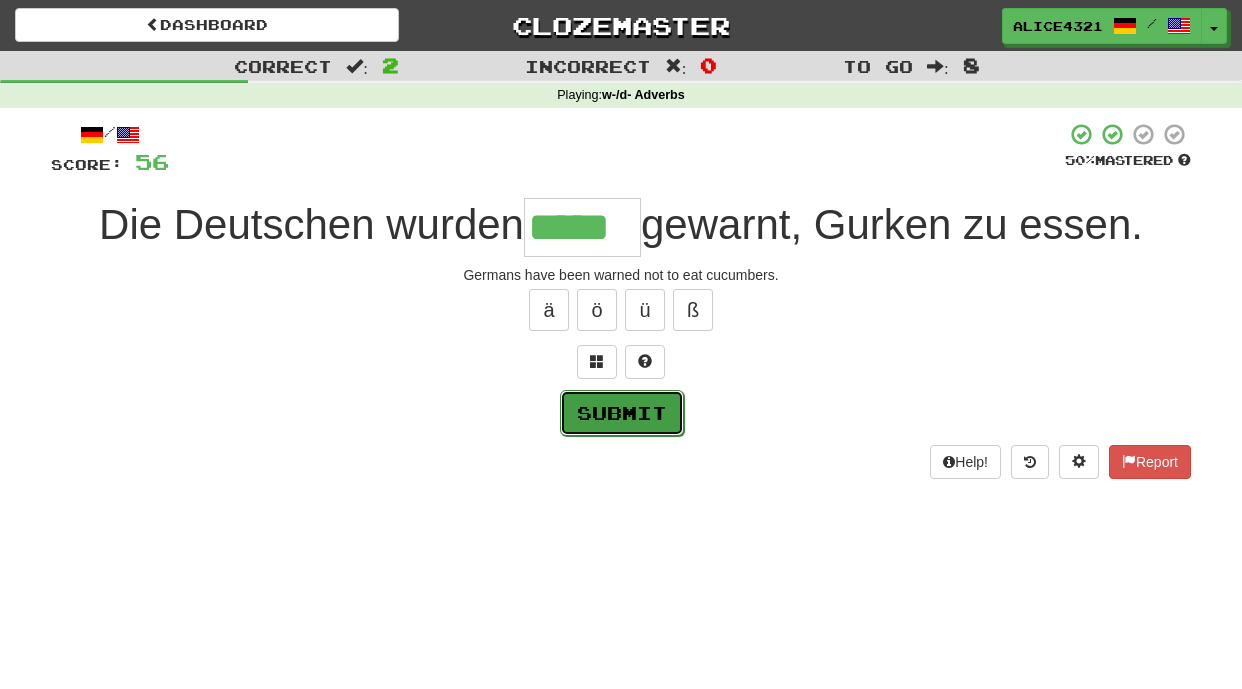 click on "Submit" at bounding box center [622, 413] 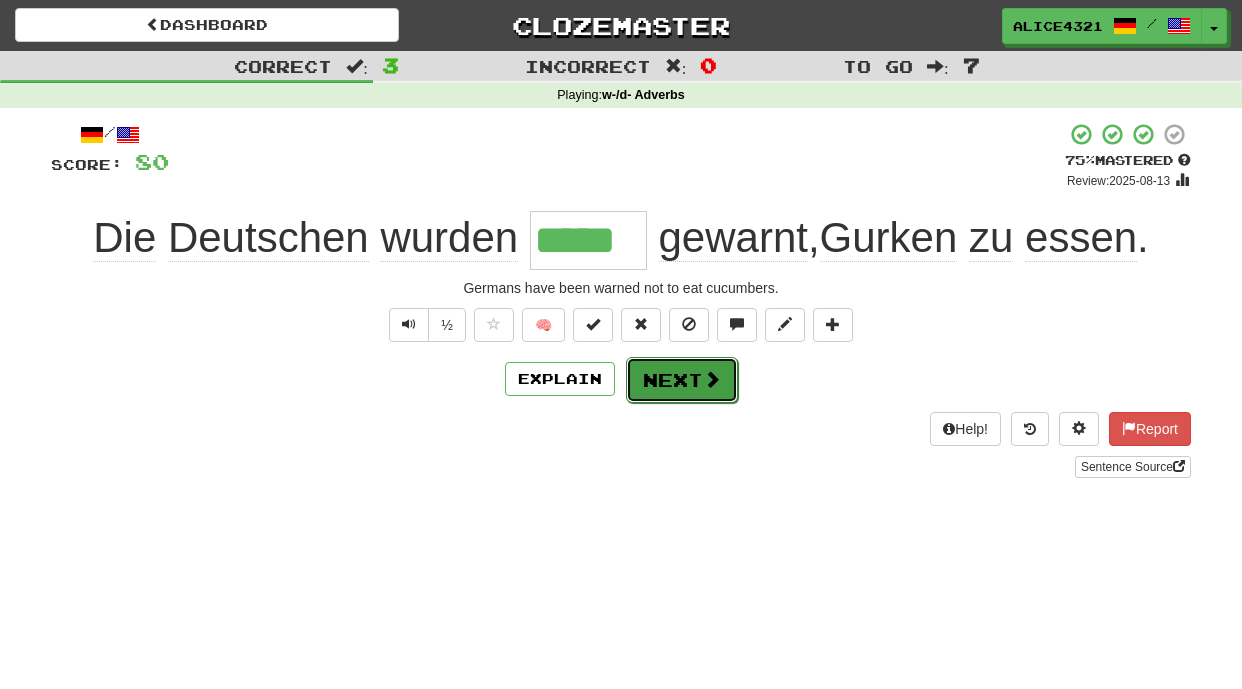 click on "Next" at bounding box center [682, 380] 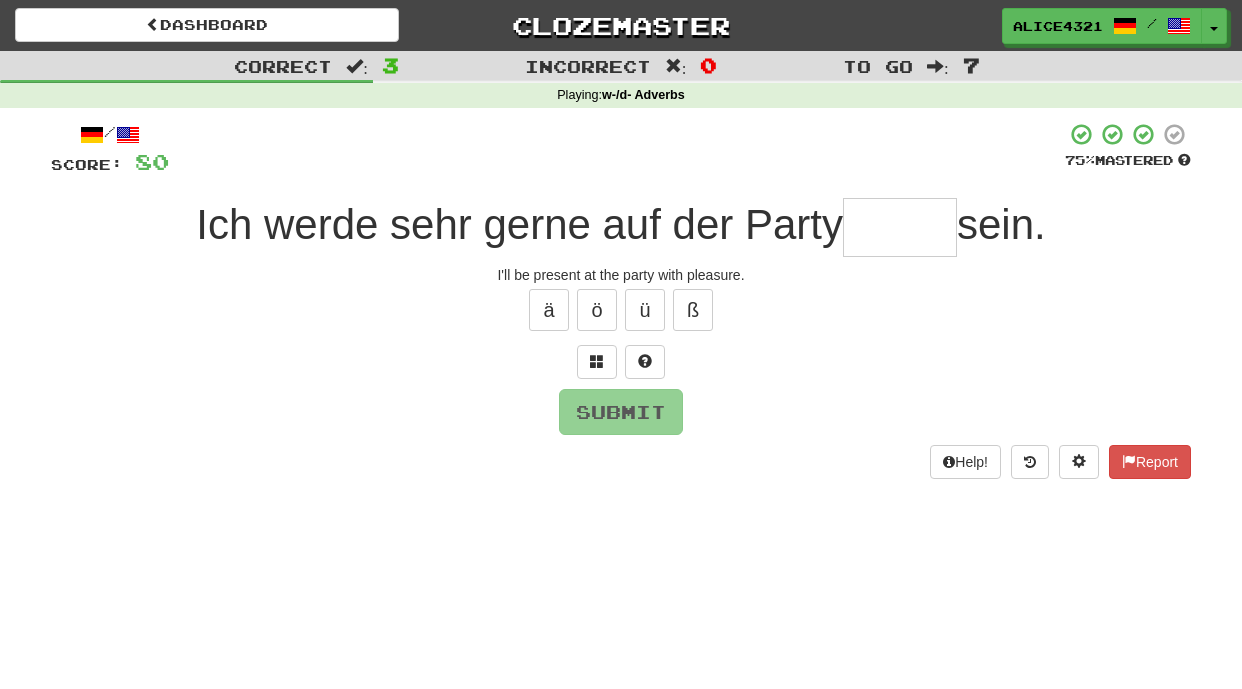 type on "*" 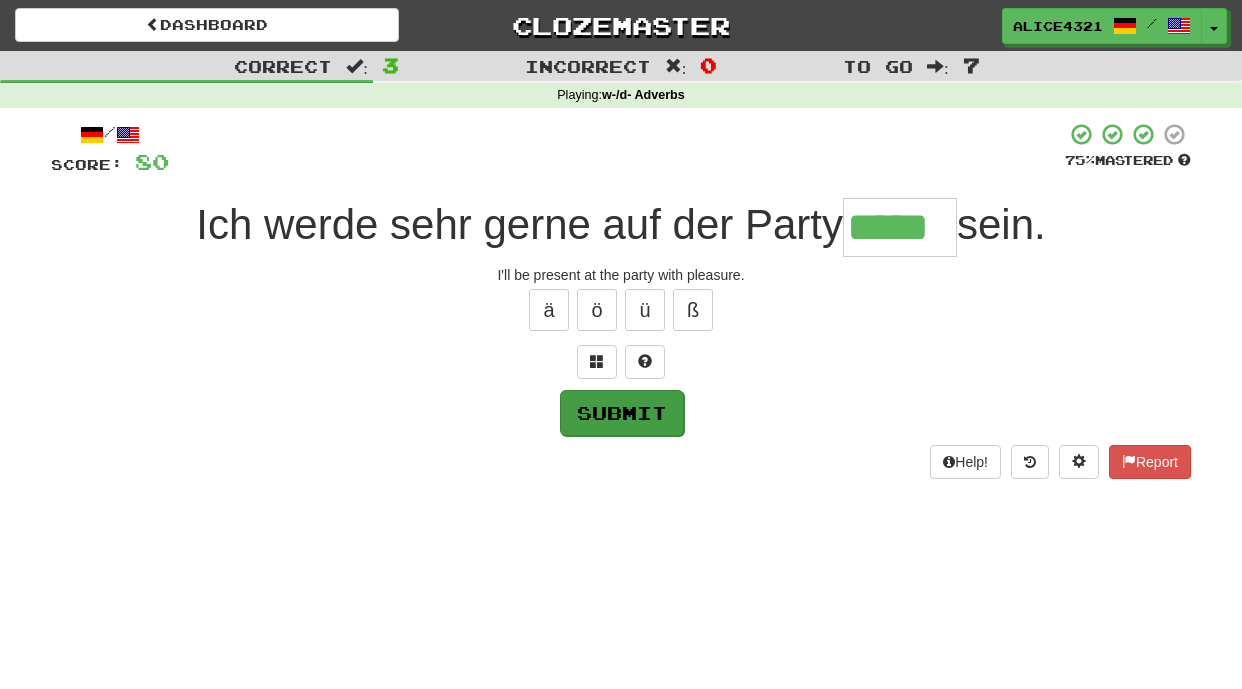 type on "*****" 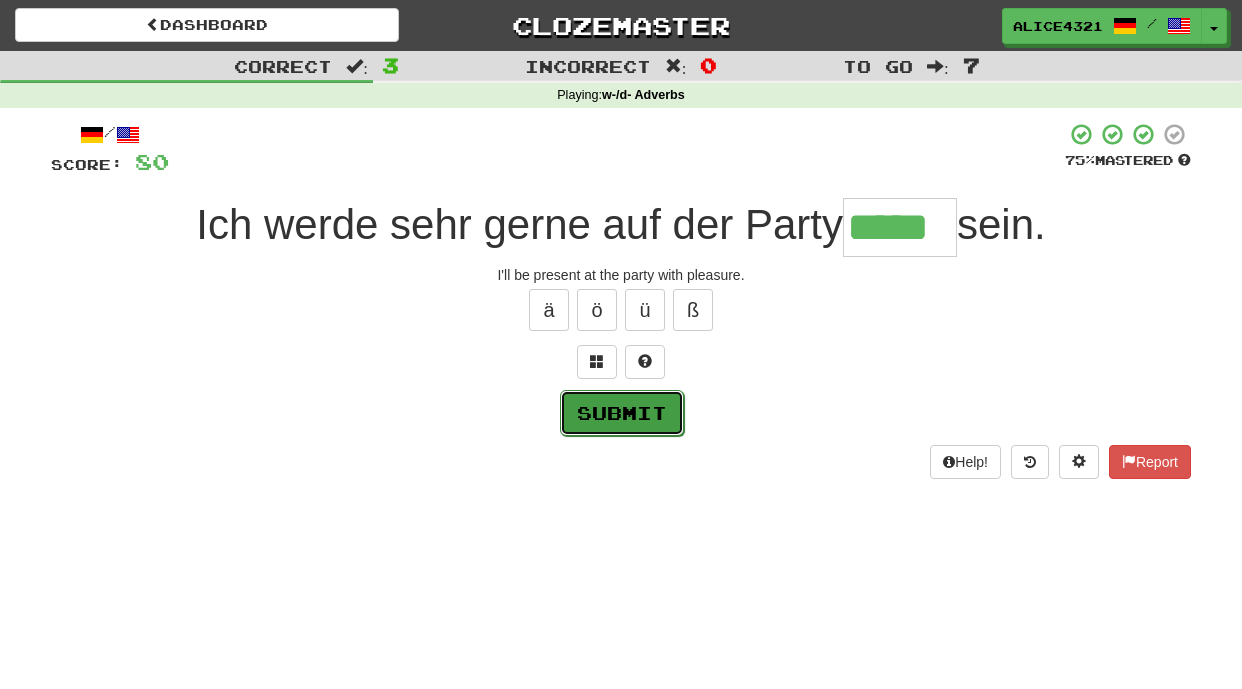 click on "Submit" at bounding box center [622, 413] 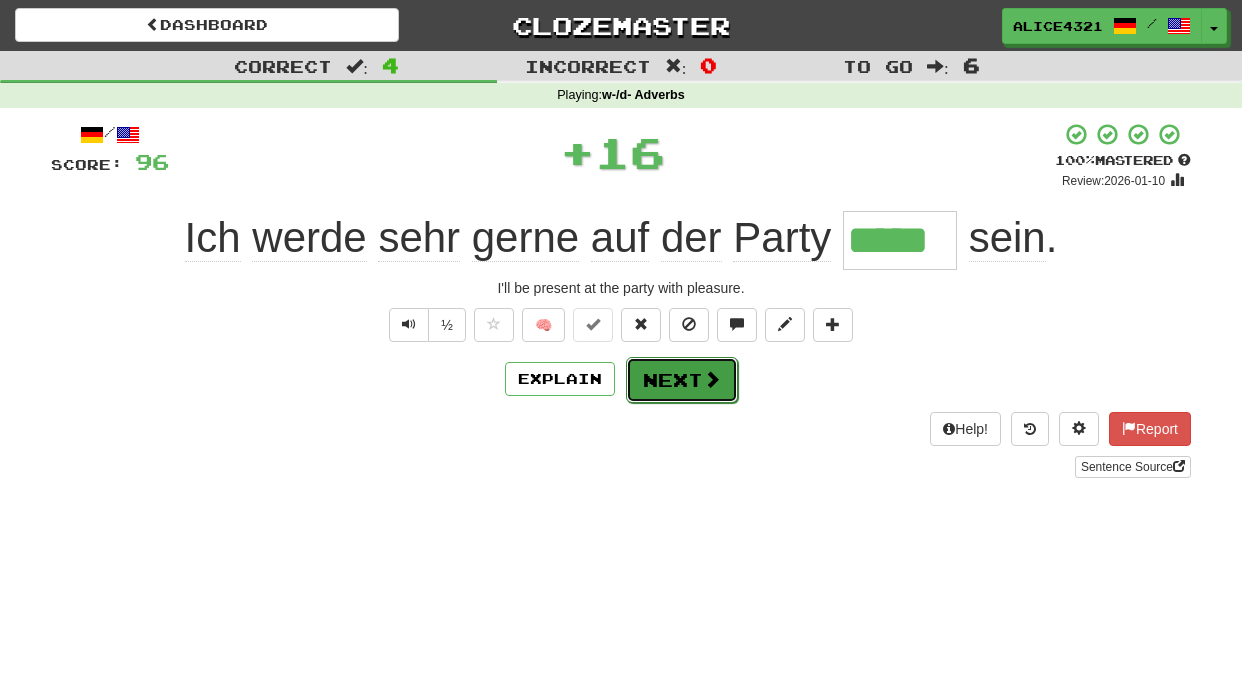 click on "Next" at bounding box center [682, 380] 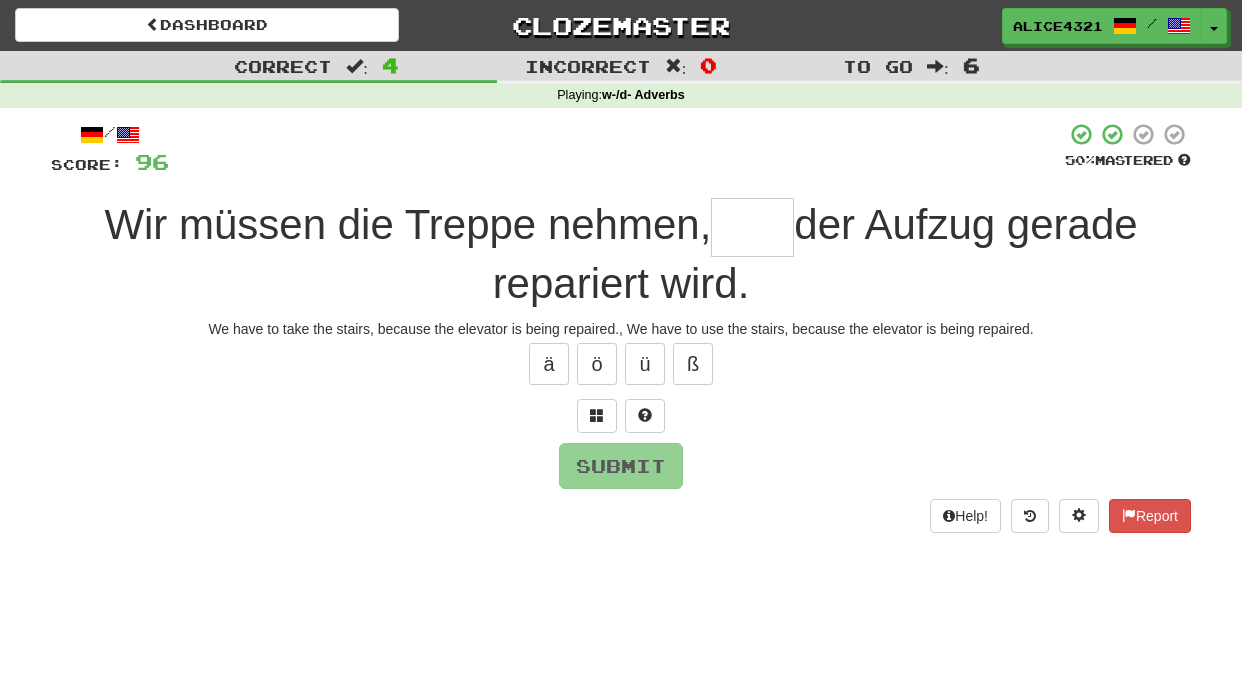 type on "*" 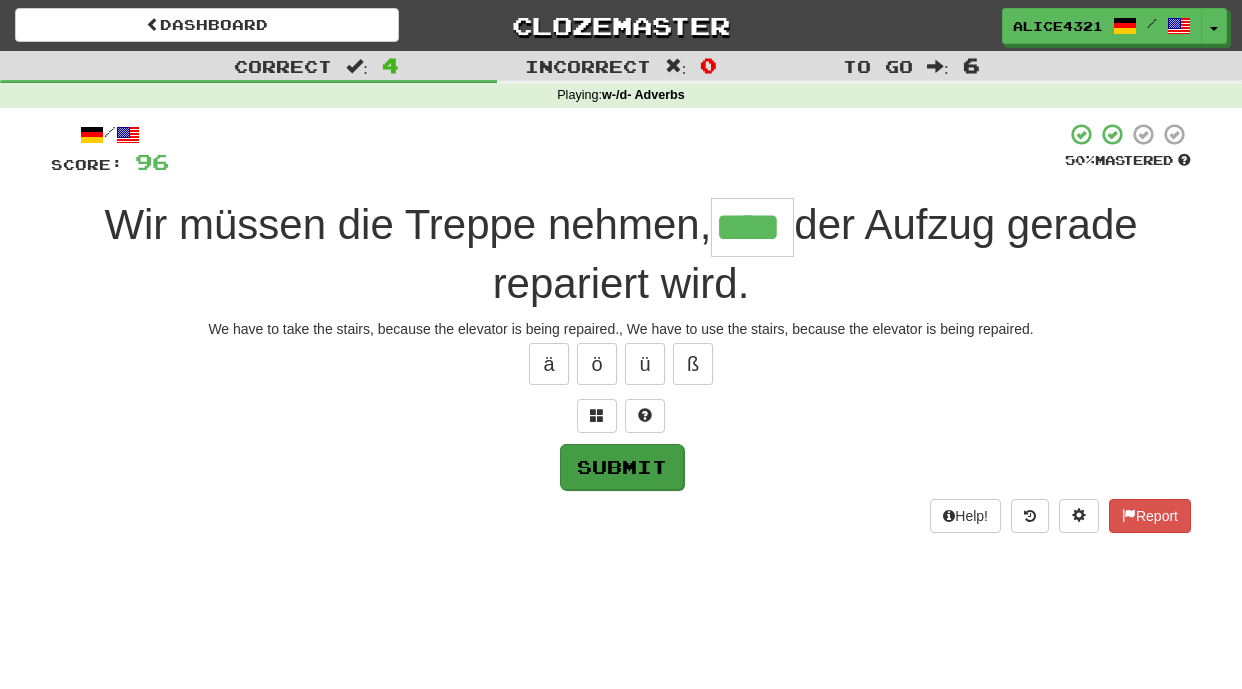 type on "****" 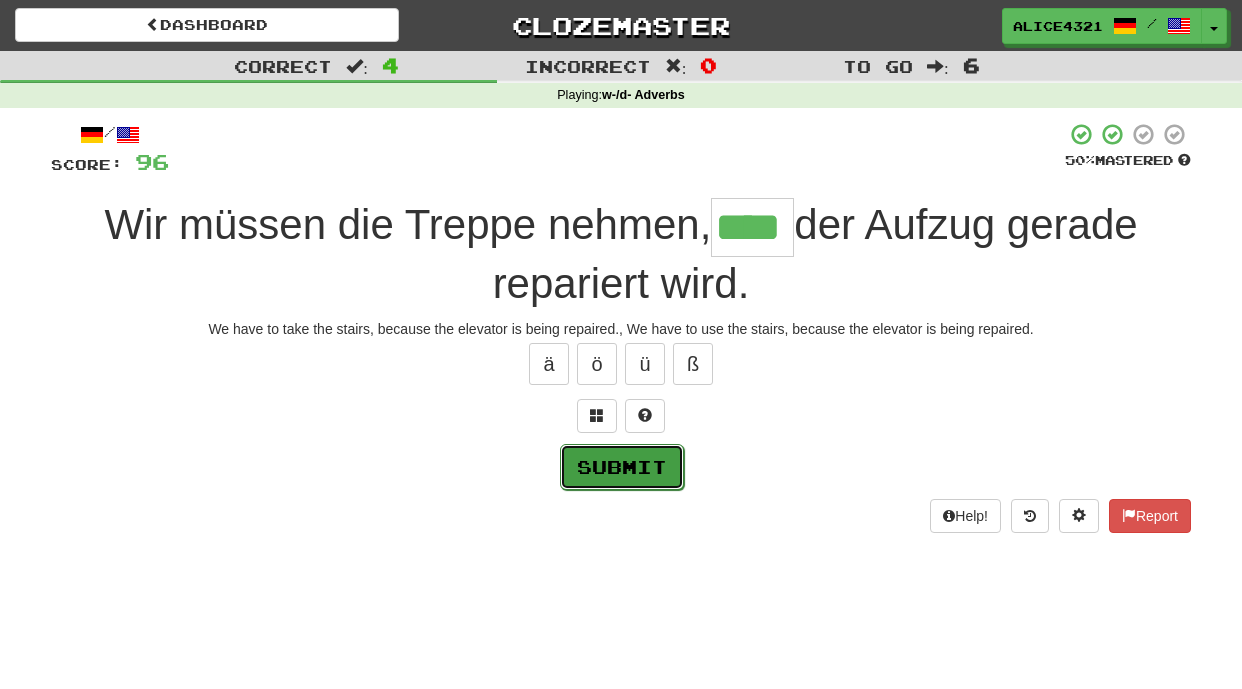 click on "Submit" at bounding box center (622, 467) 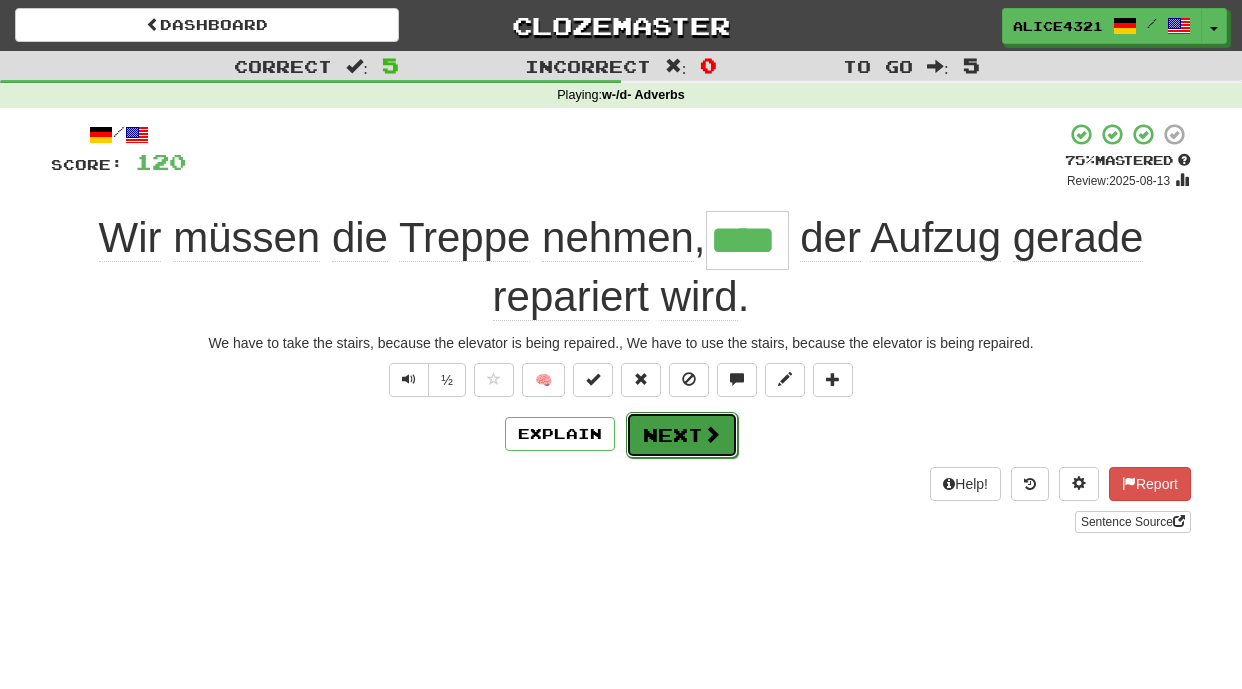 click on "Next" at bounding box center [682, 435] 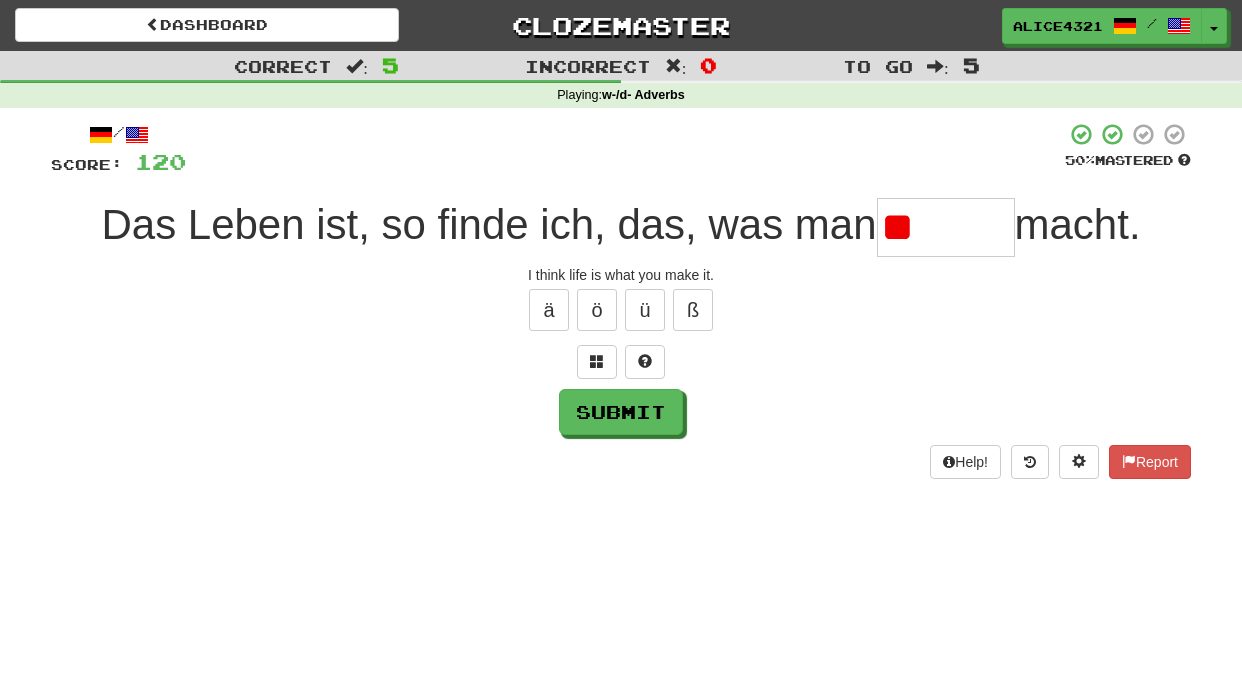 type on "*" 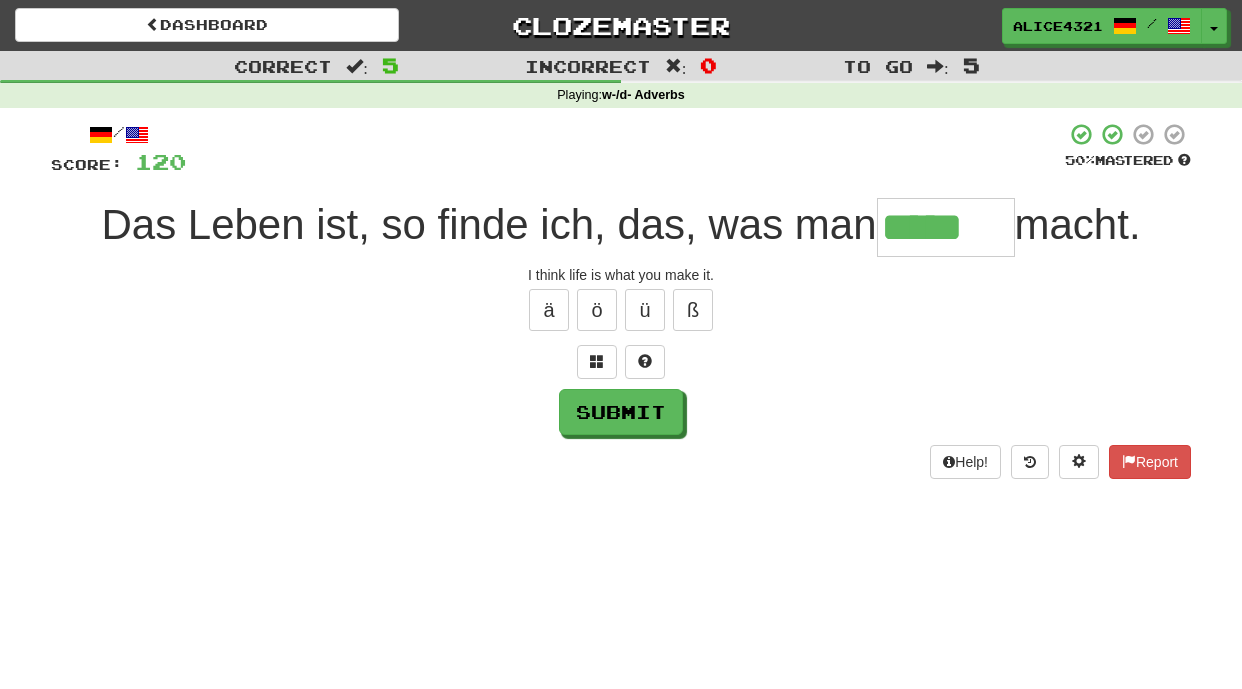 scroll, scrollTop: 0, scrollLeft: 0, axis: both 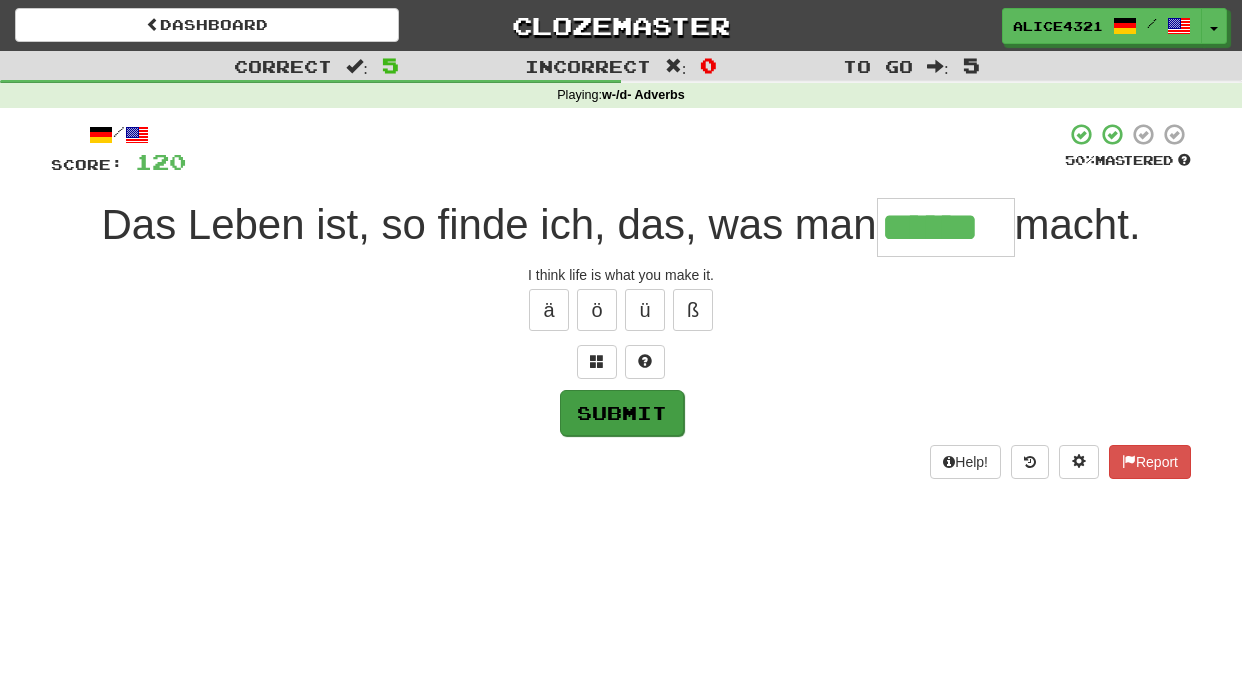 type on "******" 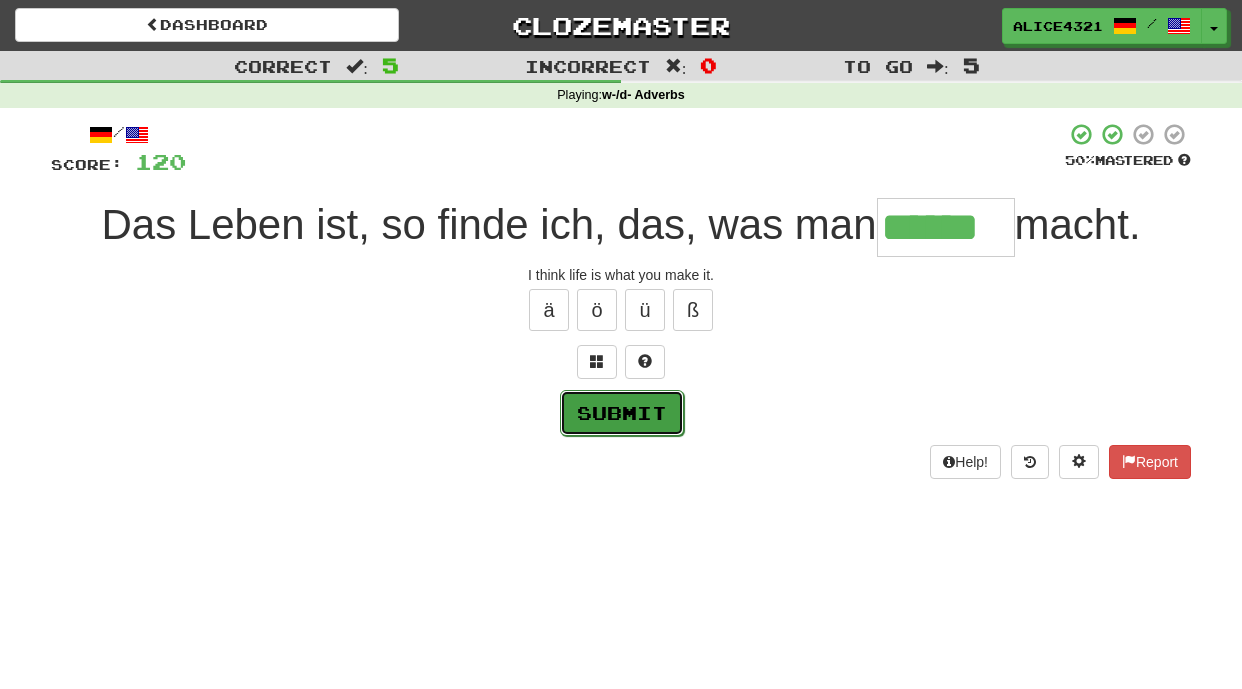 click on "Submit" at bounding box center [622, 413] 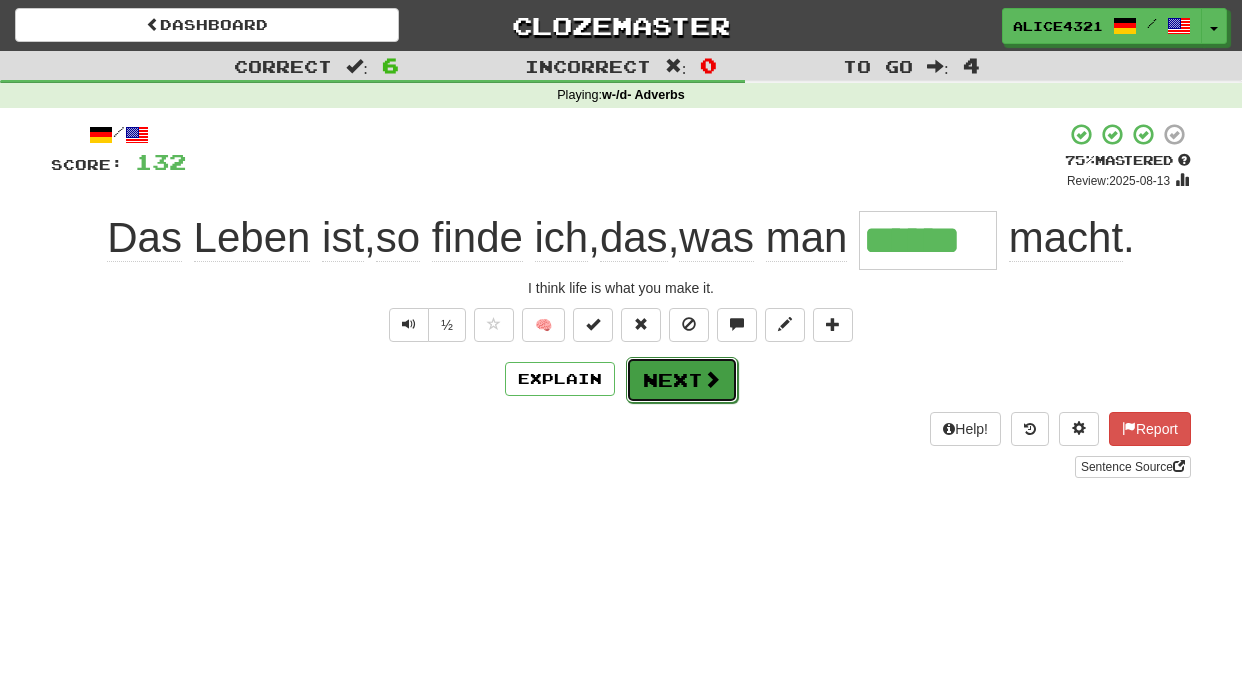 click on "Next" at bounding box center [682, 380] 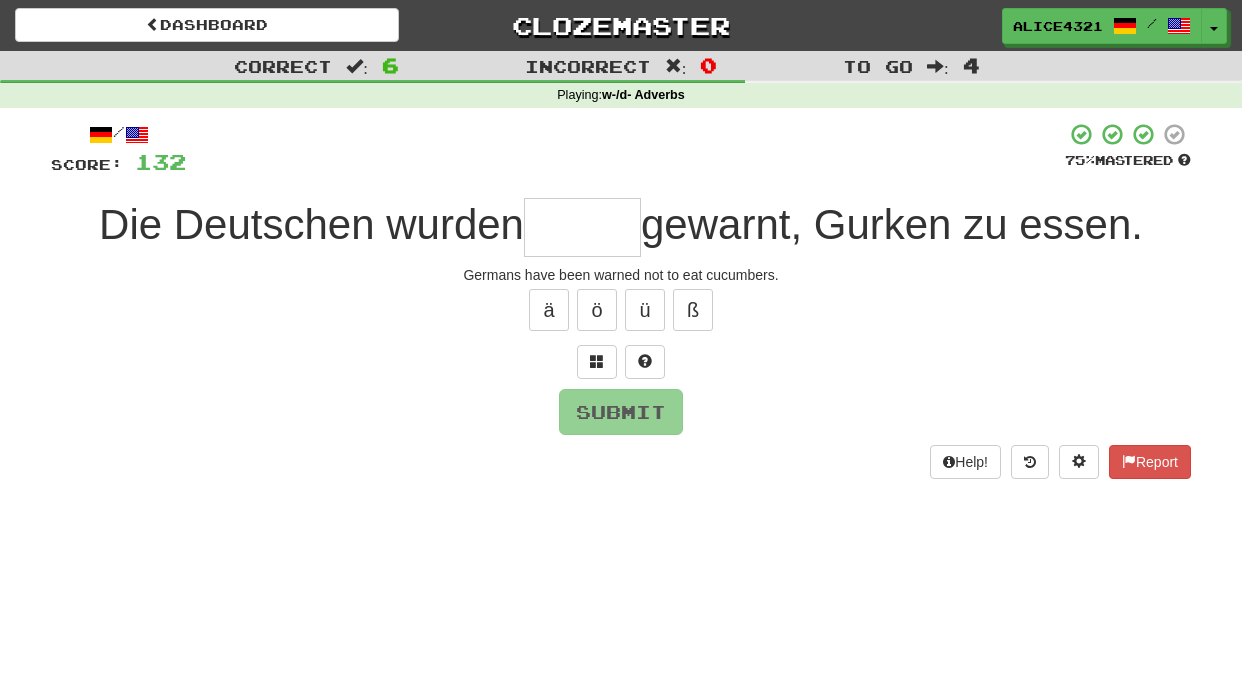 type on "*" 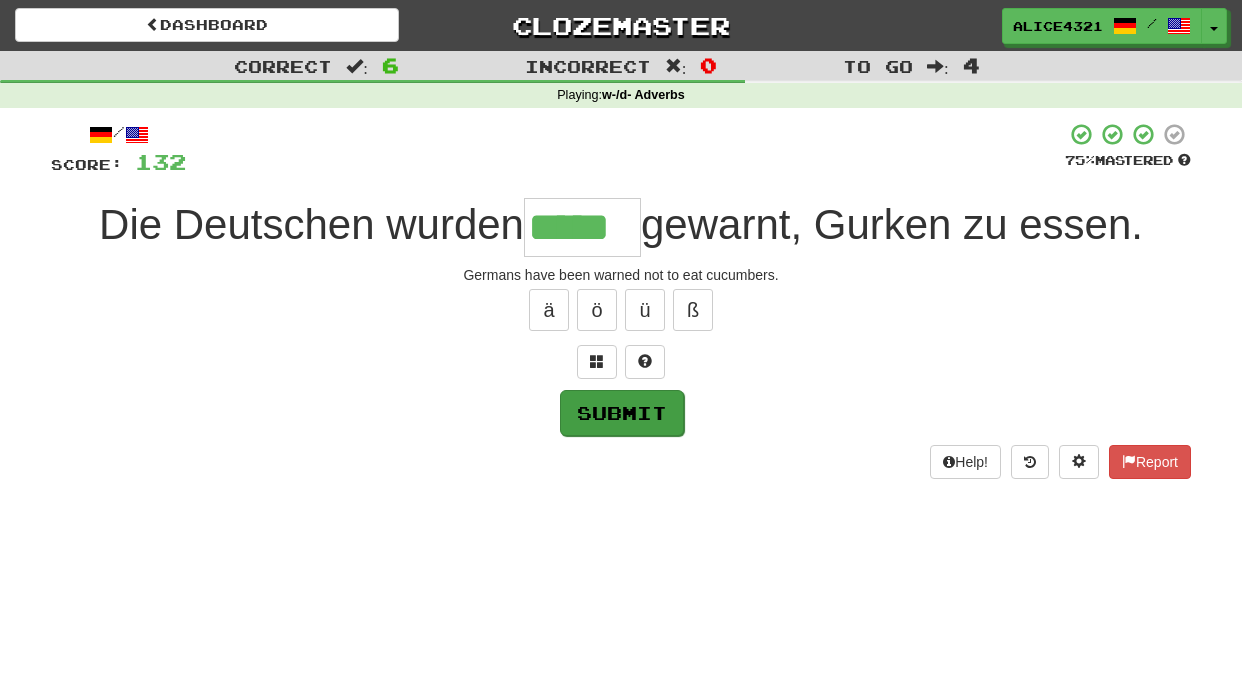 type on "*****" 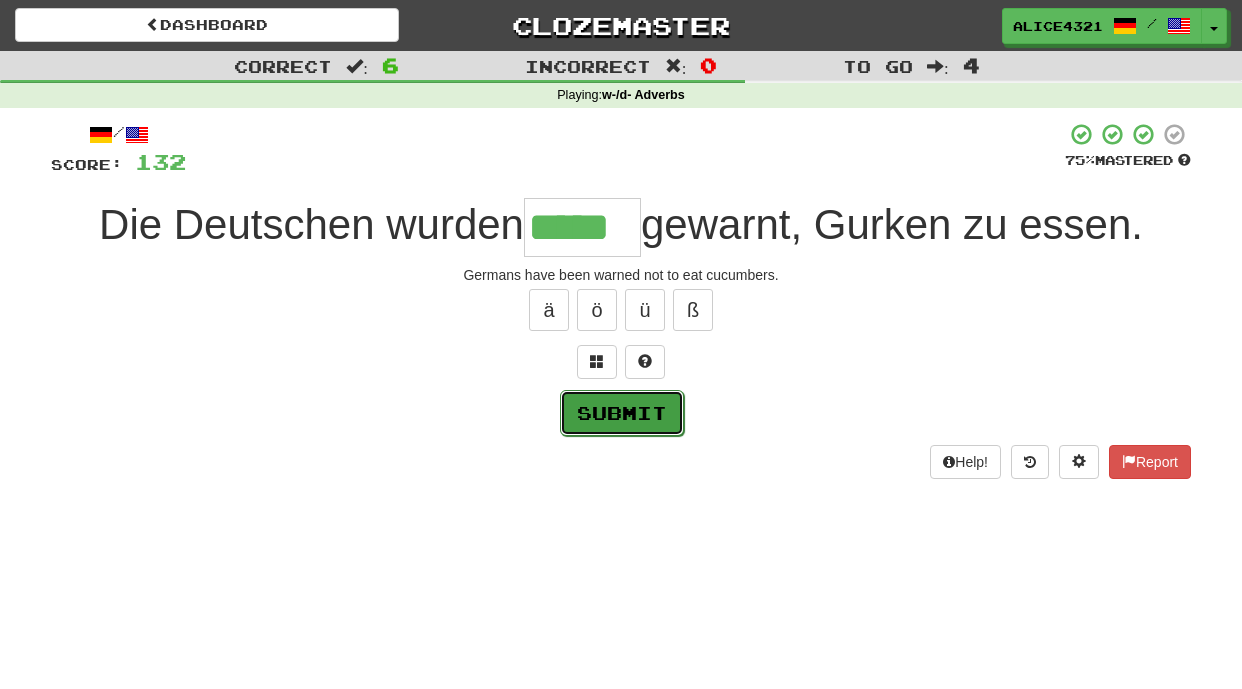 click on "Submit" at bounding box center (622, 413) 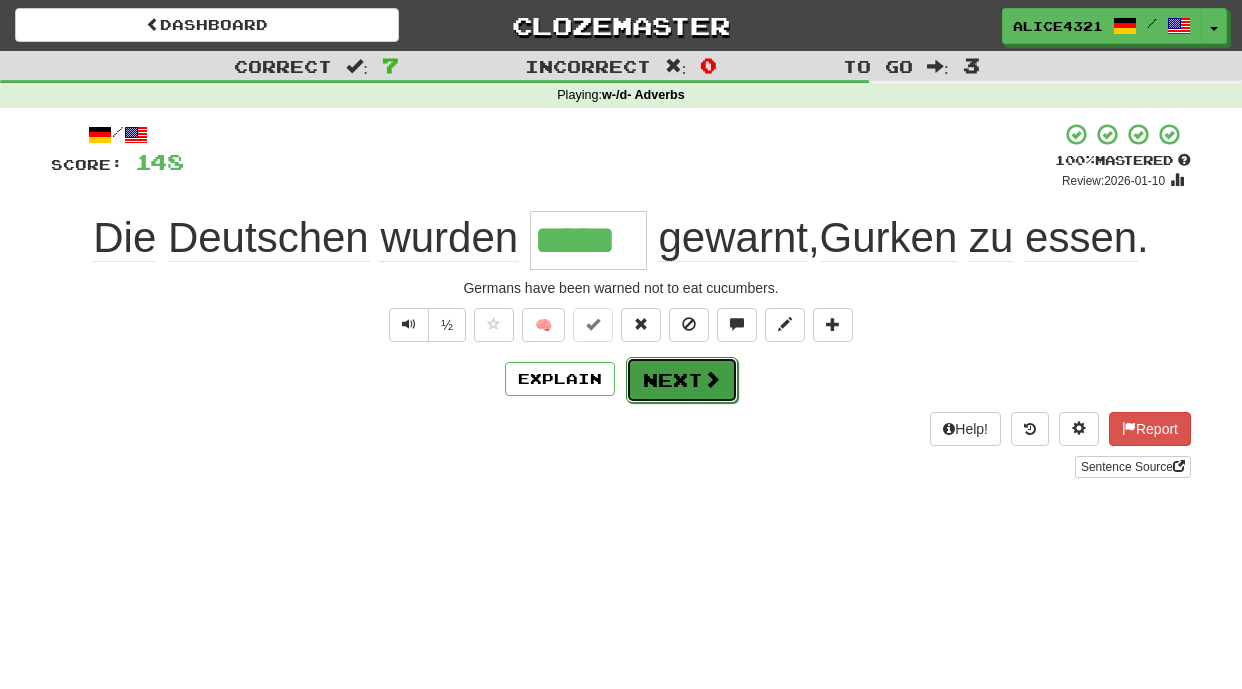 click at bounding box center (712, 379) 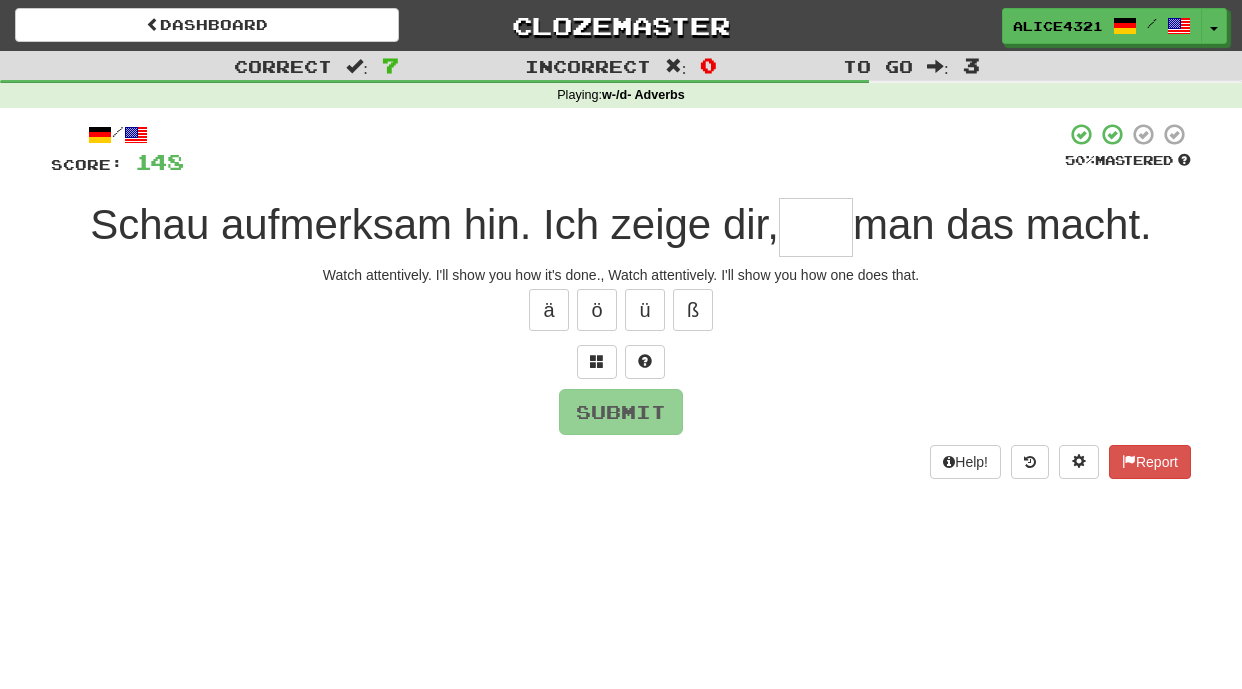 type on "*" 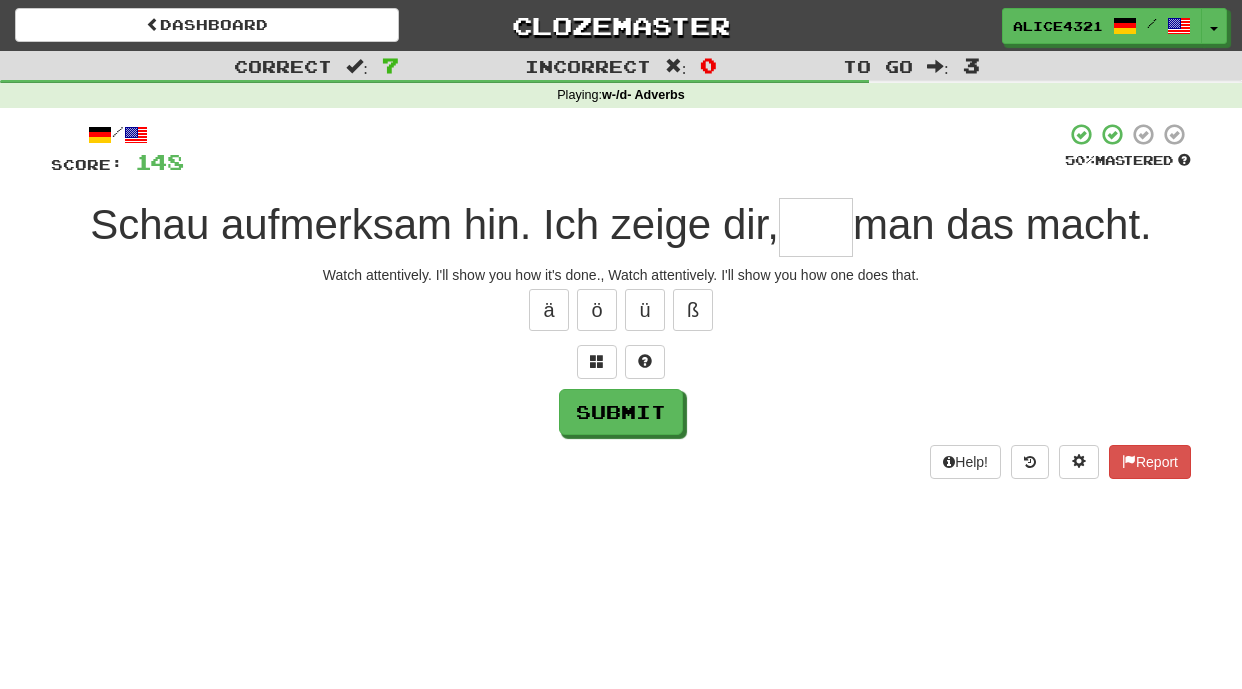 type on "*" 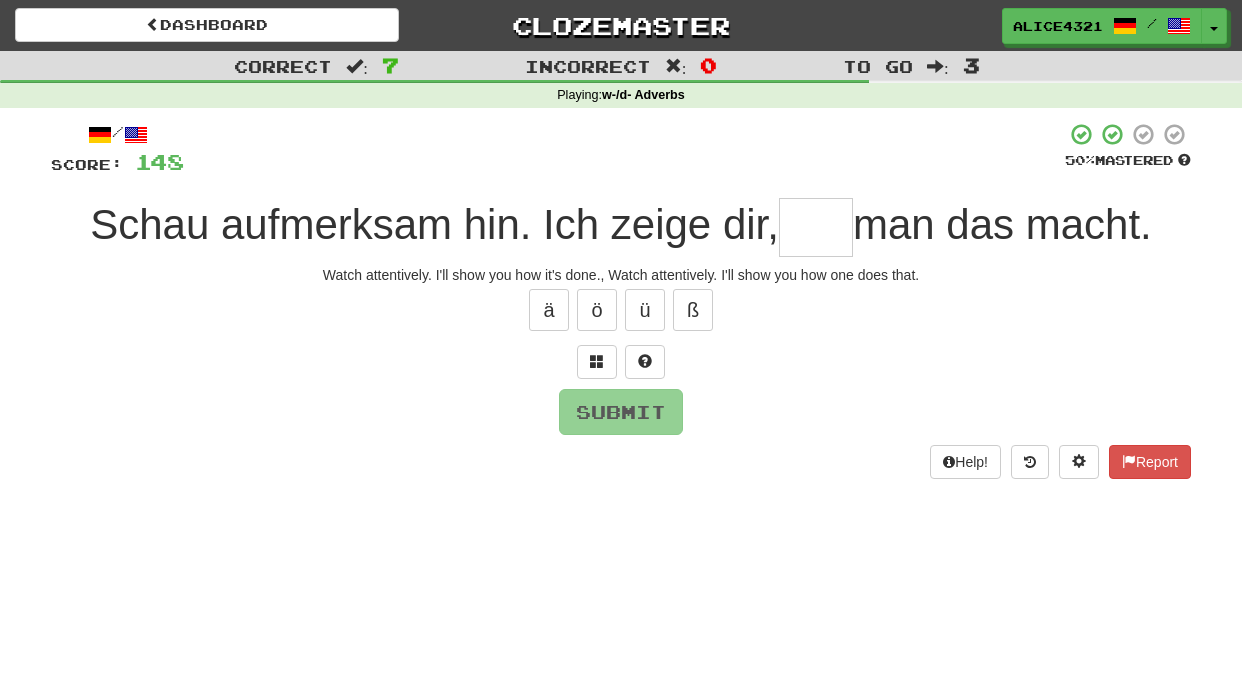 type on "*" 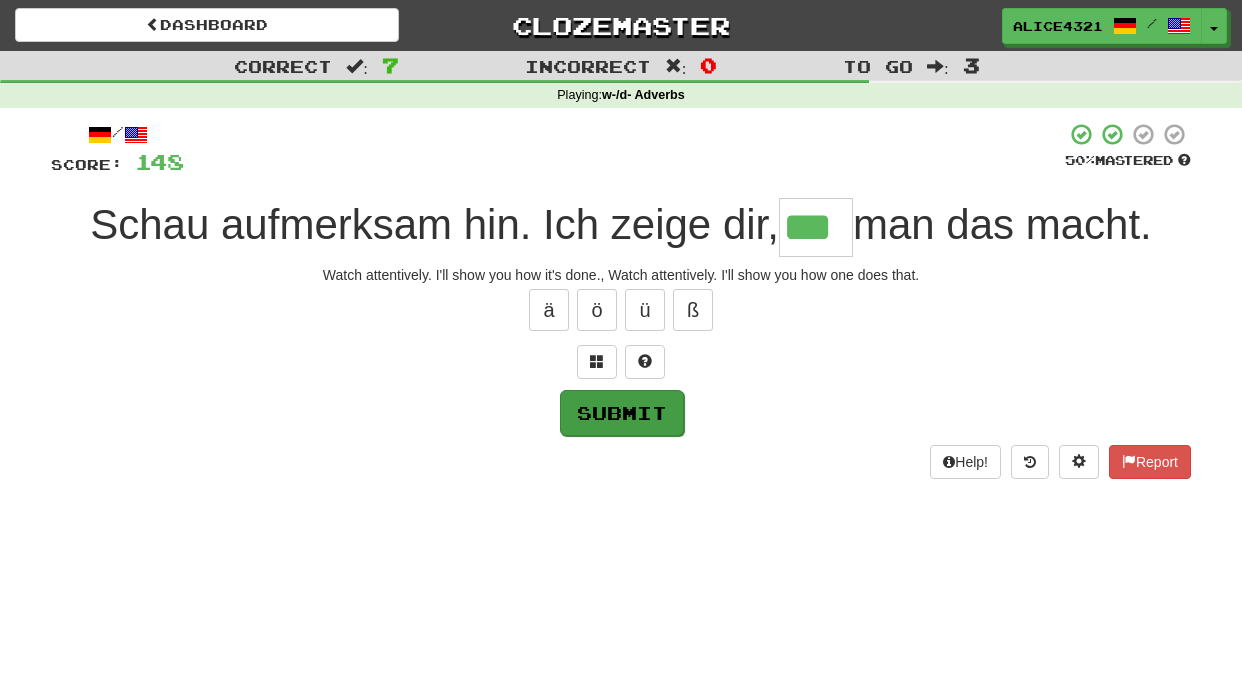 type on "***" 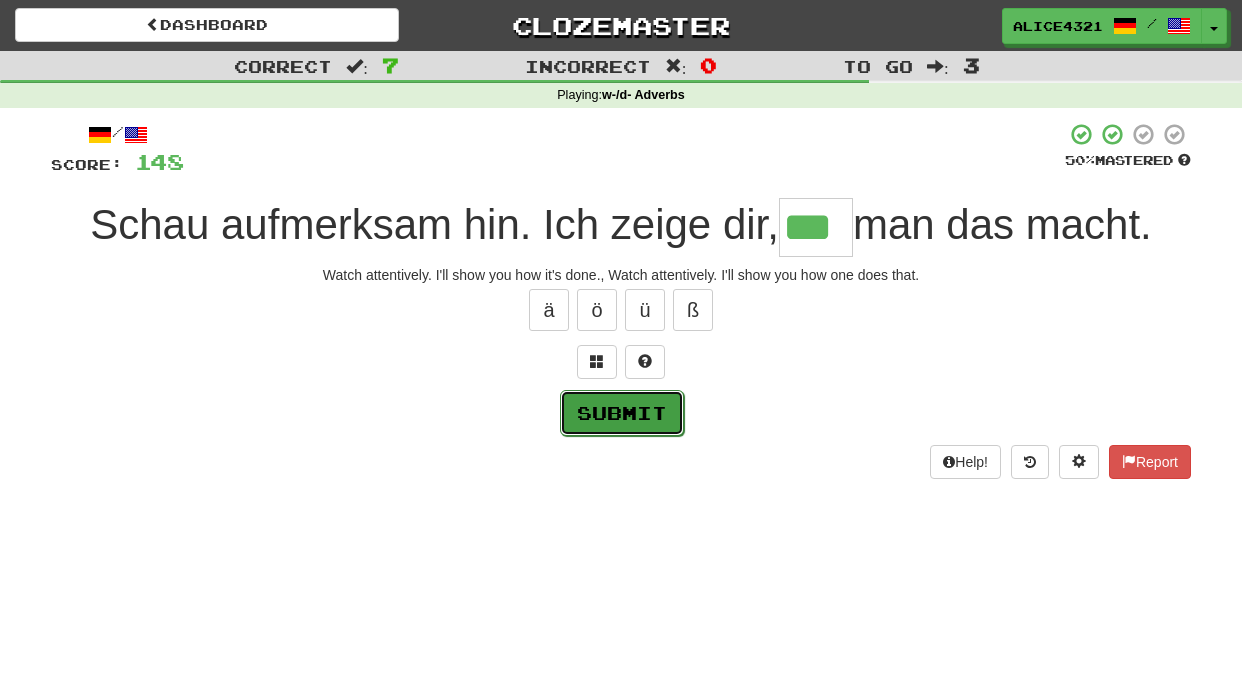click on "Submit" at bounding box center (622, 413) 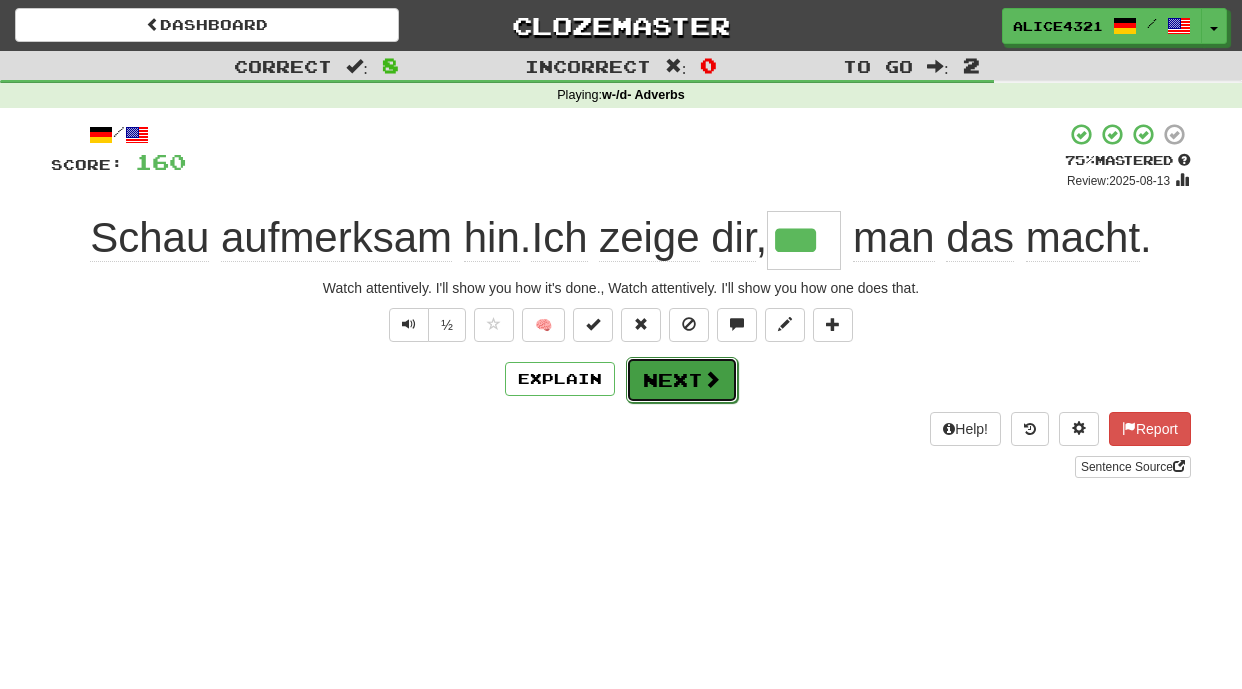 click on "Next" at bounding box center (682, 380) 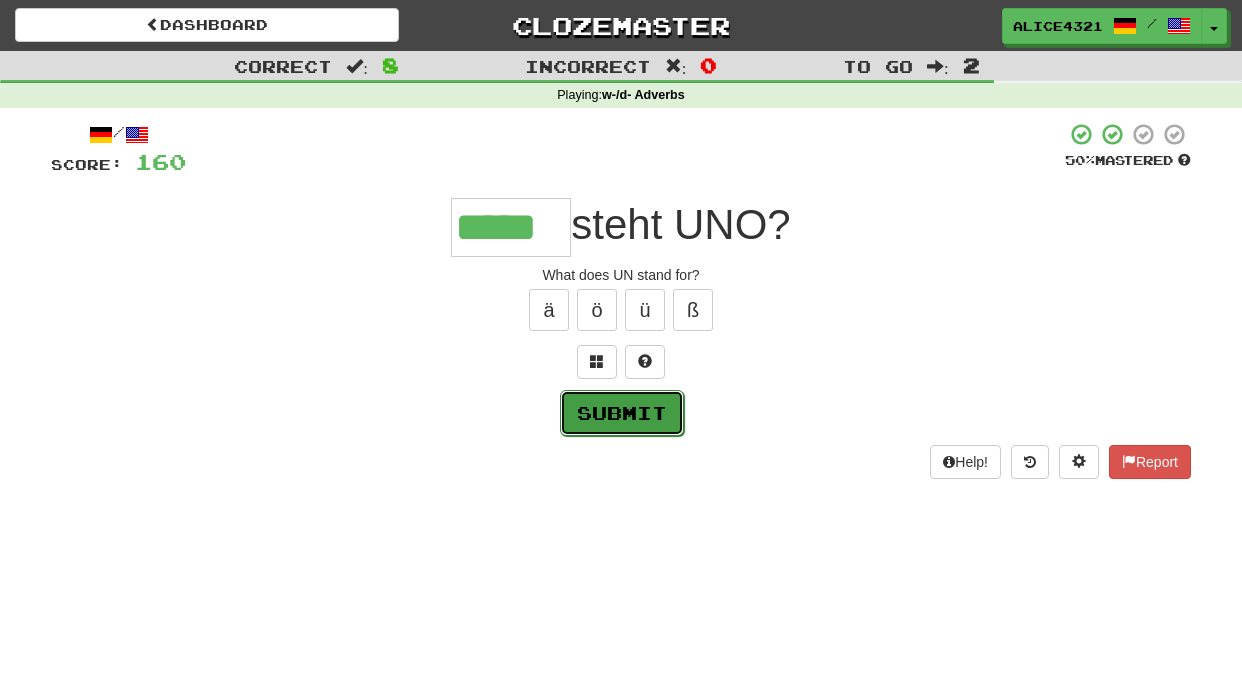 click on "Submit" at bounding box center [622, 413] 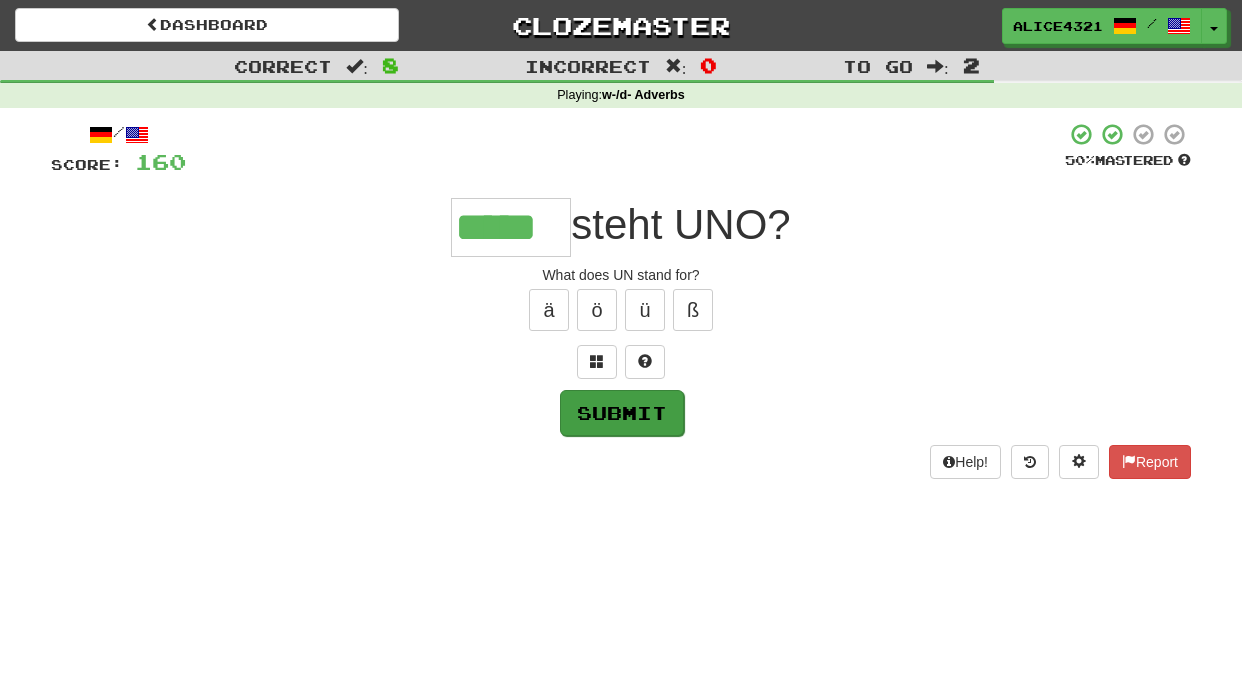type on "*****" 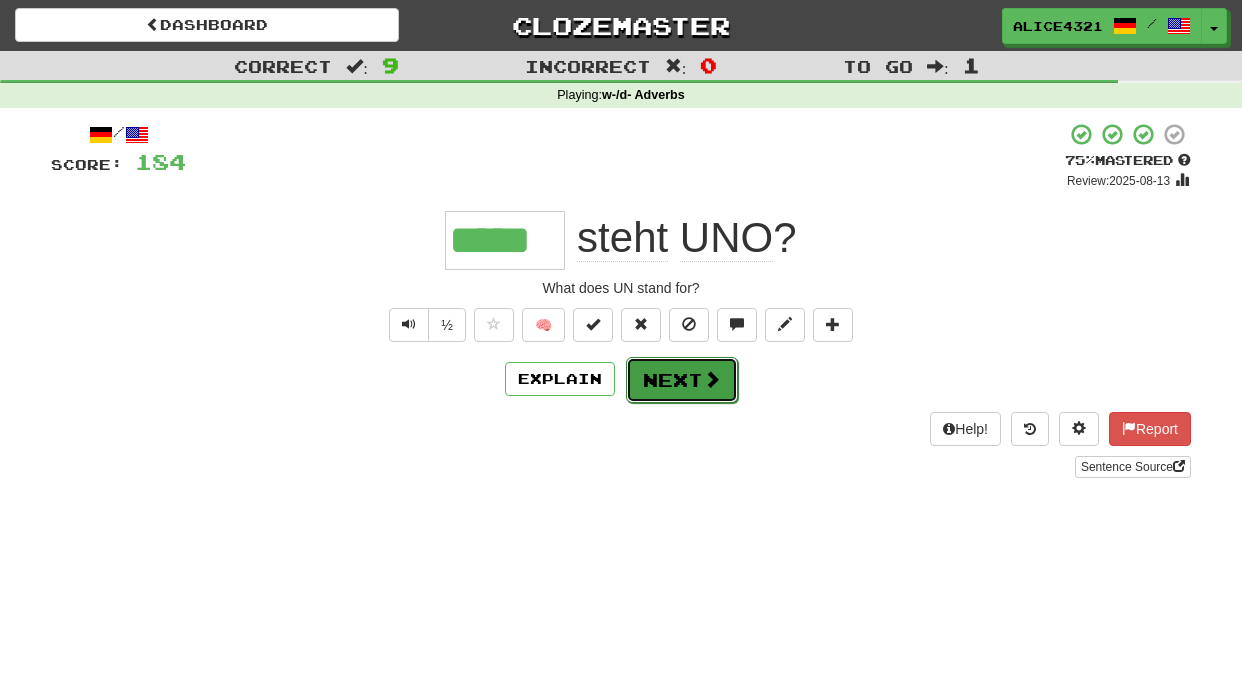 click on "Next" at bounding box center [682, 380] 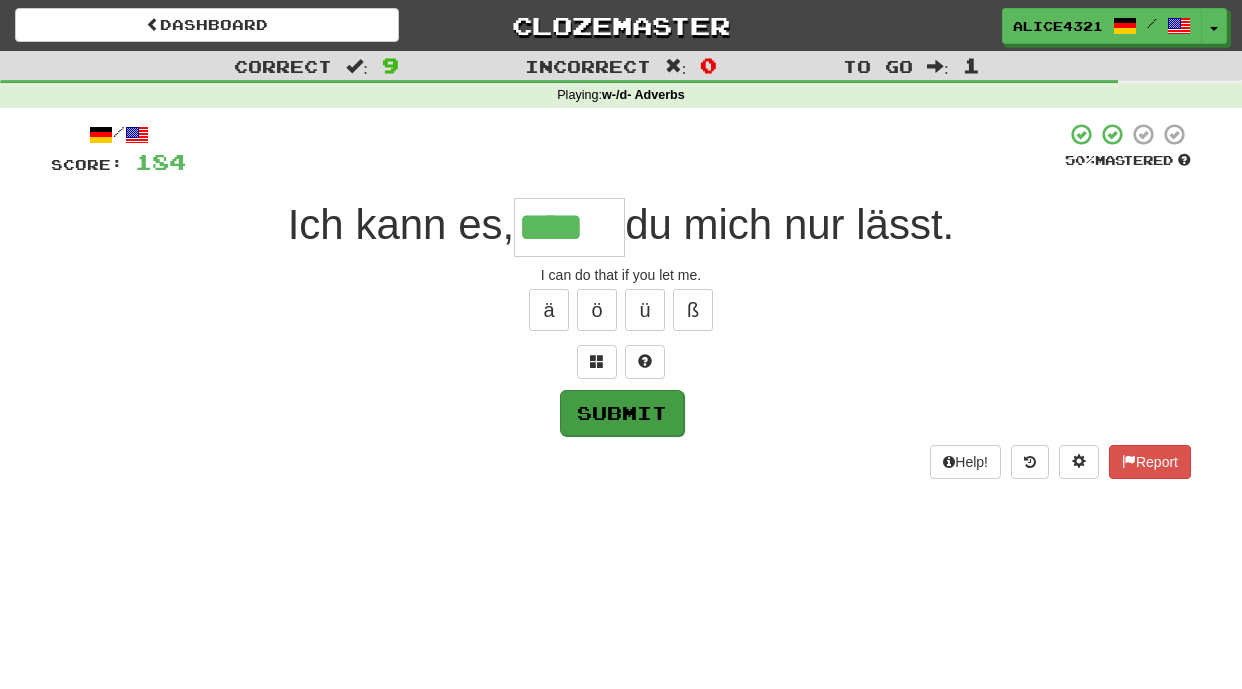 type on "****" 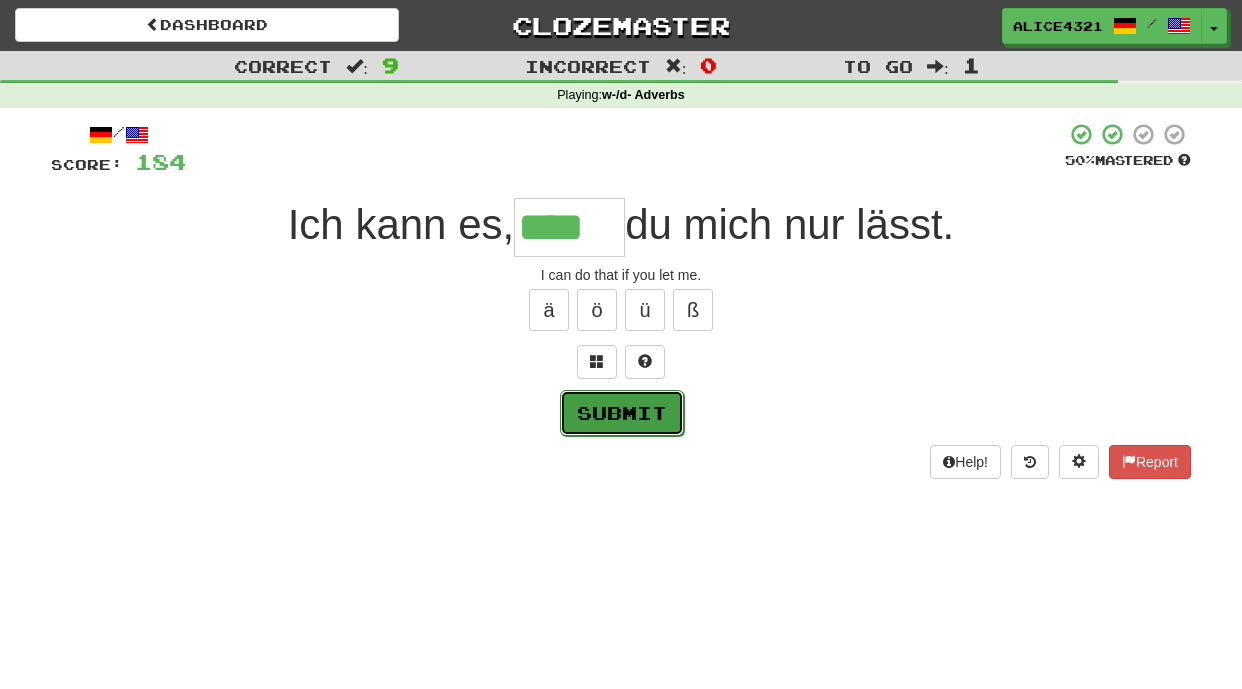 click on "Submit" at bounding box center (622, 413) 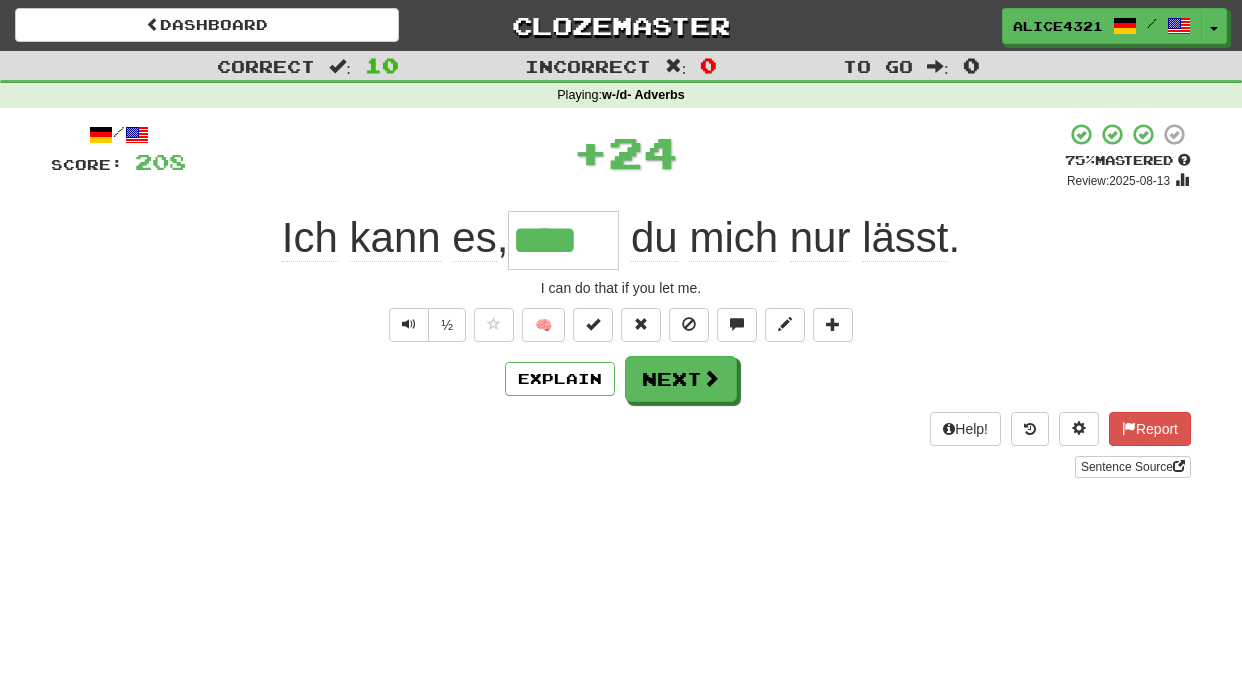 click on "/  Score:   208 + 24 75 %  Mastered Review:  2025-08-13 Ich   kann   es ,  ****   du   mich   nur   lässt . I can do that if you let me. ½ 🧠 Explain Next  Help!  Report Sentence Source" at bounding box center [621, 300] 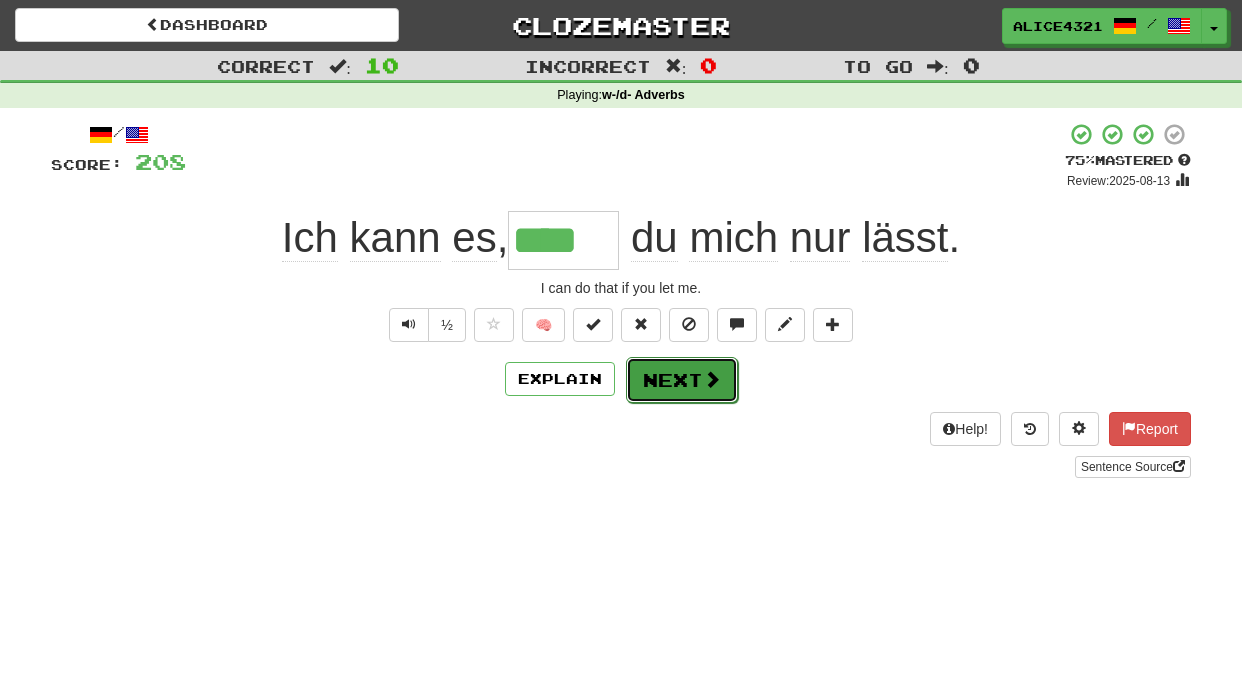 click at bounding box center (712, 379) 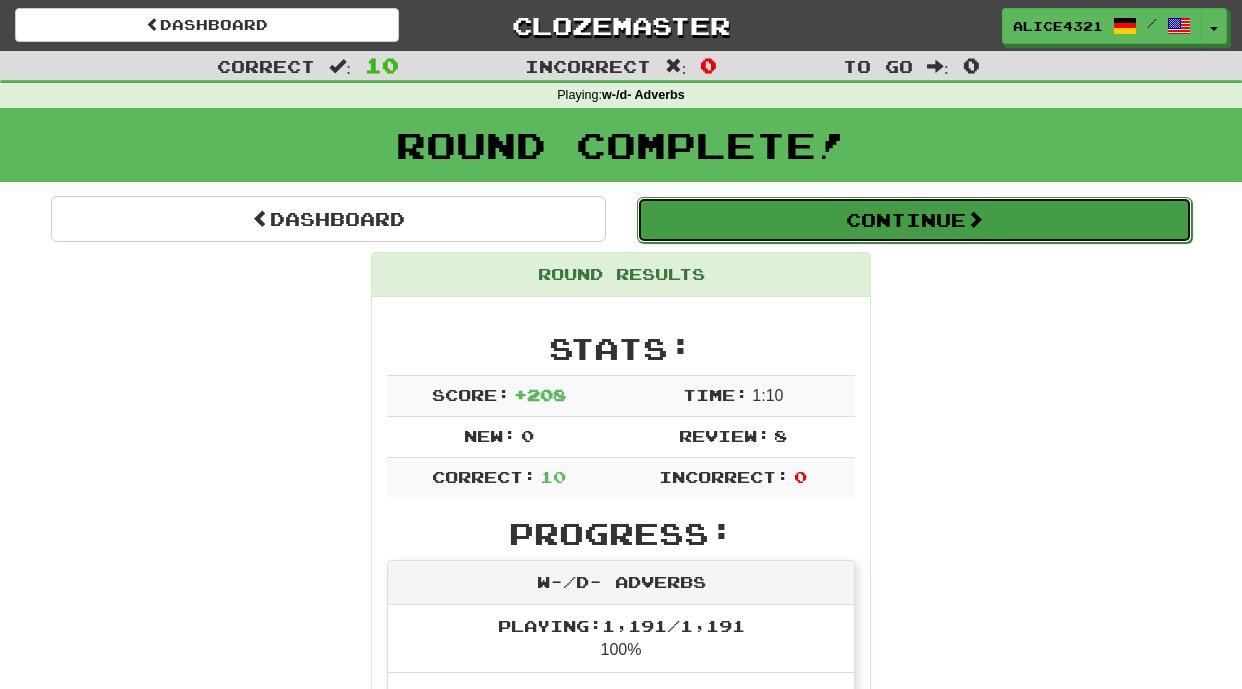 click on "Continue" at bounding box center [914, 220] 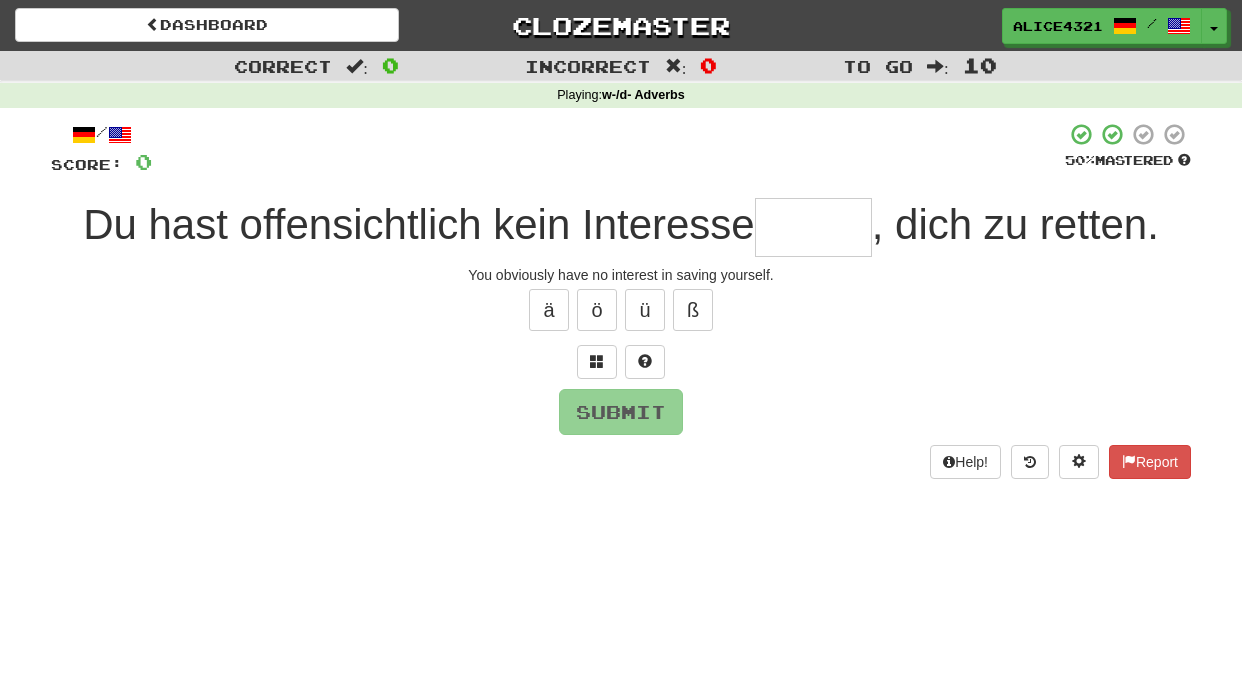 type on "*" 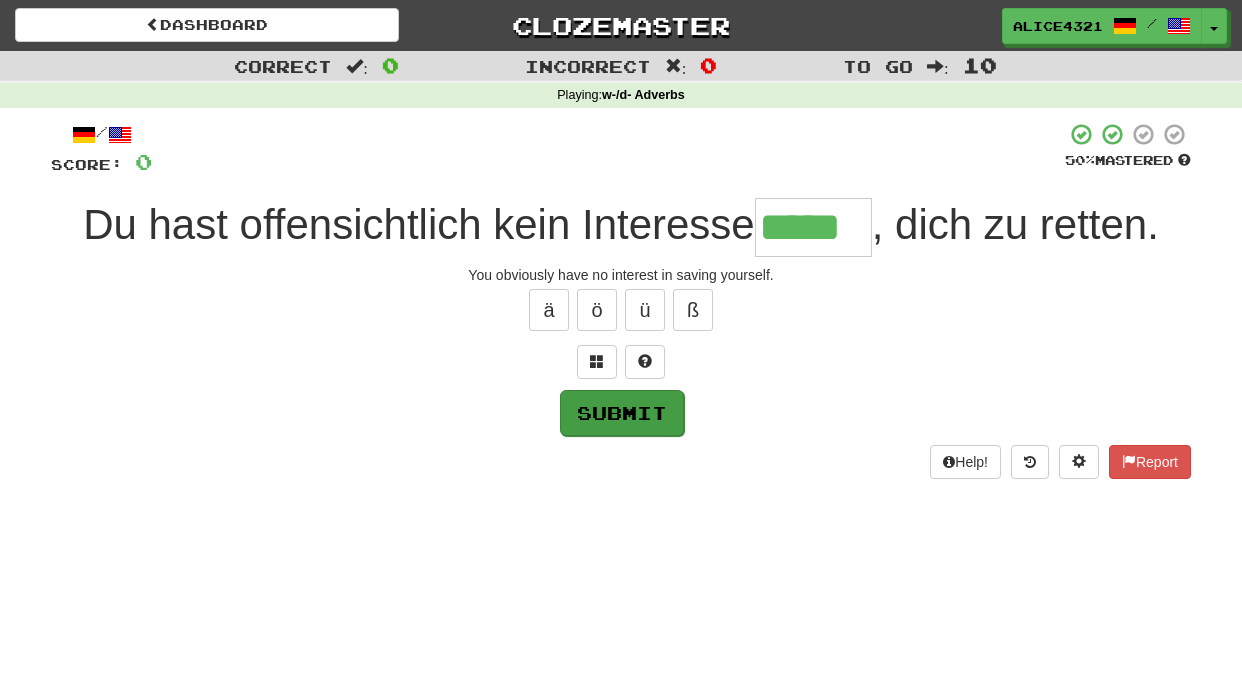 type on "*****" 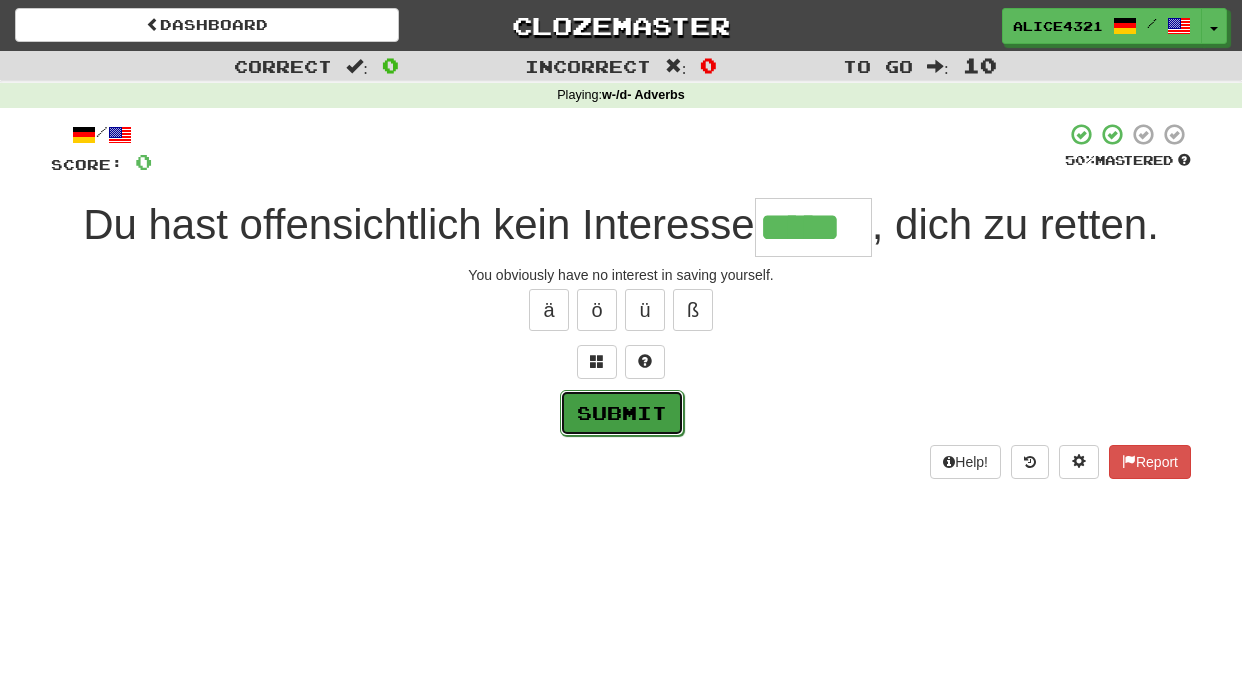 click on "Submit" at bounding box center [622, 413] 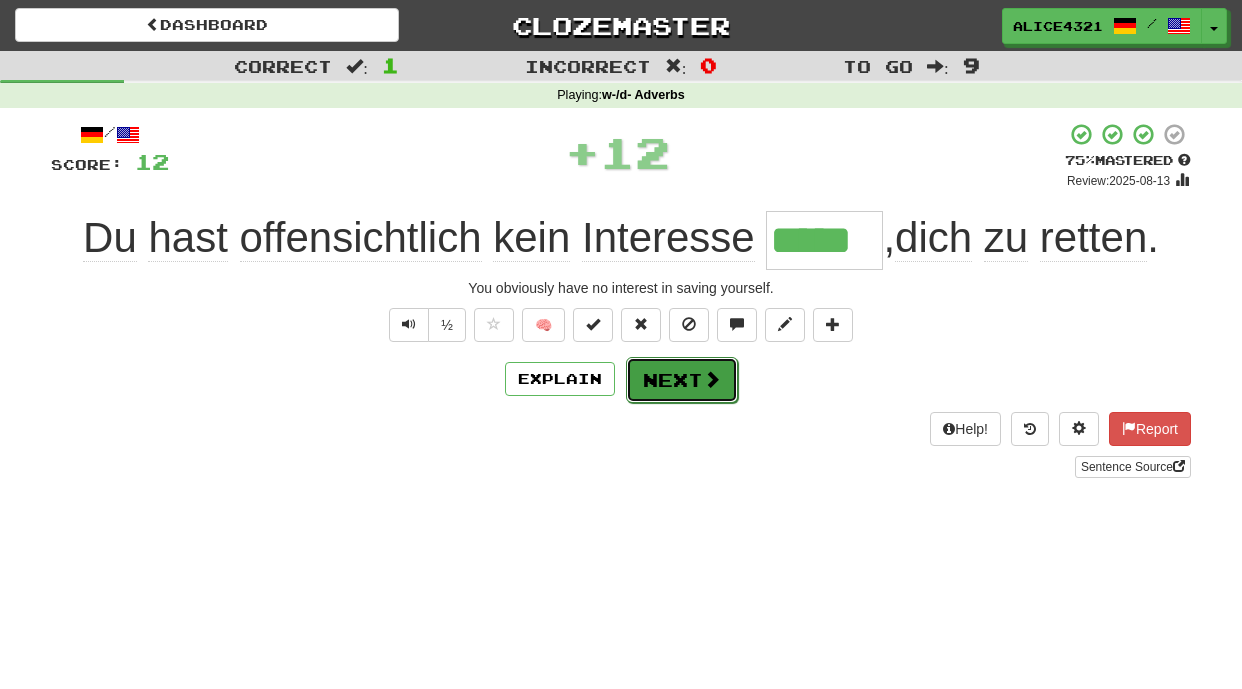 click on "Next" at bounding box center (682, 380) 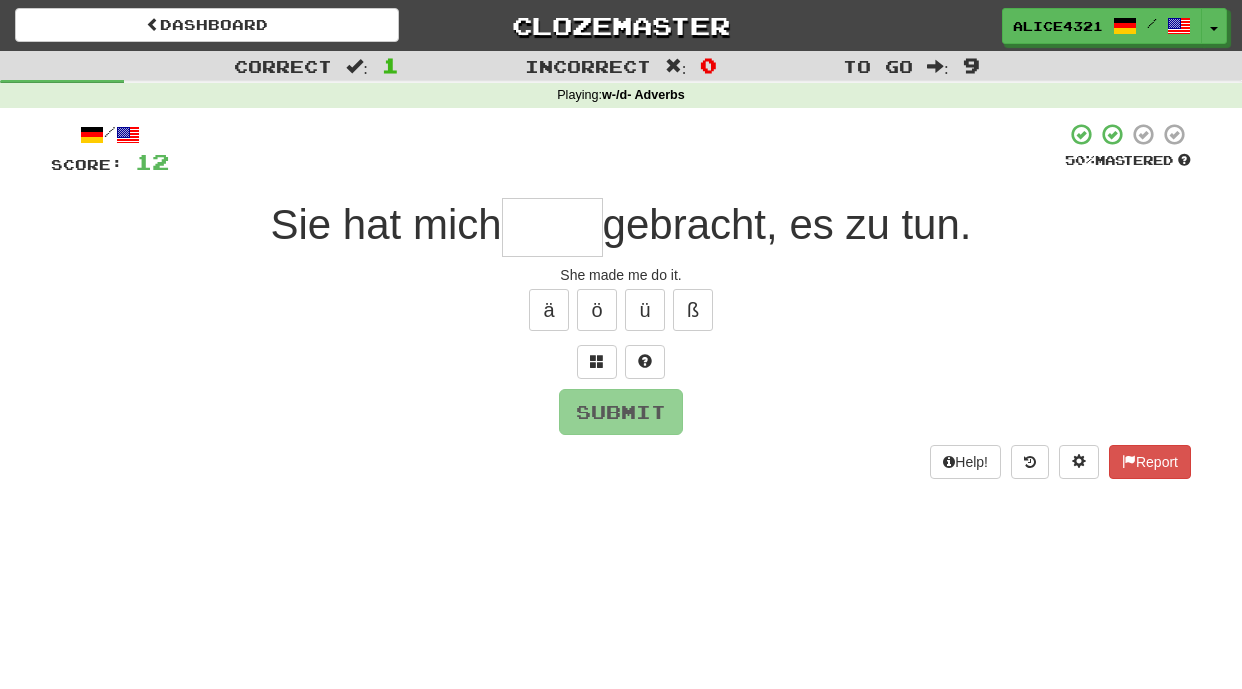 type on "*" 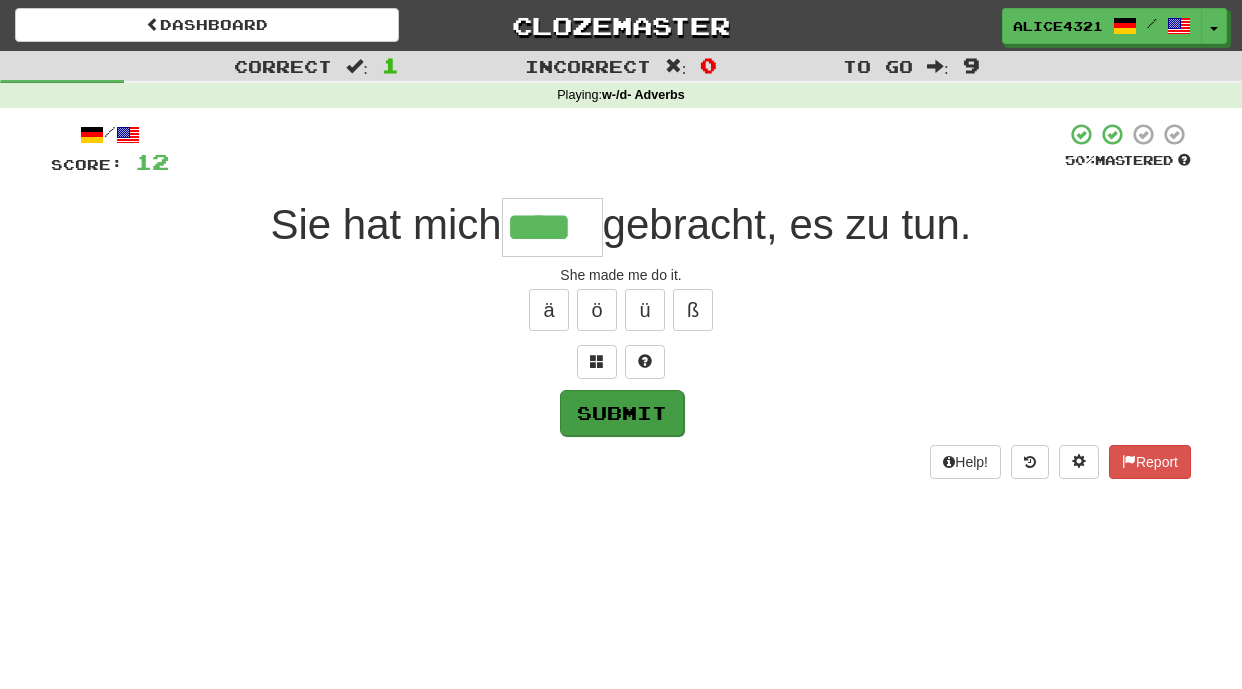 type on "****" 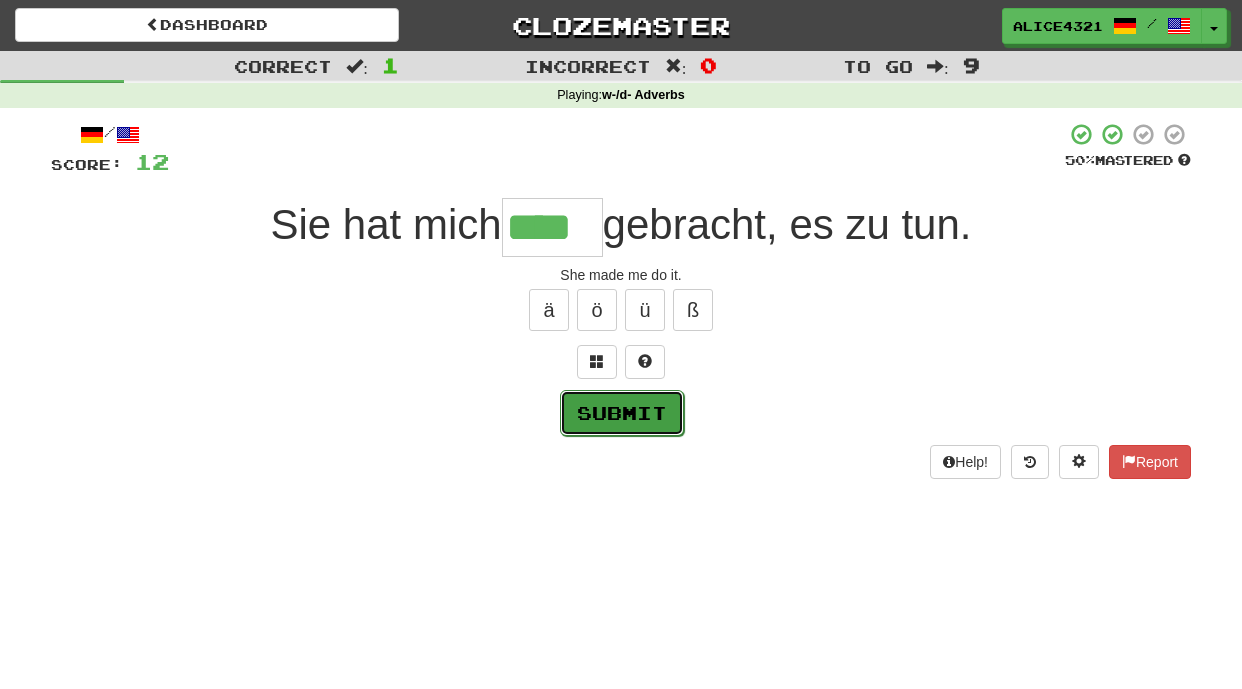 click on "Submit" at bounding box center [622, 413] 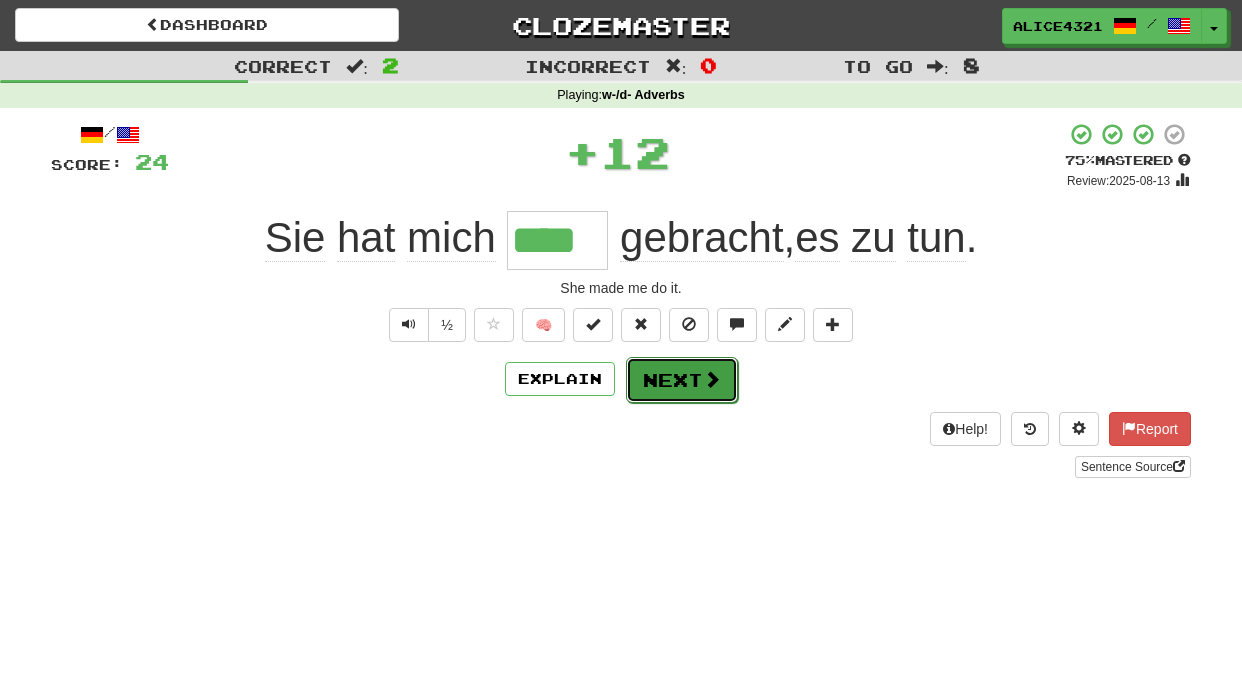 click on "Next" at bounding box center (682, 380) 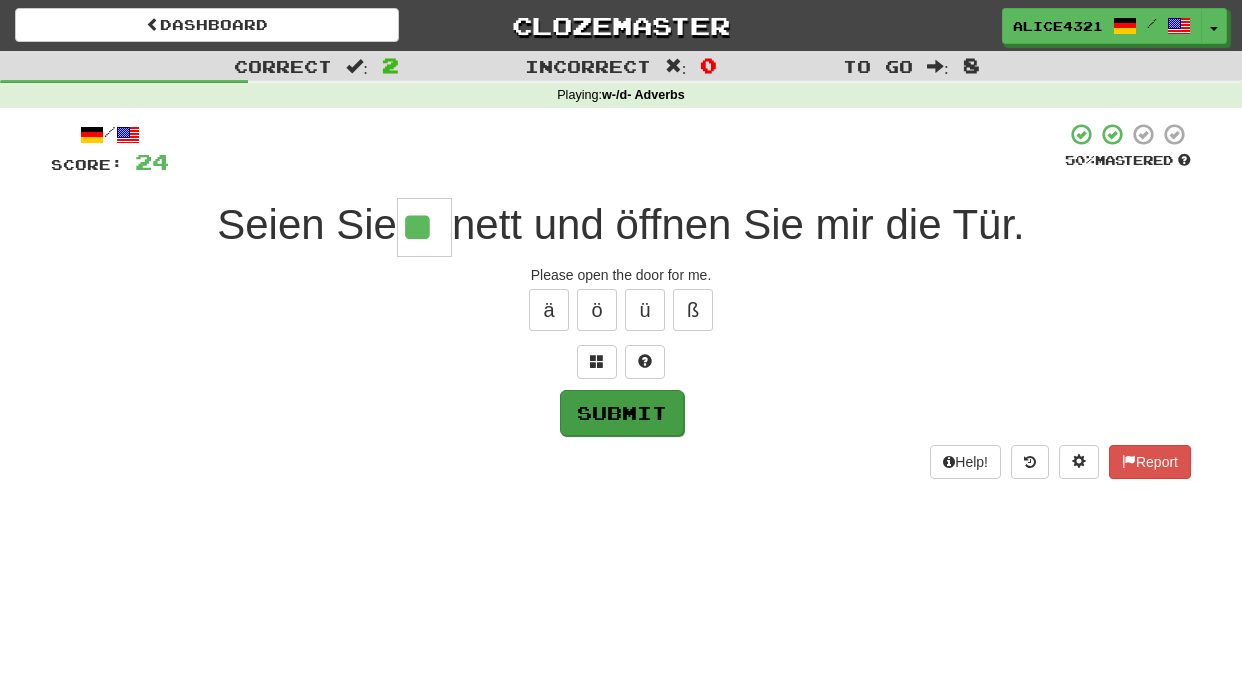 type on "**" 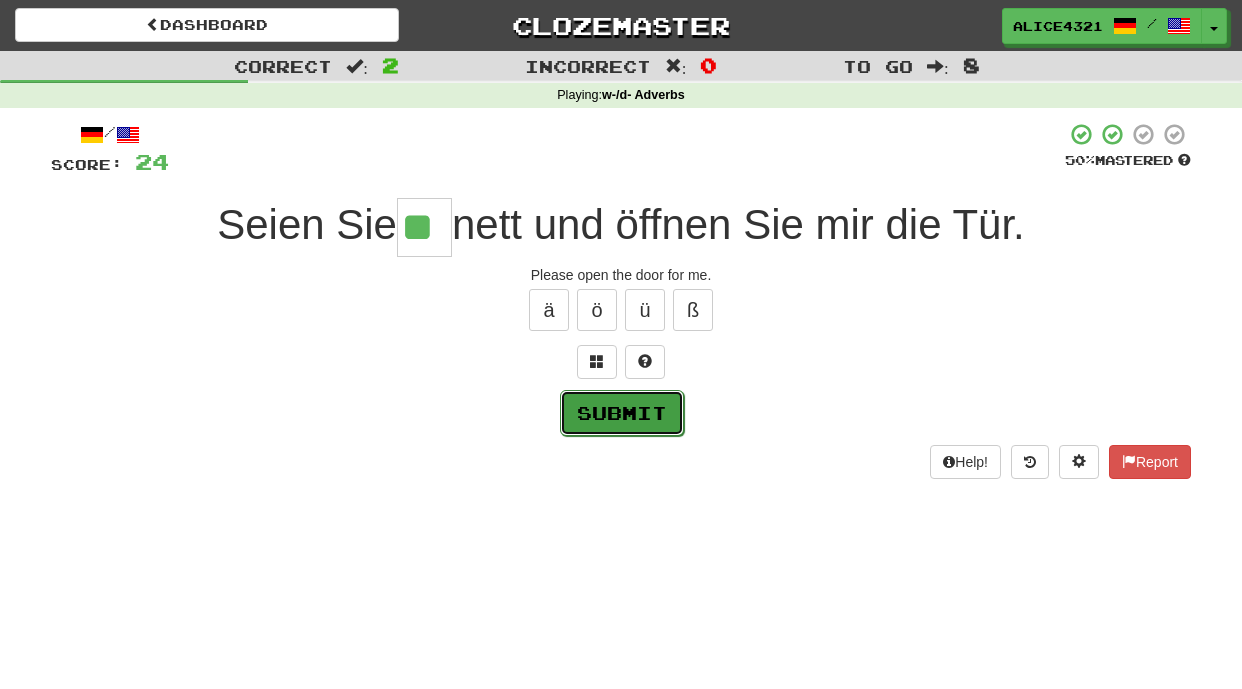 click on "Submit" at bounding box center (622, 413) 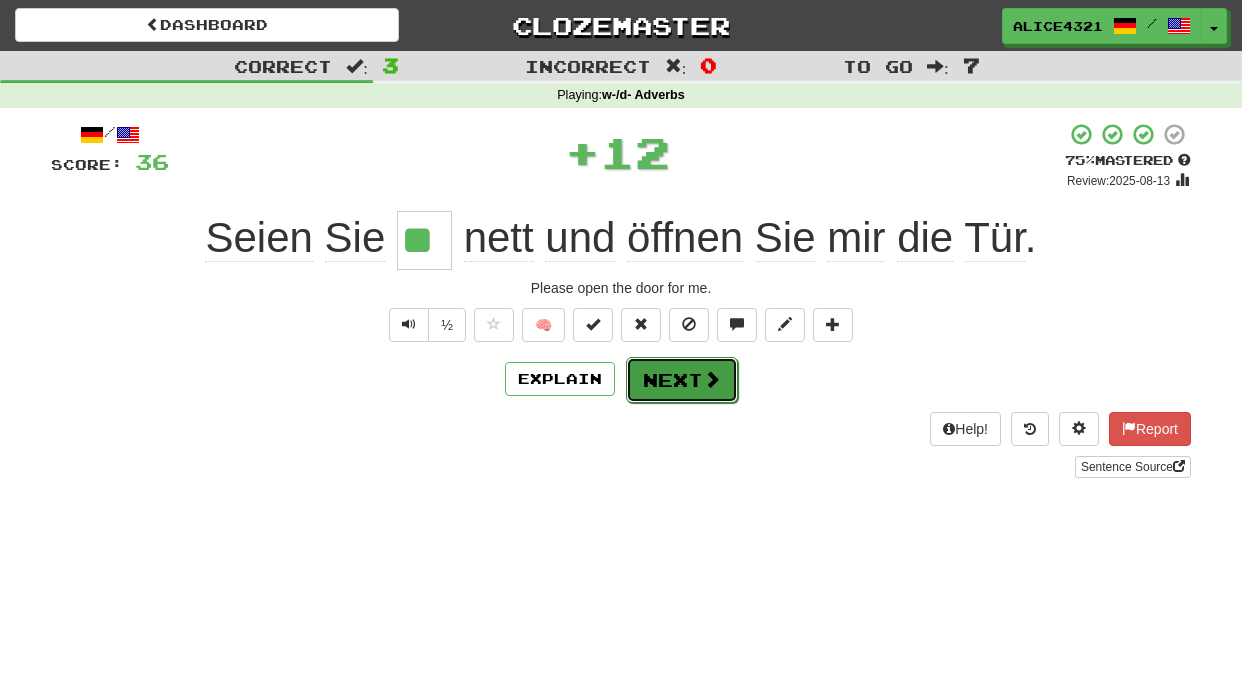 click on "Next" at bounding box center (682, 380) 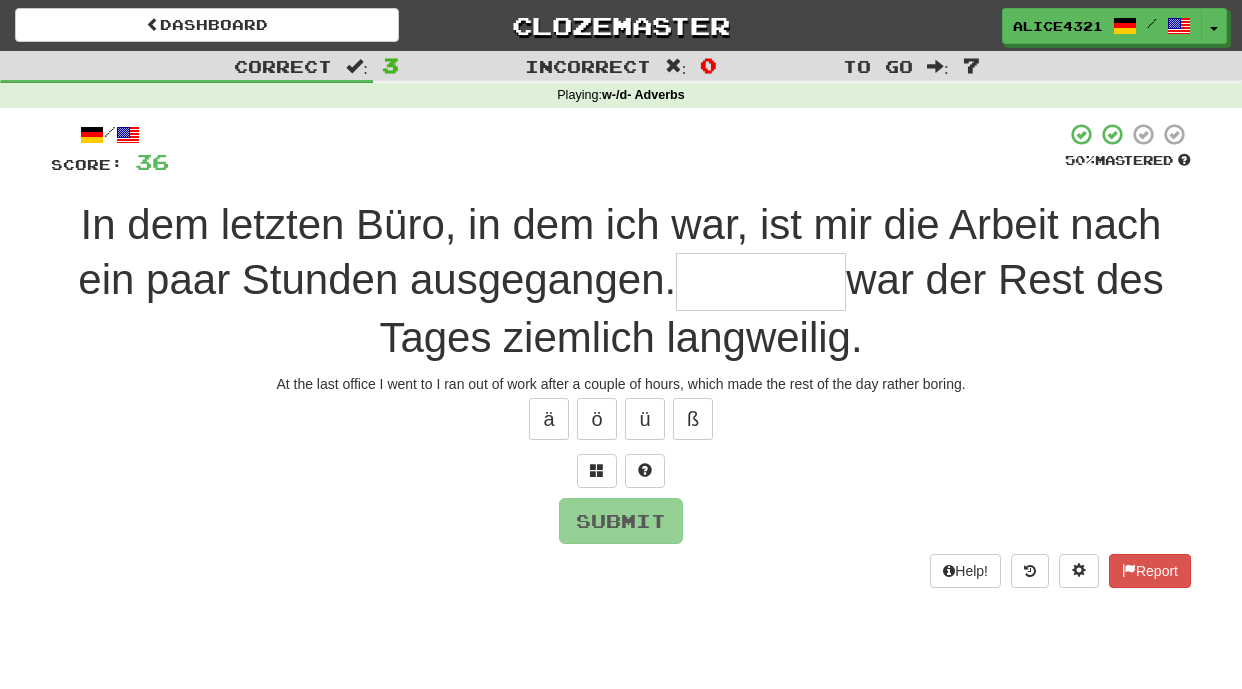type on "*" 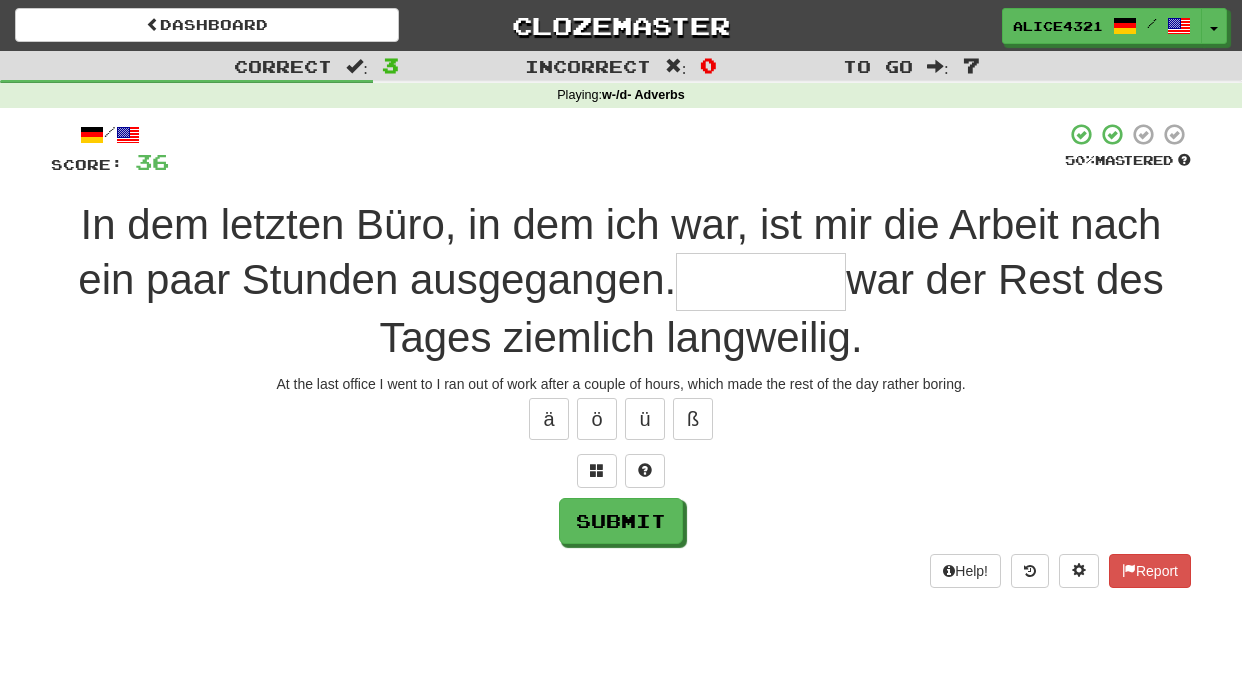 type on "*" 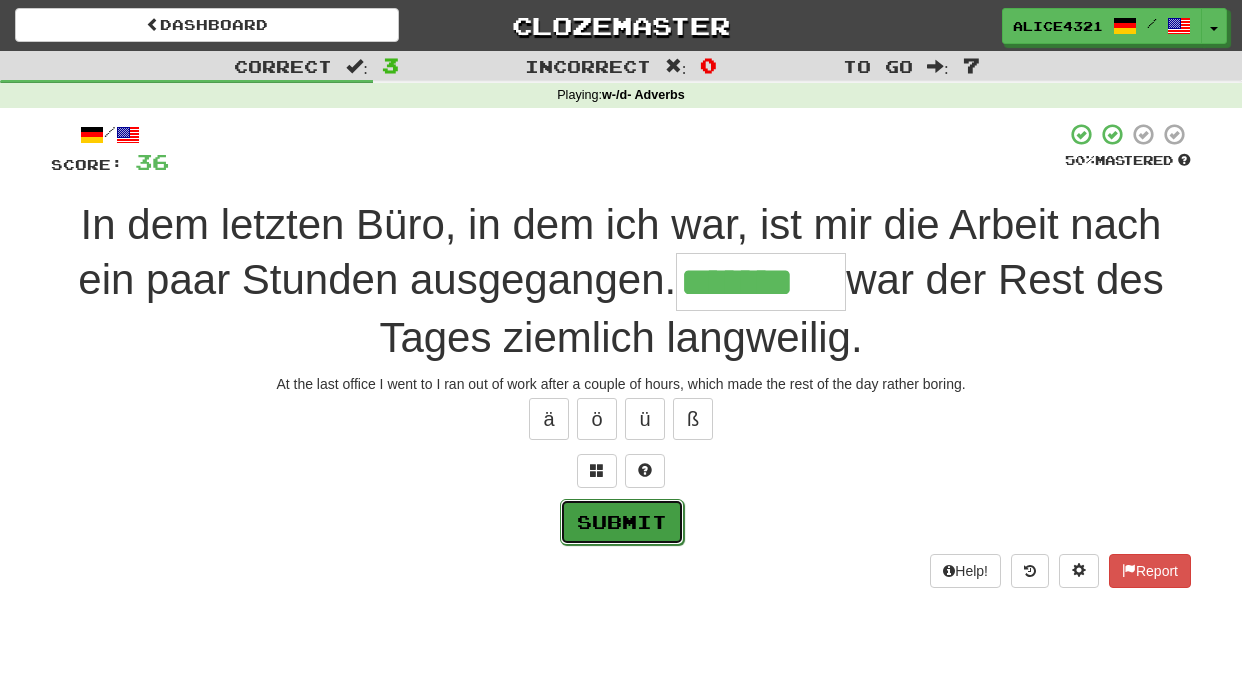 click on "Submit" at bounding box center [622, 522] 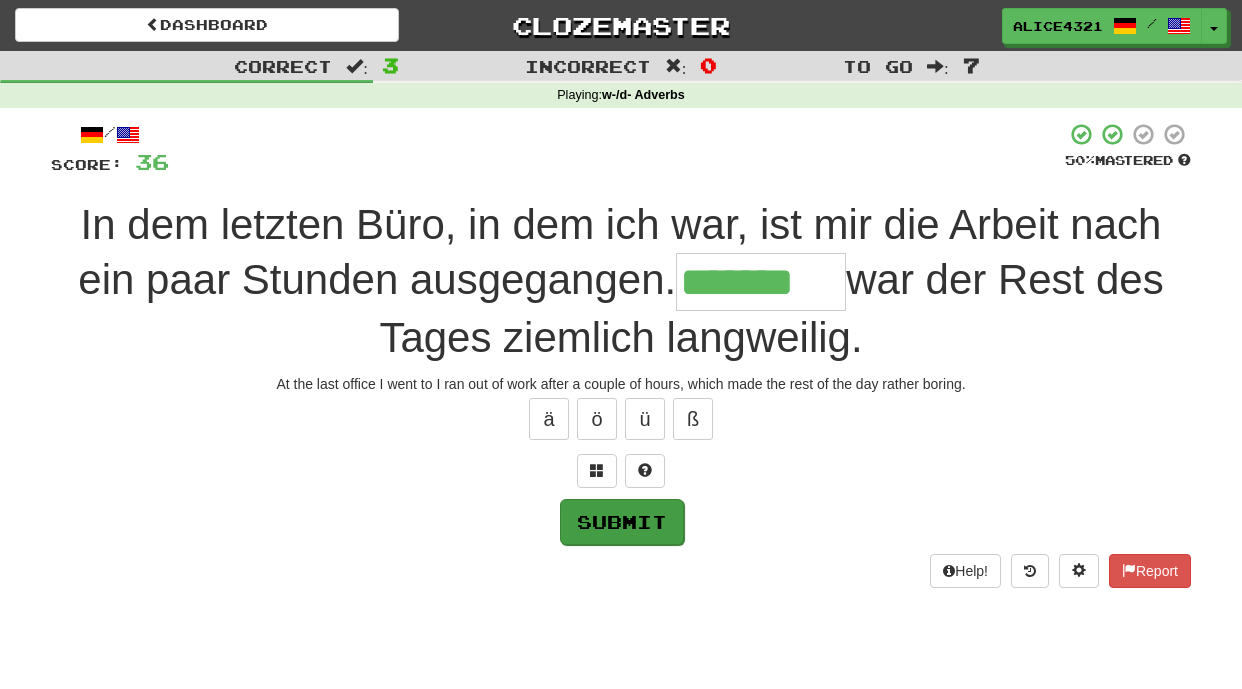 type on "*******" 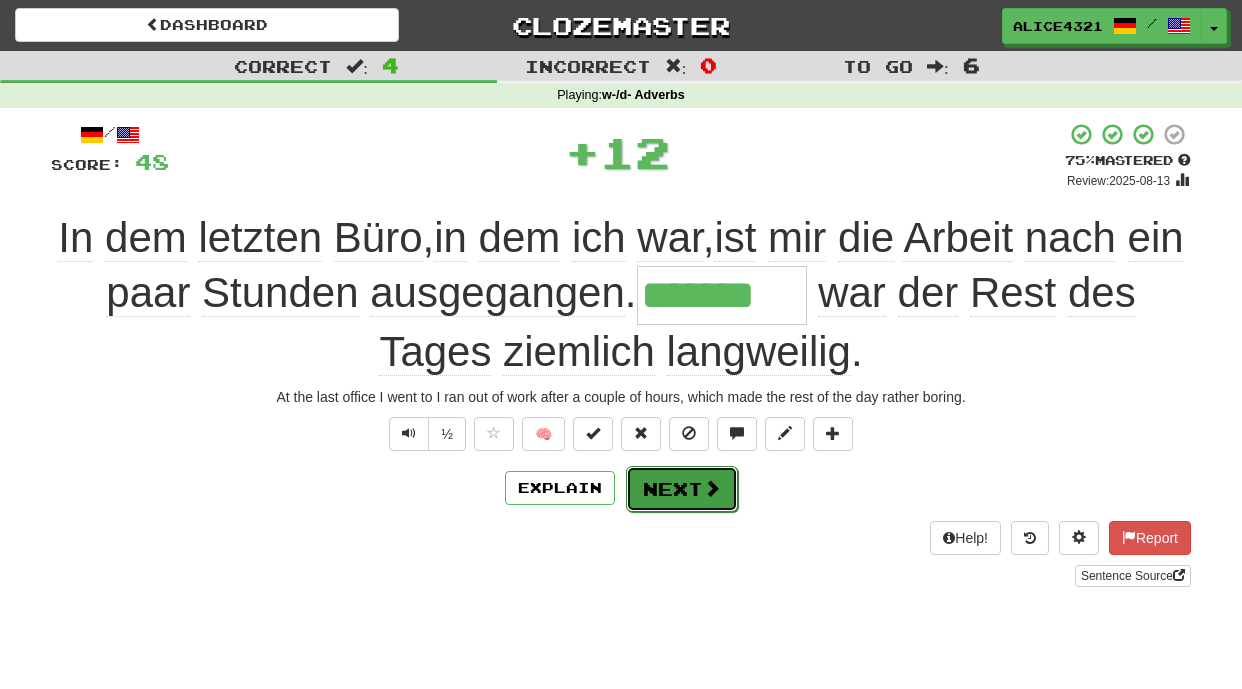 click on "Next" at bounding box center (682, 489) 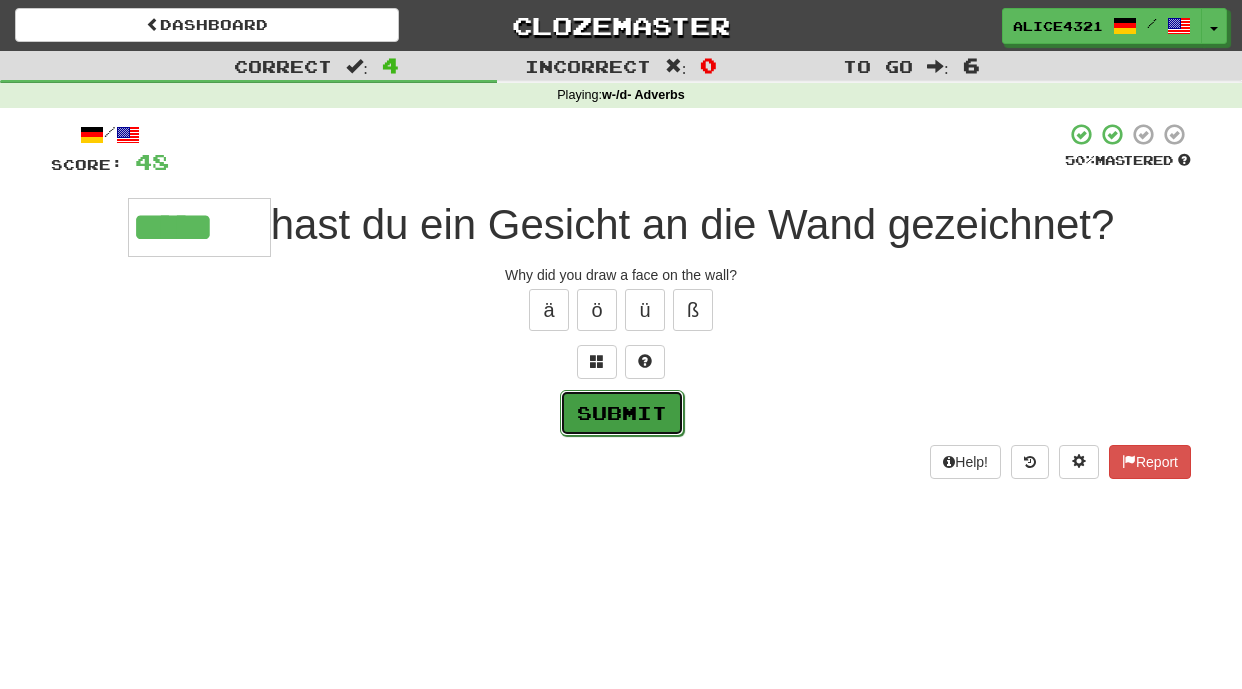 click on "Submit" at bounding box center [622, 413] 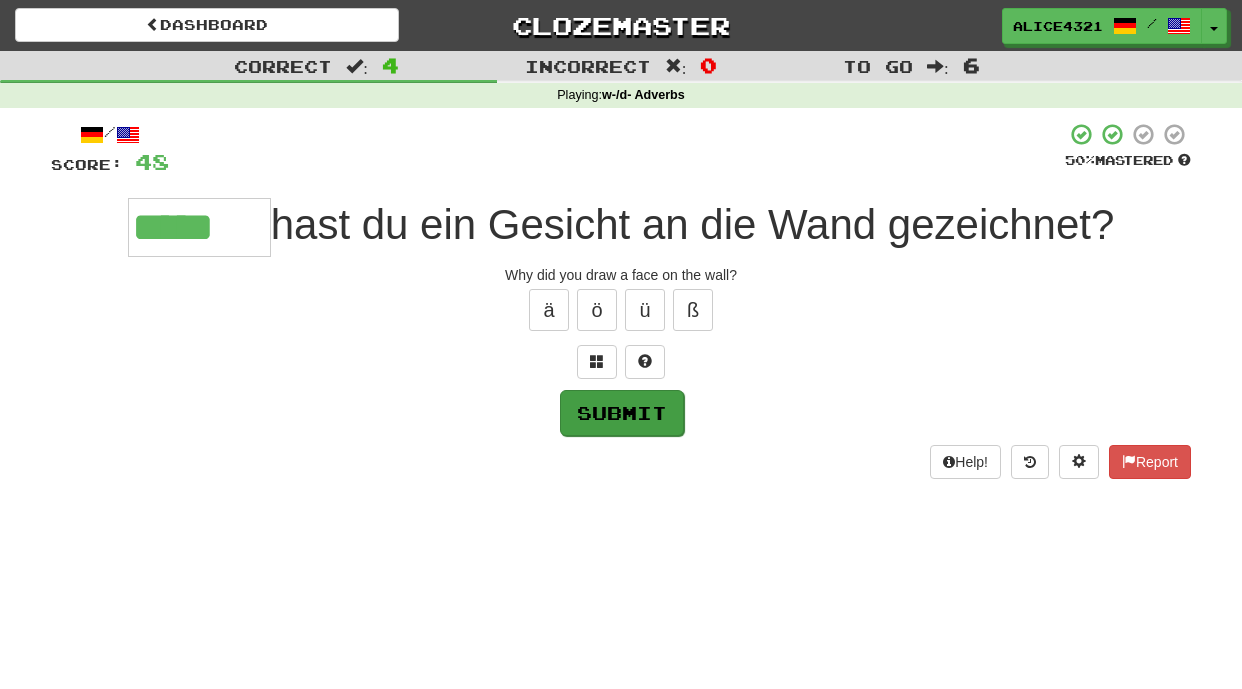type on "*****" 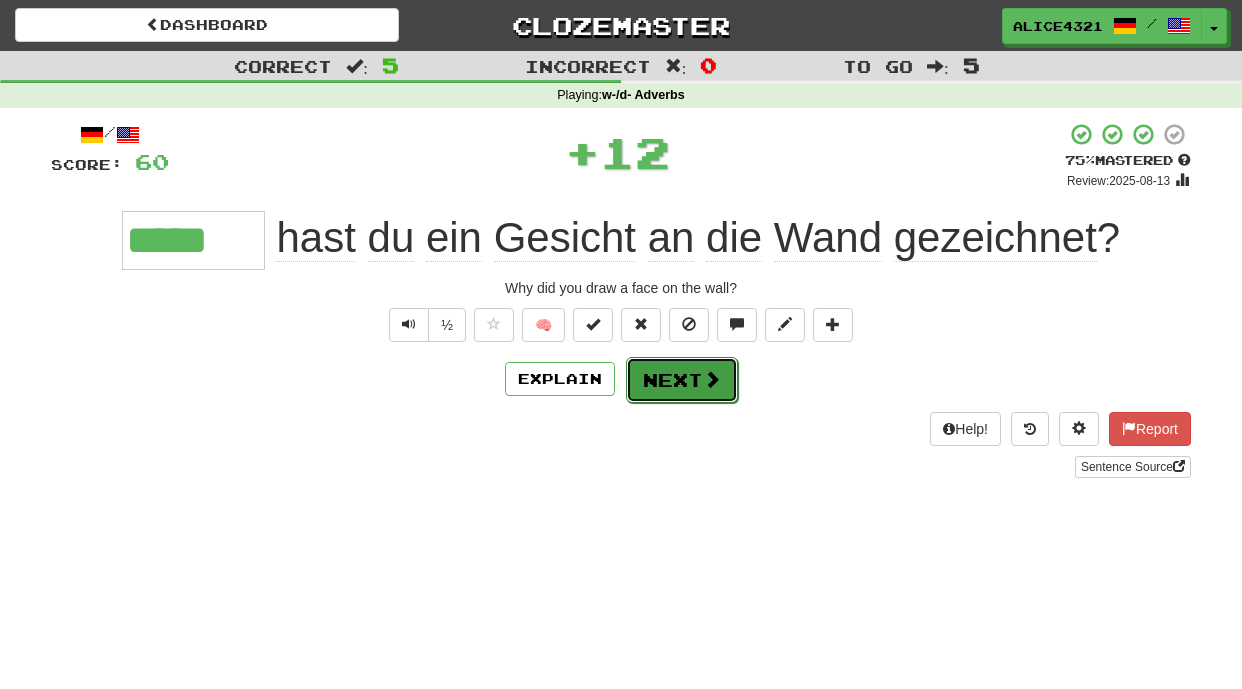 click on "Next" at bounding box center [682, 380] 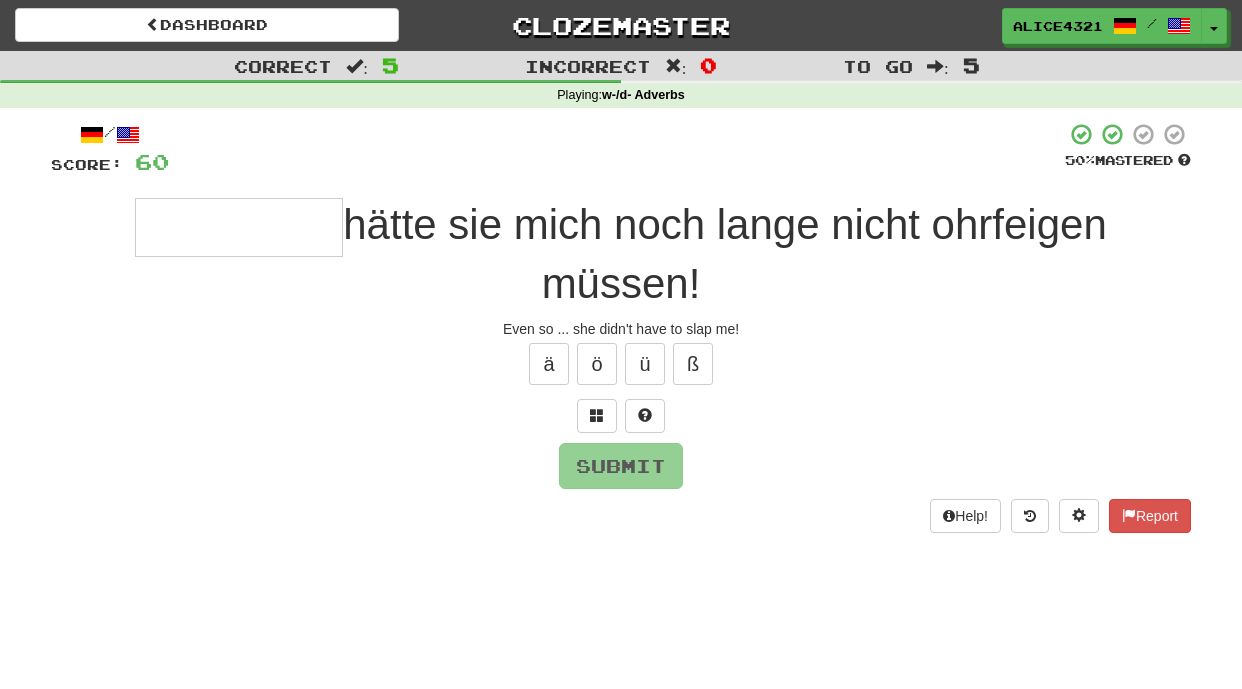 type on "*" 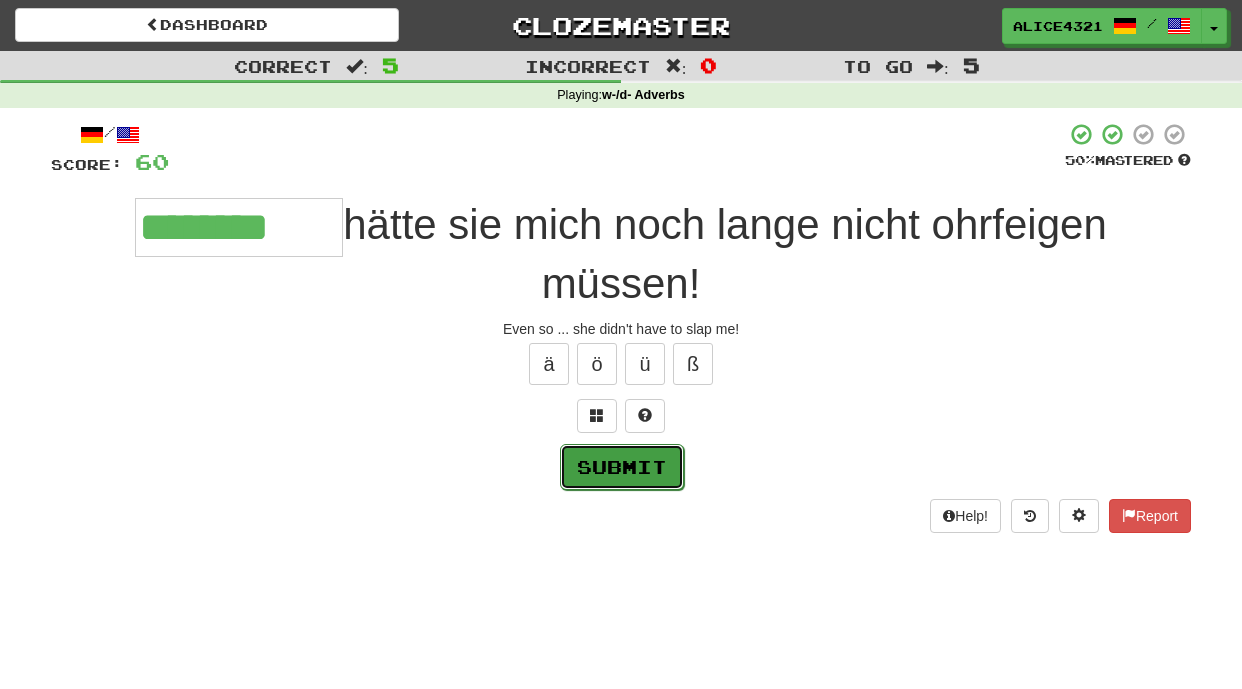 click on "Submit" at bounding box center (622, 467) 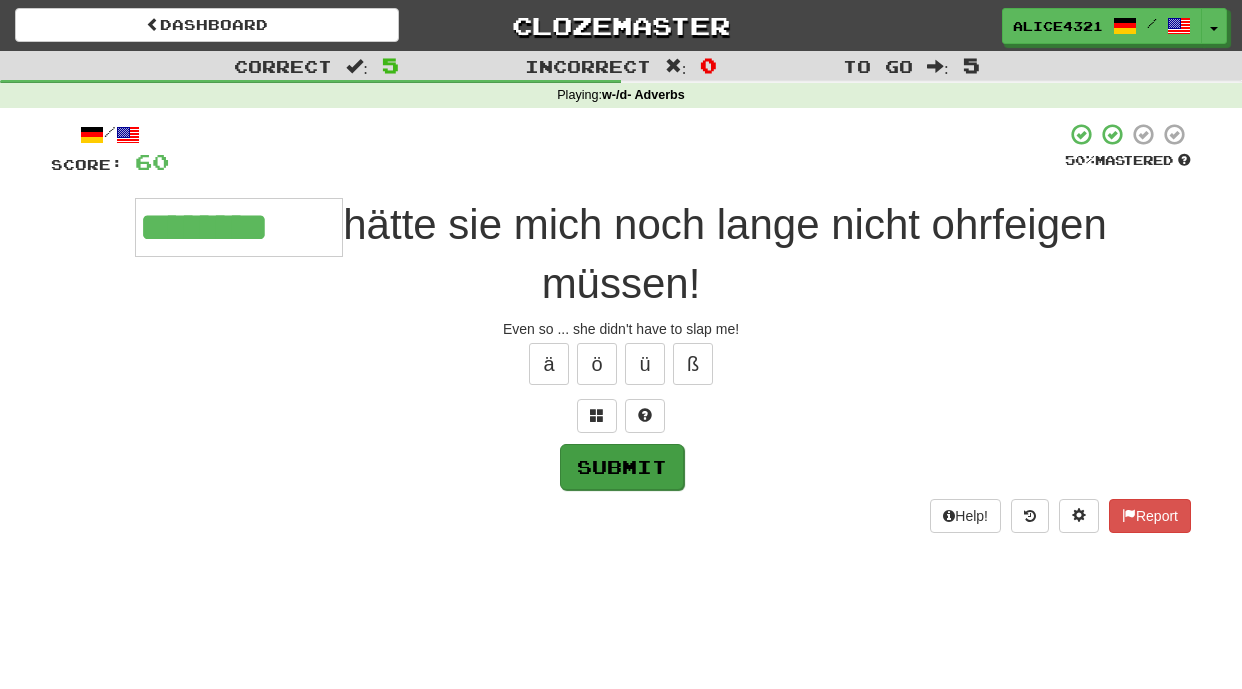 type on "********" 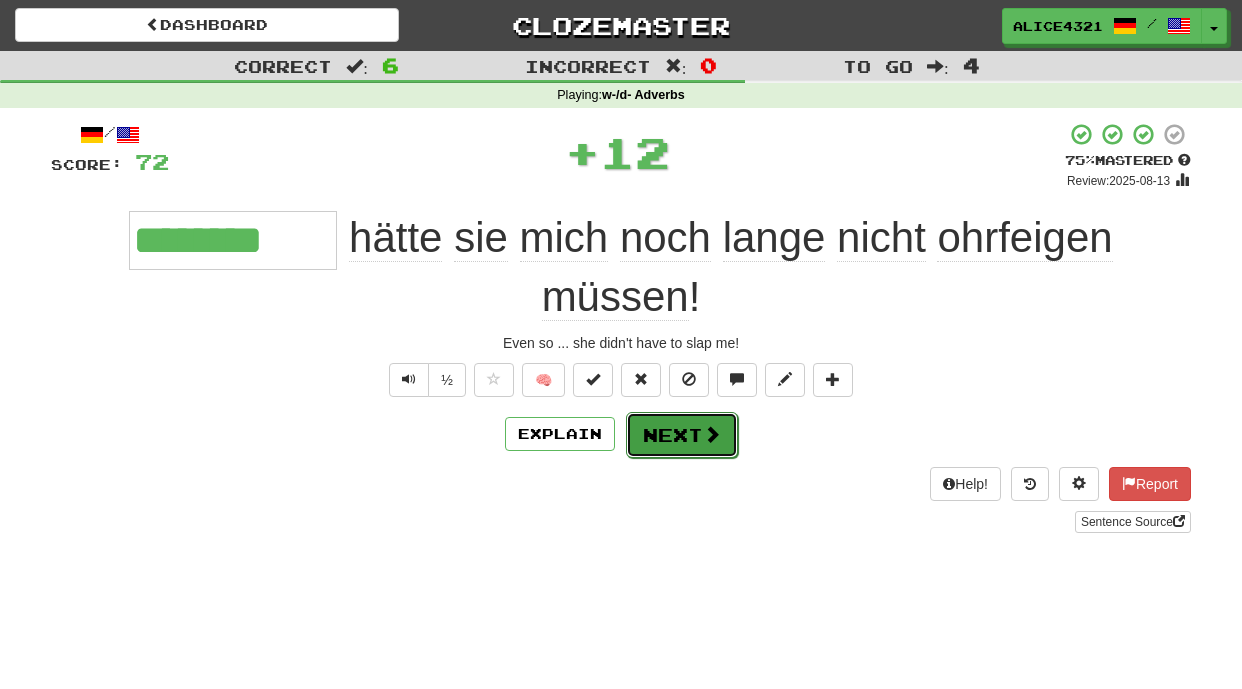 click on "Next" at bounding box center (682, 435) 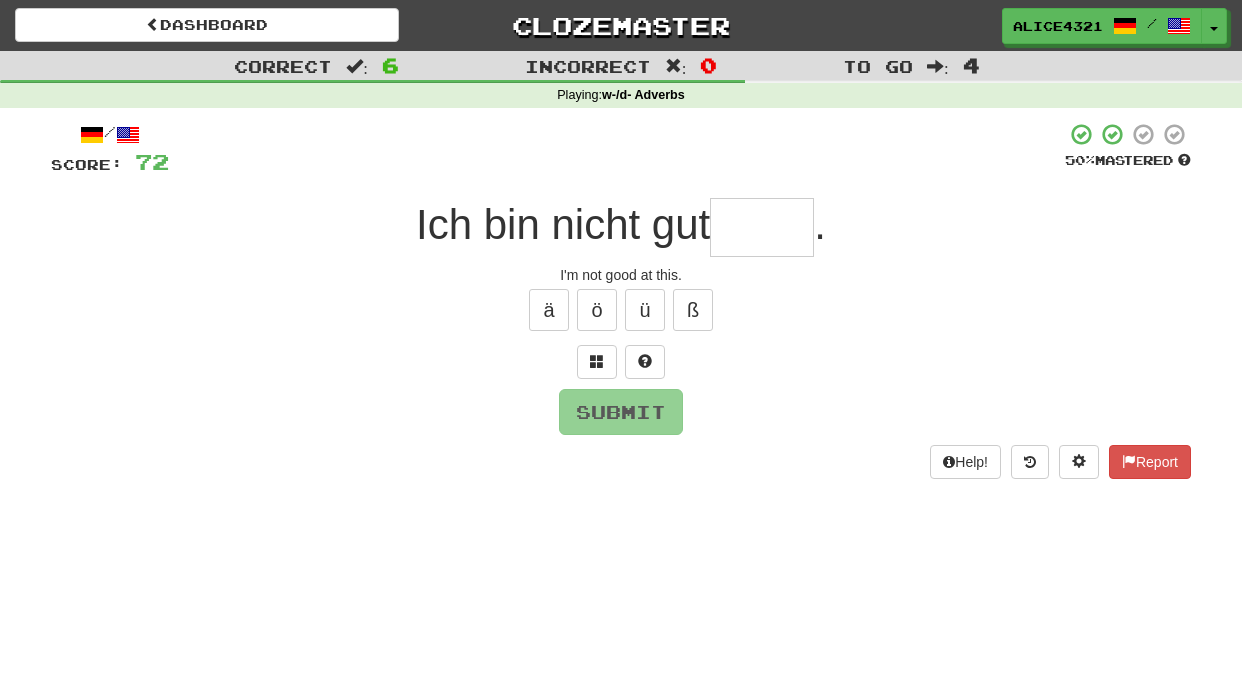 type on "*" 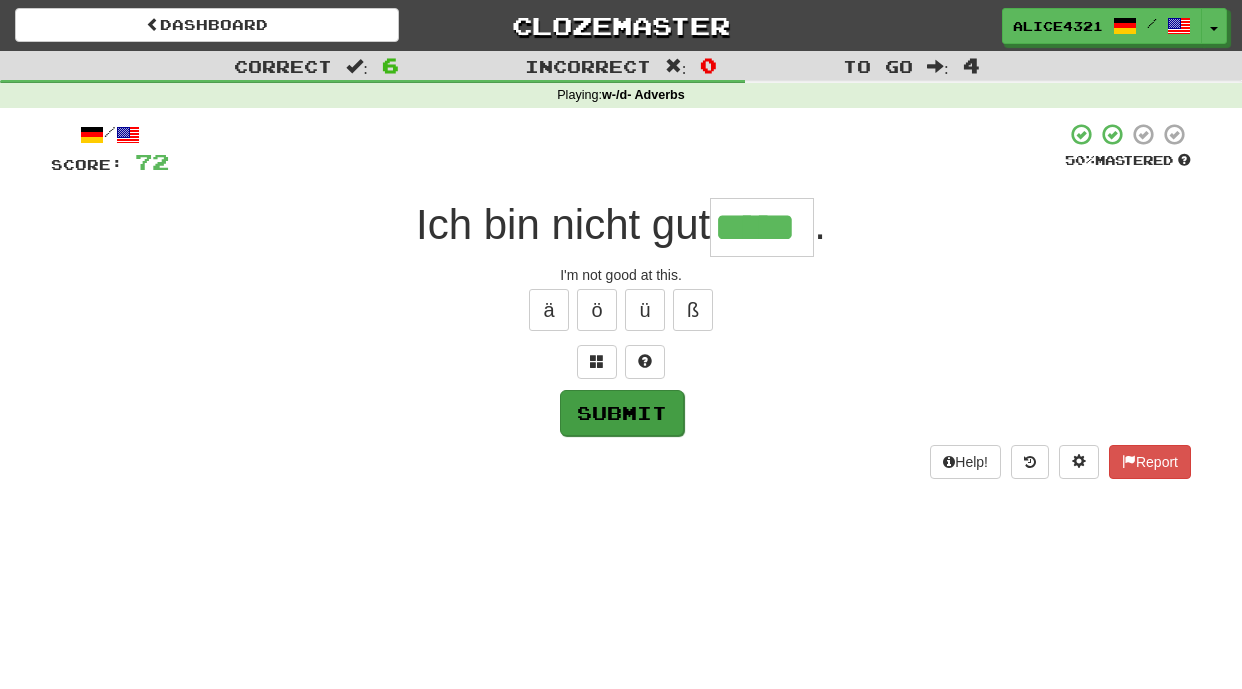 type on "*****" 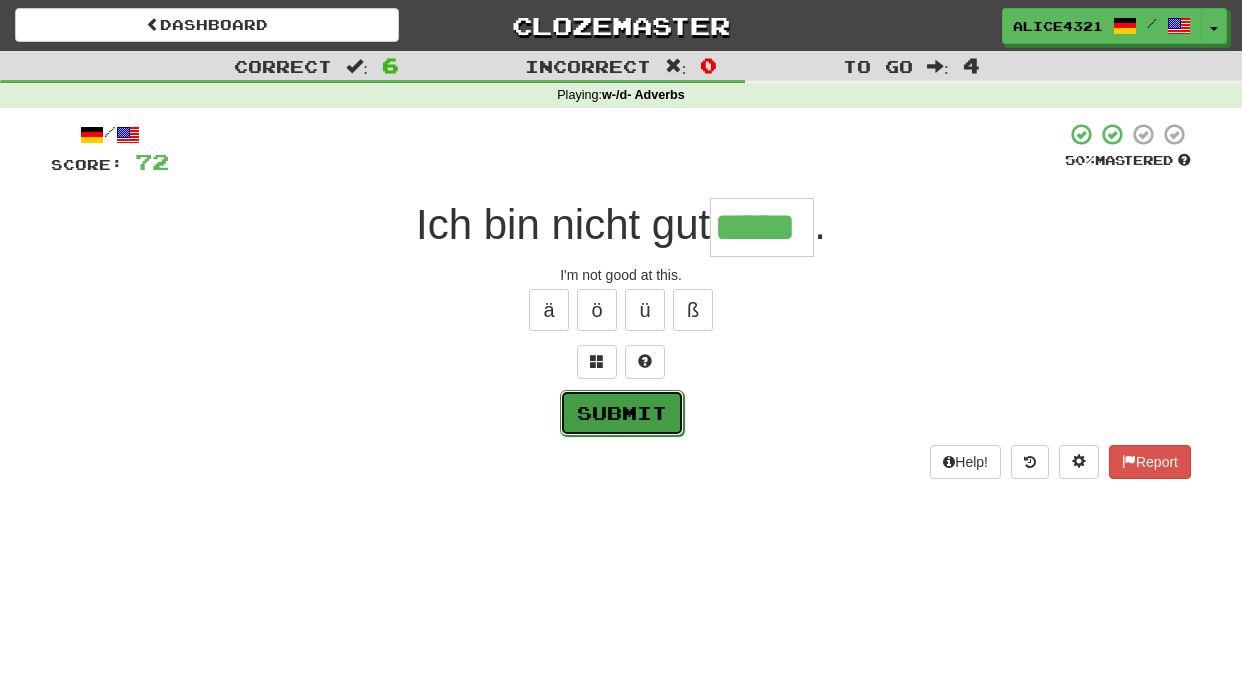 click on "Submit" at bounding box center [622, 413] 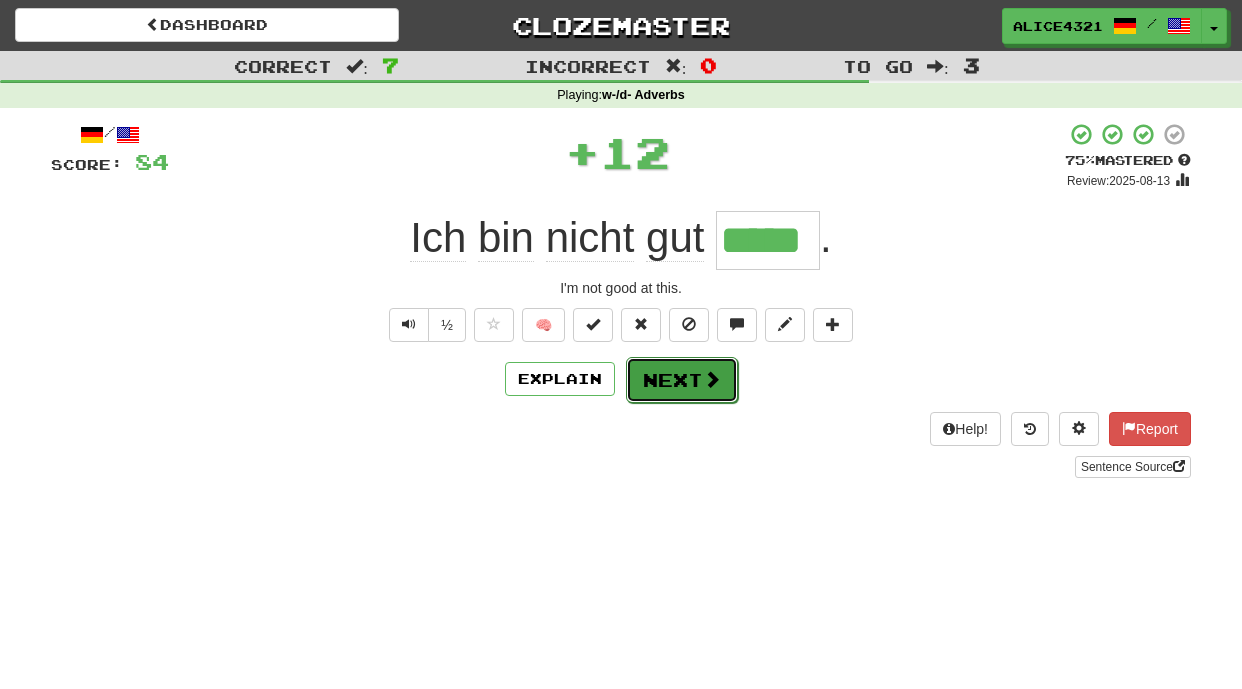click on "Next" at bounding box center [682, 380] 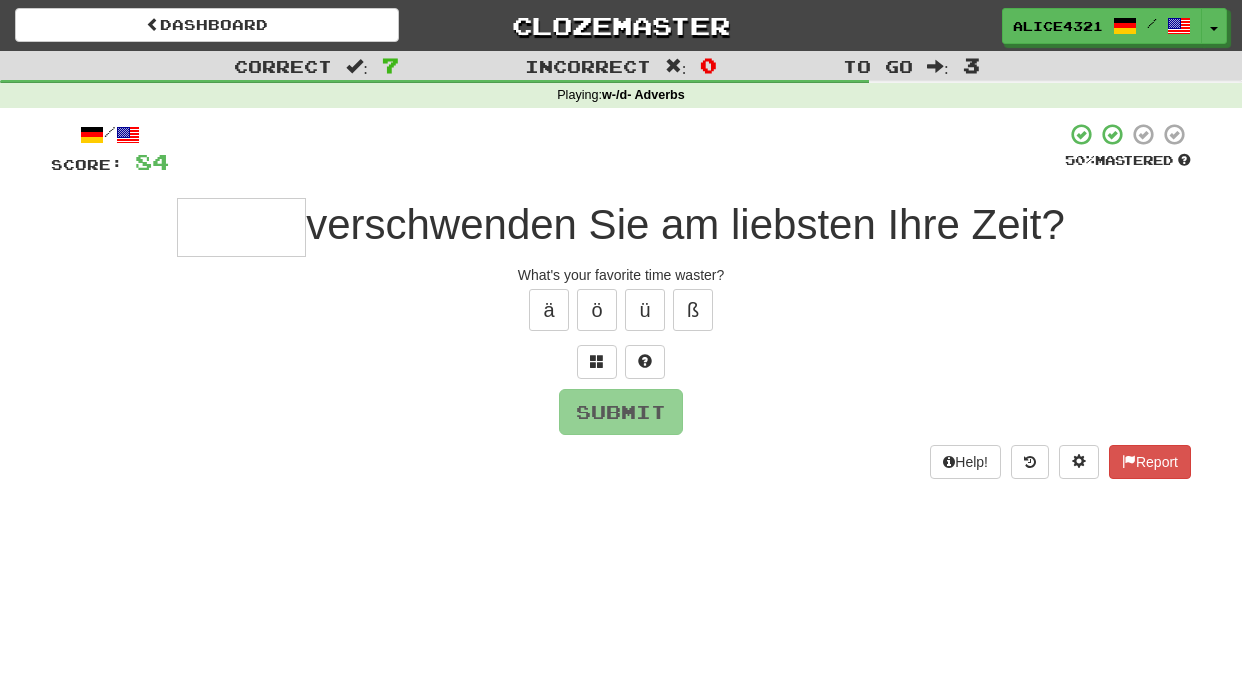 type on "*" 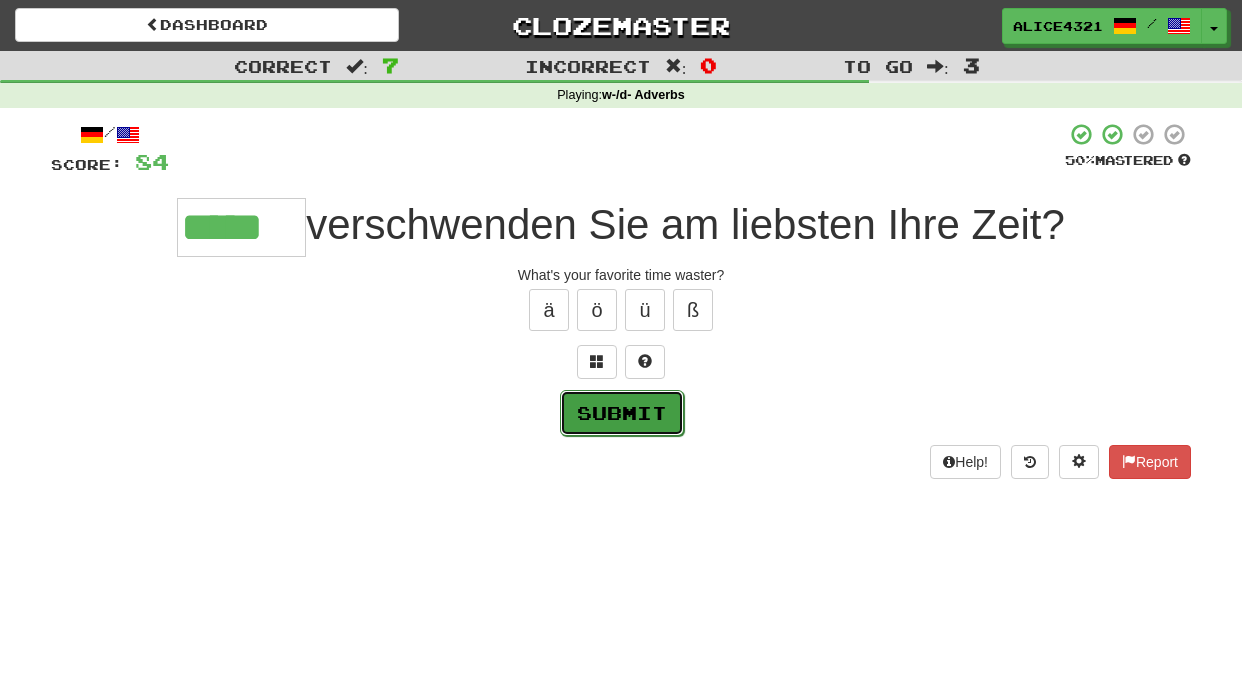 click on "Submit" at bounding box center [622, 413] 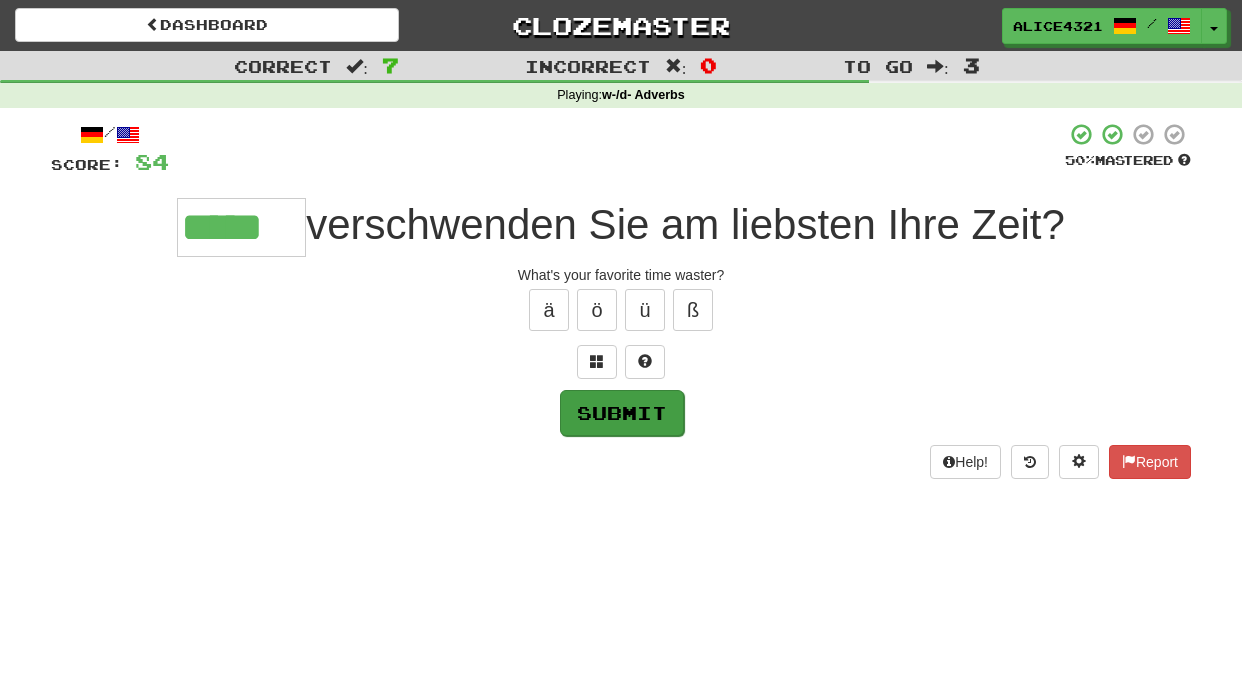 type on "*****" 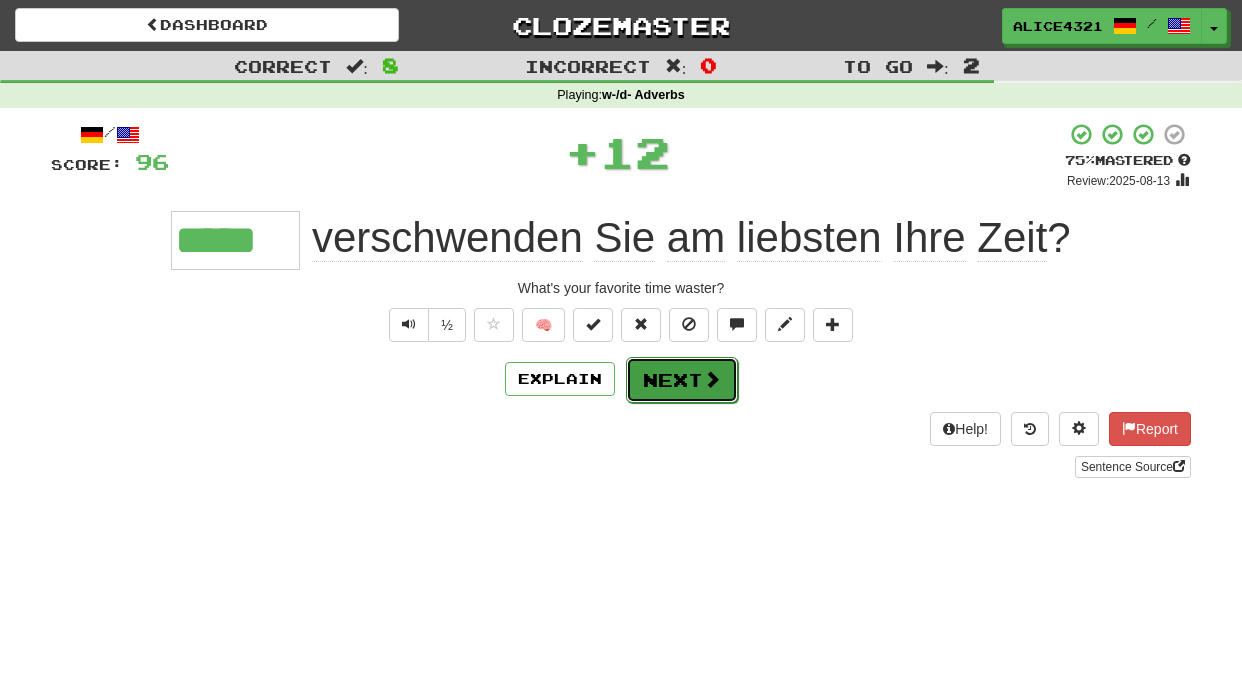 click on "Next" at bounding box center (682, 380) 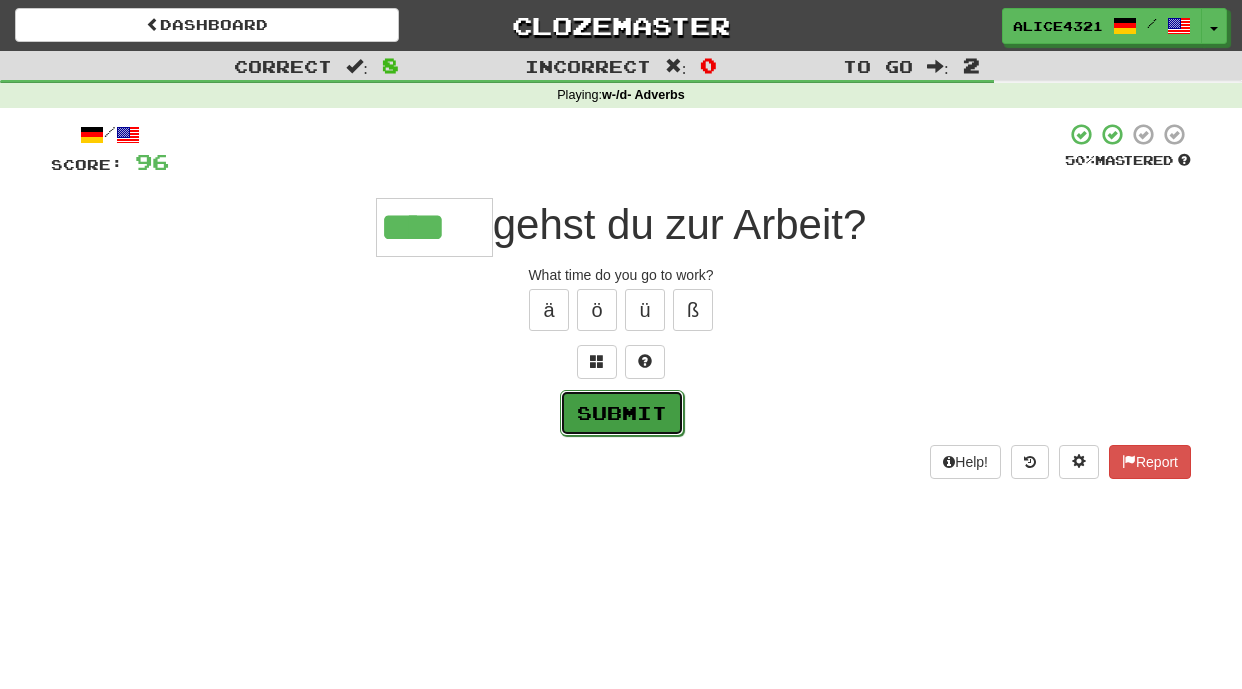 click on "Submit" at bounding box center [622, 413] 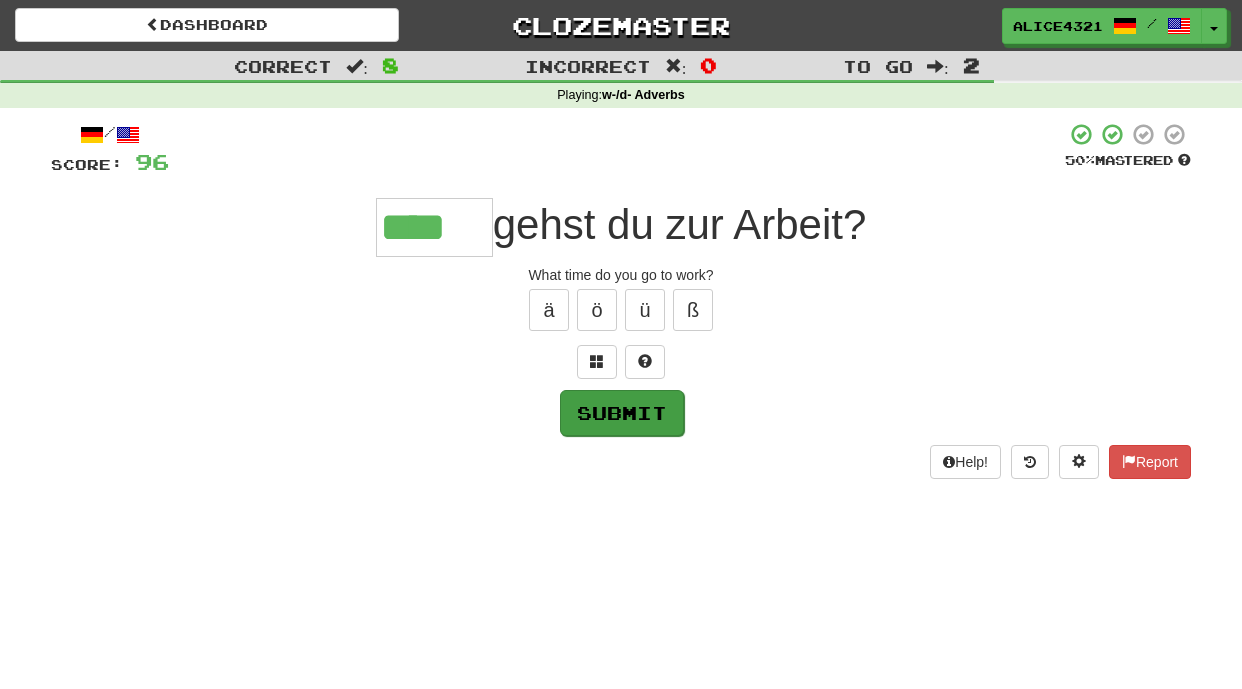 type on "****" 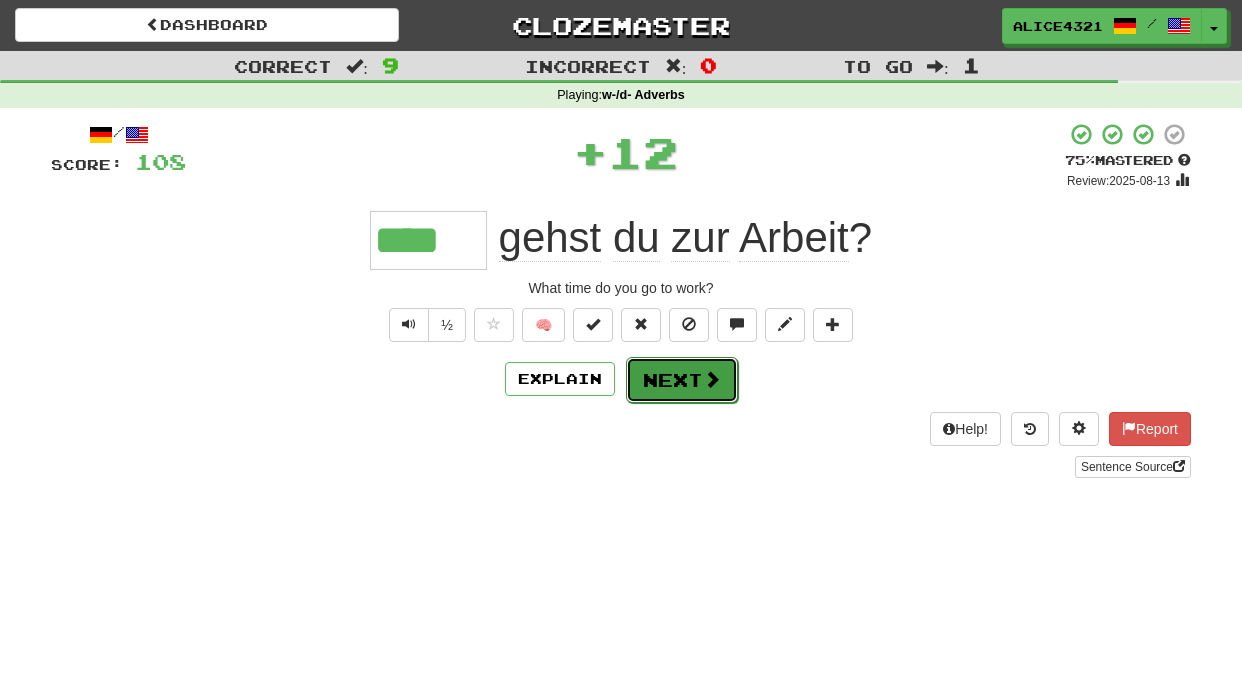 click on "Next" at bounding box center [682, 380] 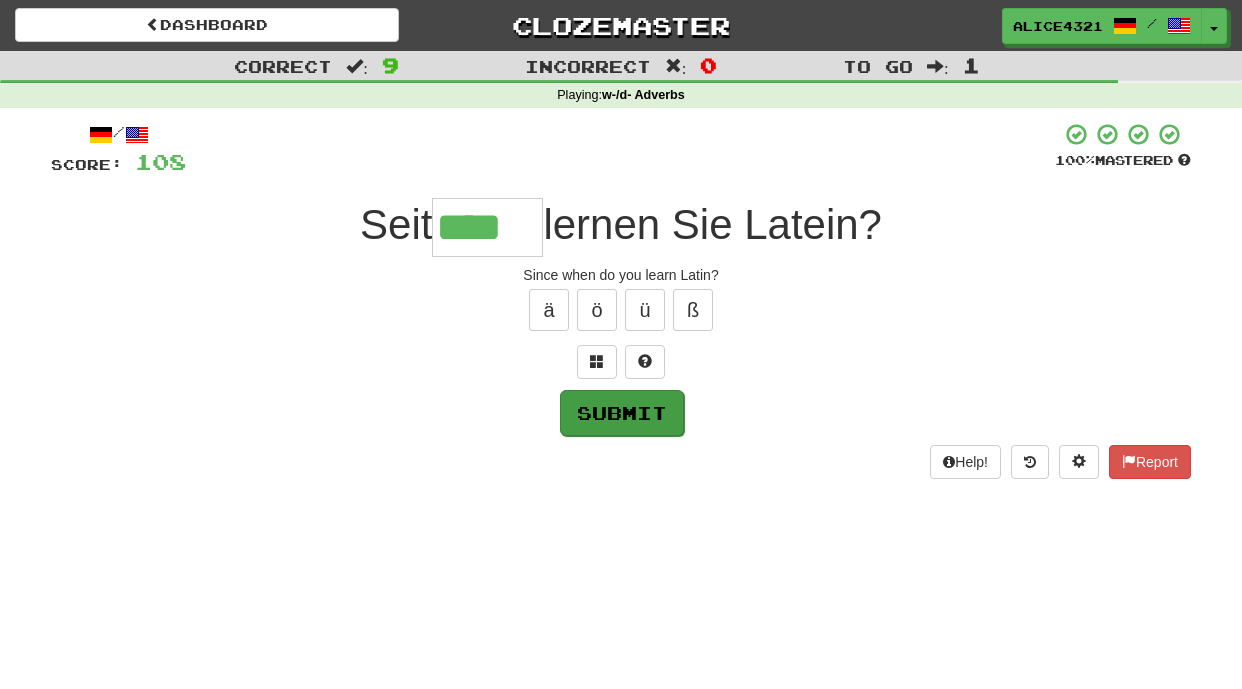 type on "****" 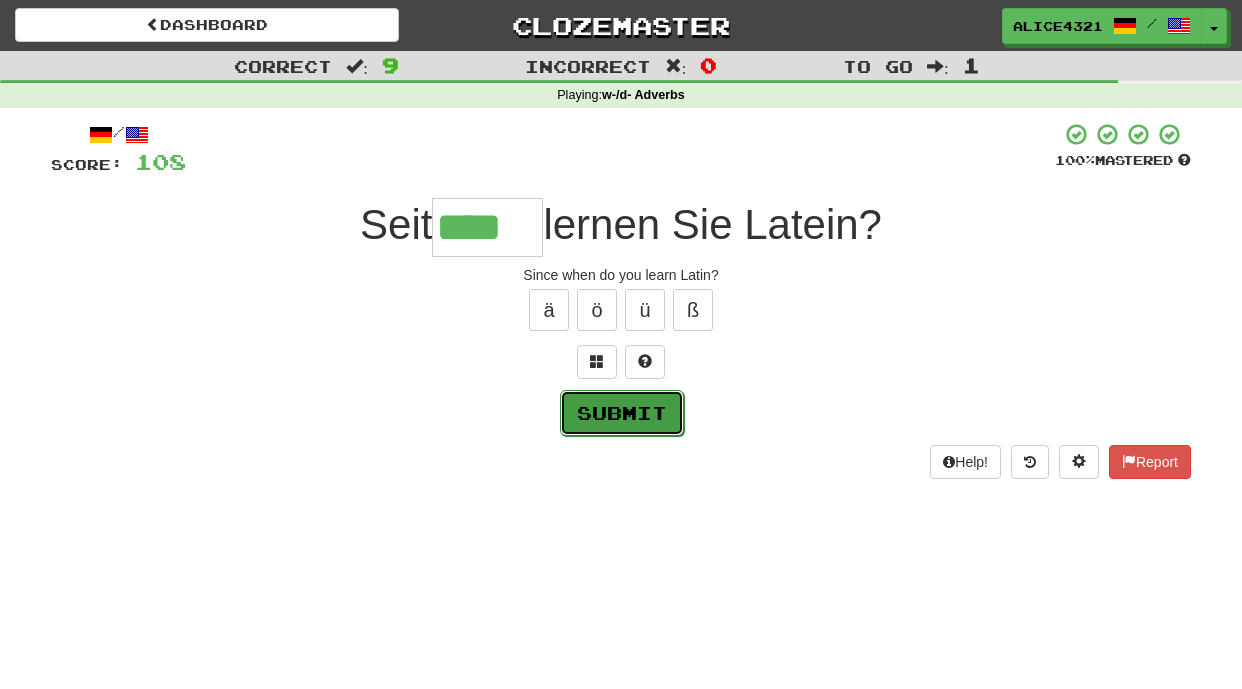 click on "Submit" at bounding box center (622, 413) 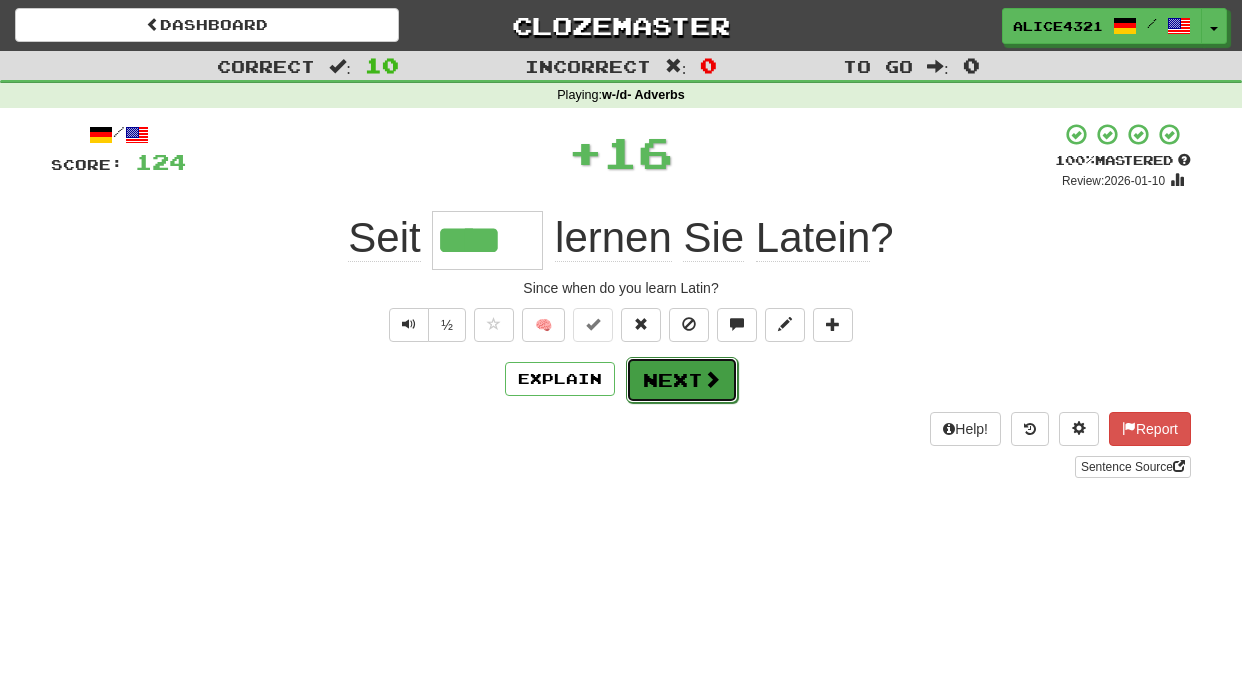 click on "Next" at bounding box center (682, 380) 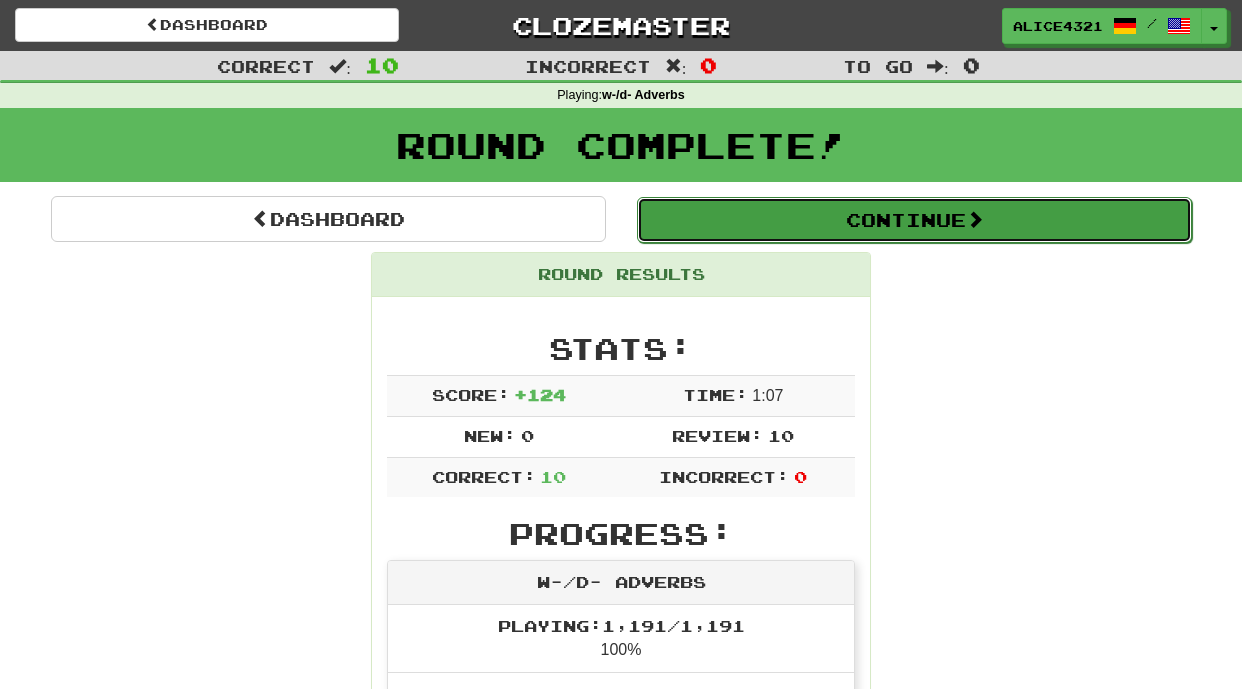 click on "Continue" at bounding box center (914, 220) 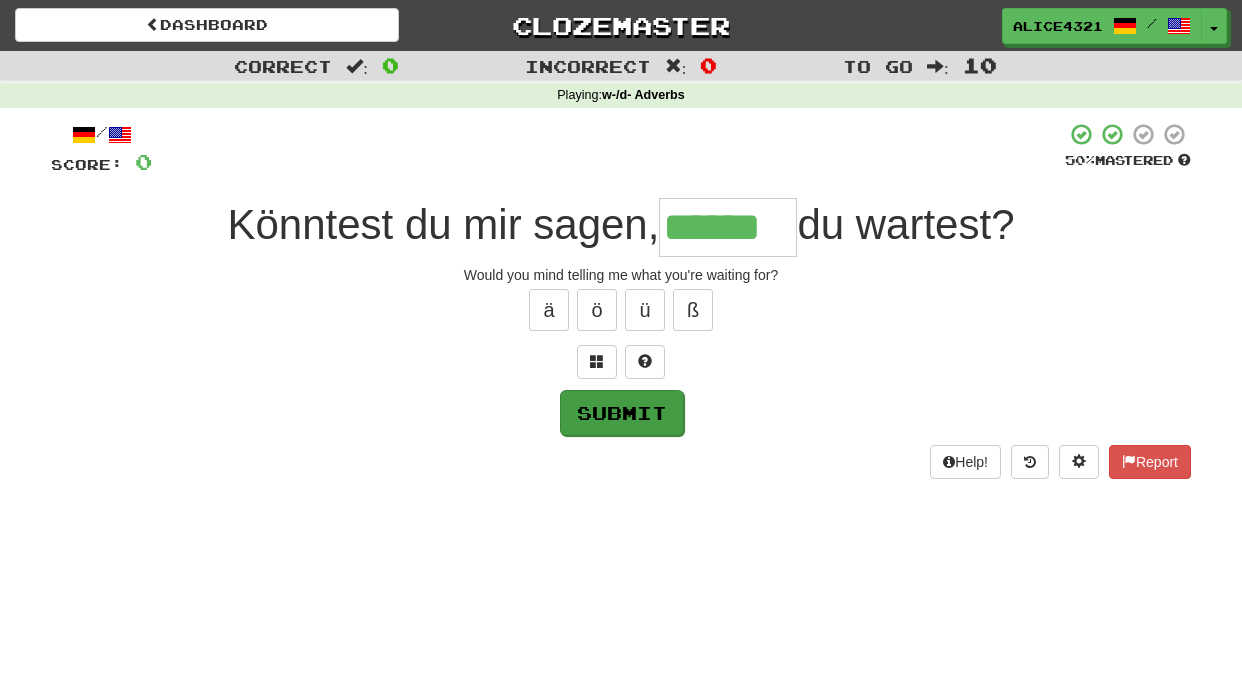 type on "******" 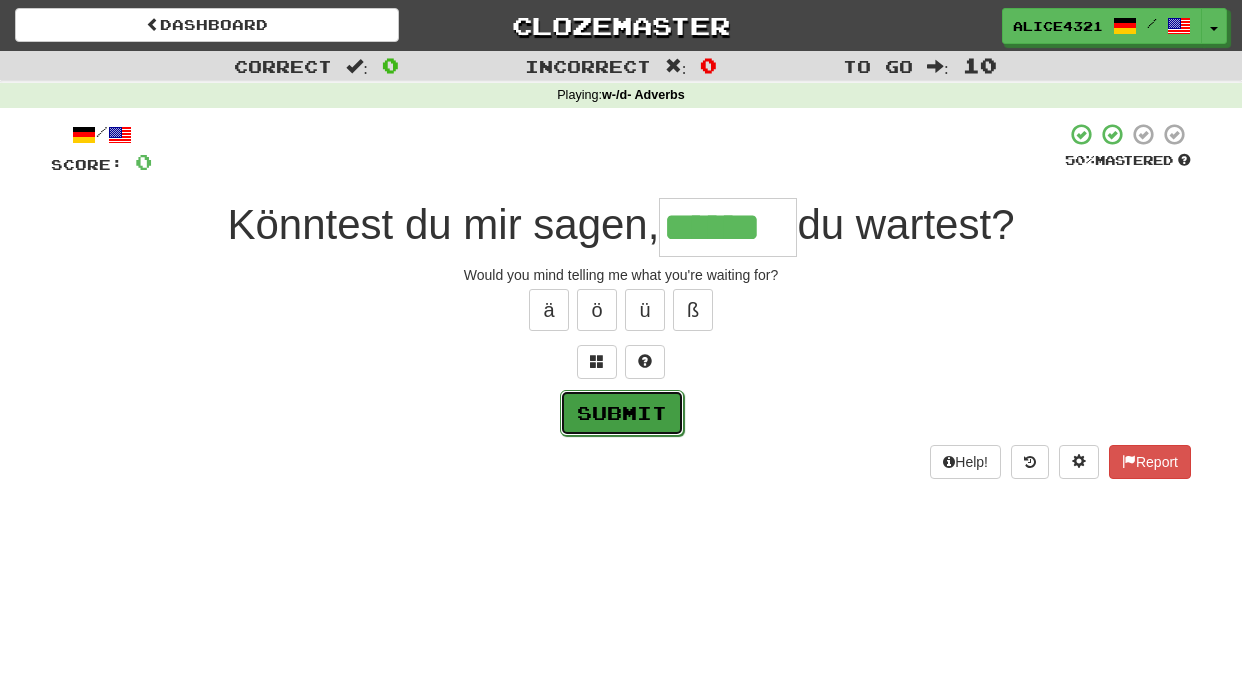 click on "Submit" at bounding box center (622, 413) 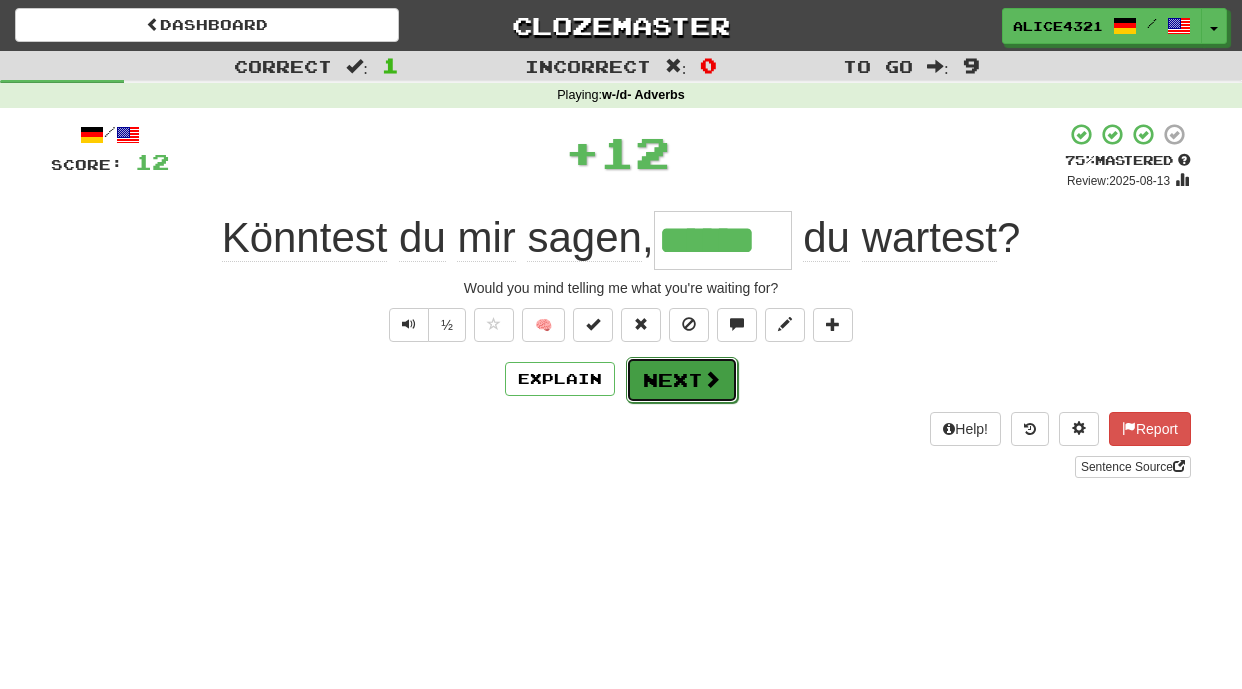 click at bounding box center (712, 379) 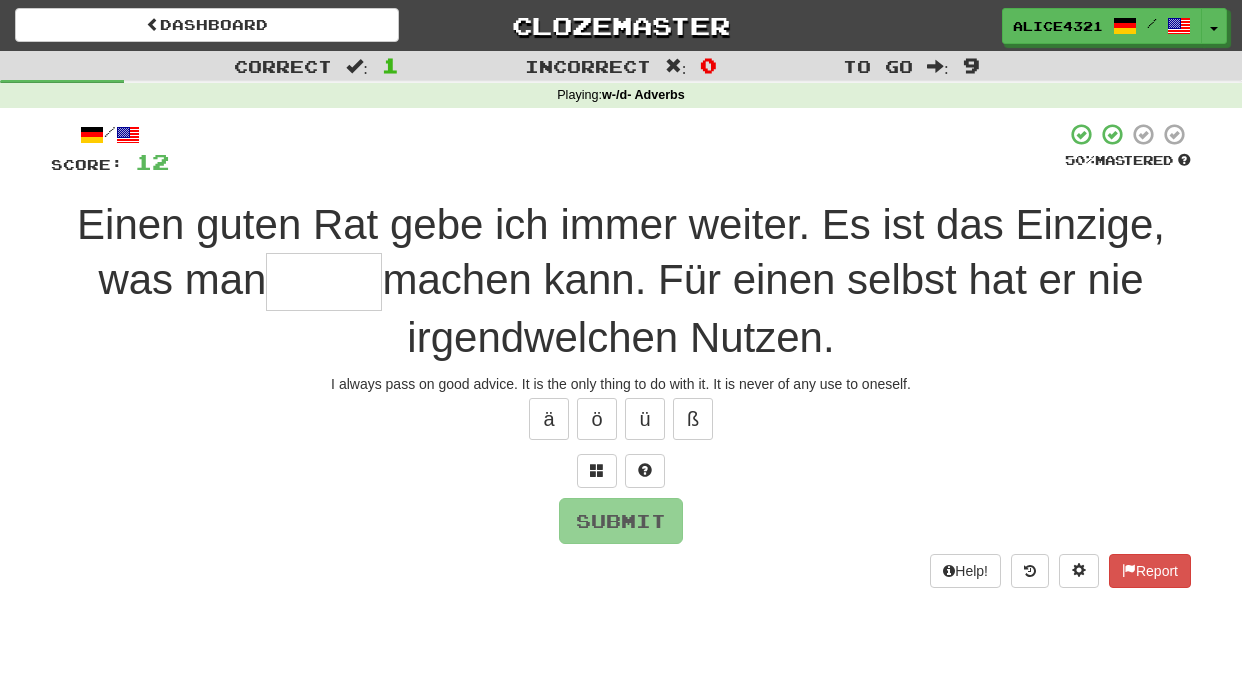 type on "*" 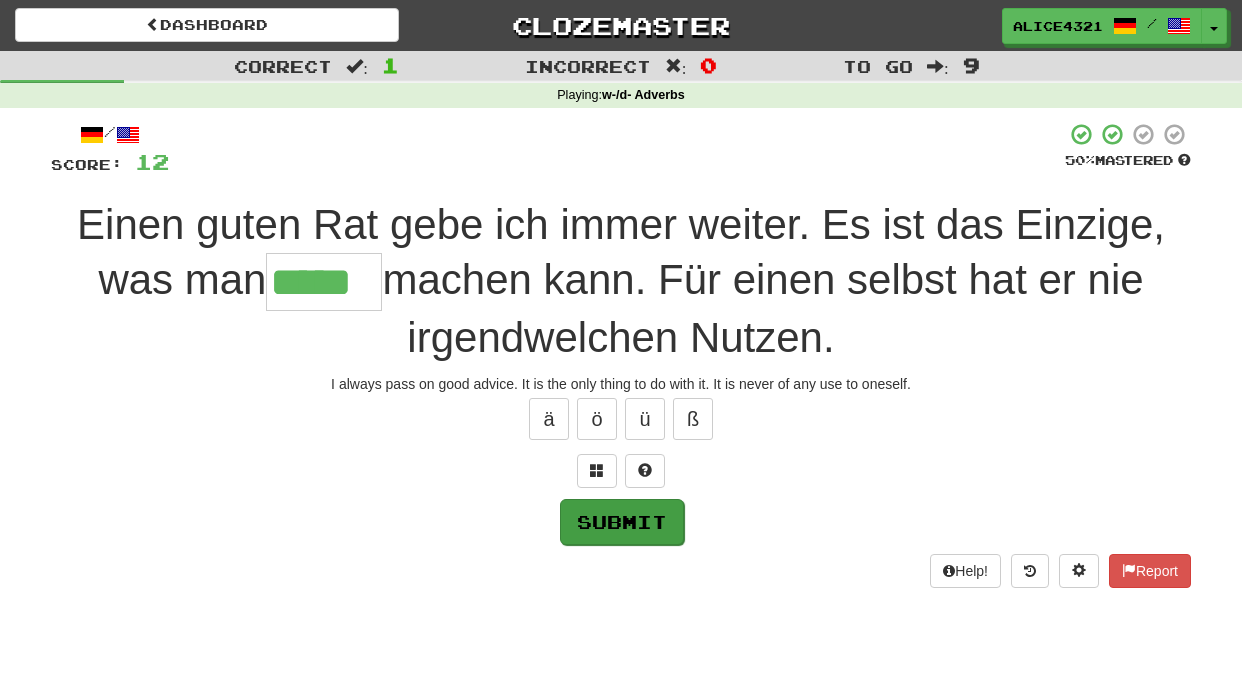 type on "*****" 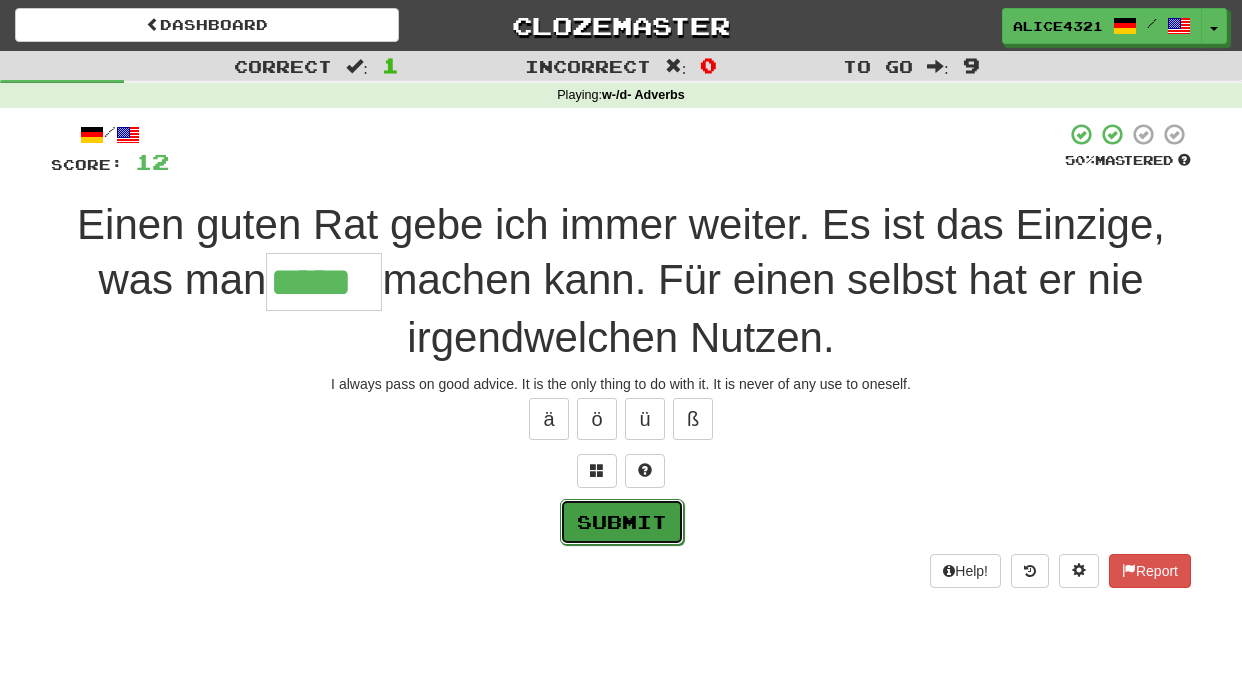 click on "Submit" at bounding box center [622, 522] 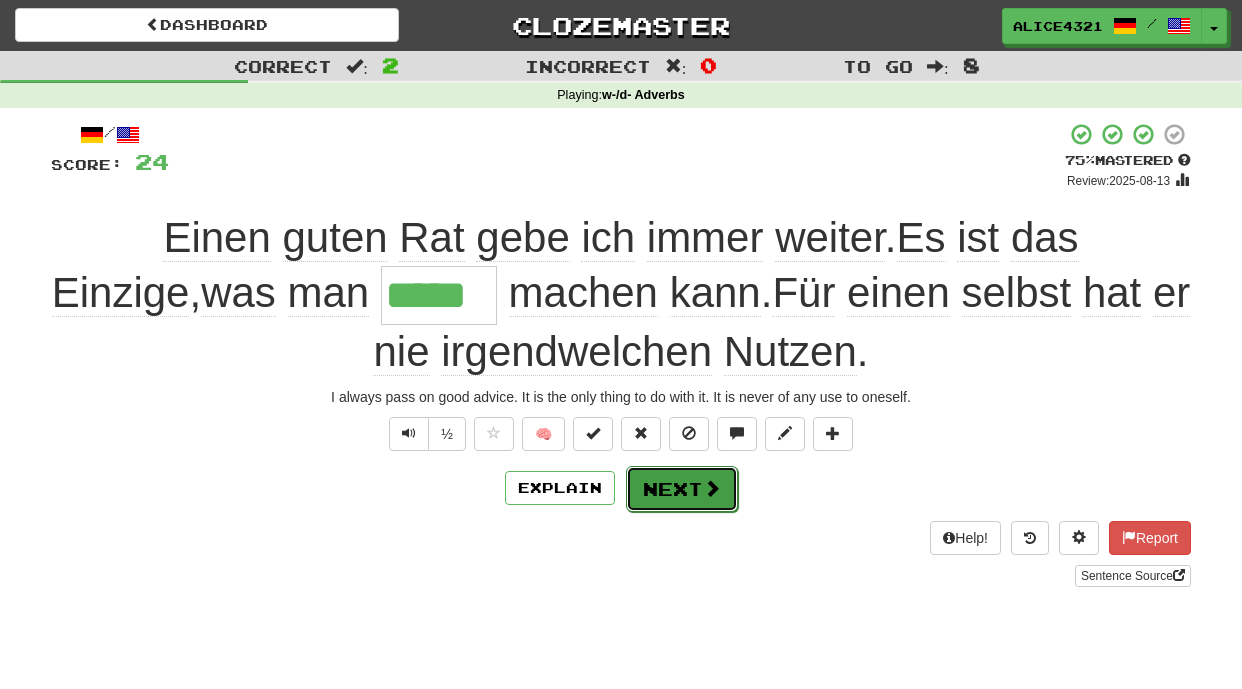 click at bounding box center [712, 488] 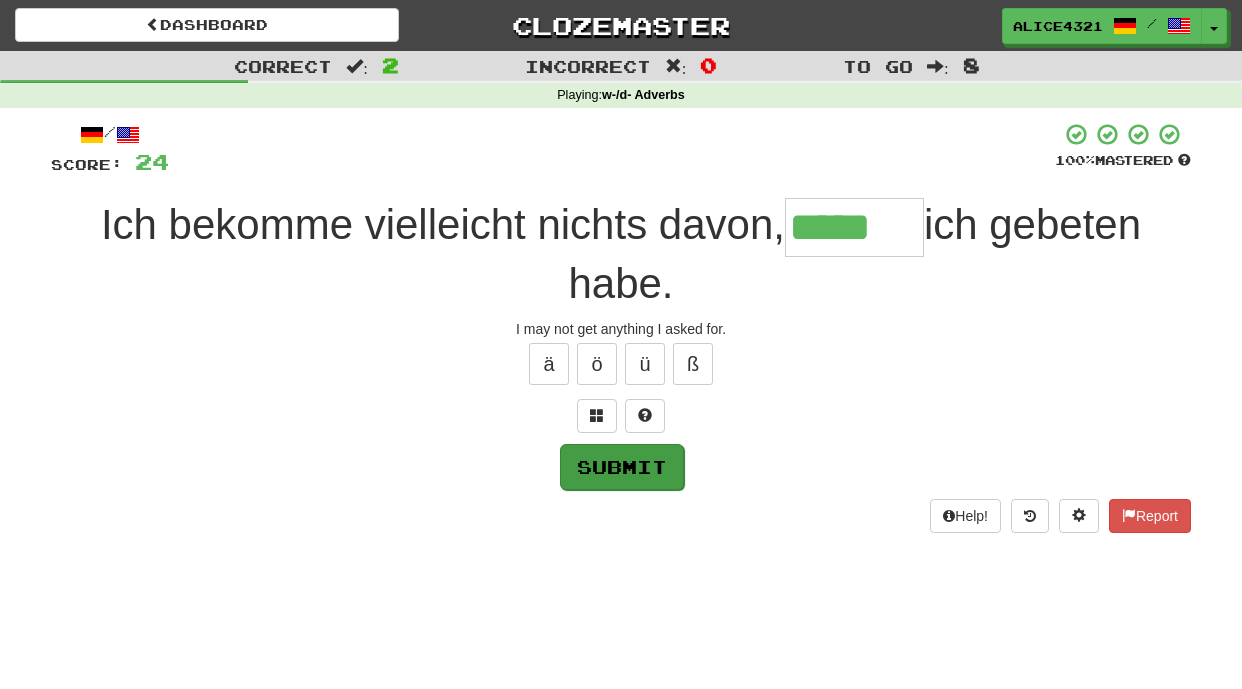 type on "*****" 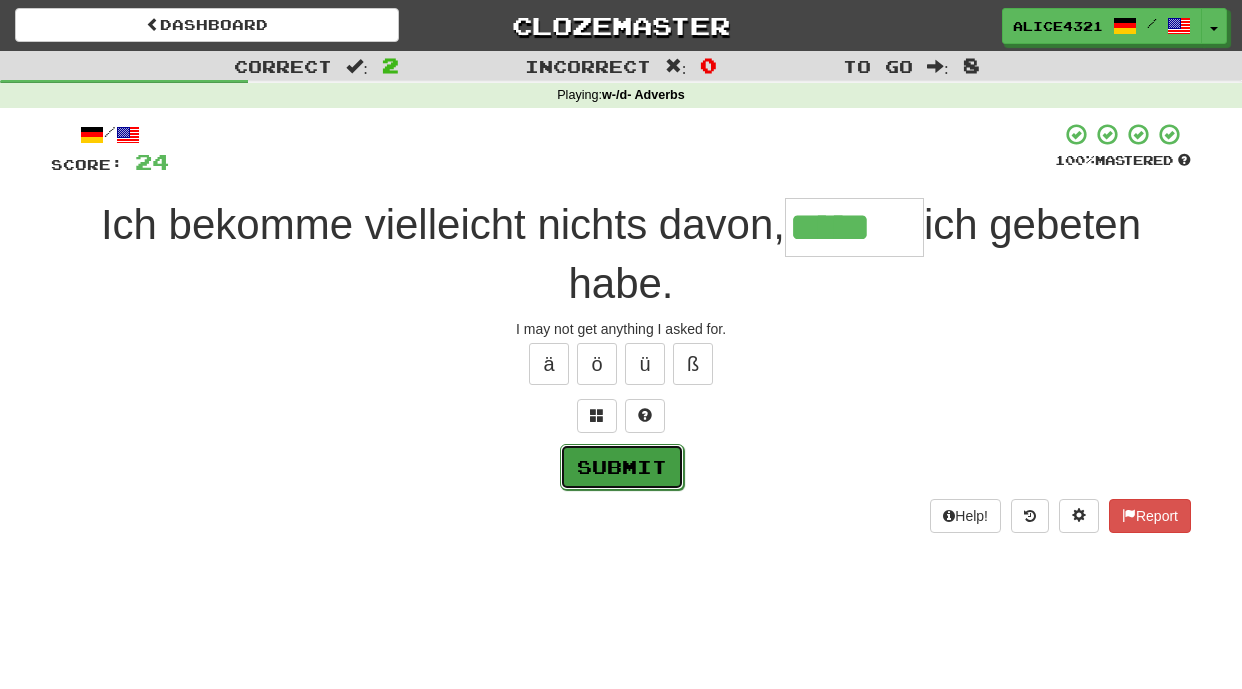 click on "Submit" at bounding box center (622, 467) 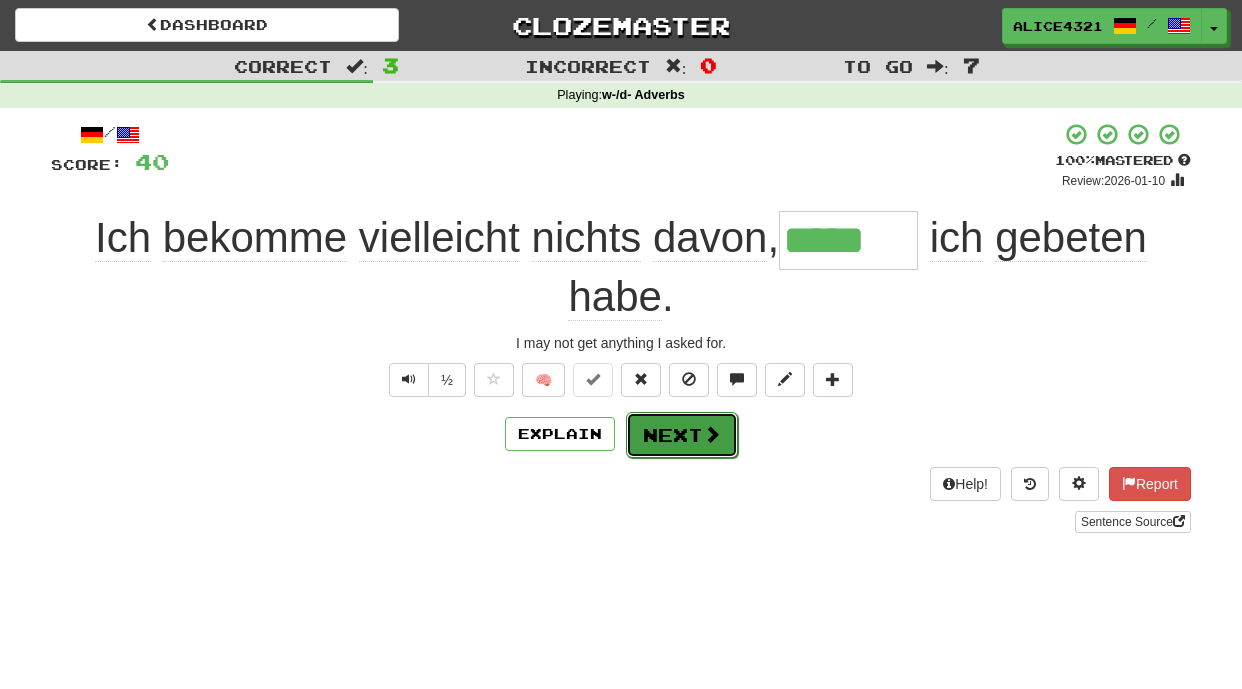 click on "Next" at bounding box center (682, 435) 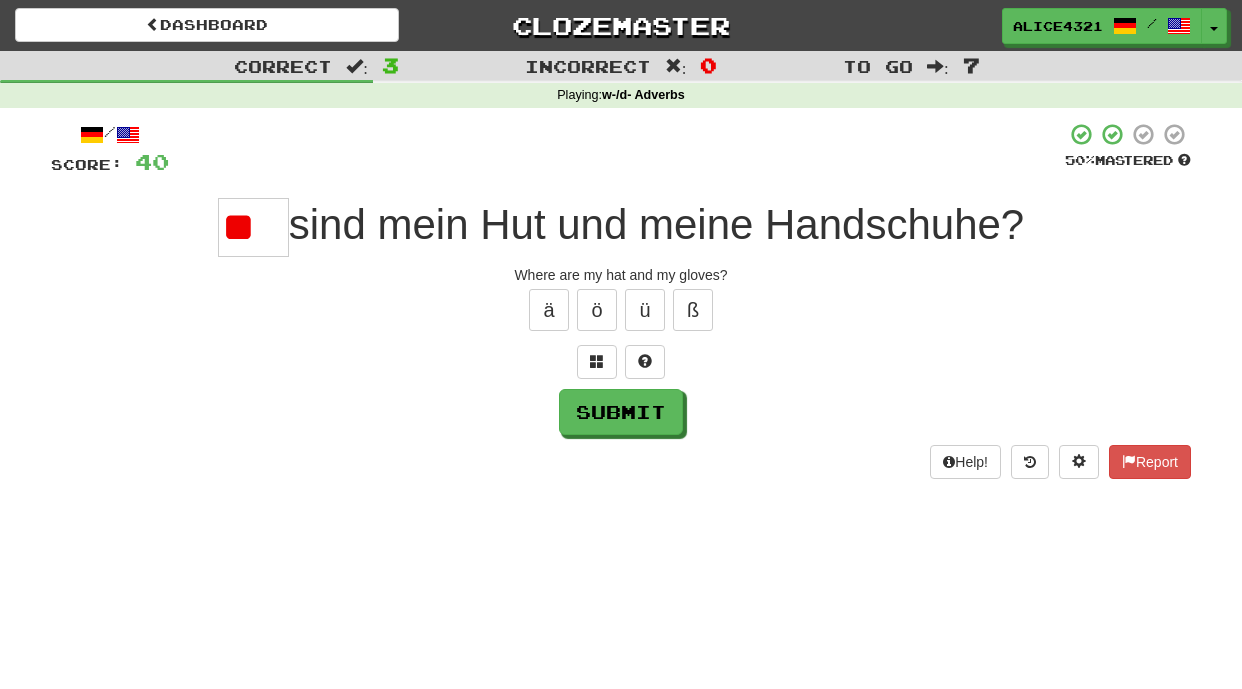 type on "*" 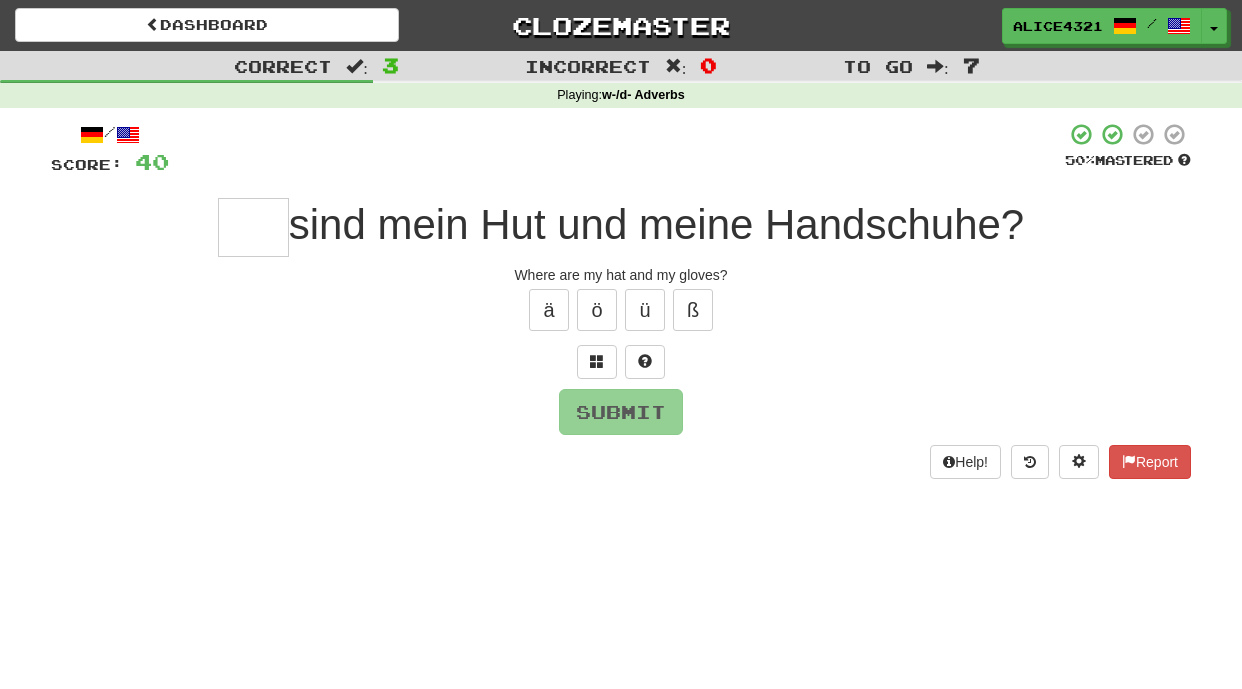 type on "*" 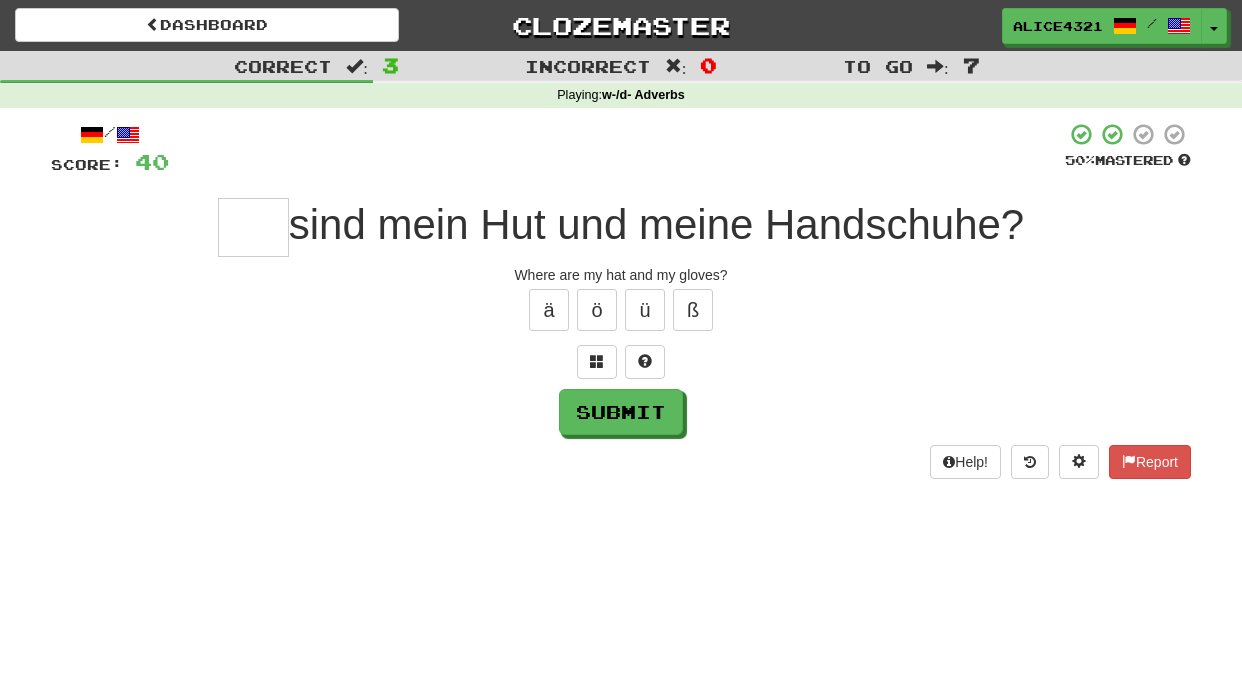 type on "*" 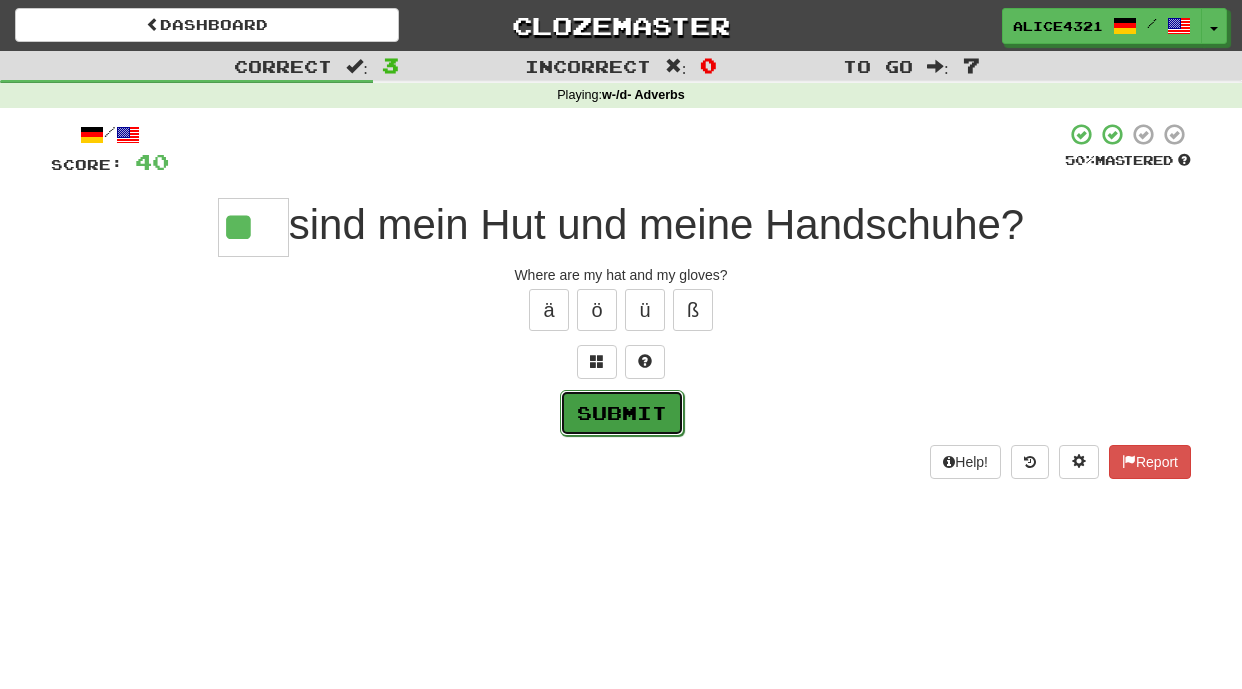 click on "Submit" at bounding box center (622, 413) 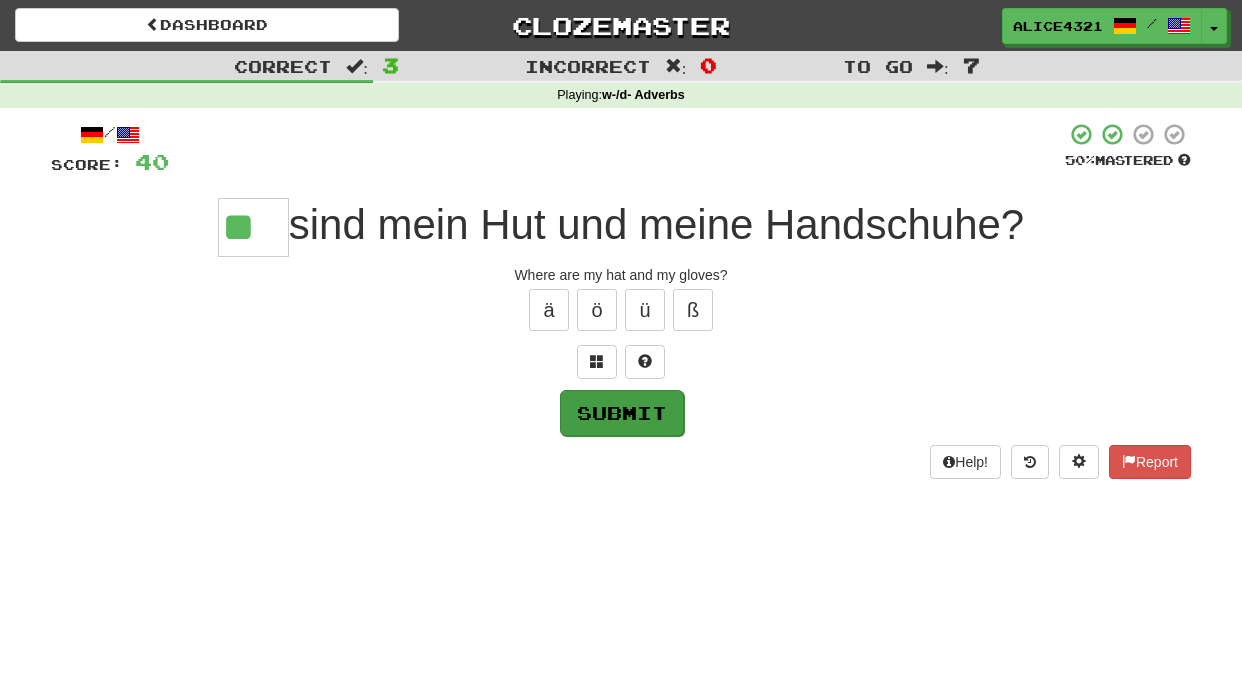 type on "**" 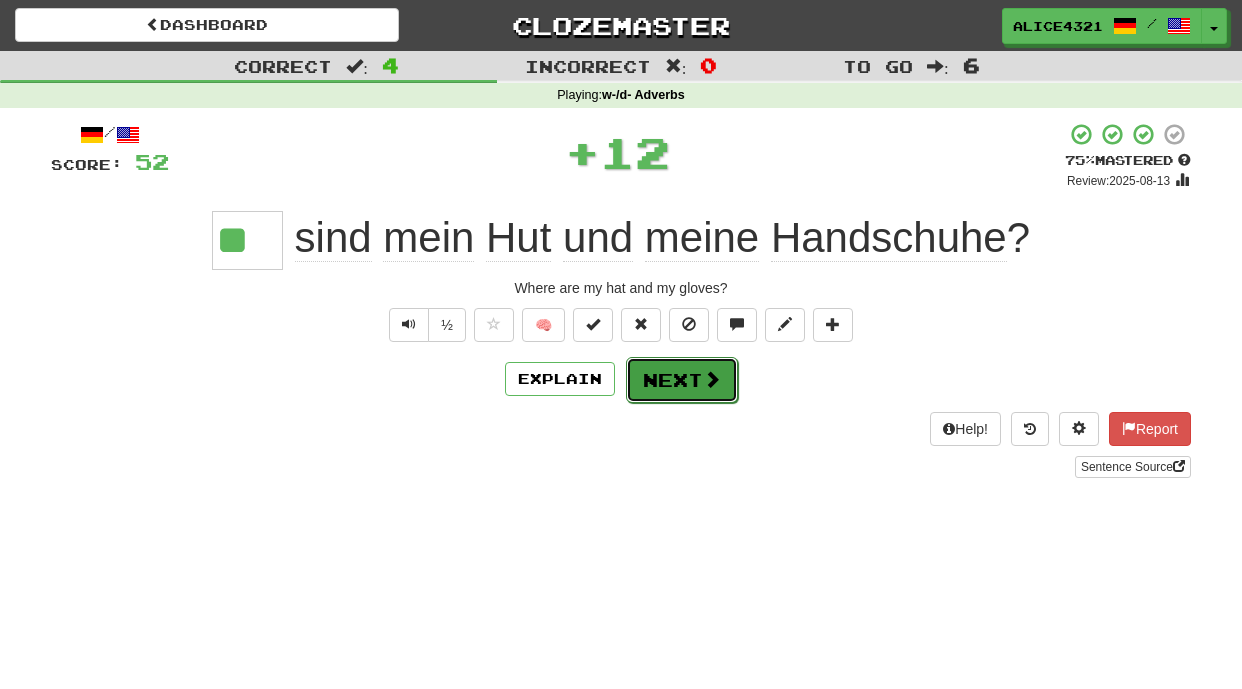 click on "Next" at bounding box center (682, 380) 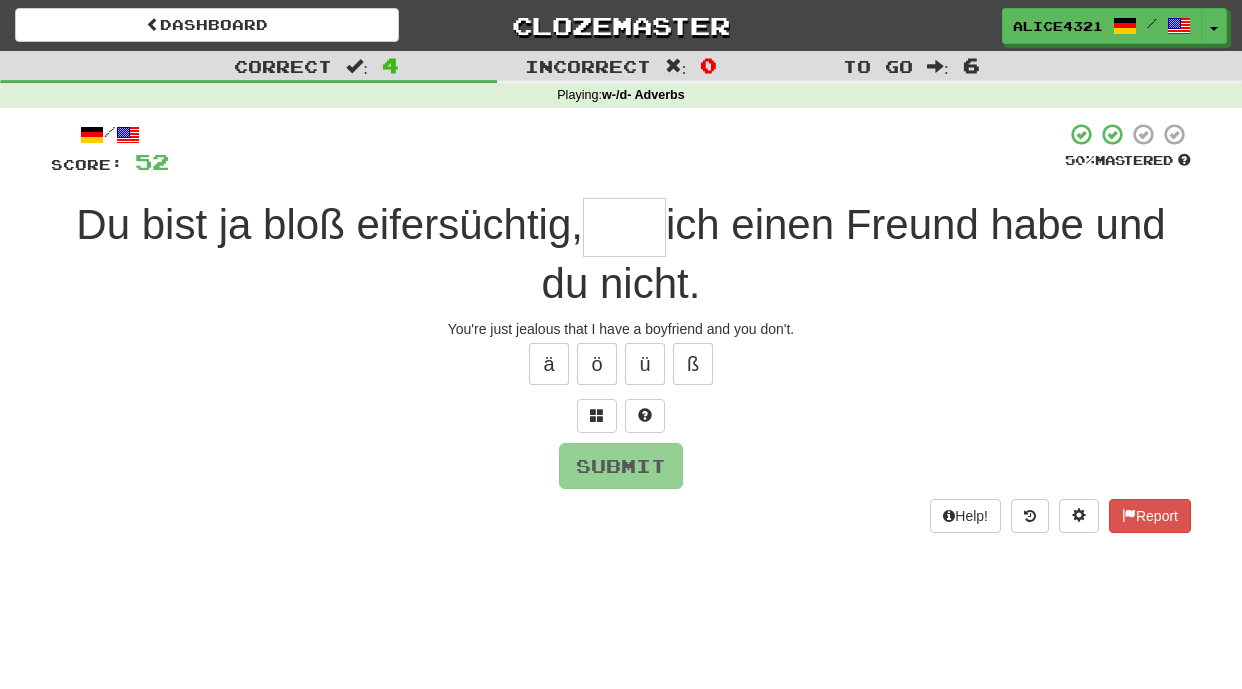 type on "*" 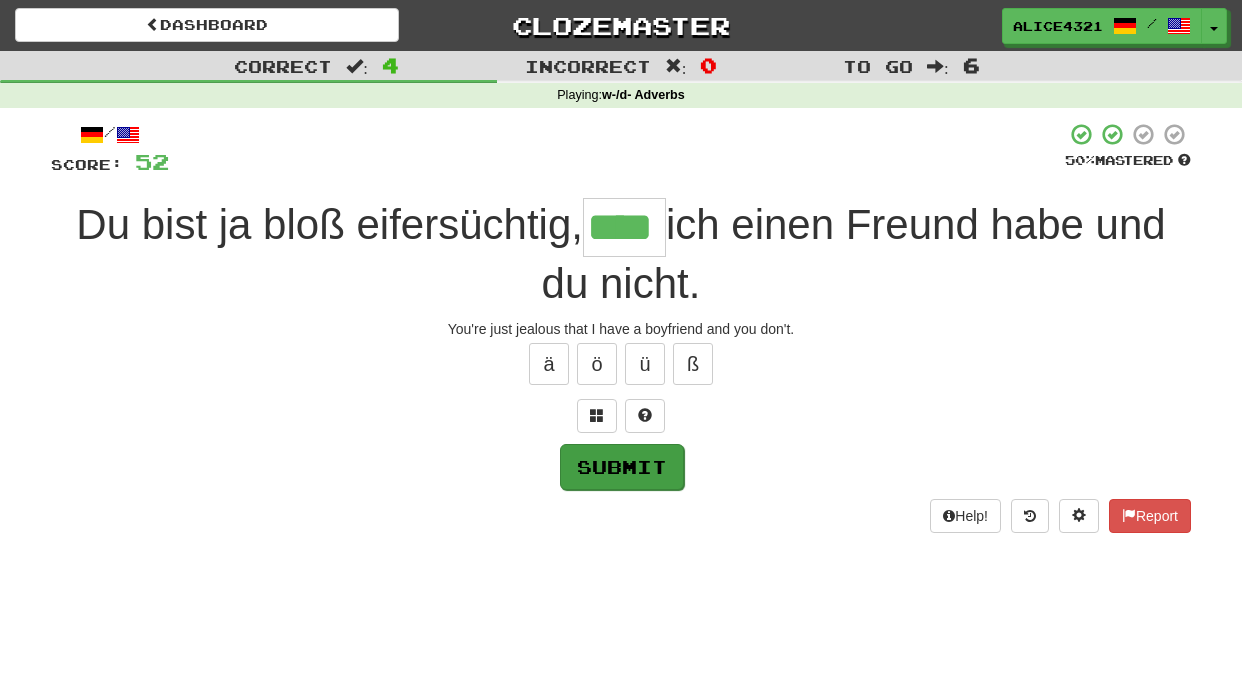 type on "****" 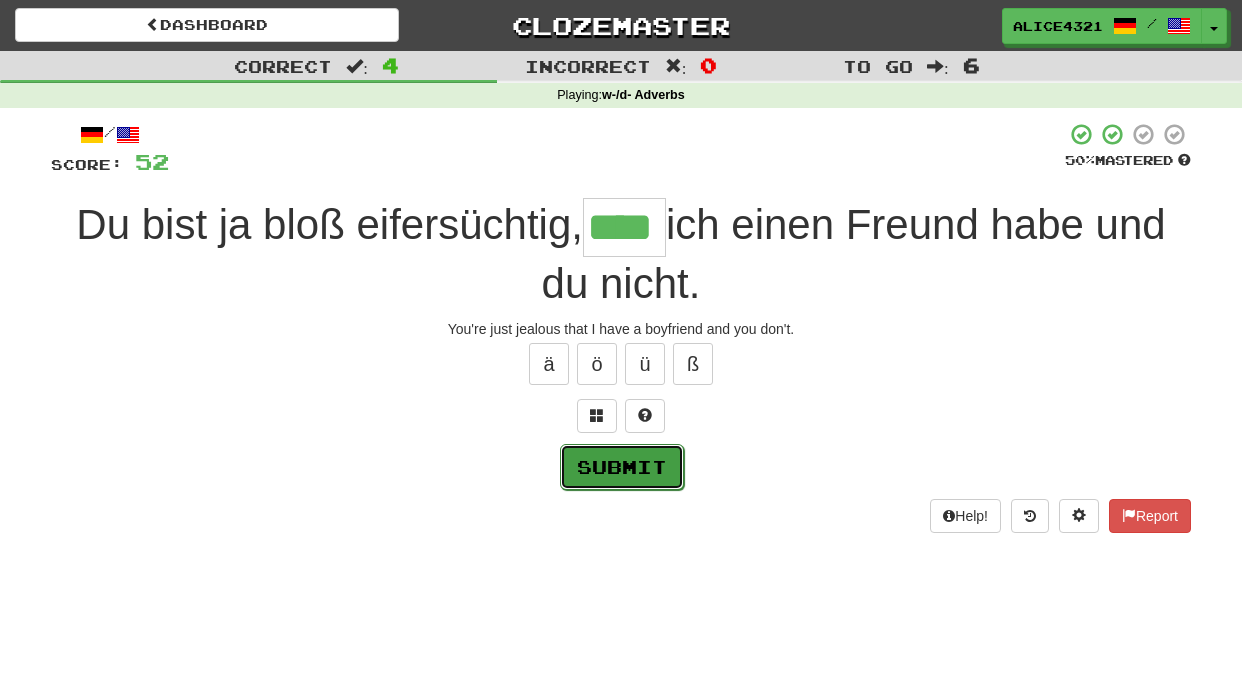 click on "Submit" at bounding box center (622, 467) 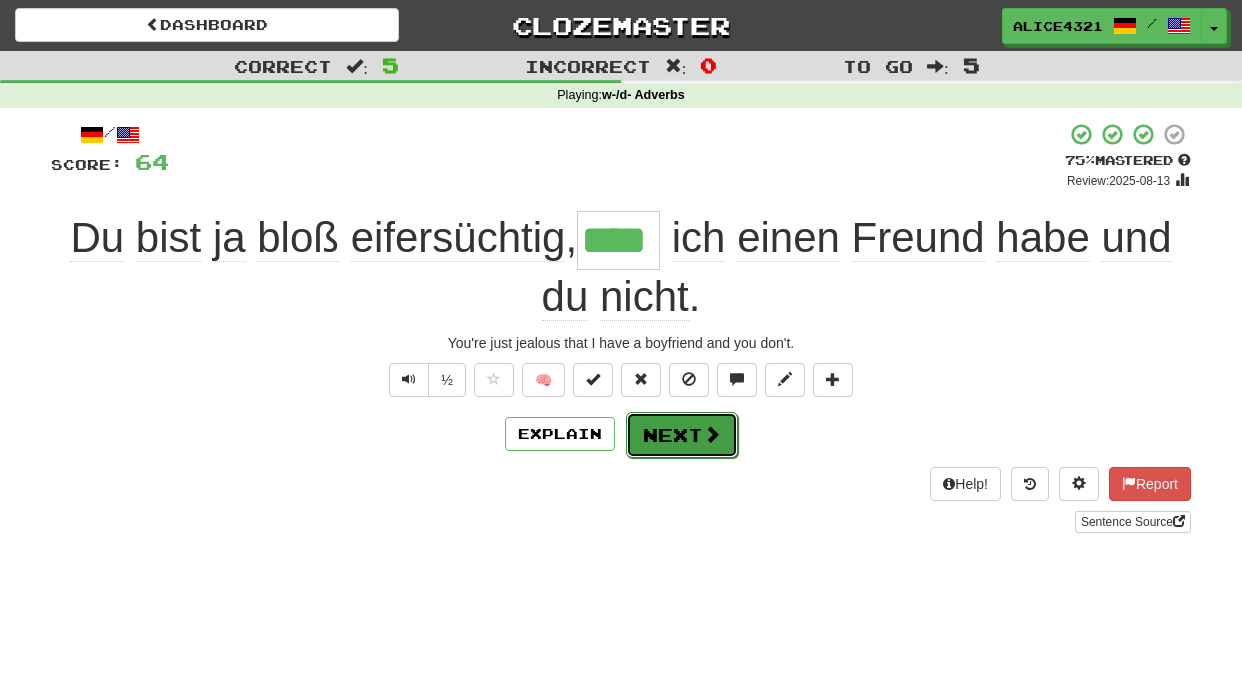 click on "Next" at bounding box center (682, 435) 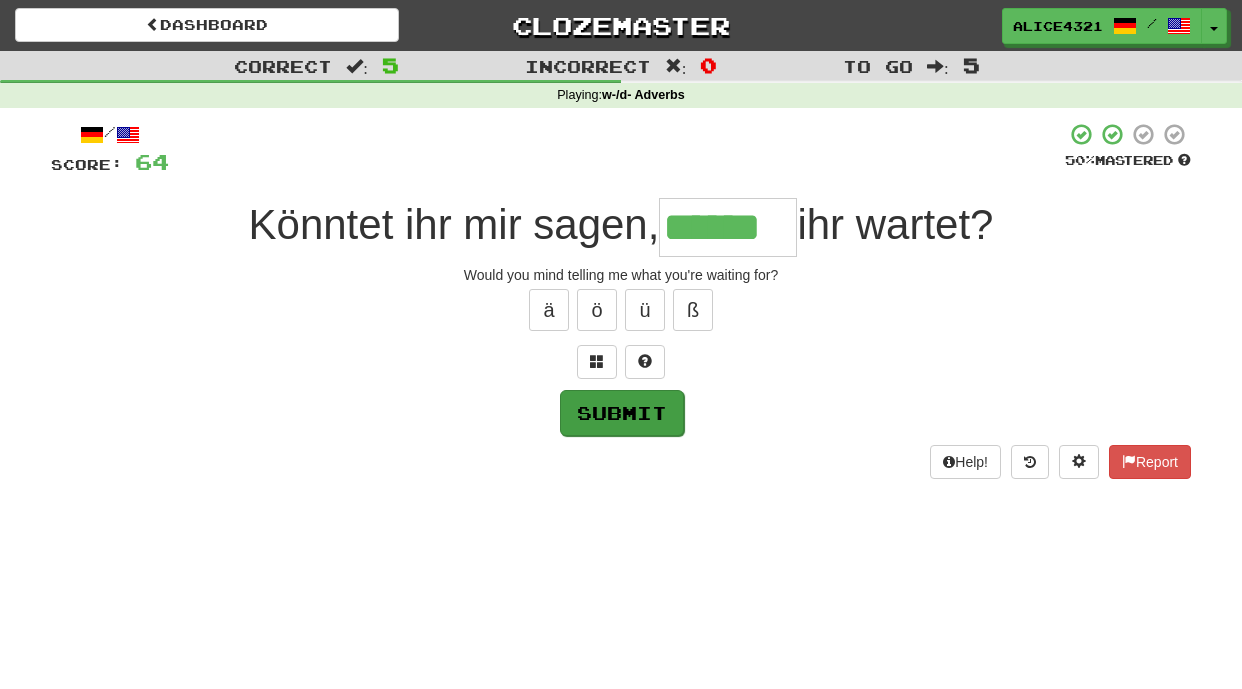 type on "******" 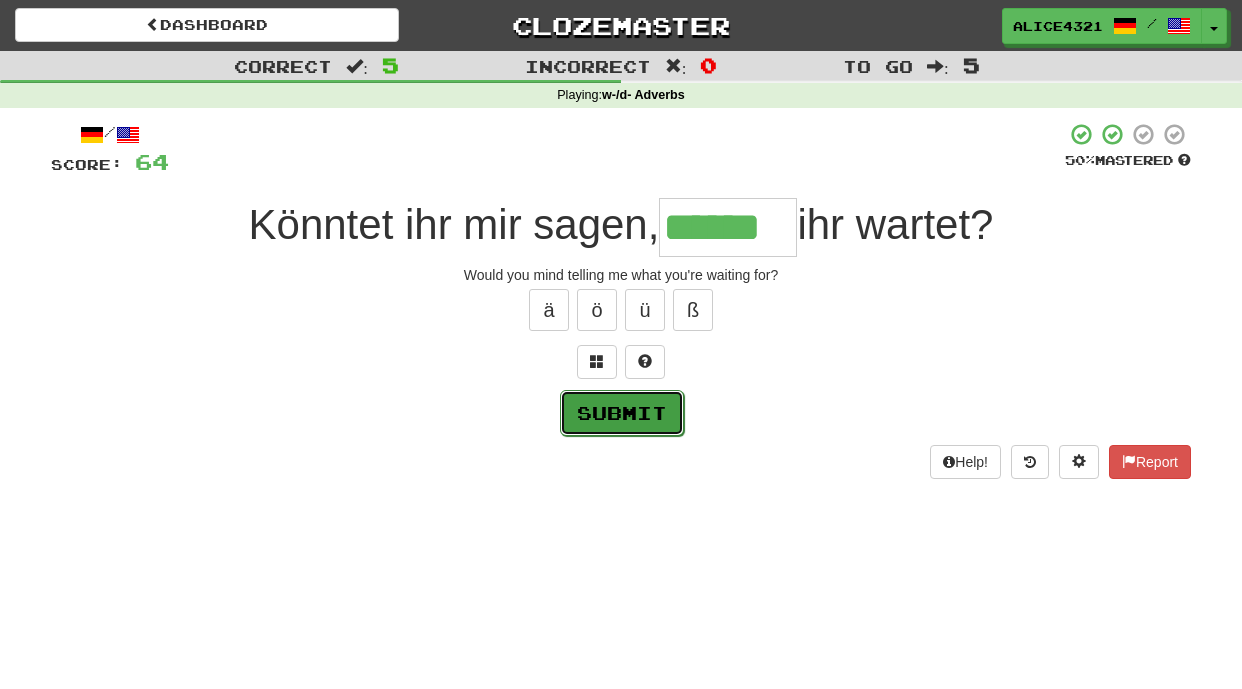click on "Submit" at bounding box center (622, 413) 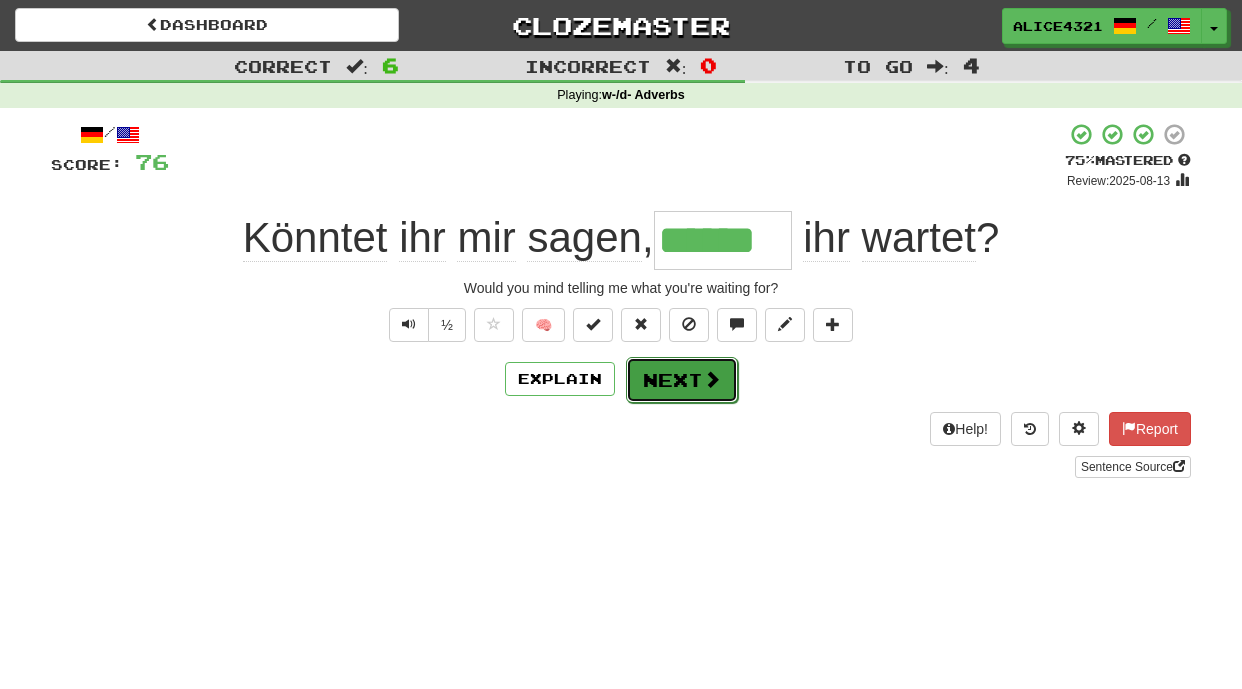 click on "Next" at bounding box center (682, 380) 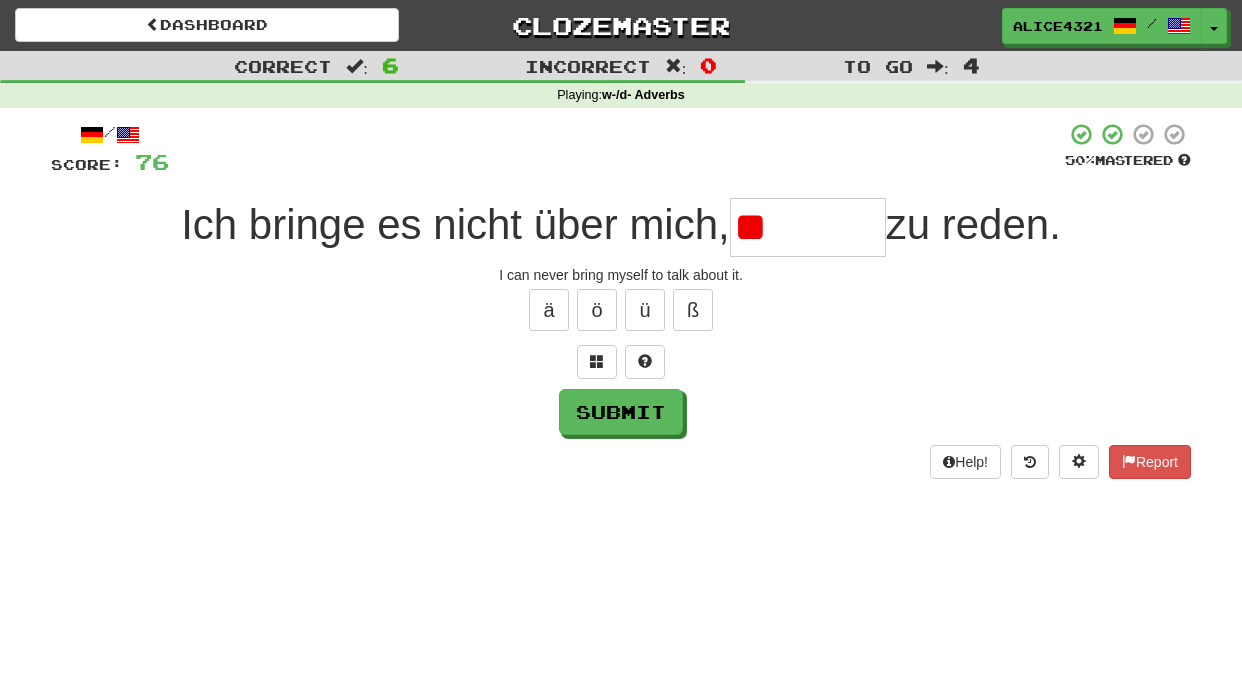 type on "*" 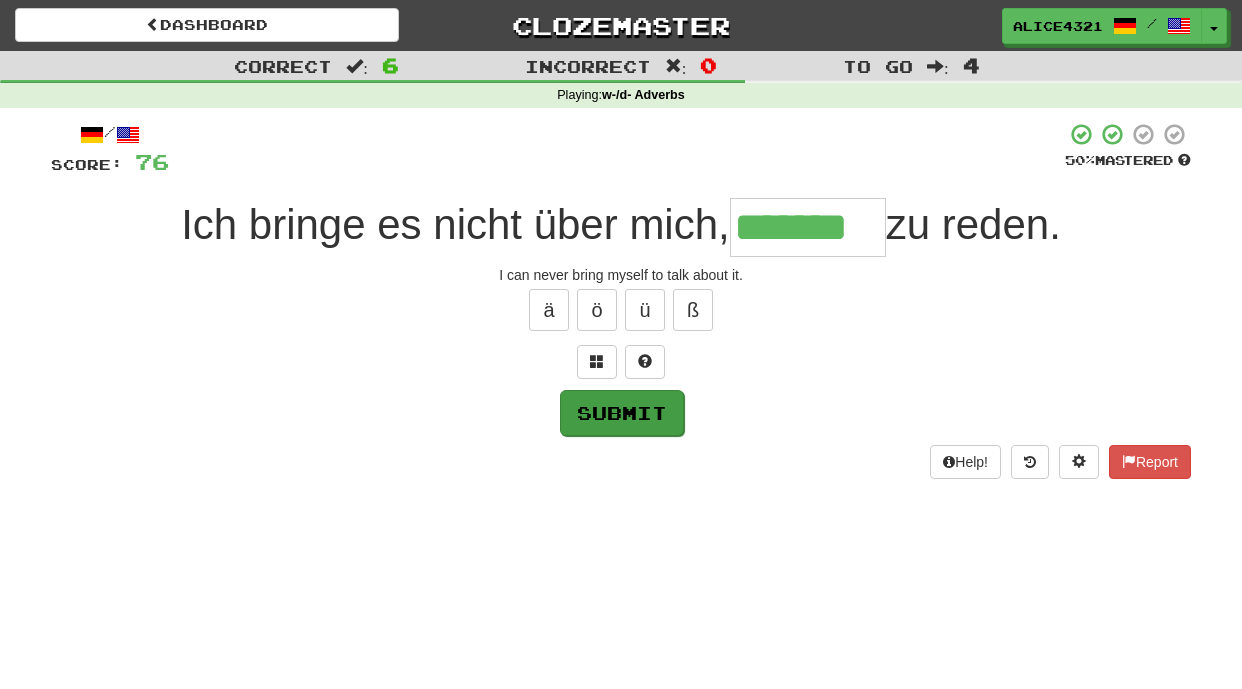 type on "*******" 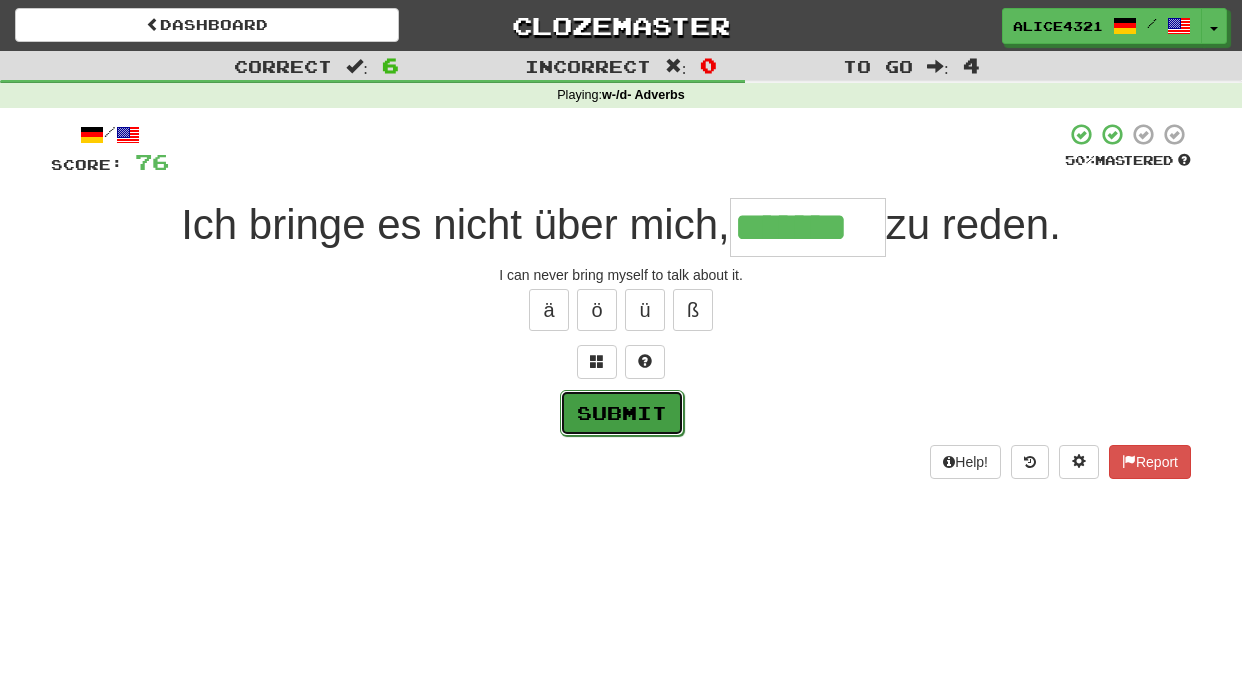 click on "Submit" at bounding box center (622, 413) 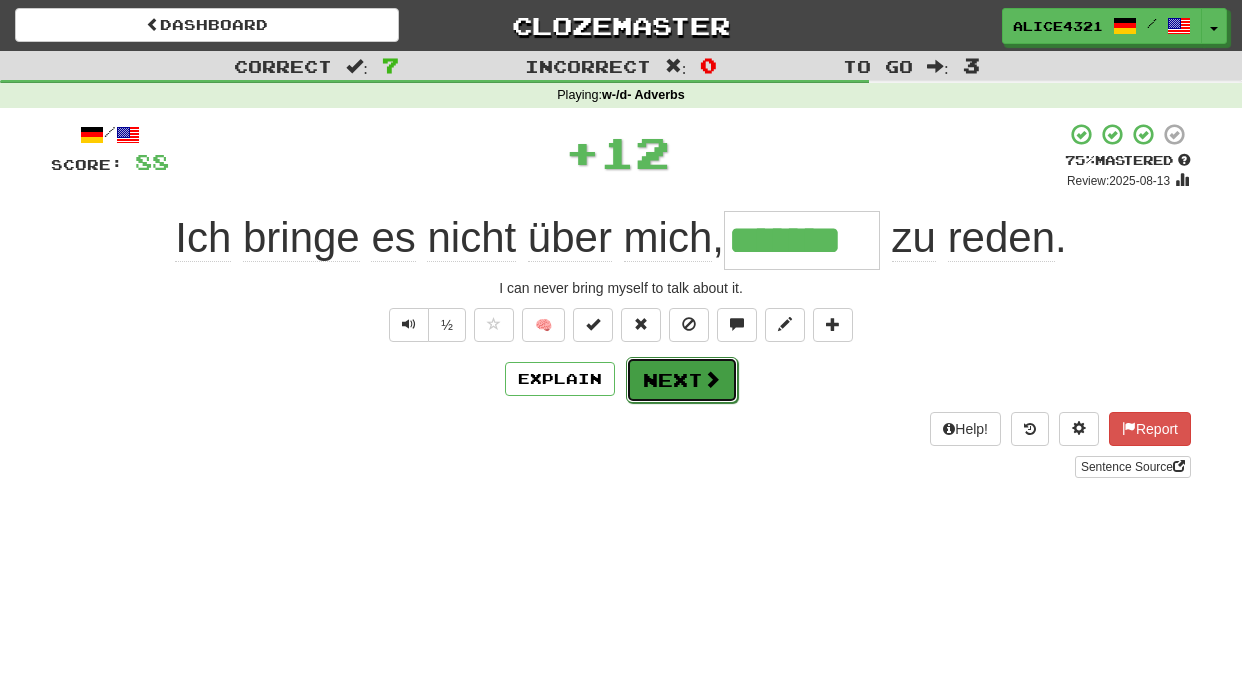 click on "Next" at bounding box center (682, 380) 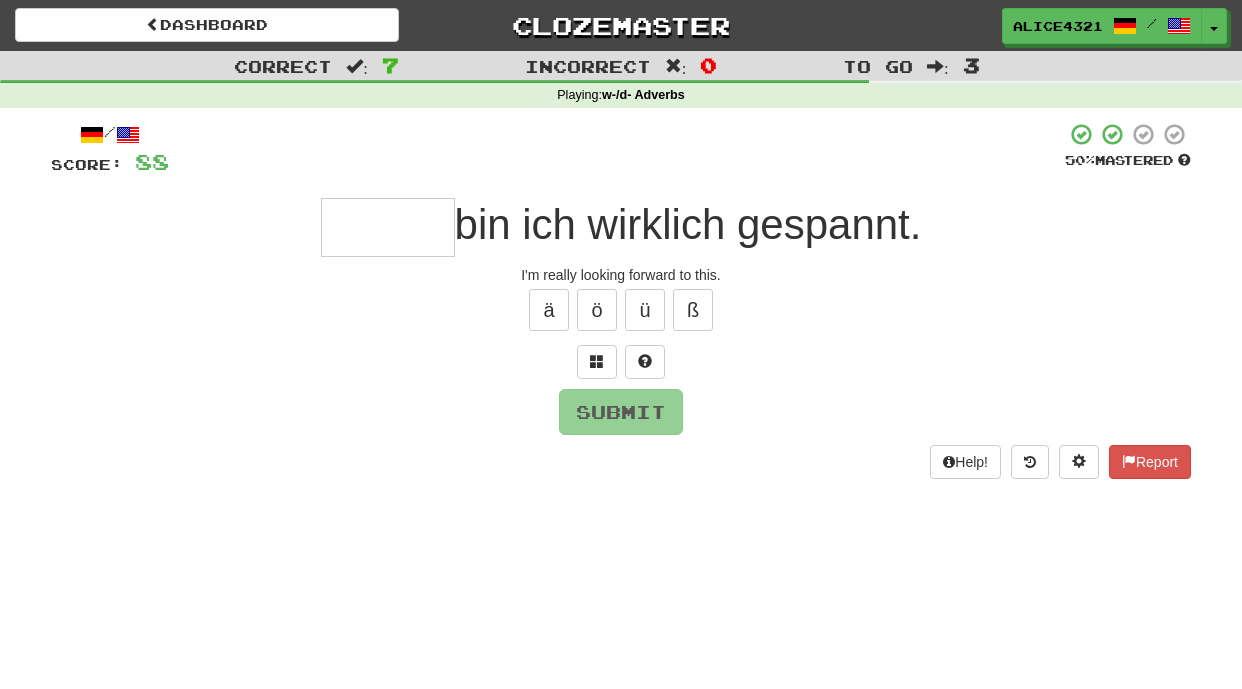 type on "*" 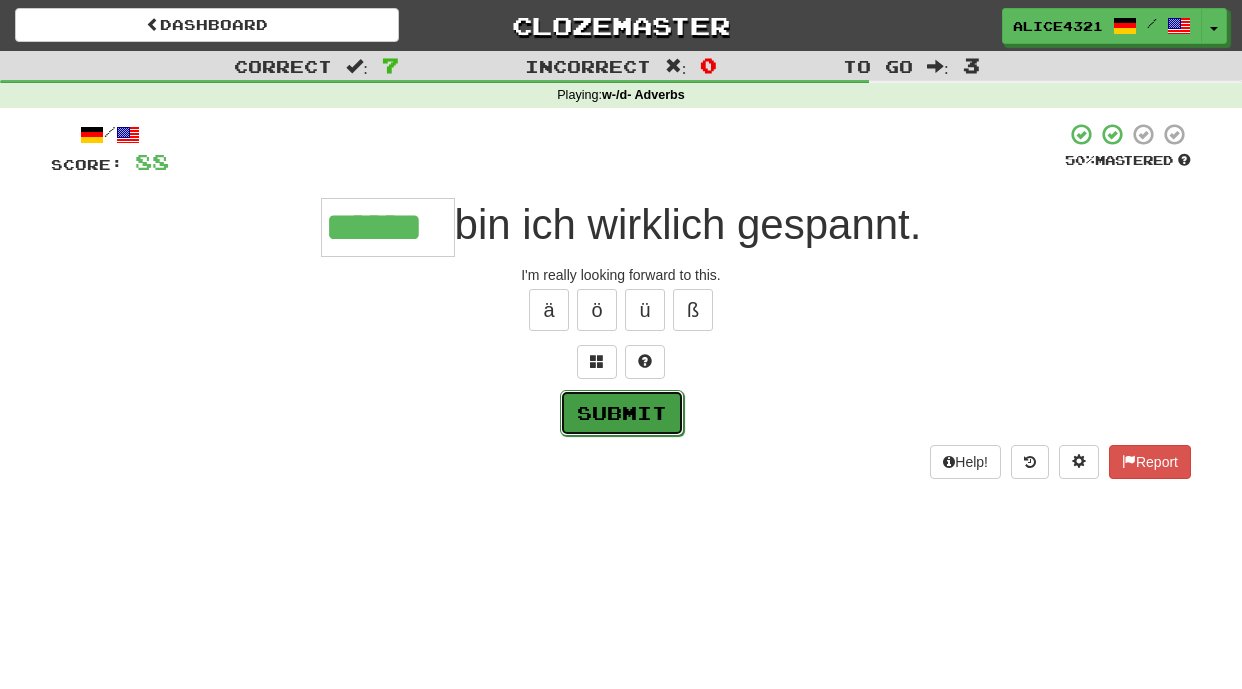 click on "Submit" at bounding box center (622, 413) 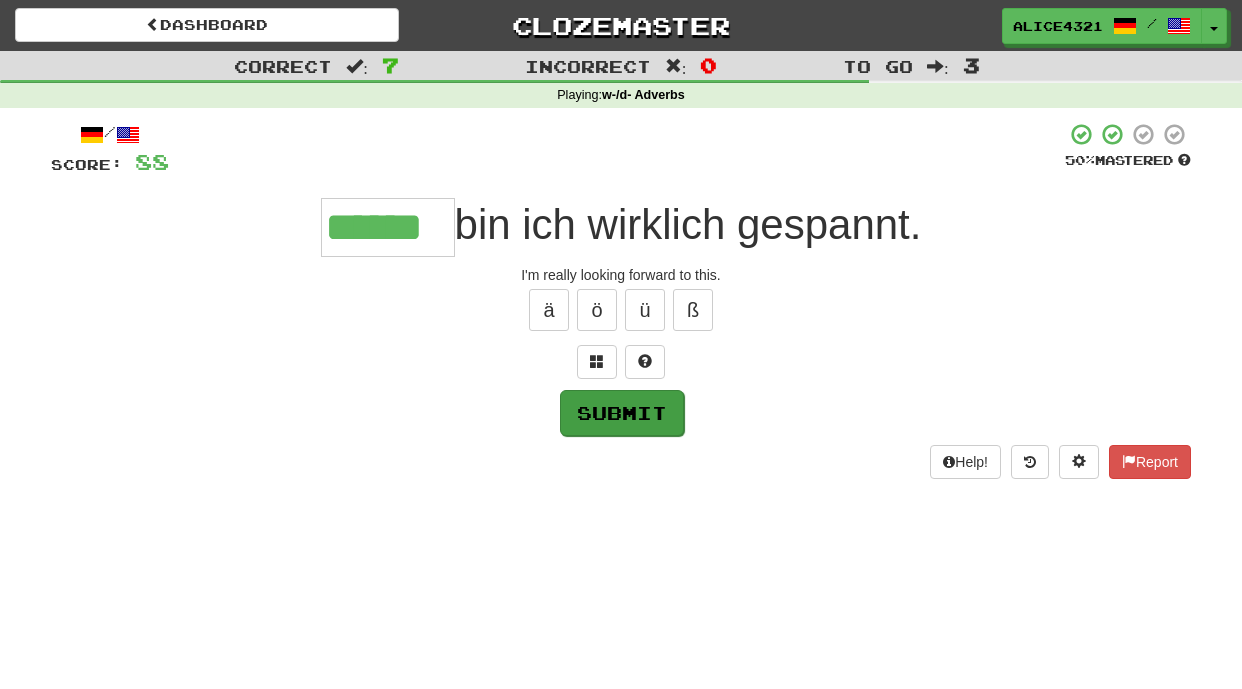 type on "******" 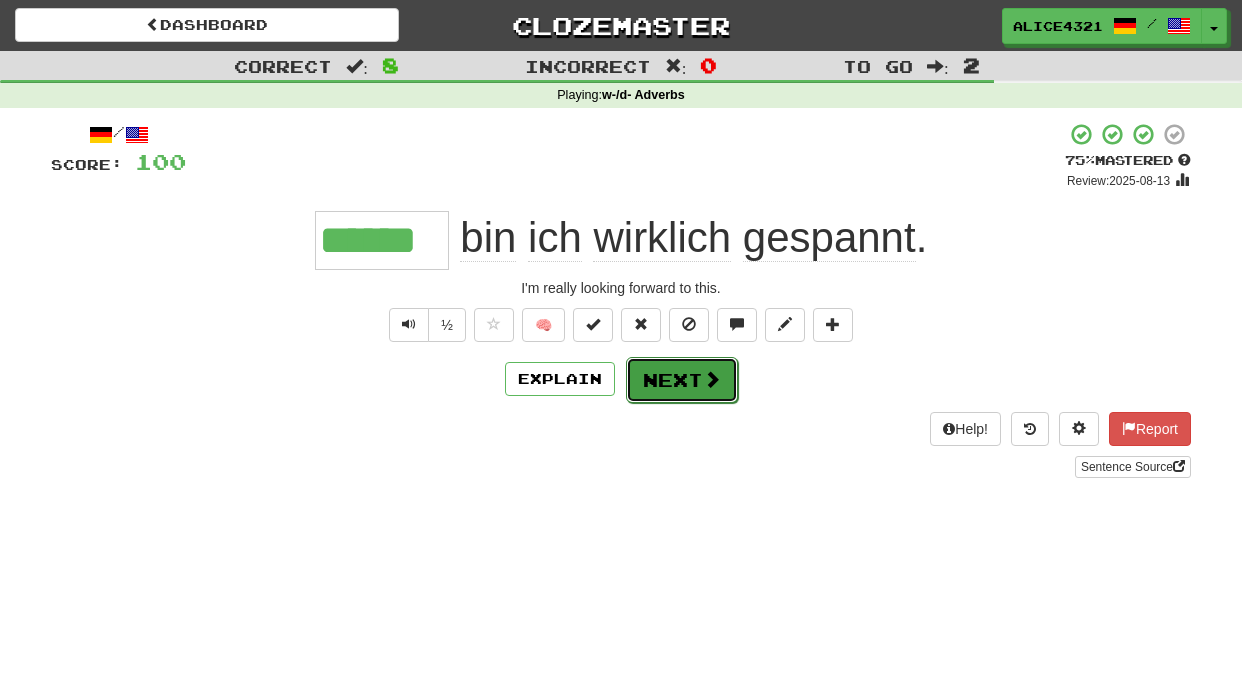click on "Next" at bounding box center [682, 380] 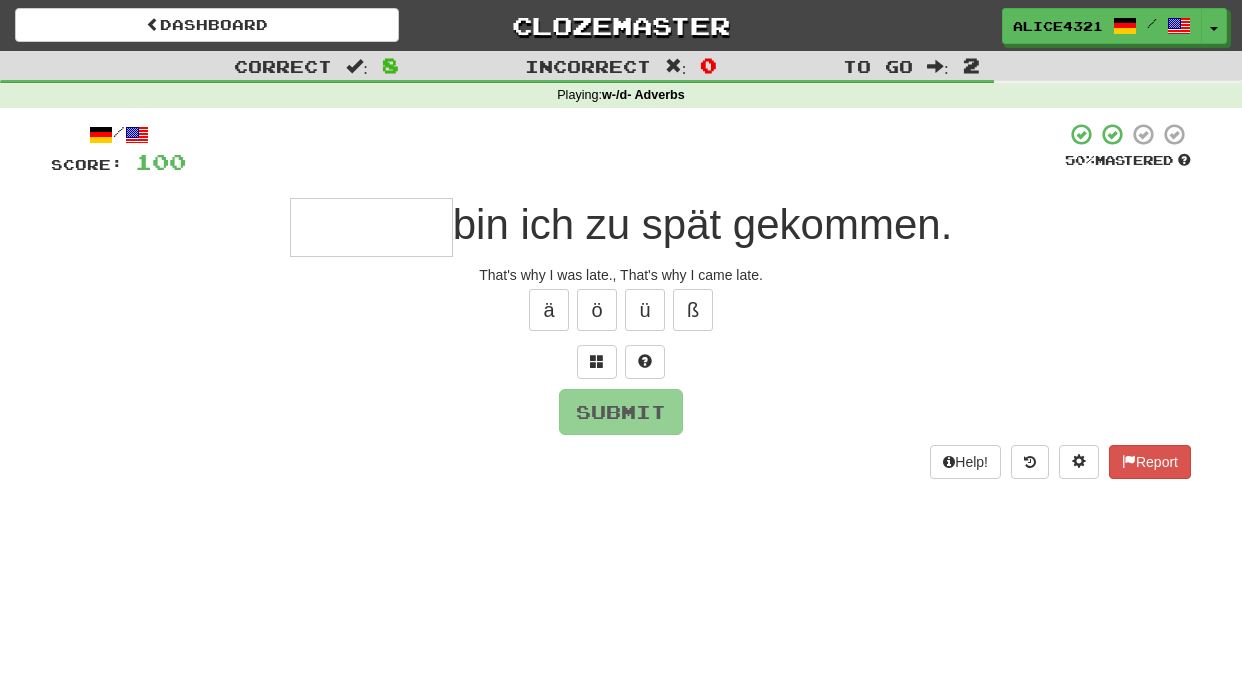 type on "*" 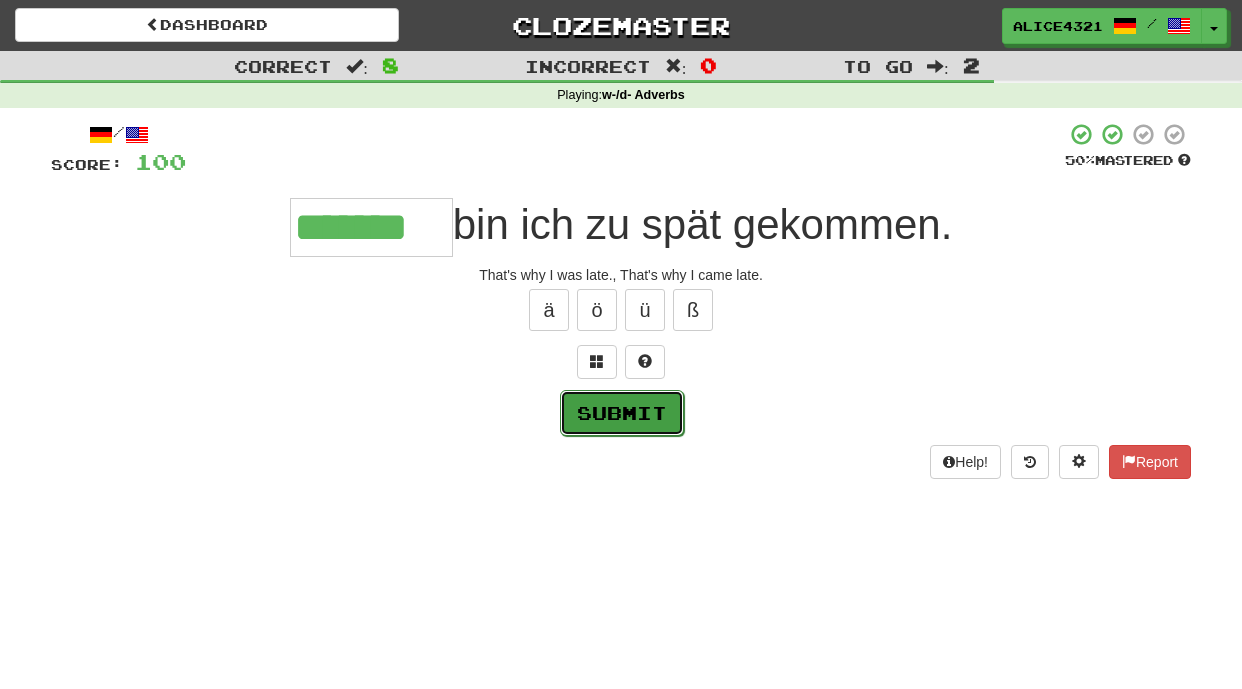click on "Submit" at bounding box center (622, 413) 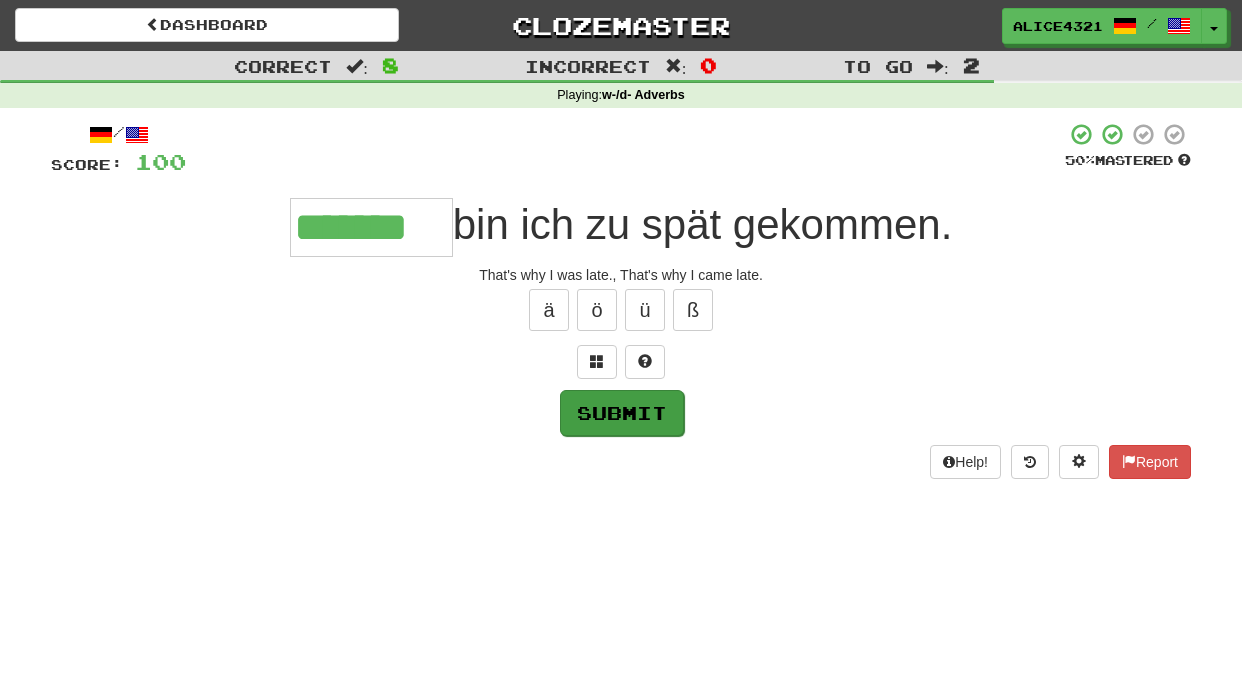 type on "*******" 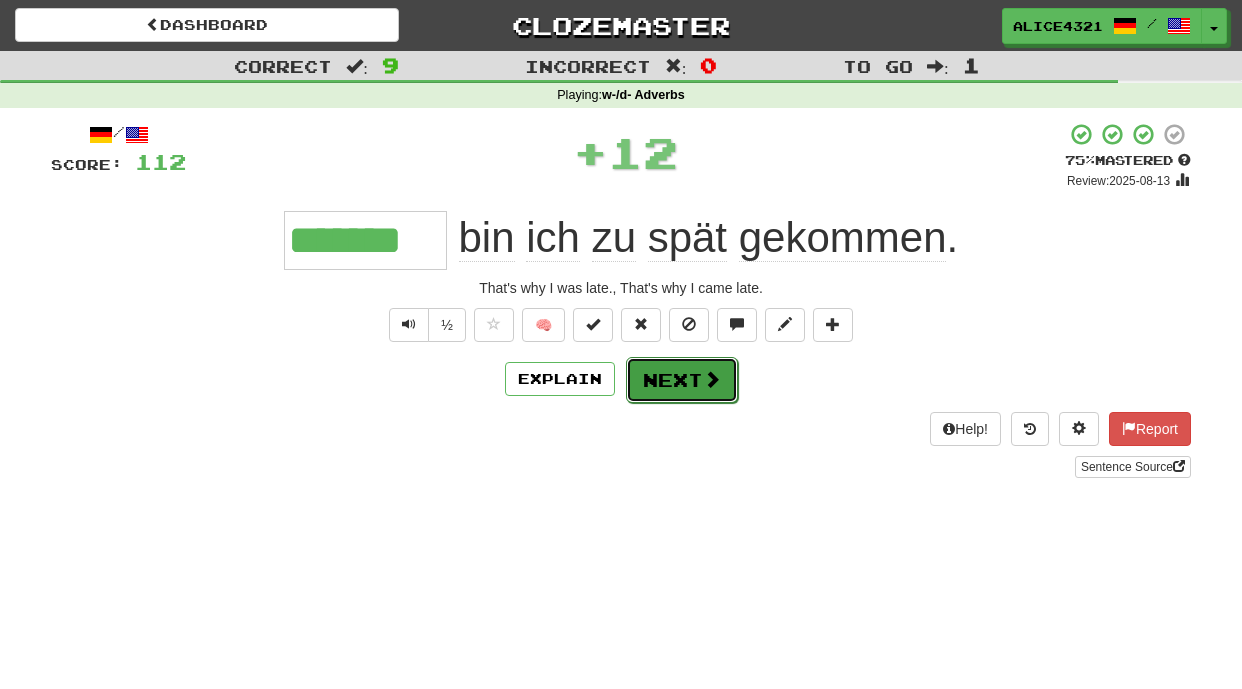 click on "Next" at bounding box center [682, 380] 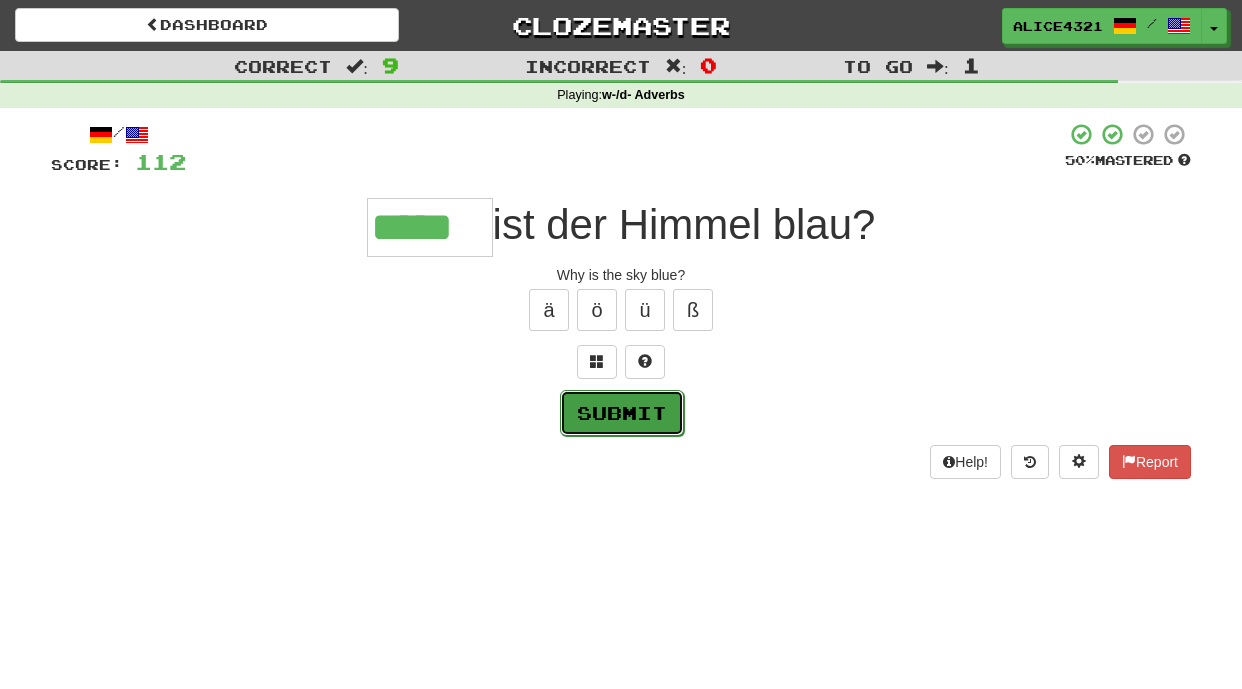 click on "Submit" at bounding box center (622, 413) 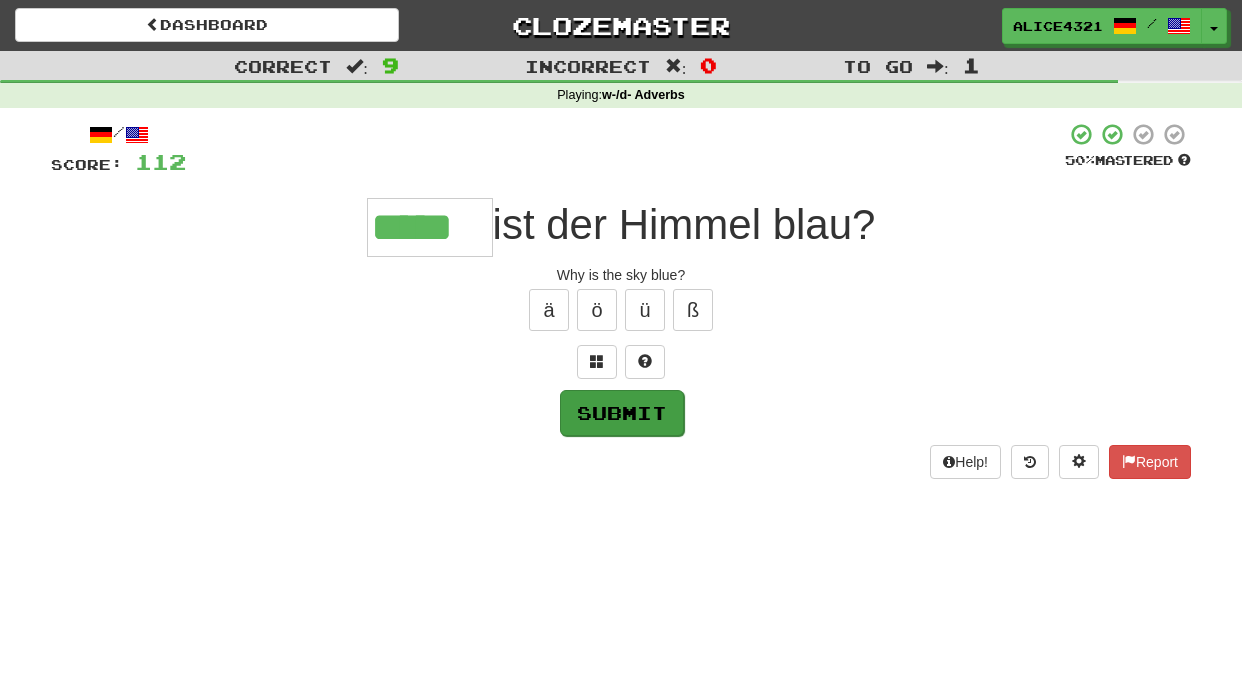 type on "*****" 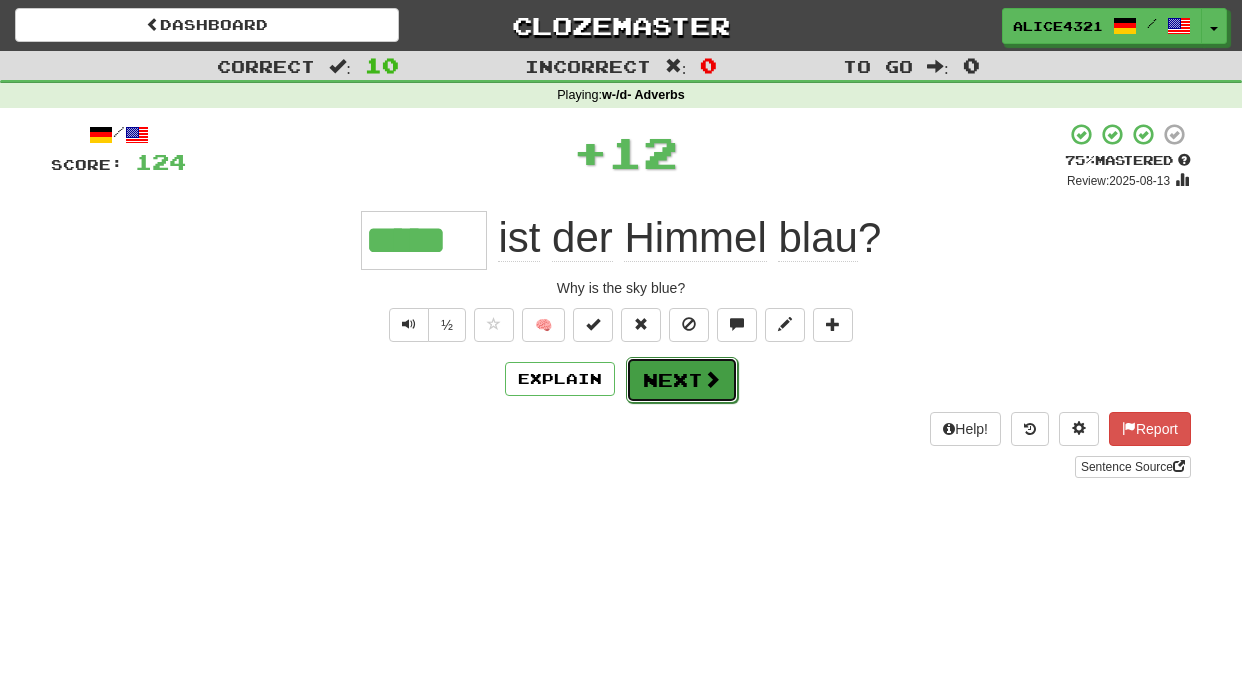 click on "Next" at bounding box center (682, 380) 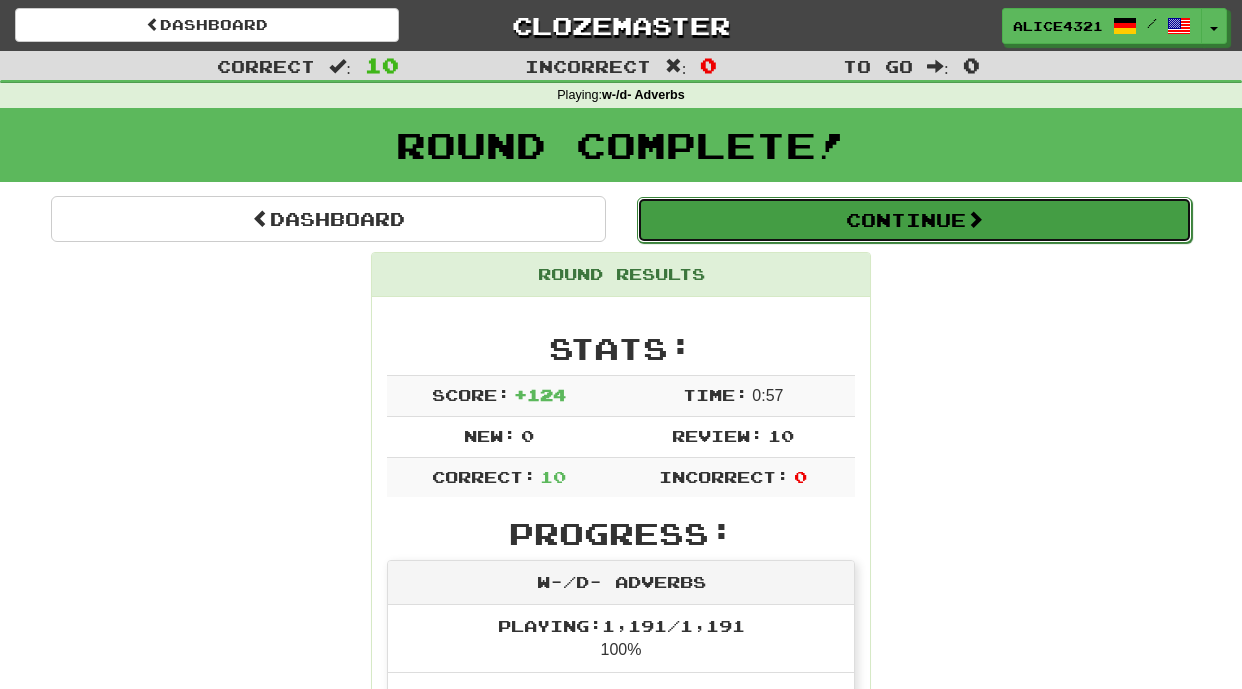 click on "Continue" at bounding box center [914, 220] 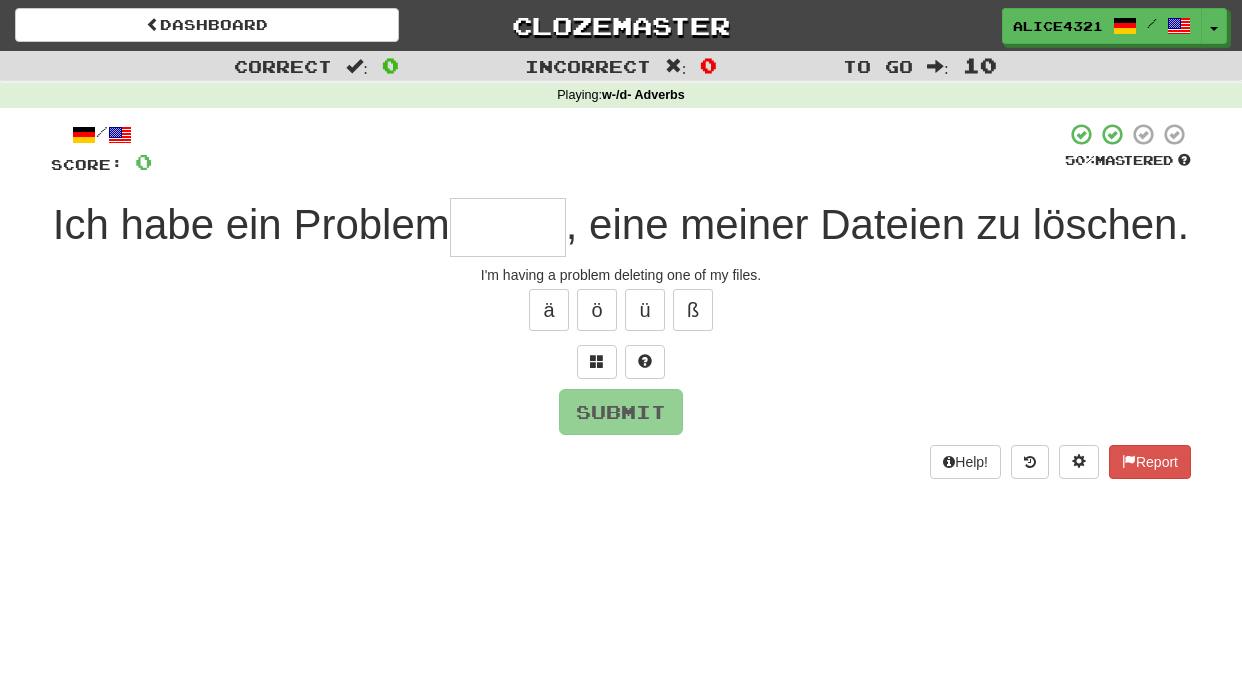 type on "*" 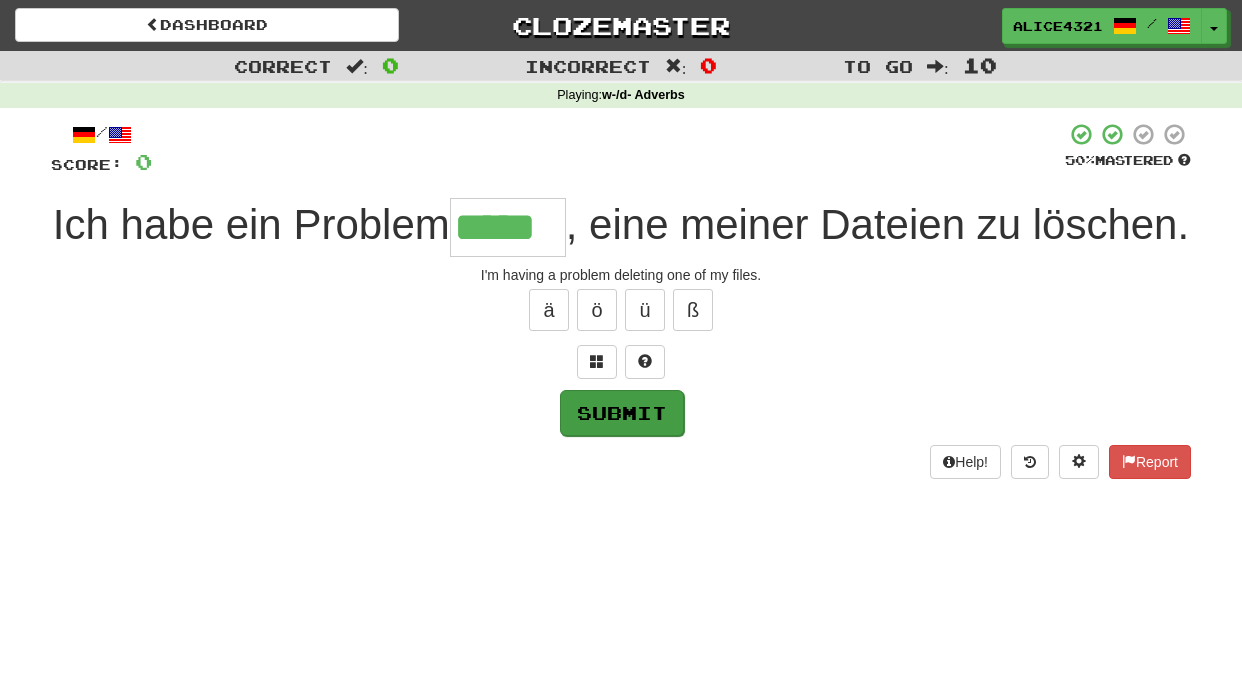type on "*****" 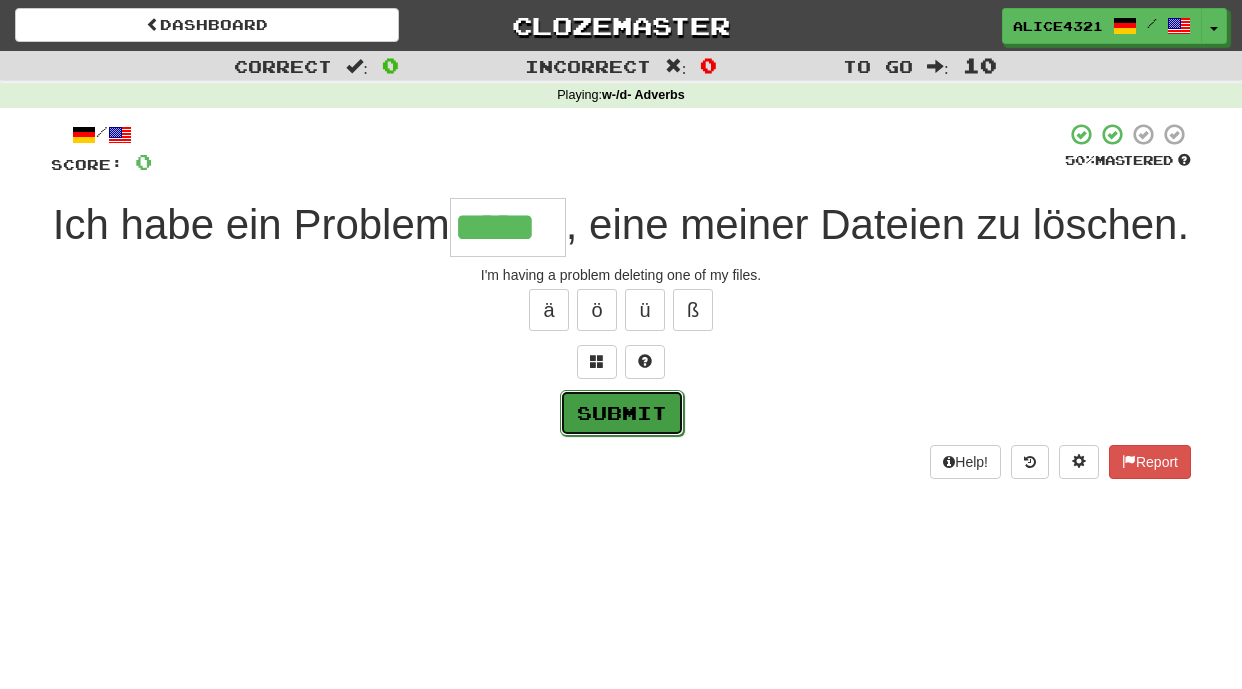 click on "Submit" at bounding box center (622, 413) 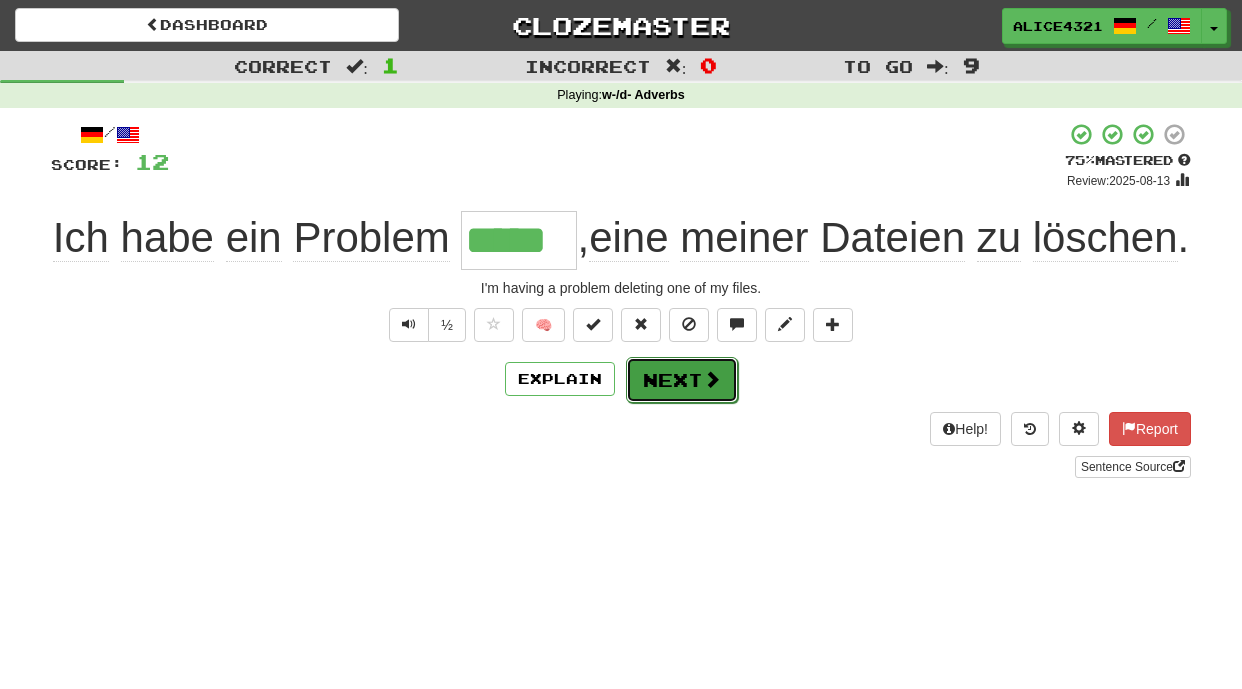 click on "Next" at bounding box center (682, 380) 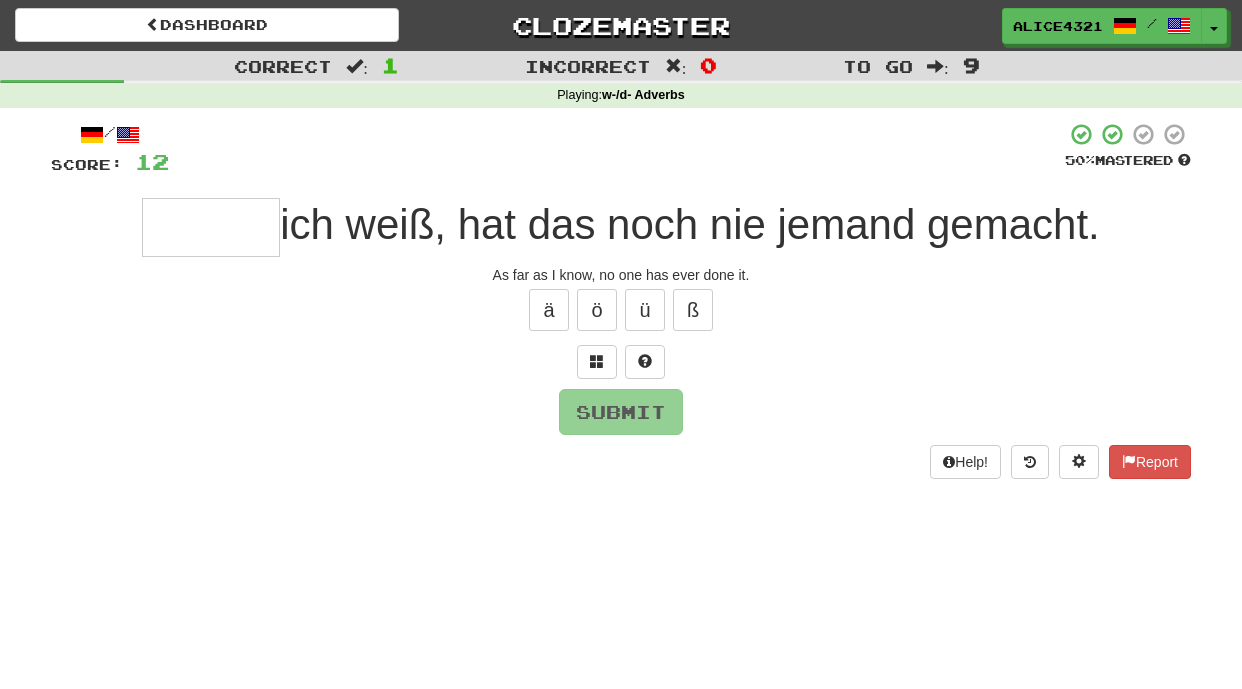 type on "*" 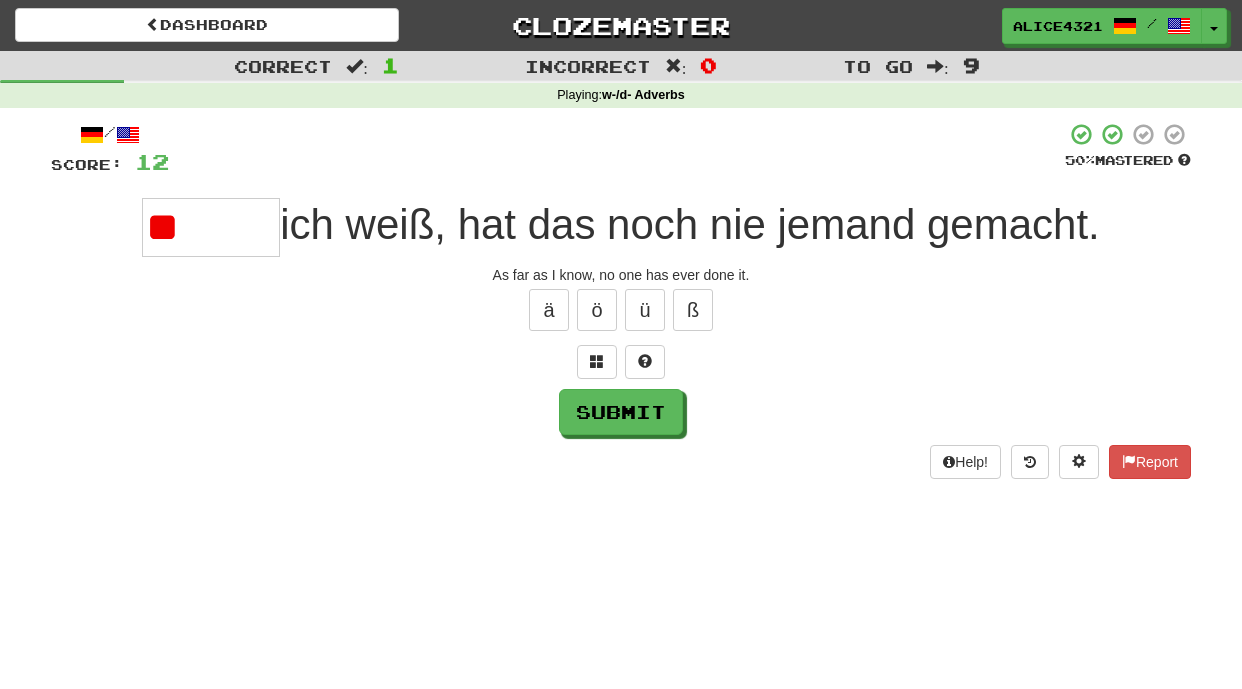 type on "*" 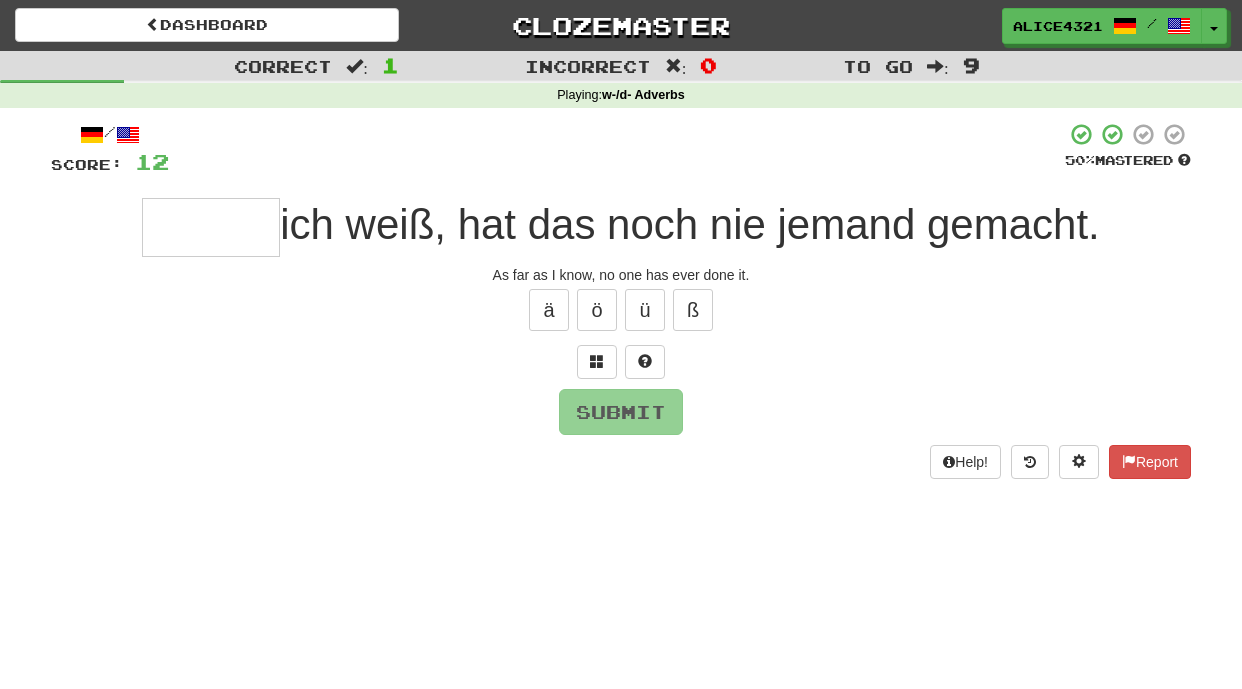 type on "*" 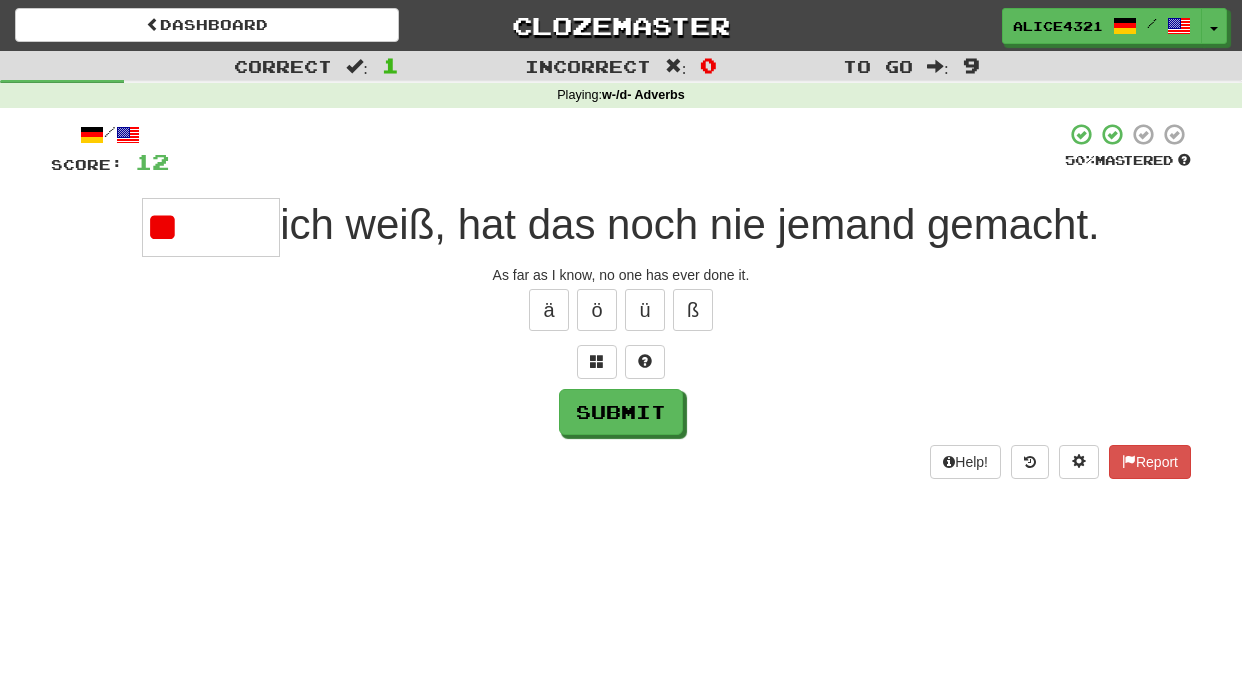 type on "*" 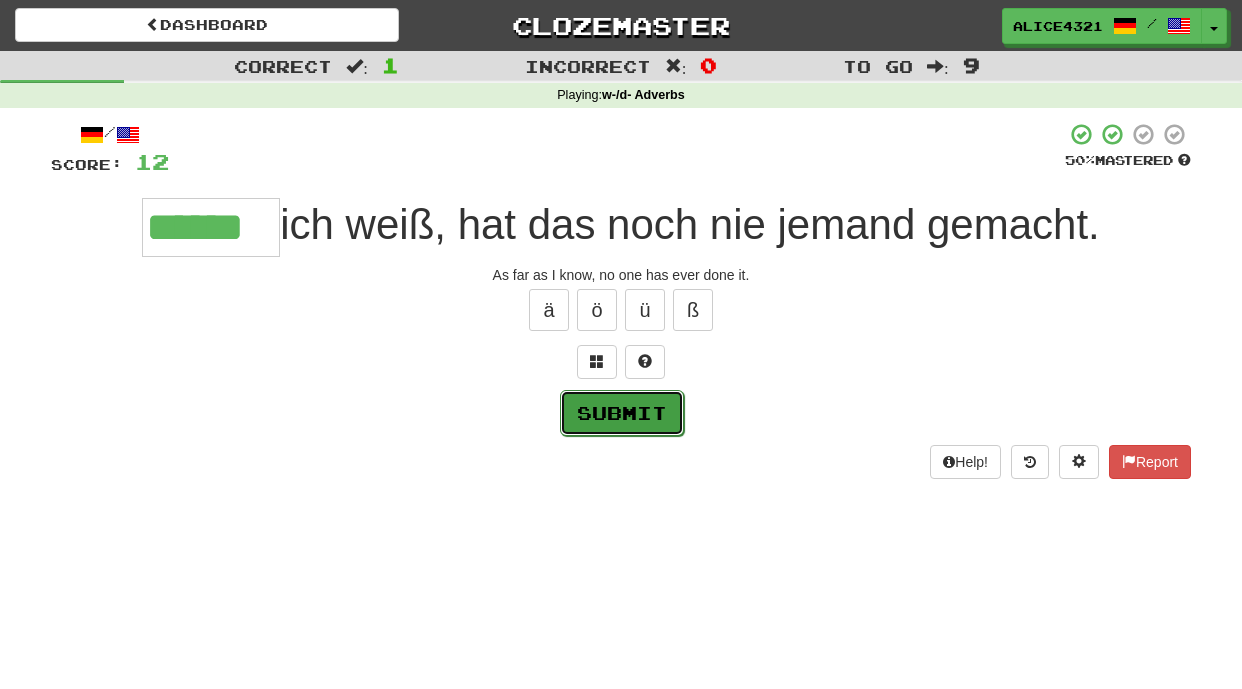 click on "Submit" at bounding box center (622, 413) 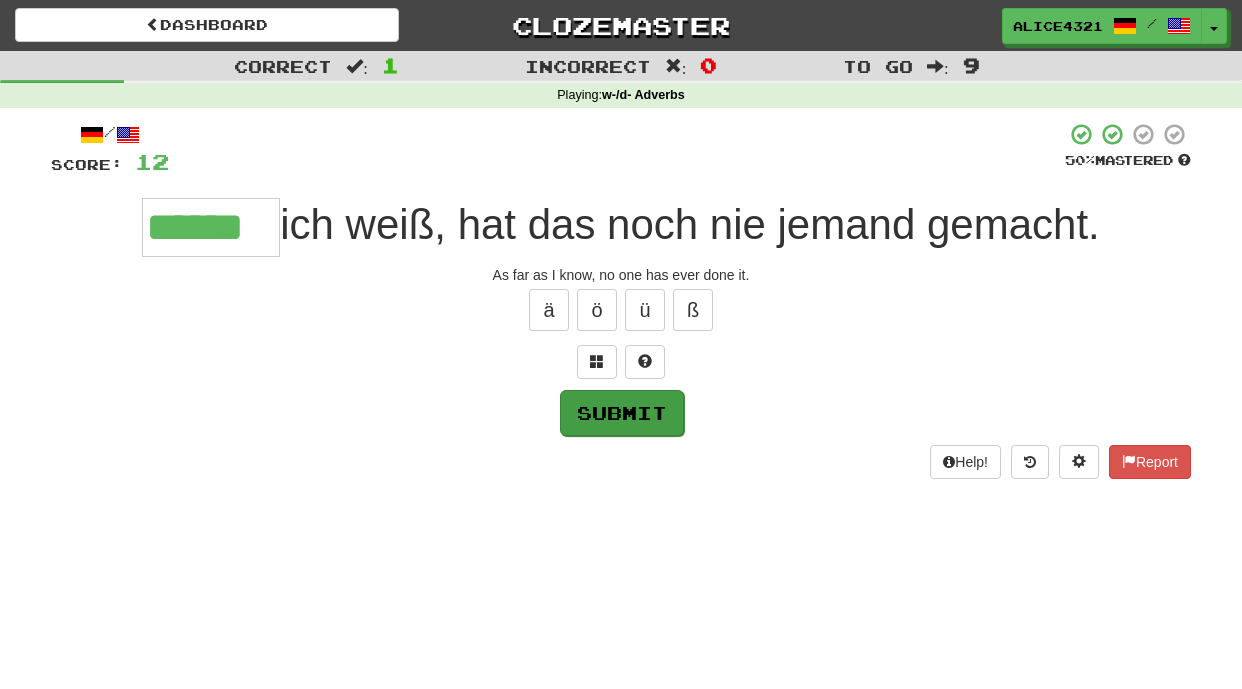 type on "******" 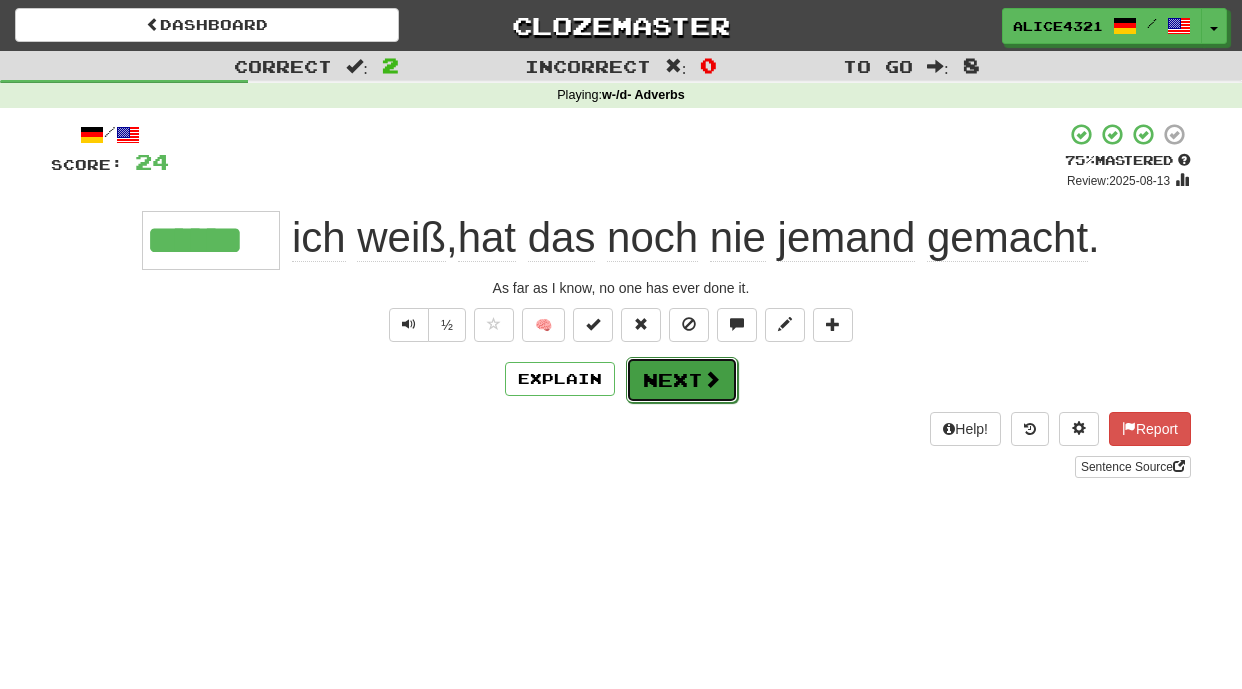 click on "Next" at bounding box center (682, 380) 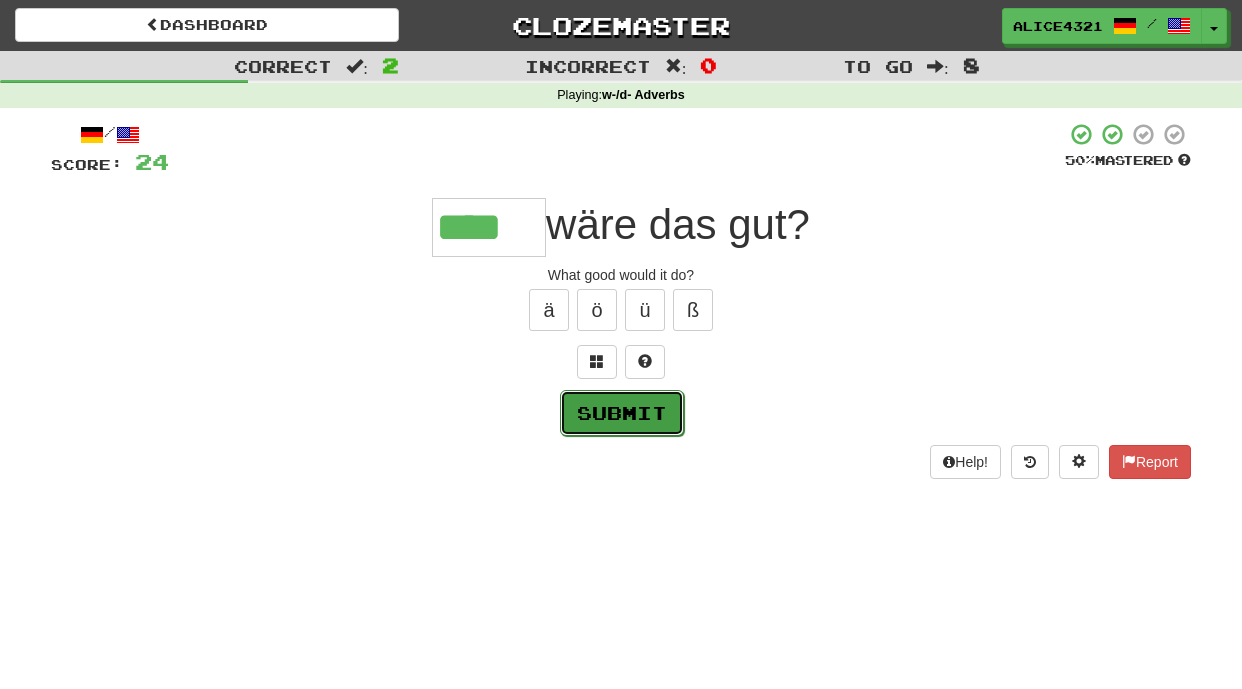 click on "Submit" at bounding box center [622, 413] 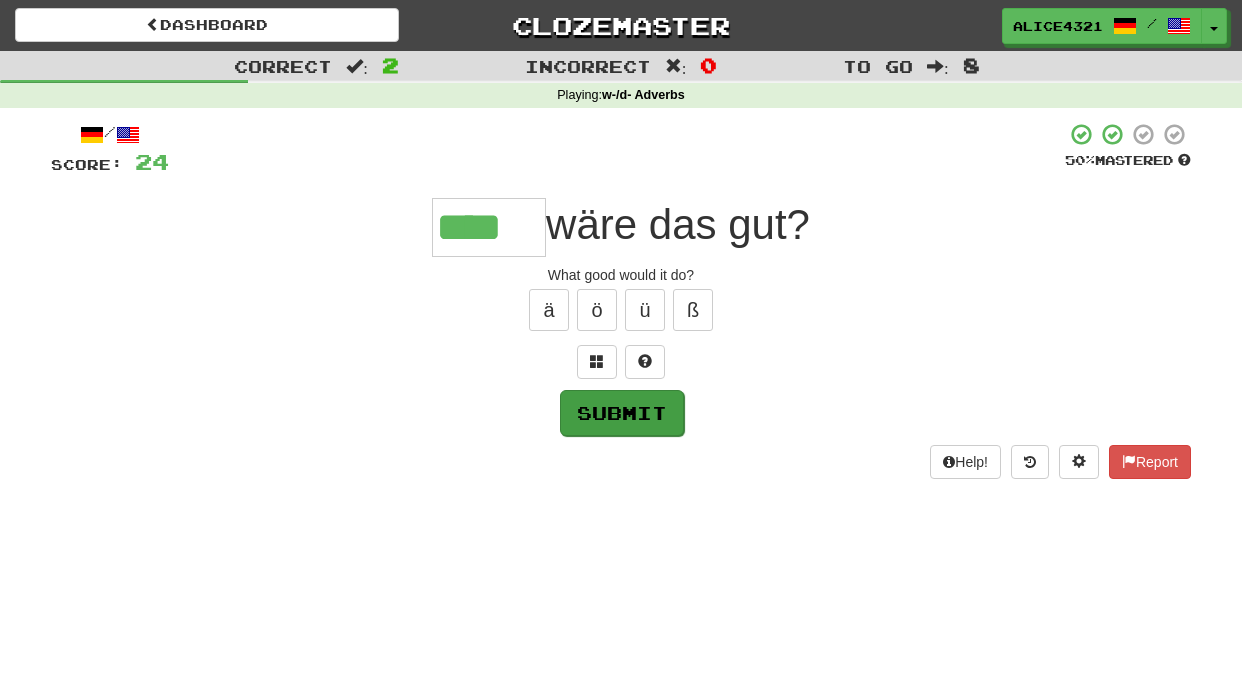 type on "****" 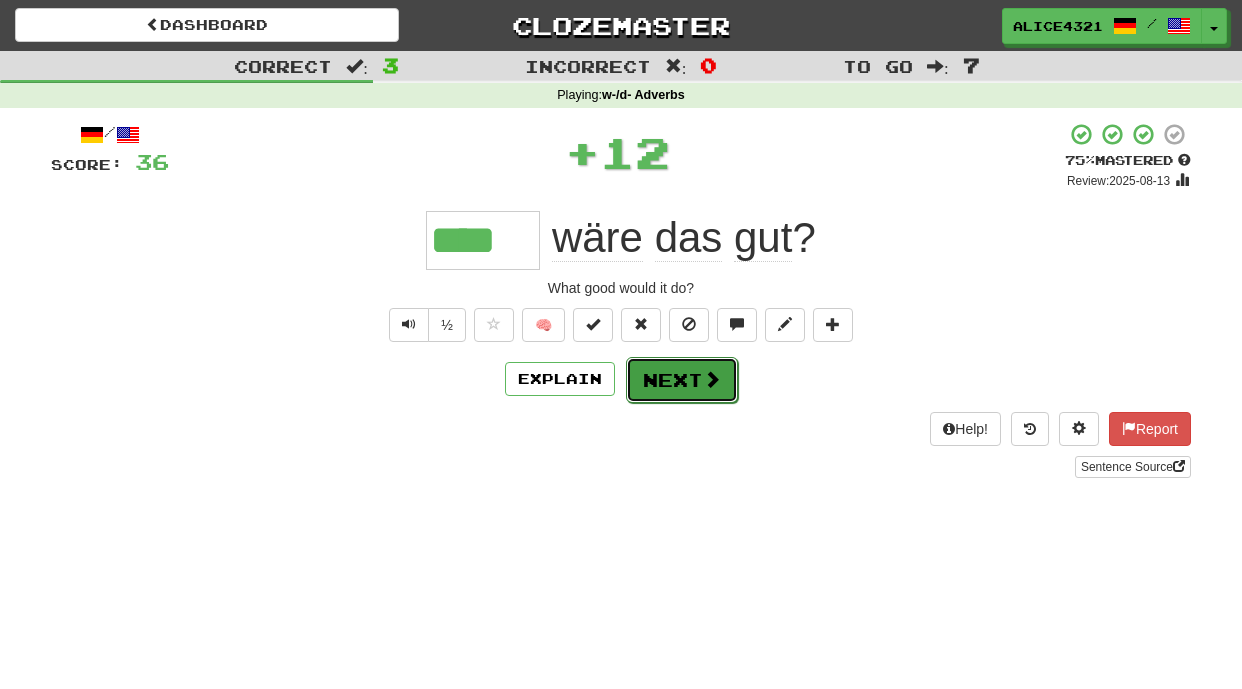 click on "Next" at bounding box center (682, 380) 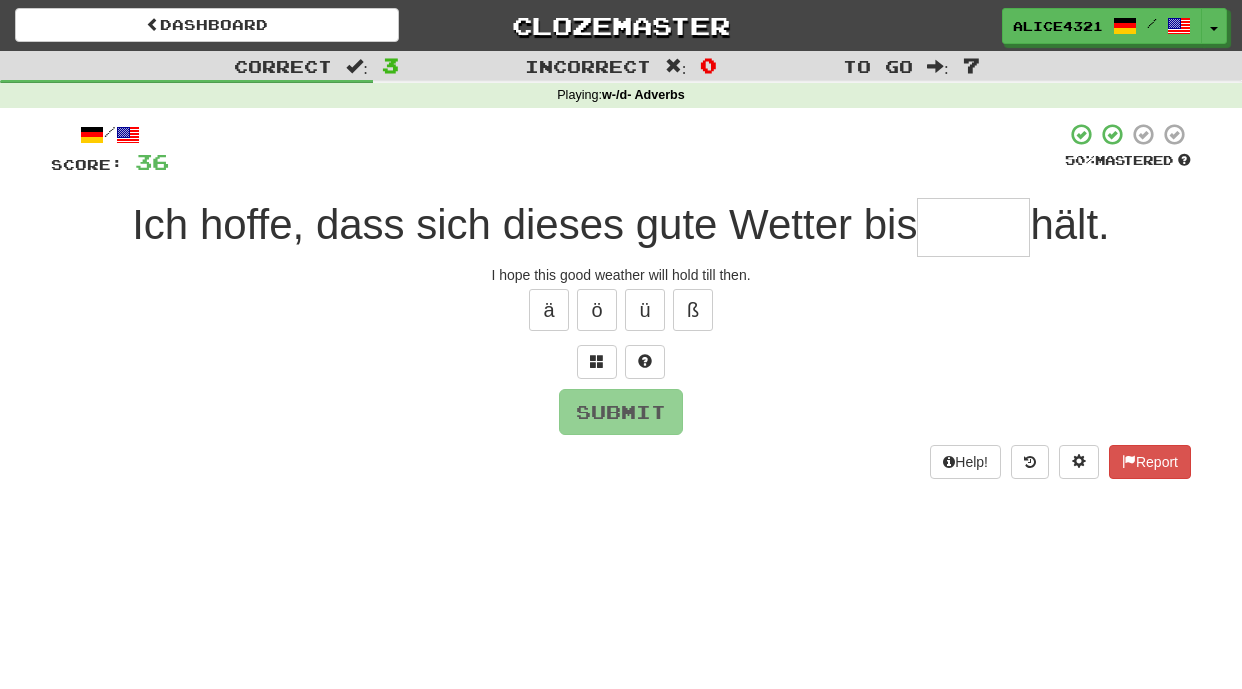type on "*" 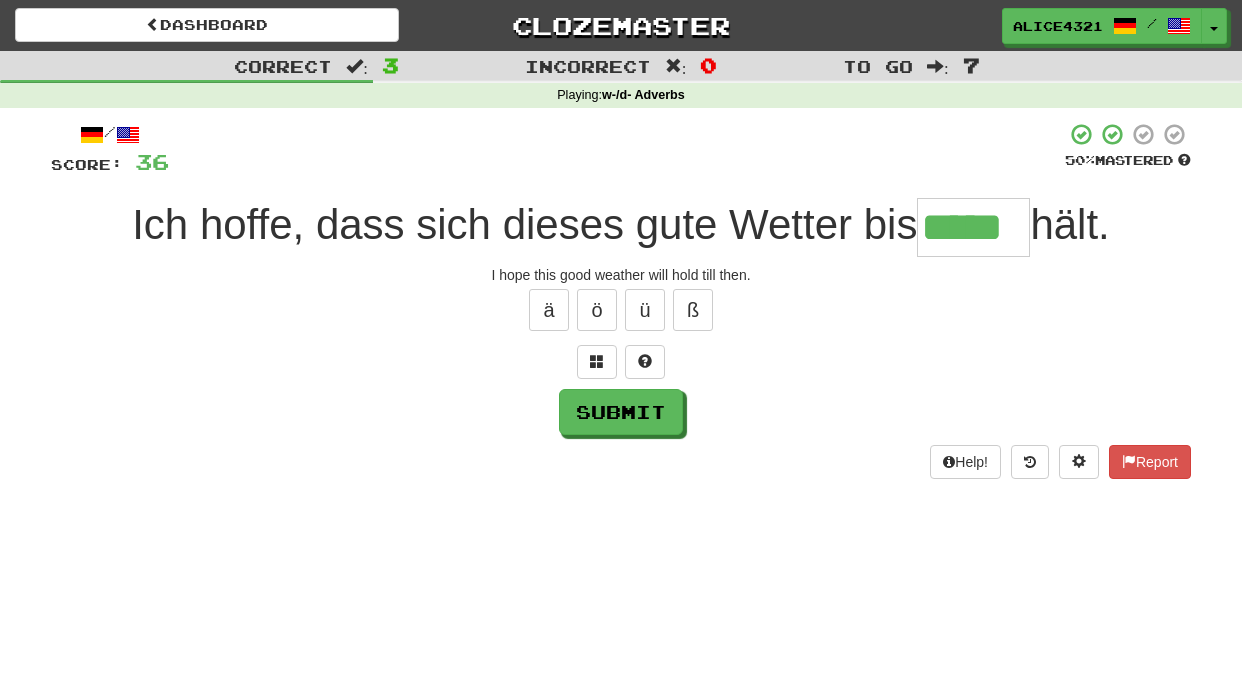 type on "*****" 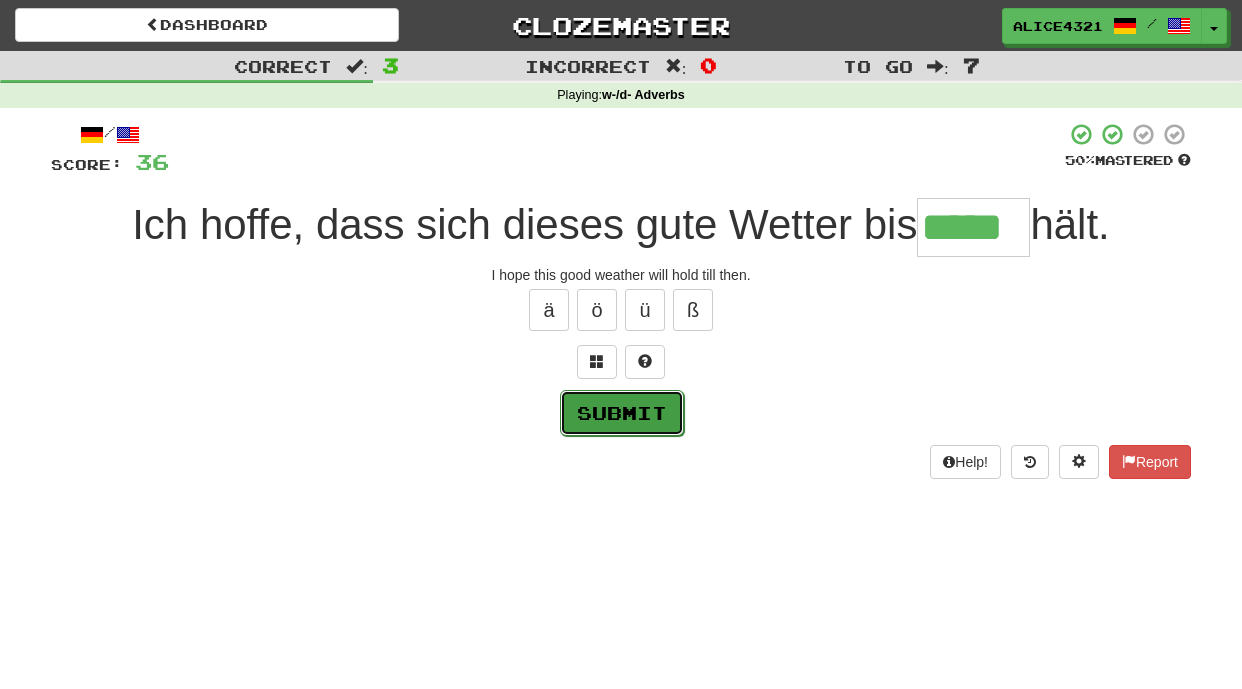 click on "Submit" at bounding box center [622, 413] 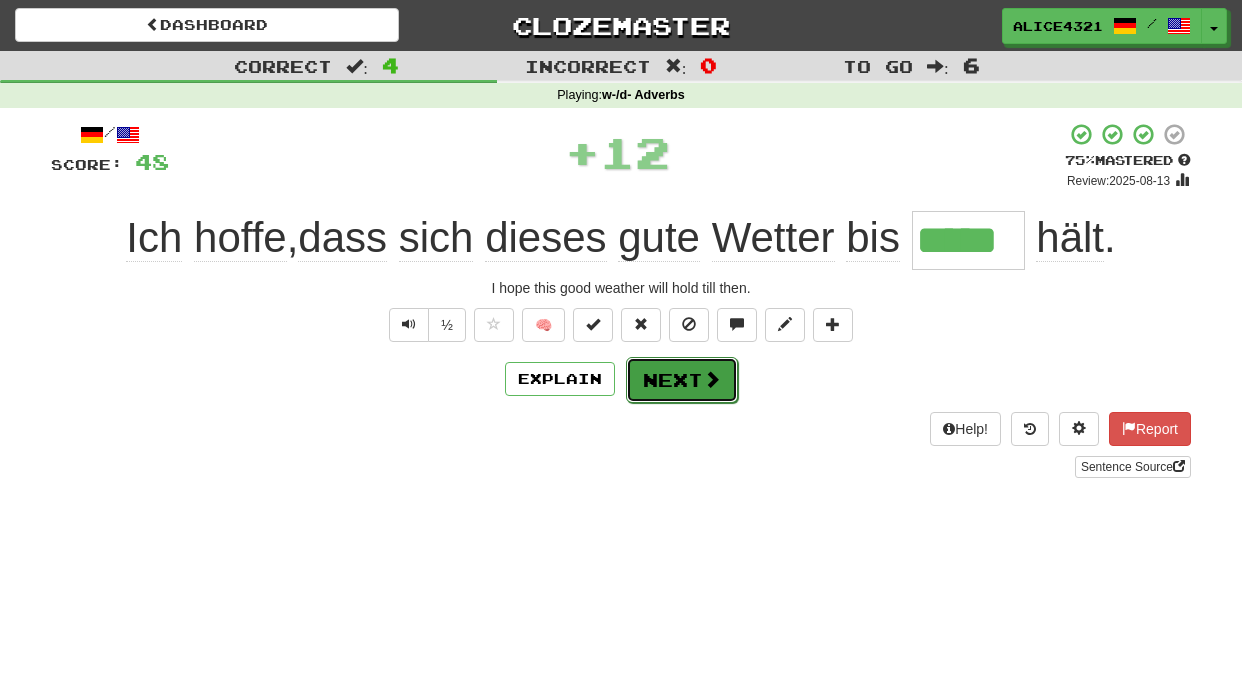 click at bounding box center (712, 379) 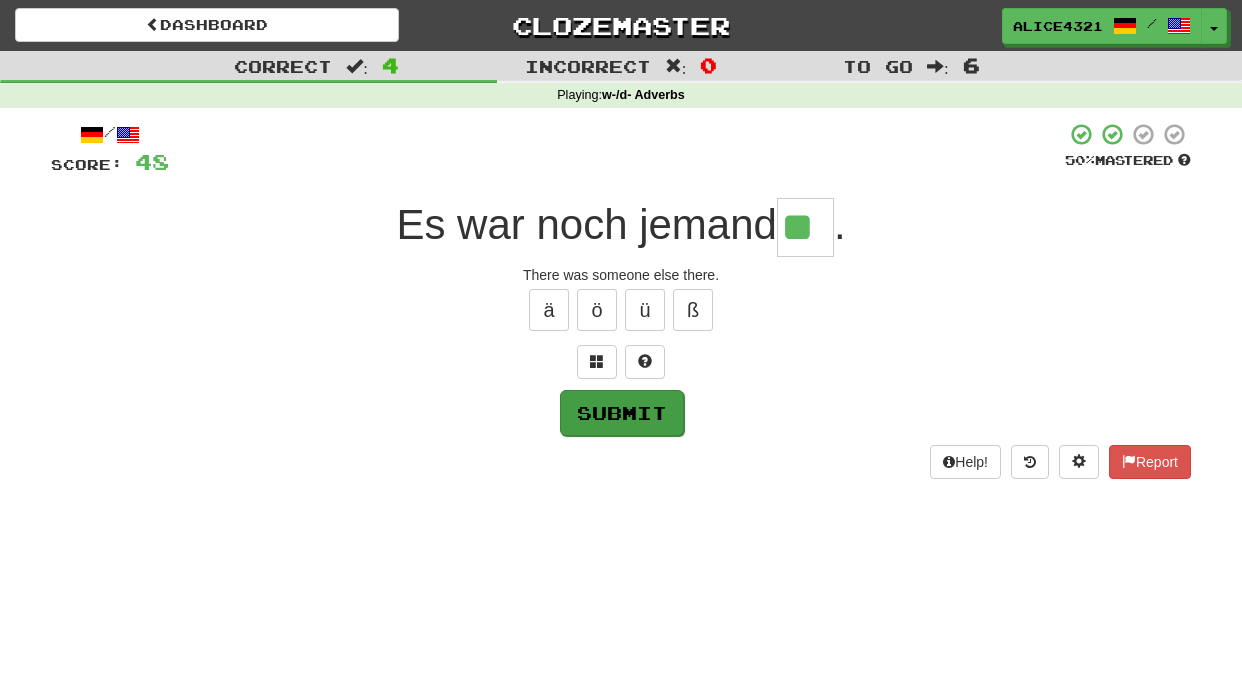 type on "**" 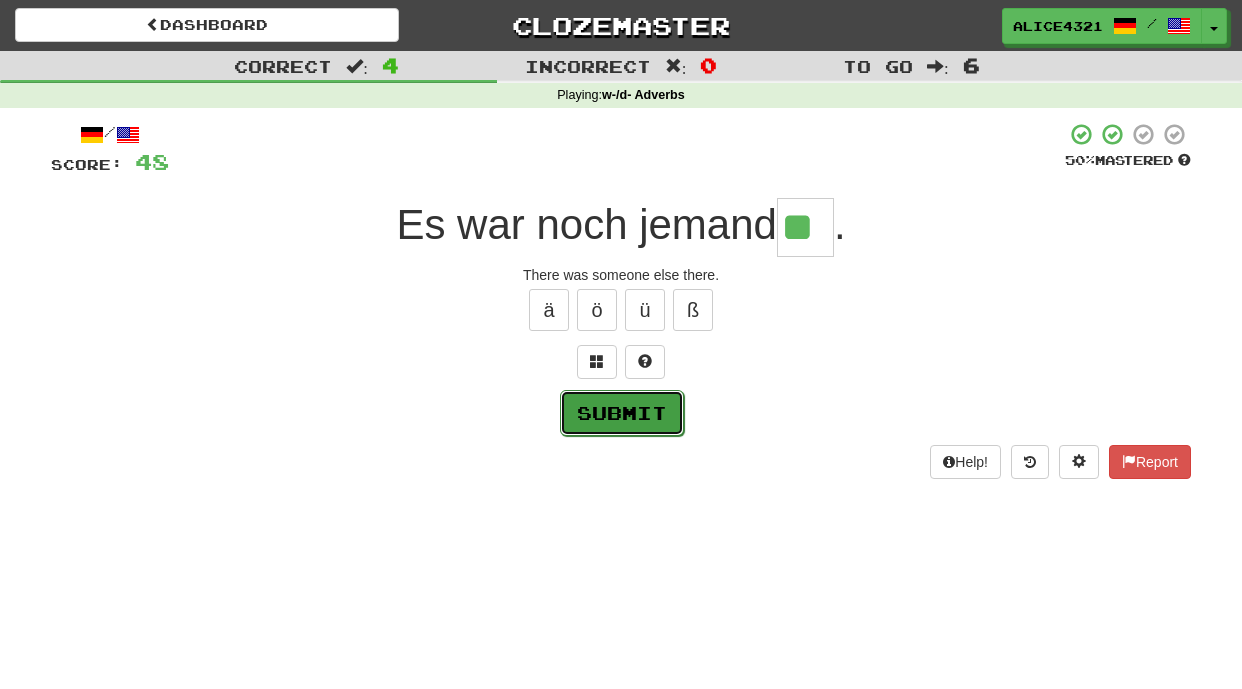 click on "Submit" at bounding box center [622, 413] 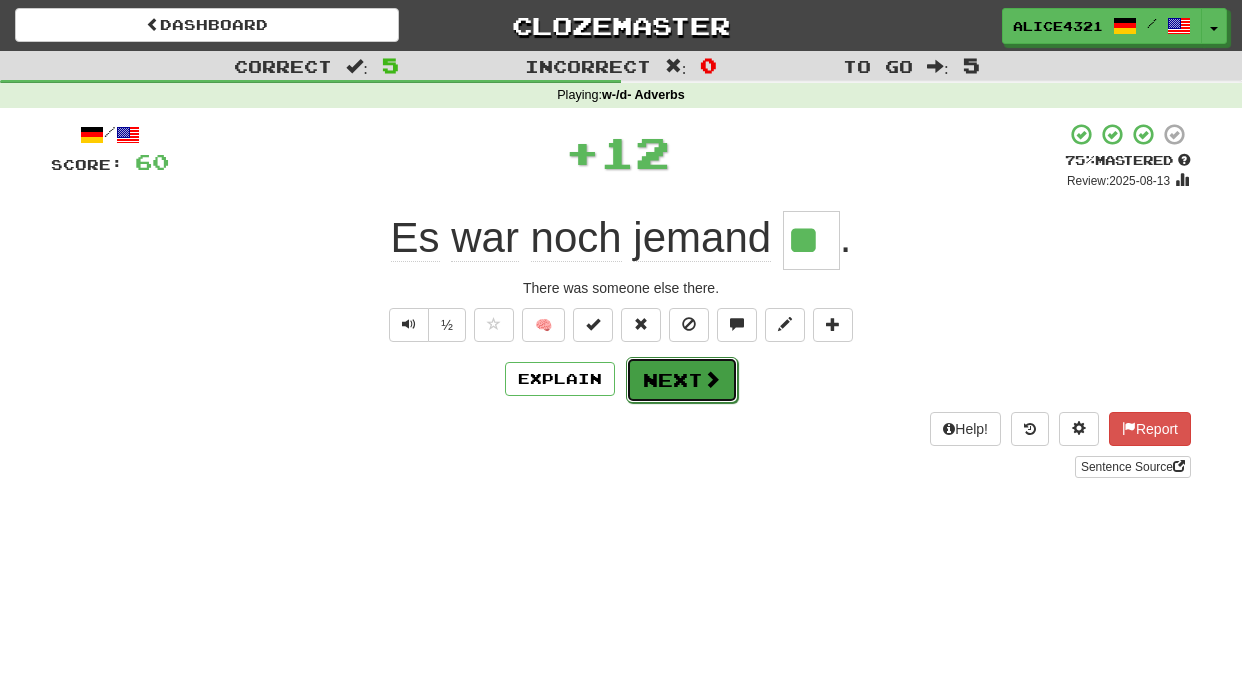 click on "Next" at bounding box center (682, 380) 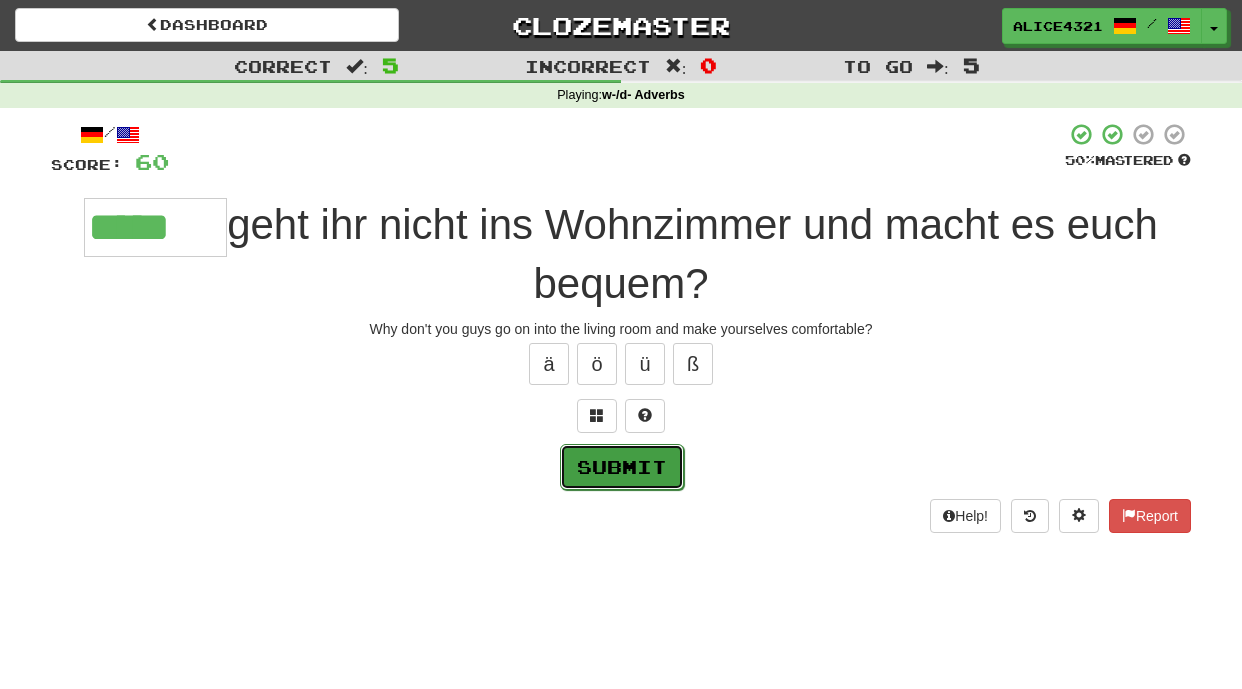 click on "Submit" at bounding box center (622, 467) 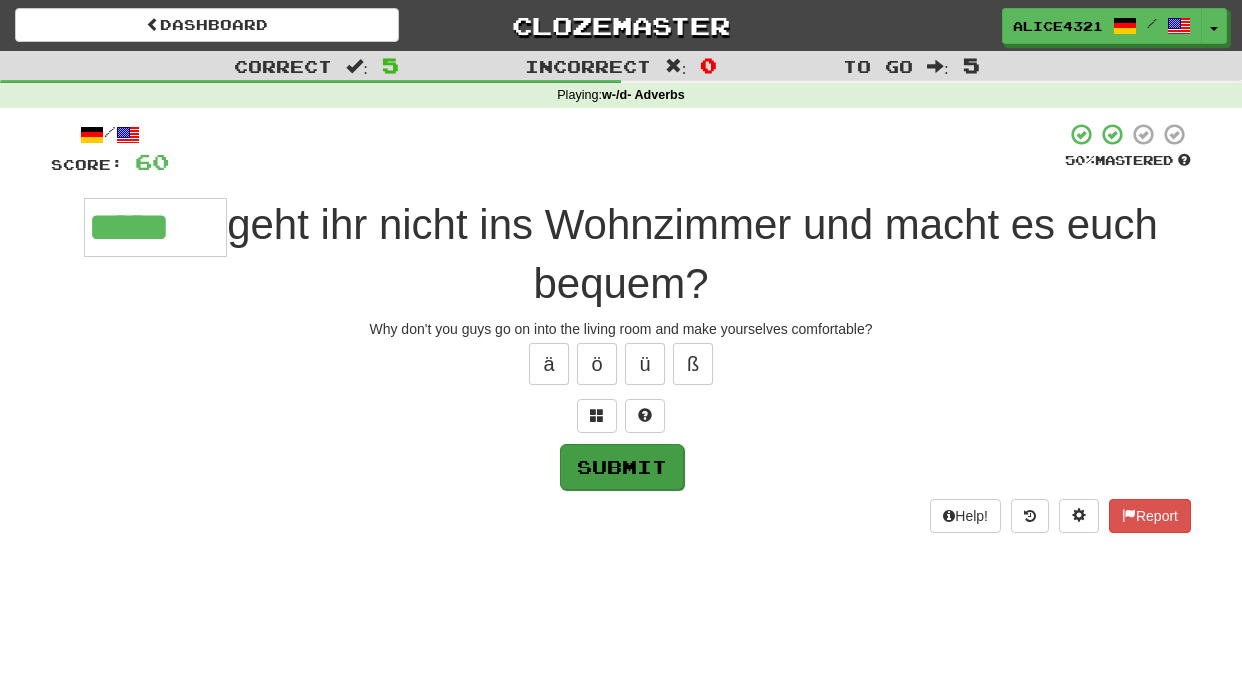 type on "*****" 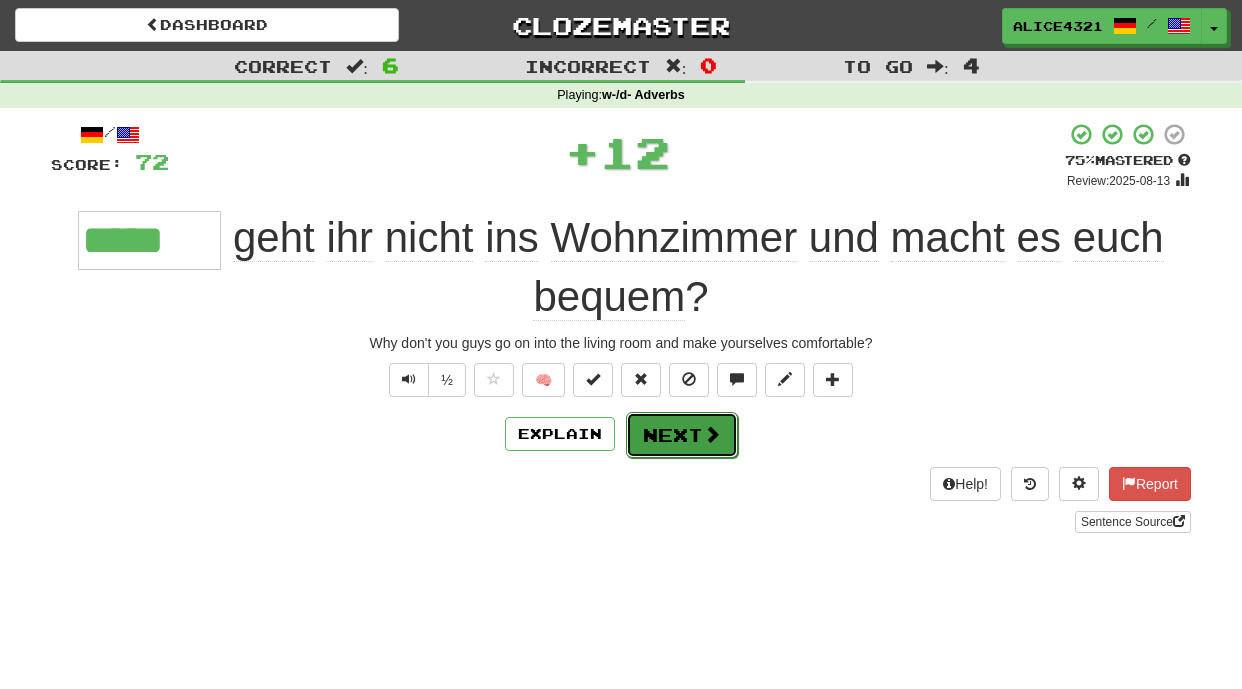 click on "Next" at bounding box center [682, 435] 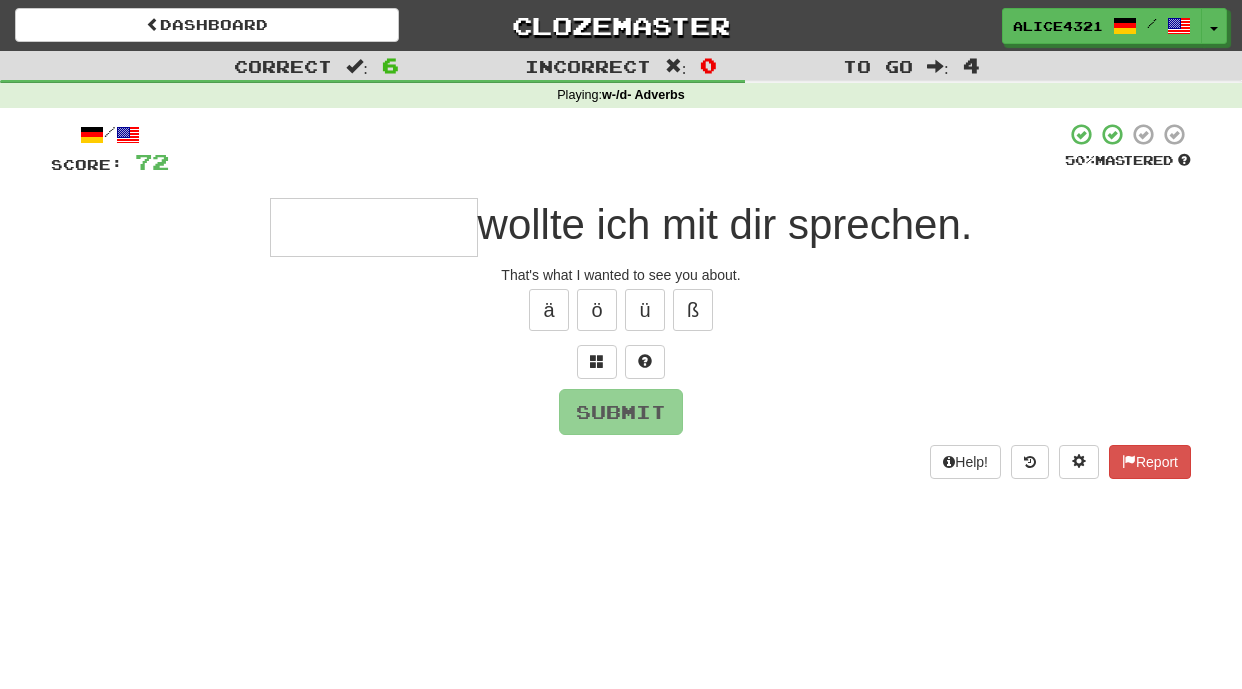 type on "*" 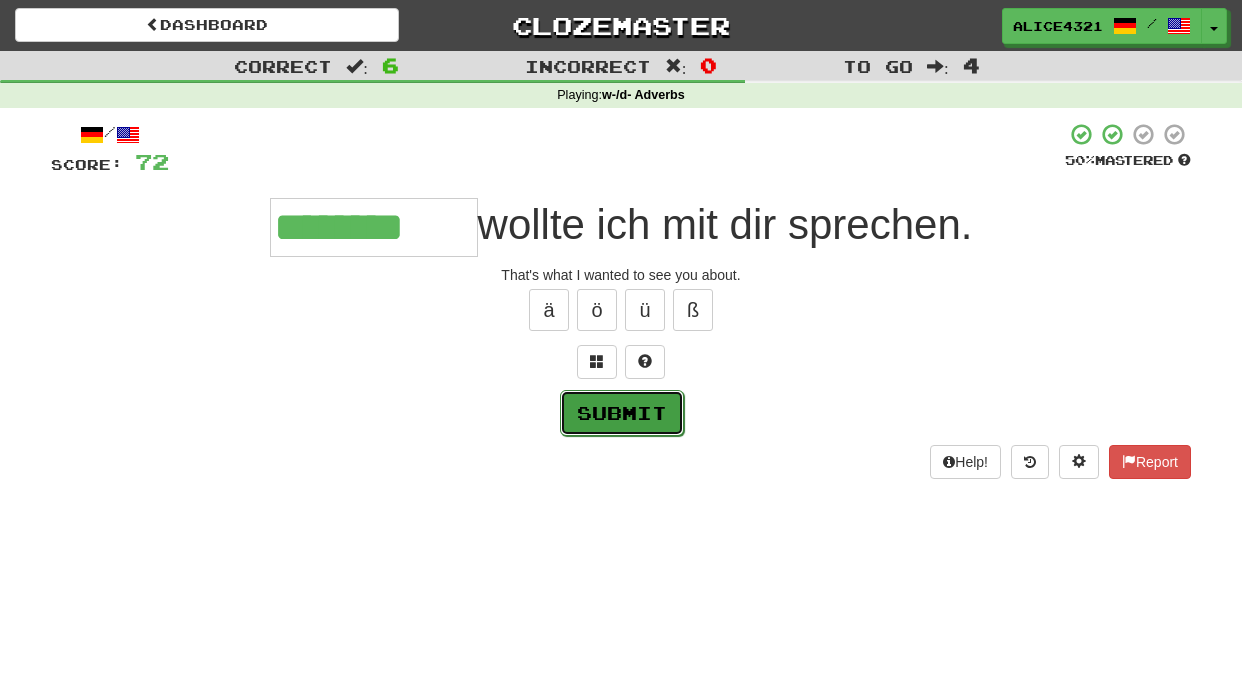 click on "Submit" at bounding box center [622, 413] 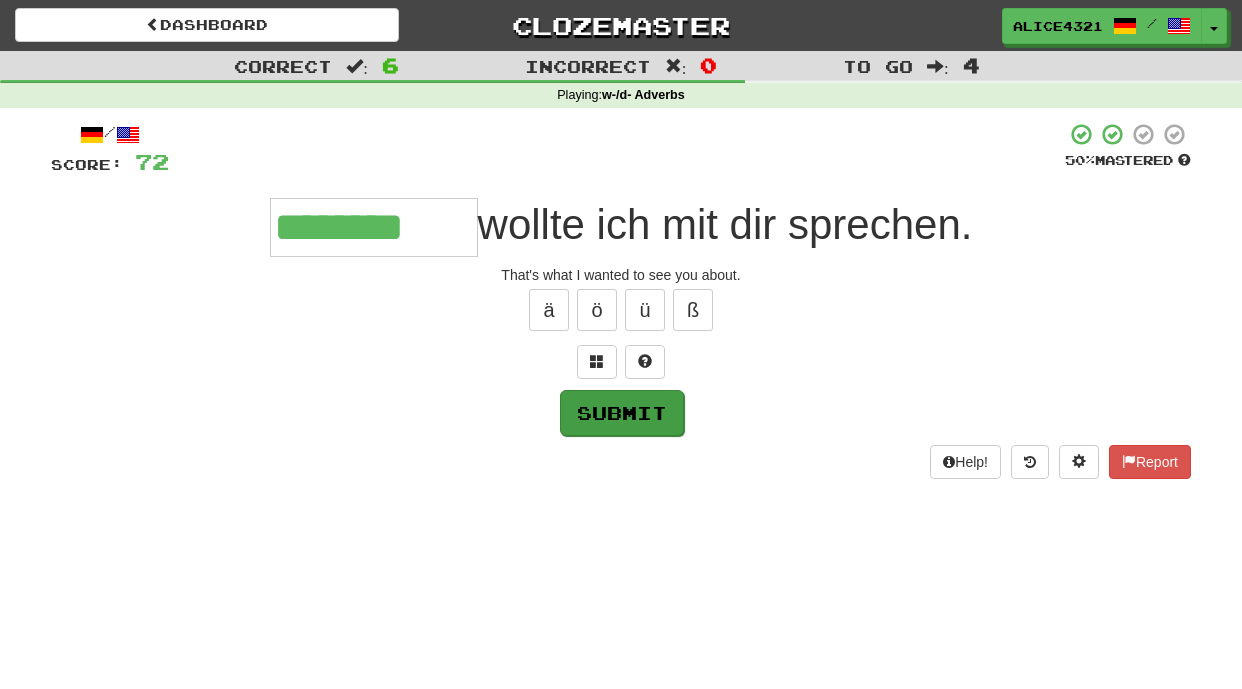 type on "********" 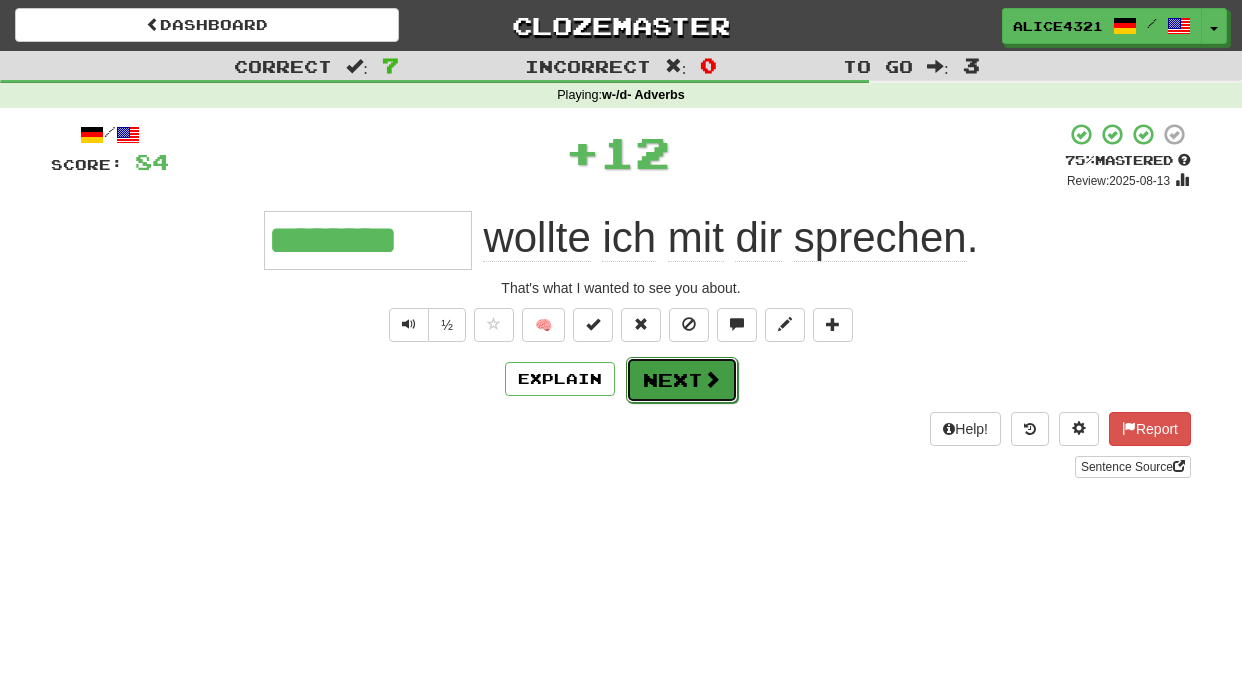 click on "Next" at bounding box center [682, 380] 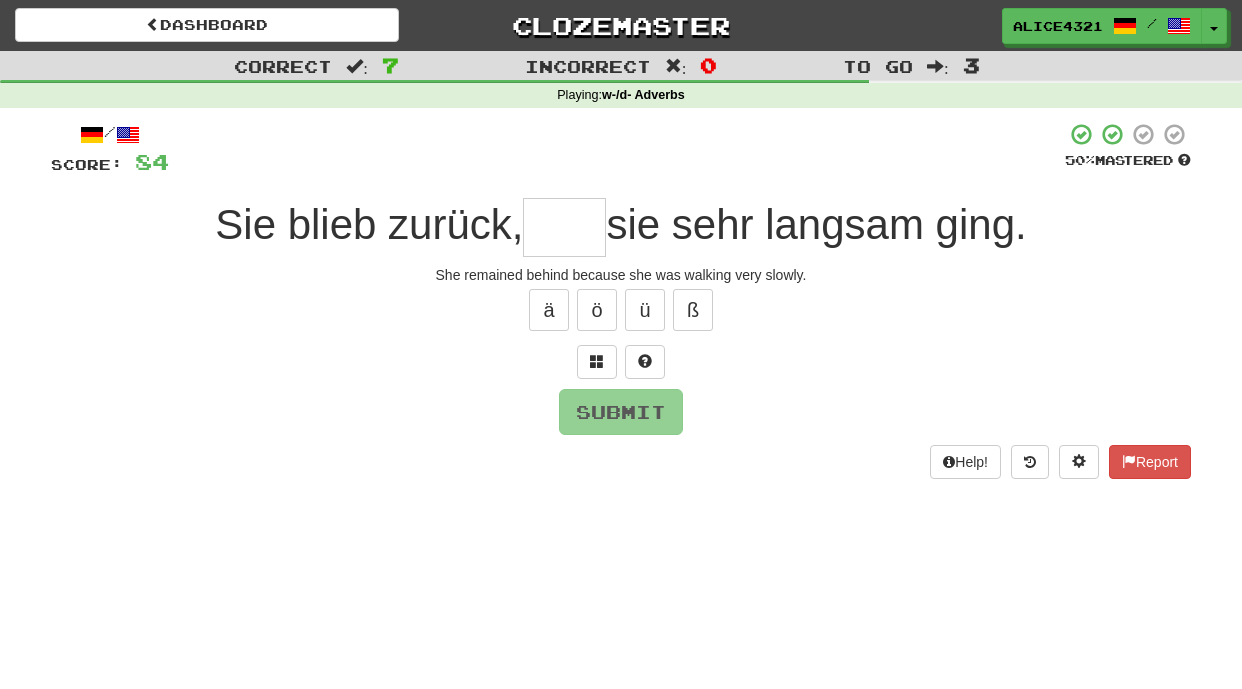 type on "*" 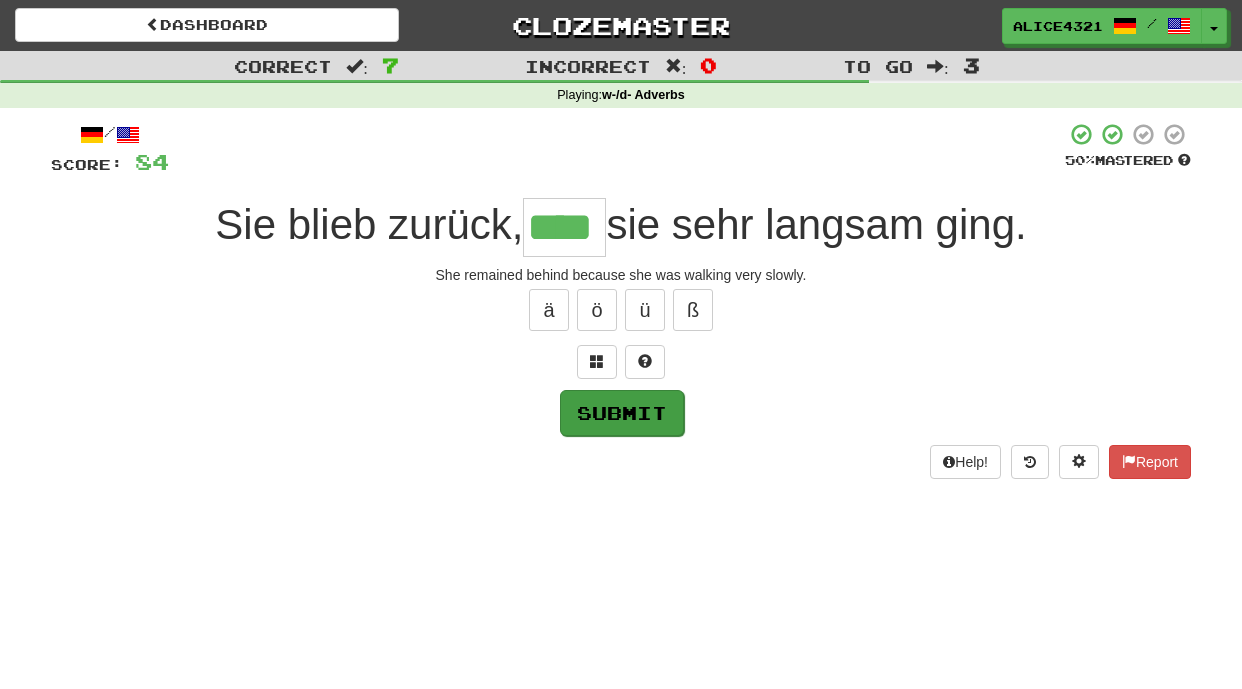 type on "****" 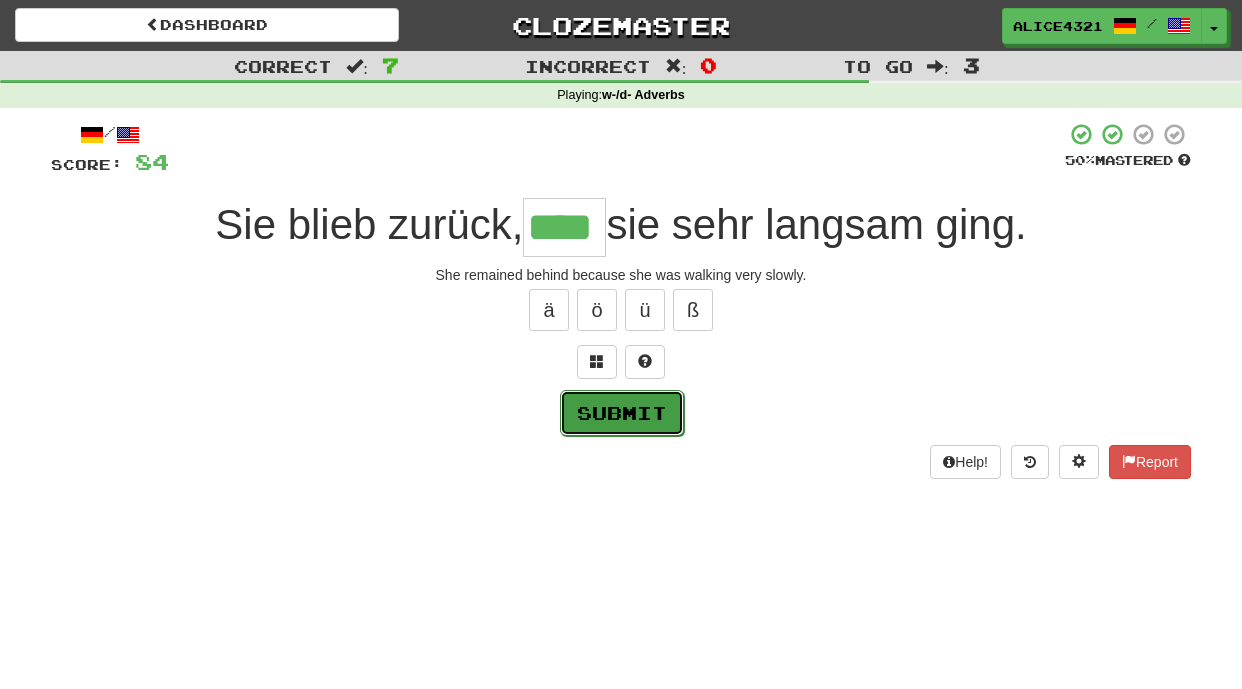 click on "Submit" at bounding box center (622, 413) 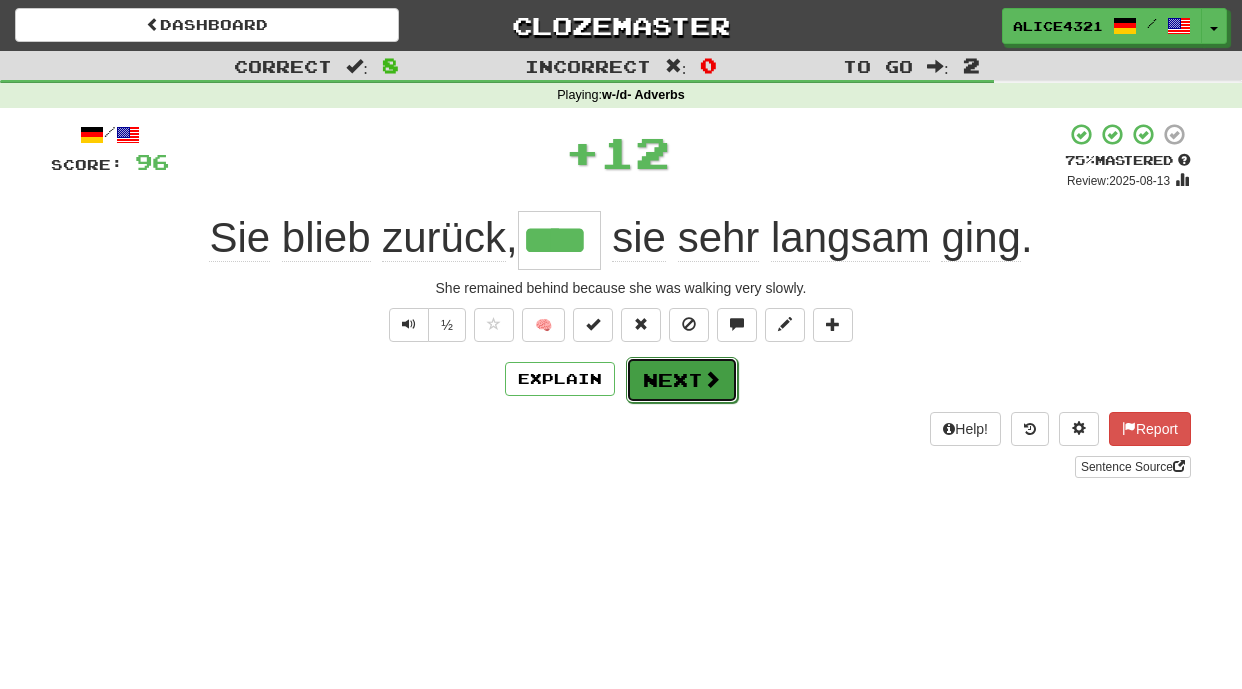click at bounding box center [712, 379] 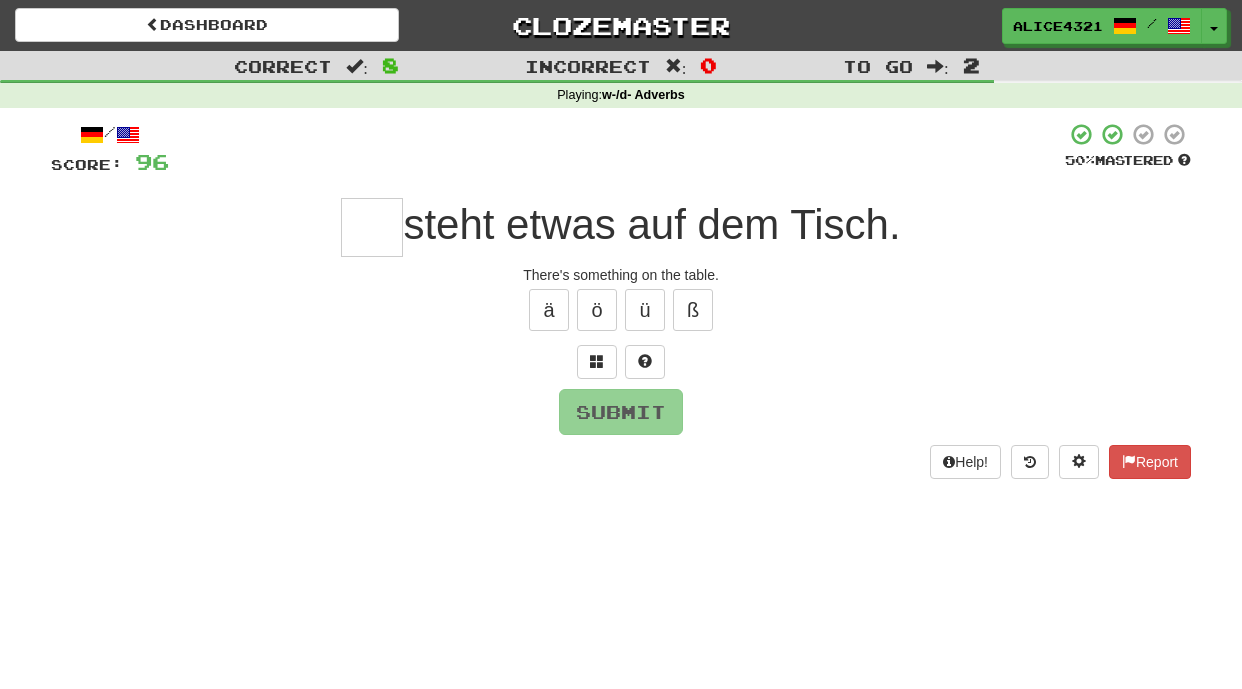 type on "*" 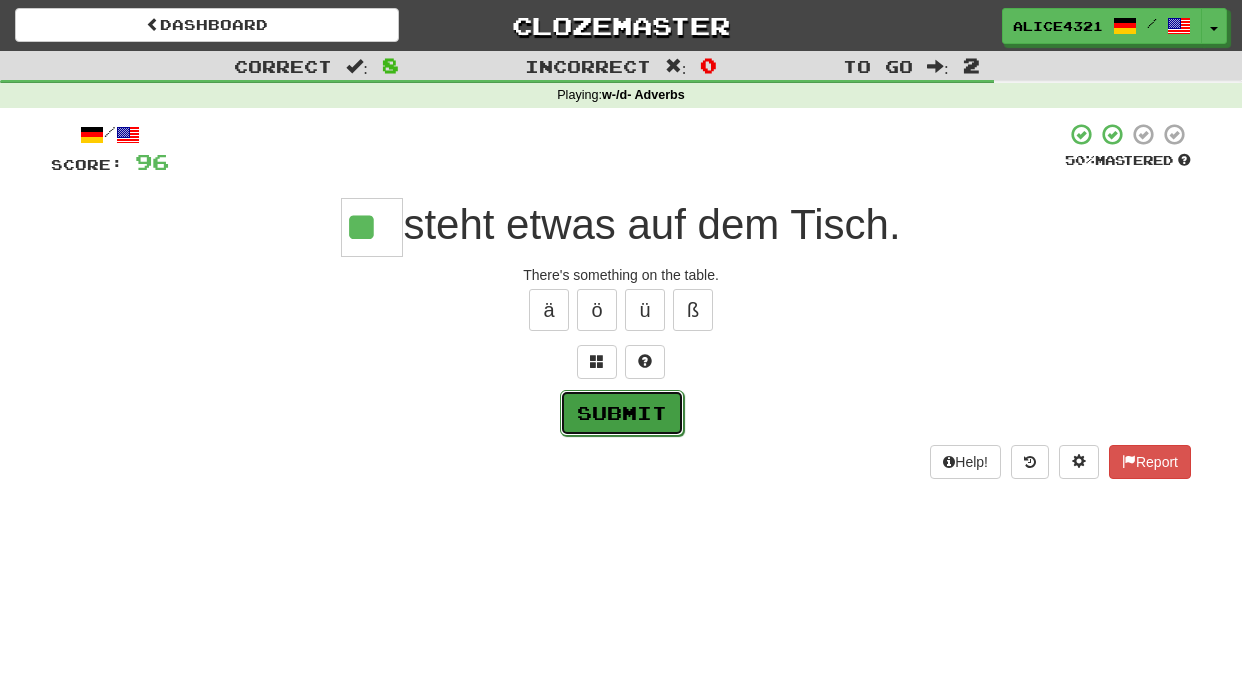 click on "Submit" at bounding box center (622, 413) 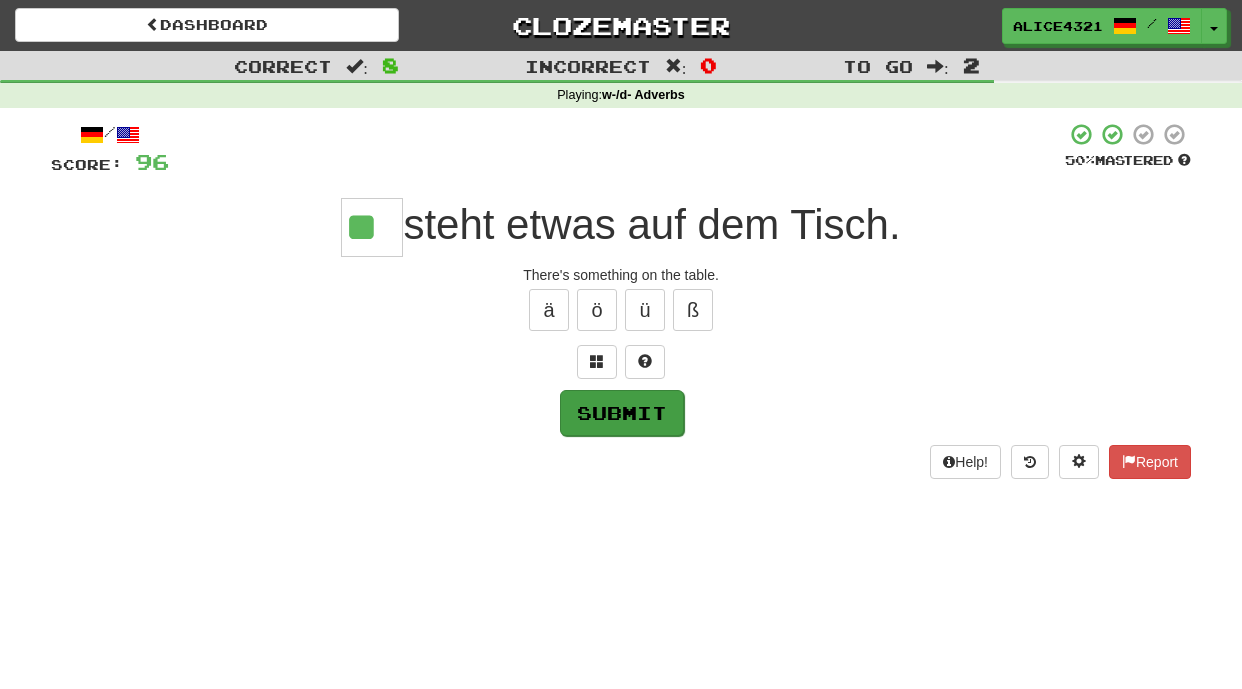 type on "**" 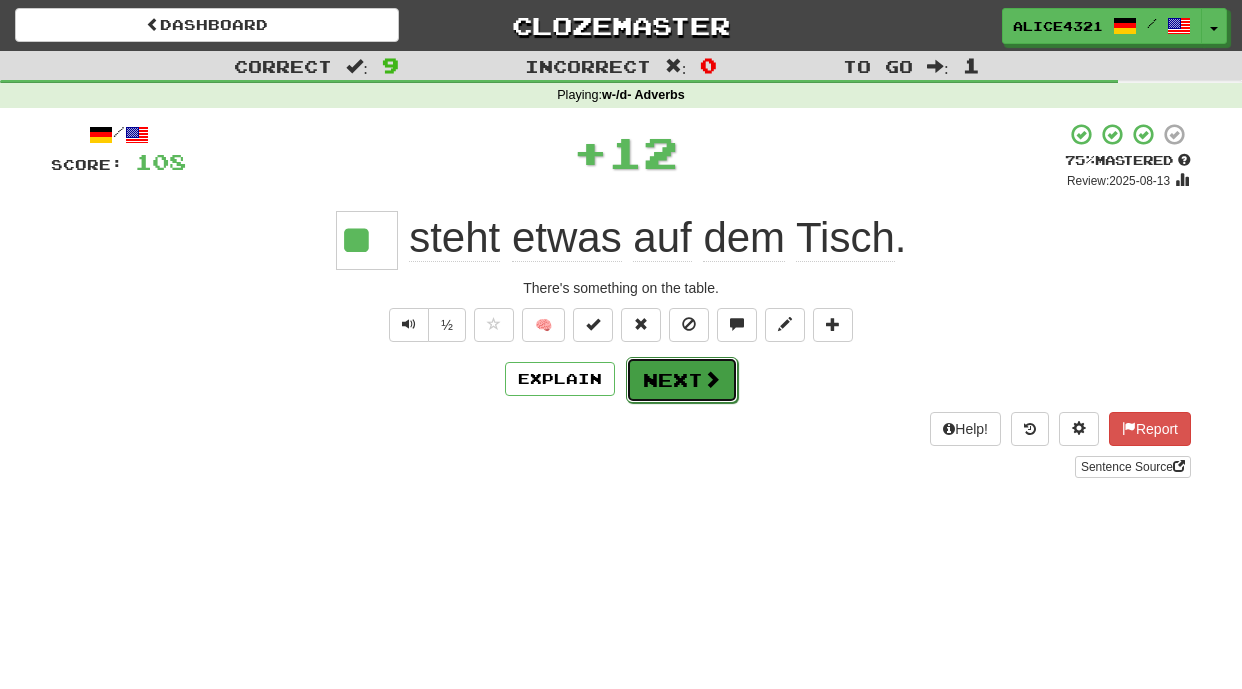 click on "Next" at bounding box center [682, 380] 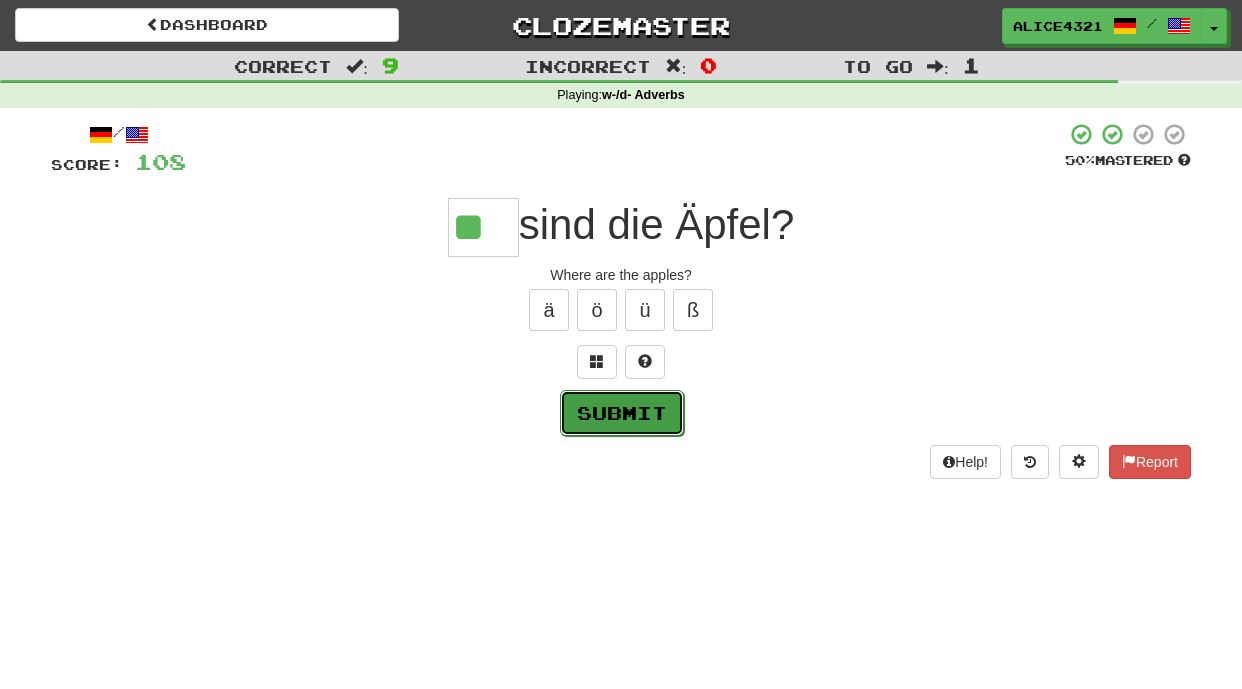 click on "Submit" at bounding box center [622, 413] 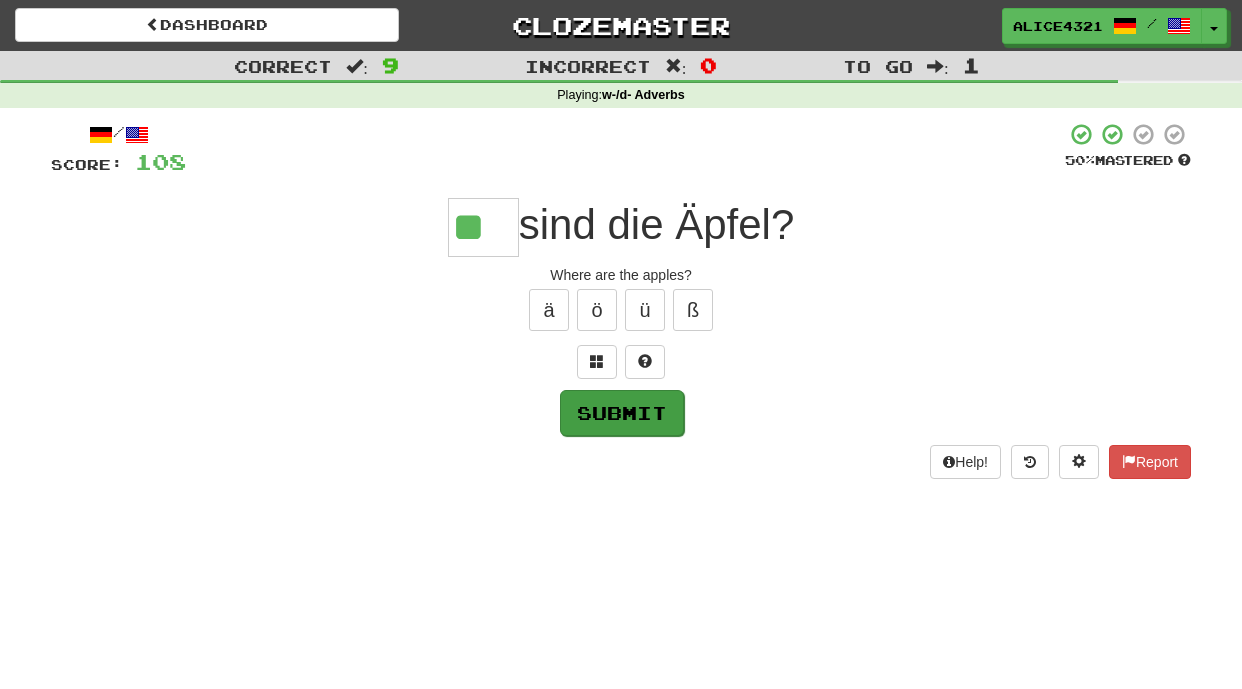 type on "**" 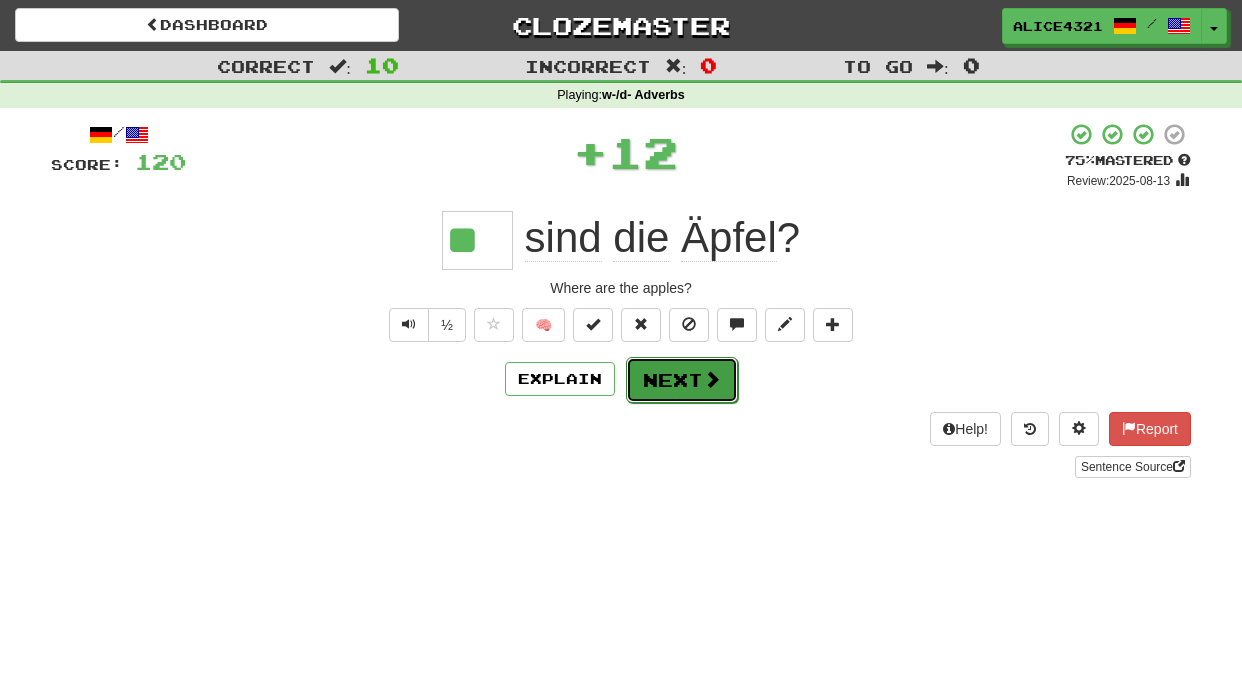 click on "Next" at bounding box center (682, 380) 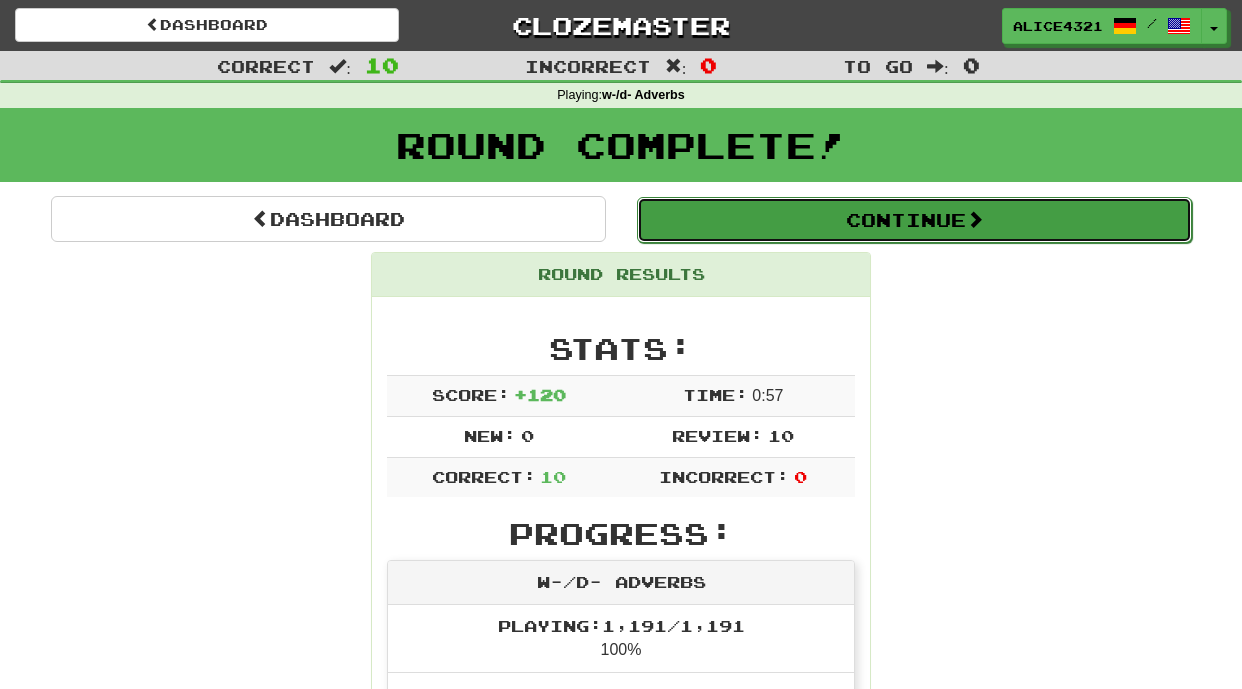 click on "Continue" at bounding box center (914, 220) 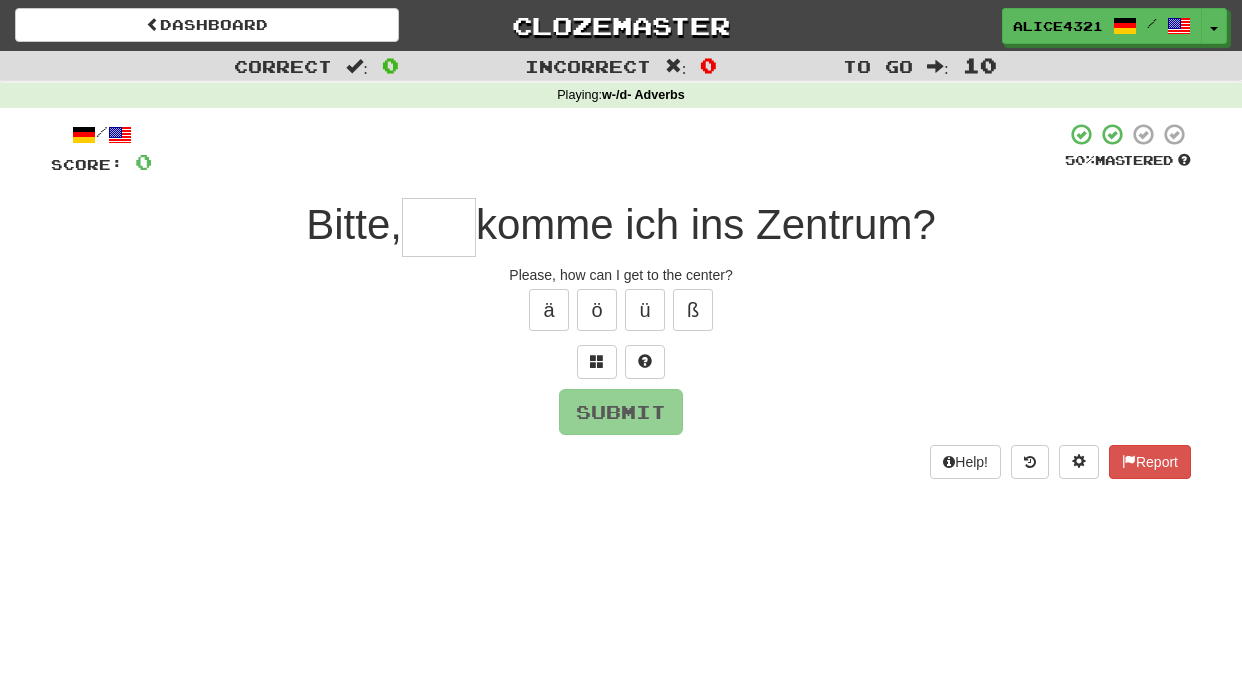 type on "*" 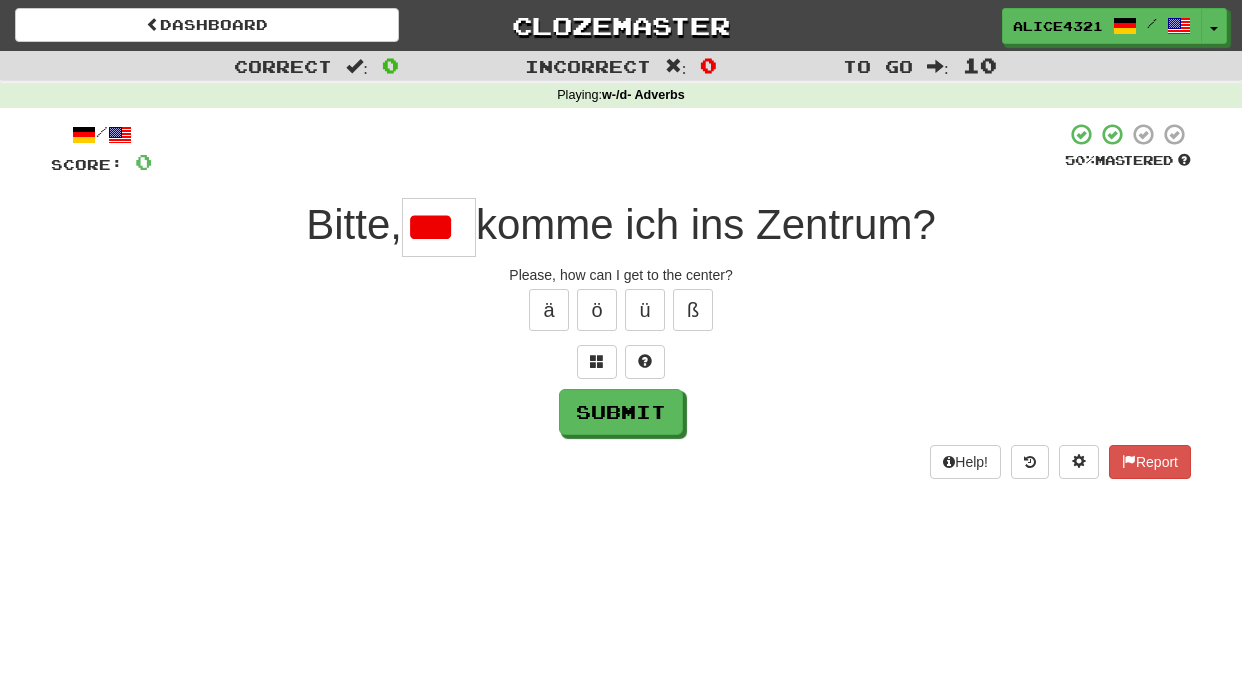 scroll, scrollTop: 0, scrollLeft: 0, axis: both 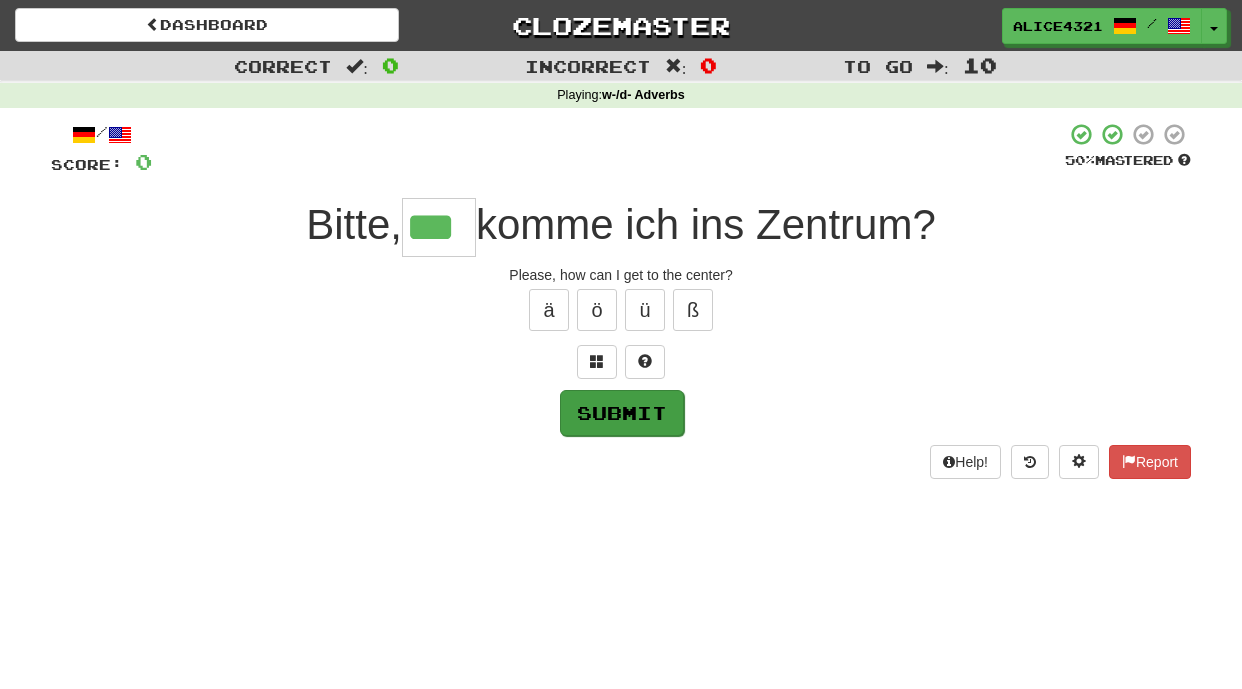 type on "***" 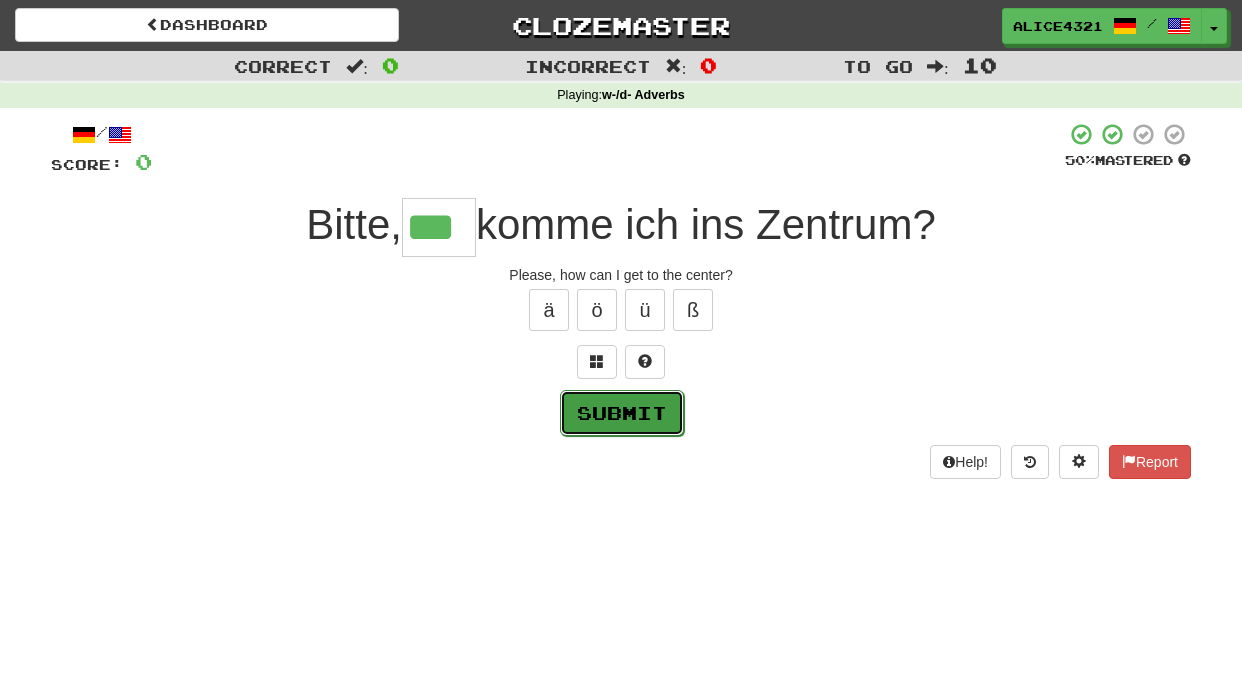 click on "Submit" at bounding box center (622, 413) 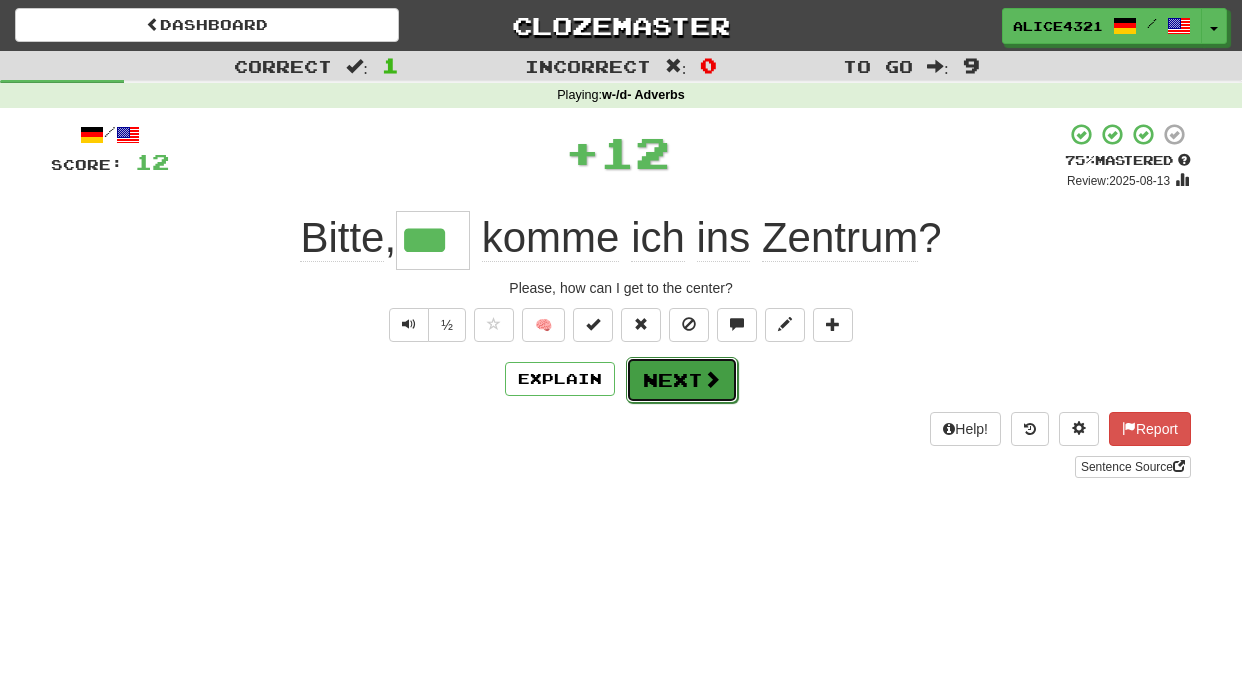 click on "Next" at bounding box center (682, 380) 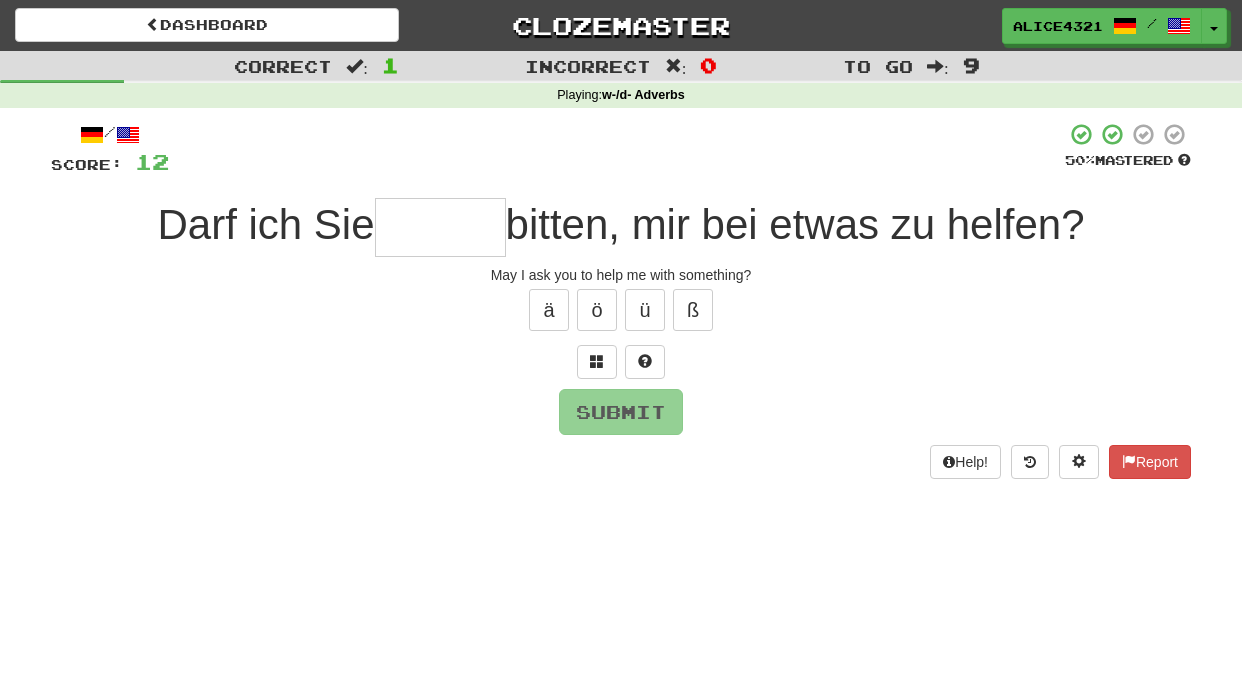 type on "*" 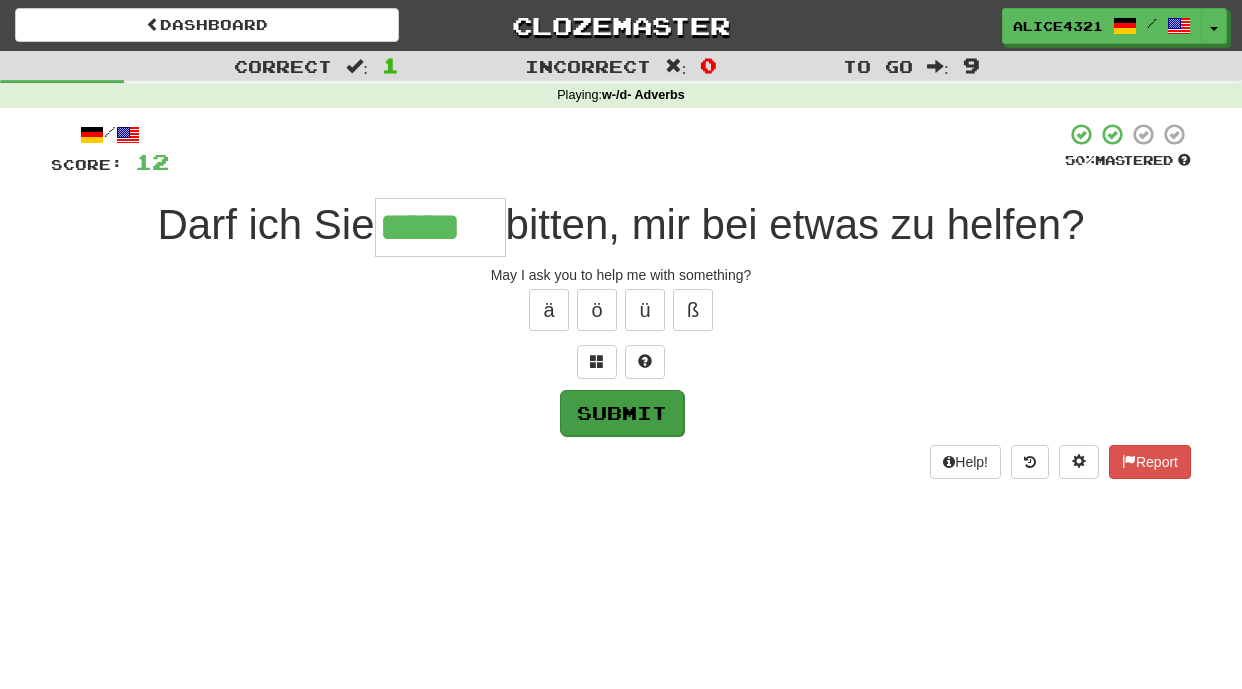 type on "*****" 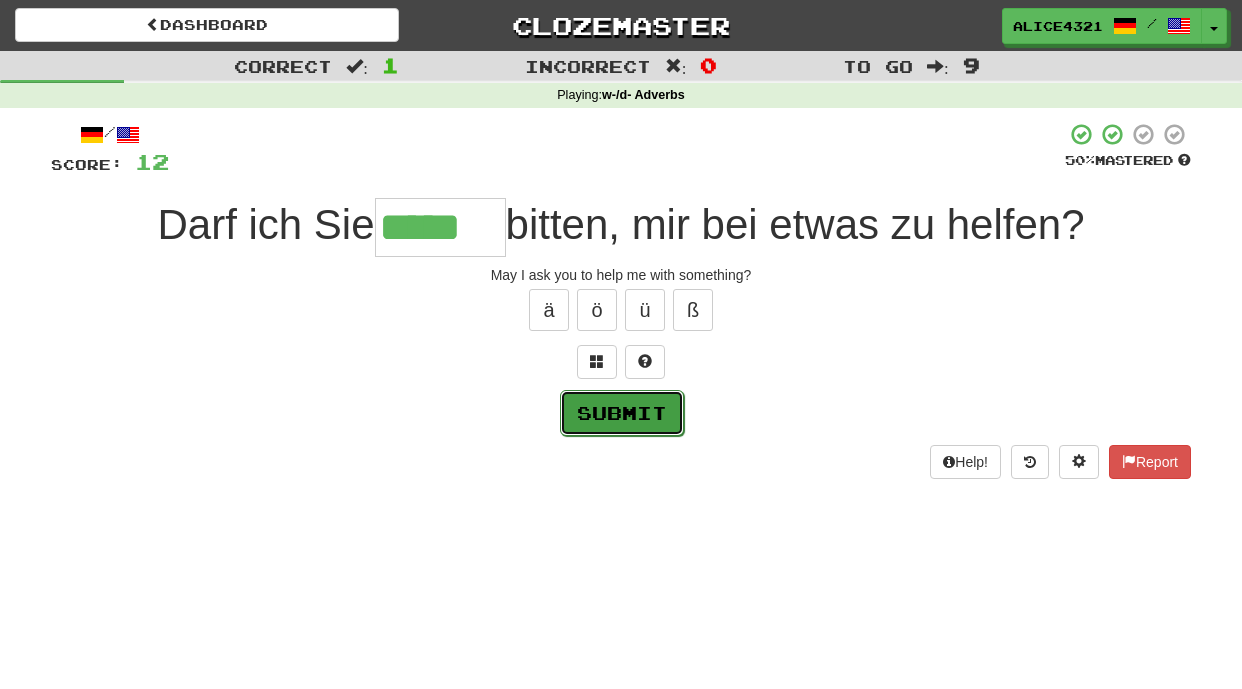 click on "Submit" at bounding box center [622, 413] 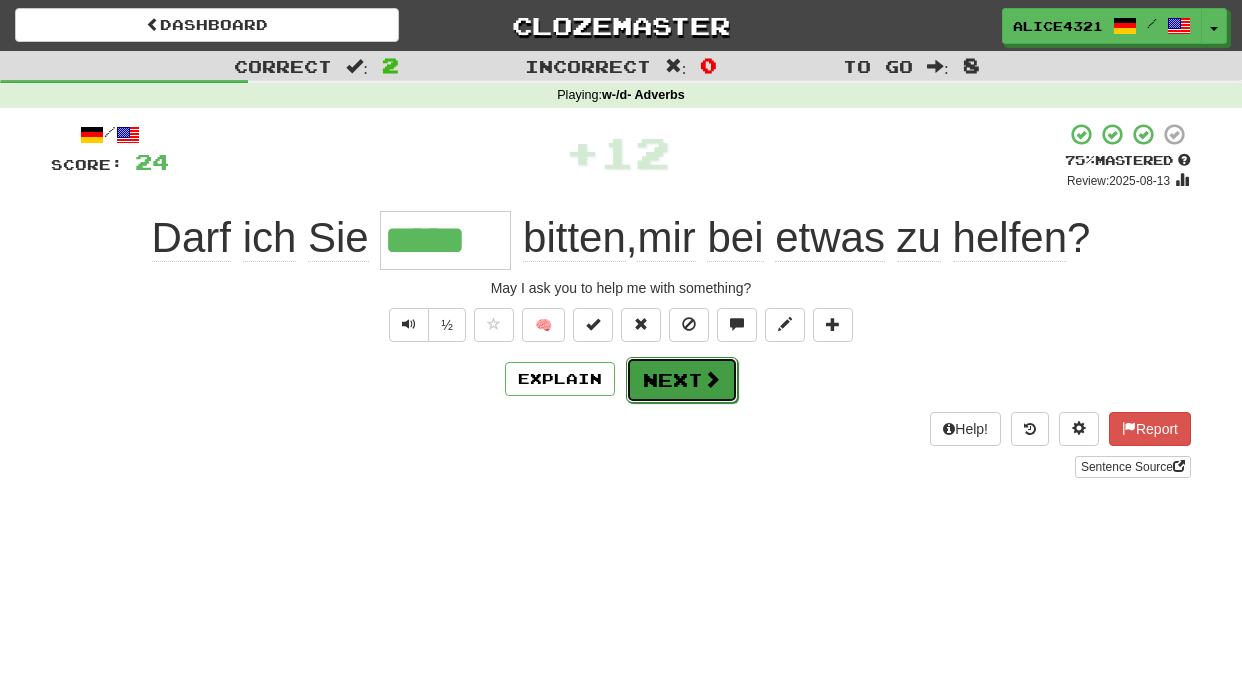 click on "Next" at bounding box center (682, 380) 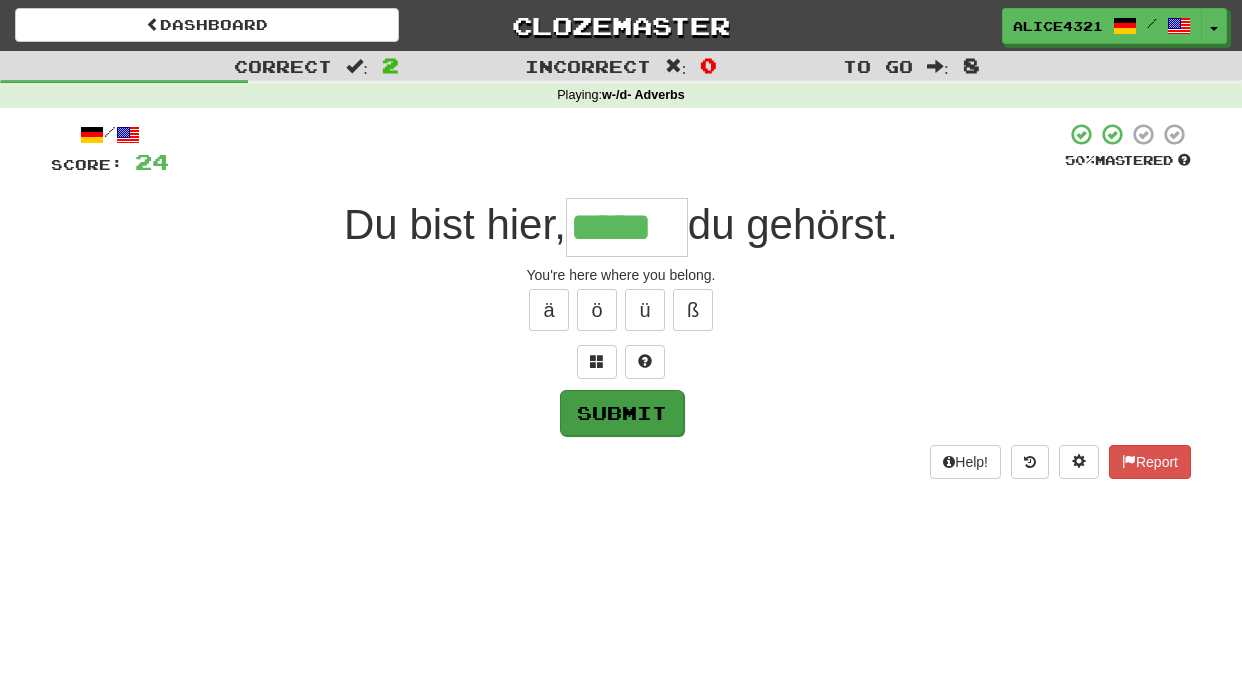 type on "*****" 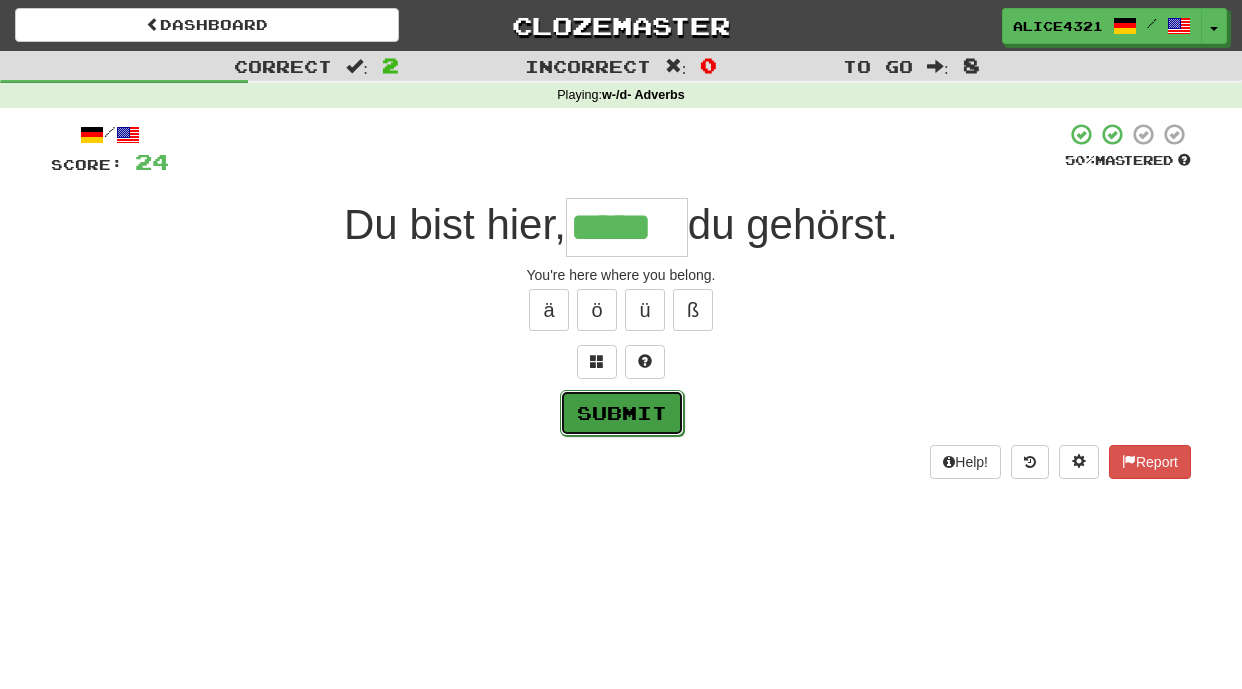 click on "Submit" at bounding box center (622, 413) 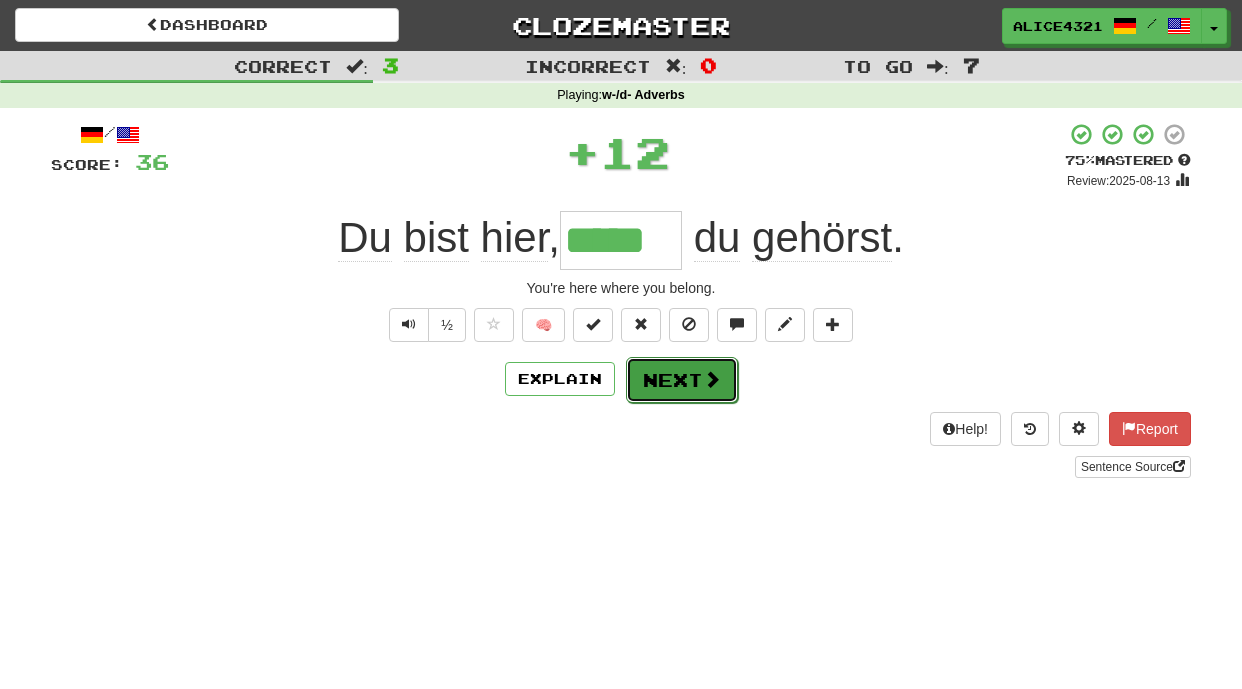 click on "Next" at bounding box center (682, 380) 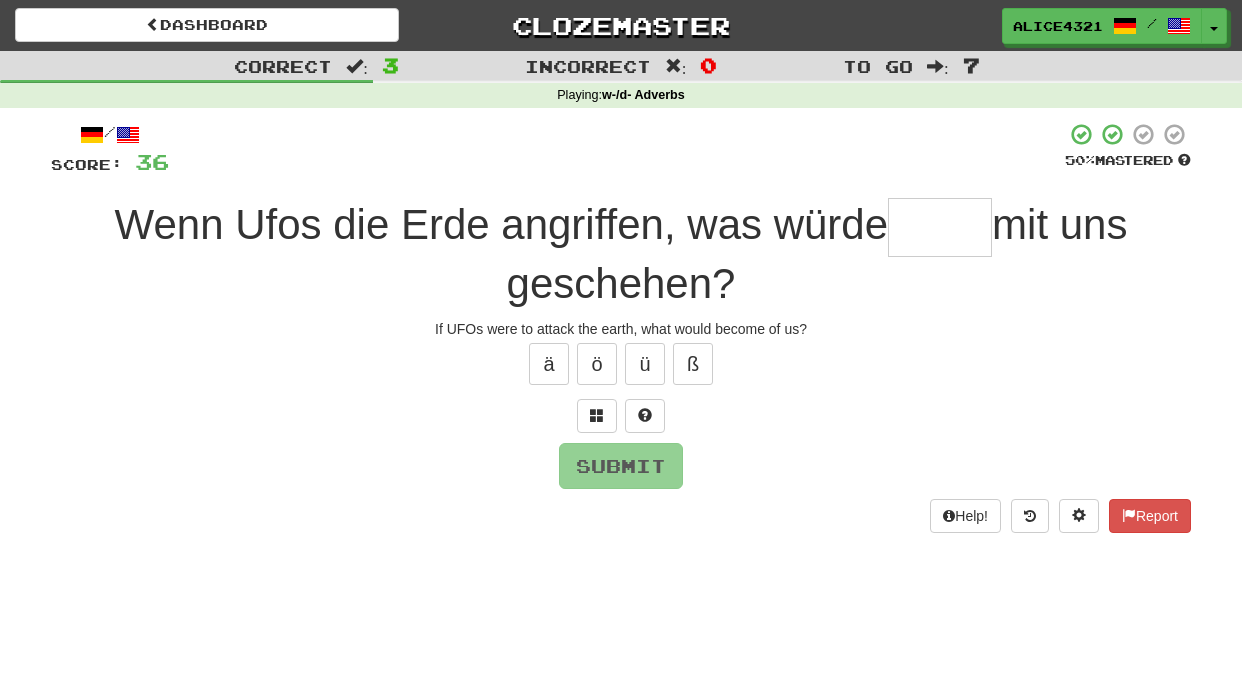 type on "*" 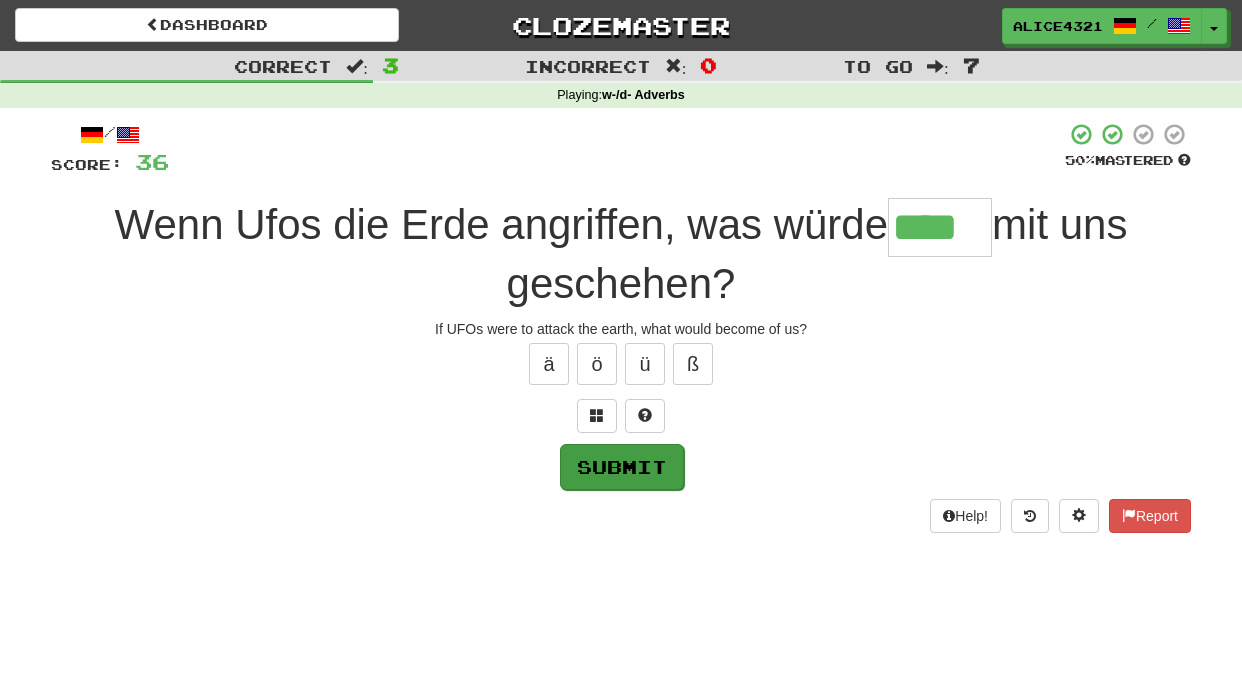 type on "****" 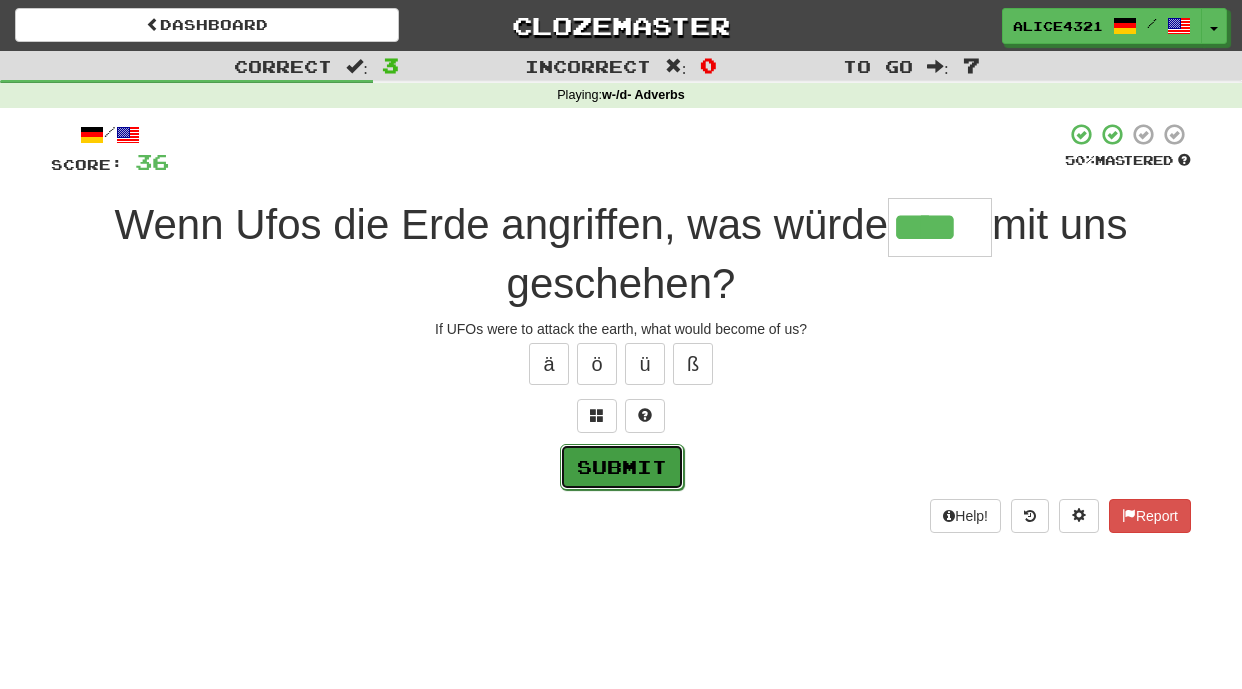 click on "Submit" at bounding box center [622, 467] 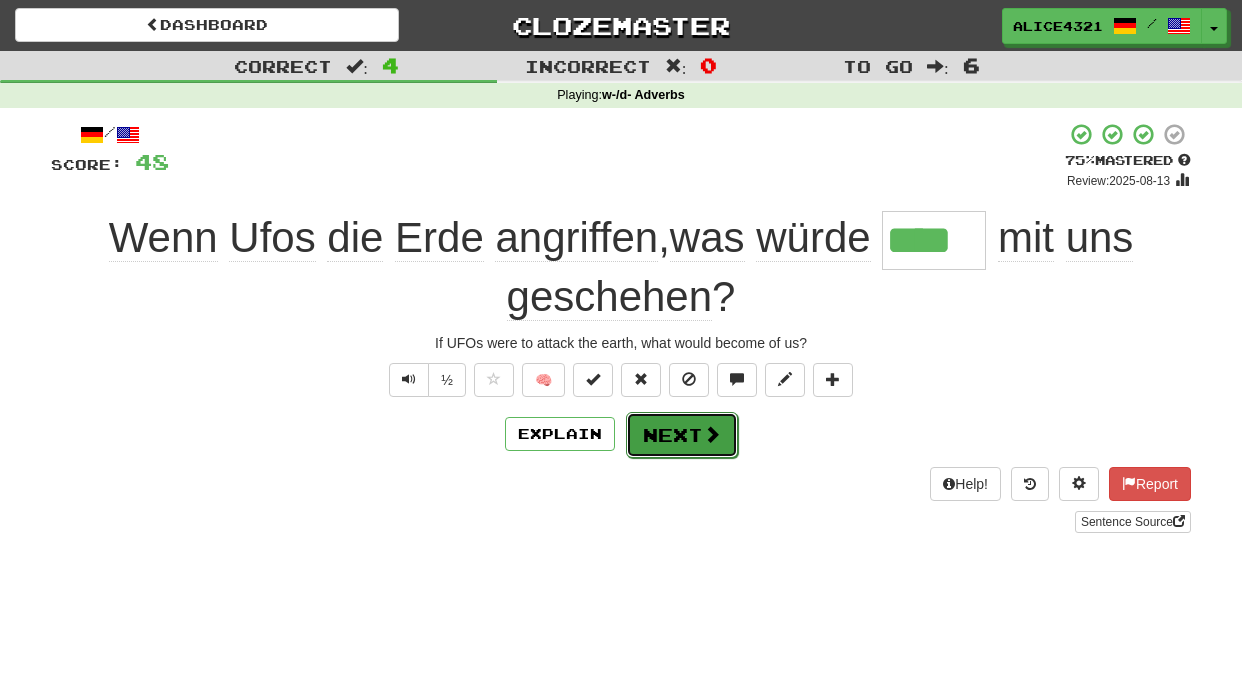 click on "Next" at bounding box center (682, 435) 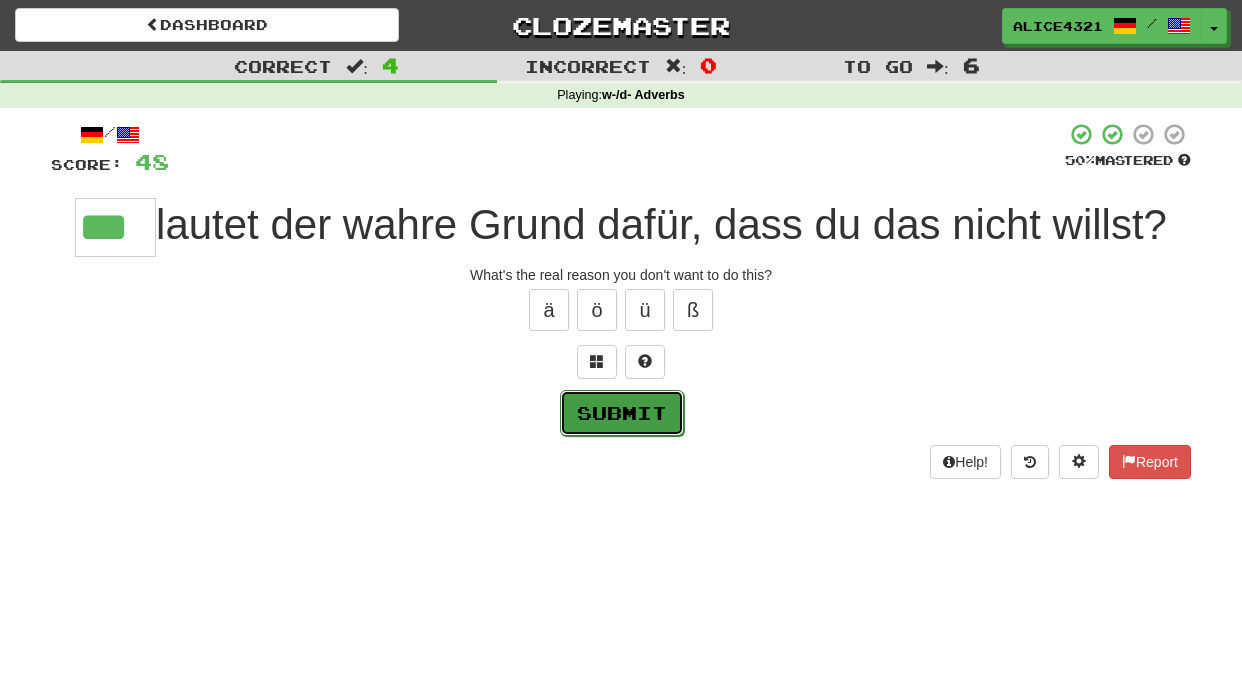click on "Submit" at bounding box center (622, 413) 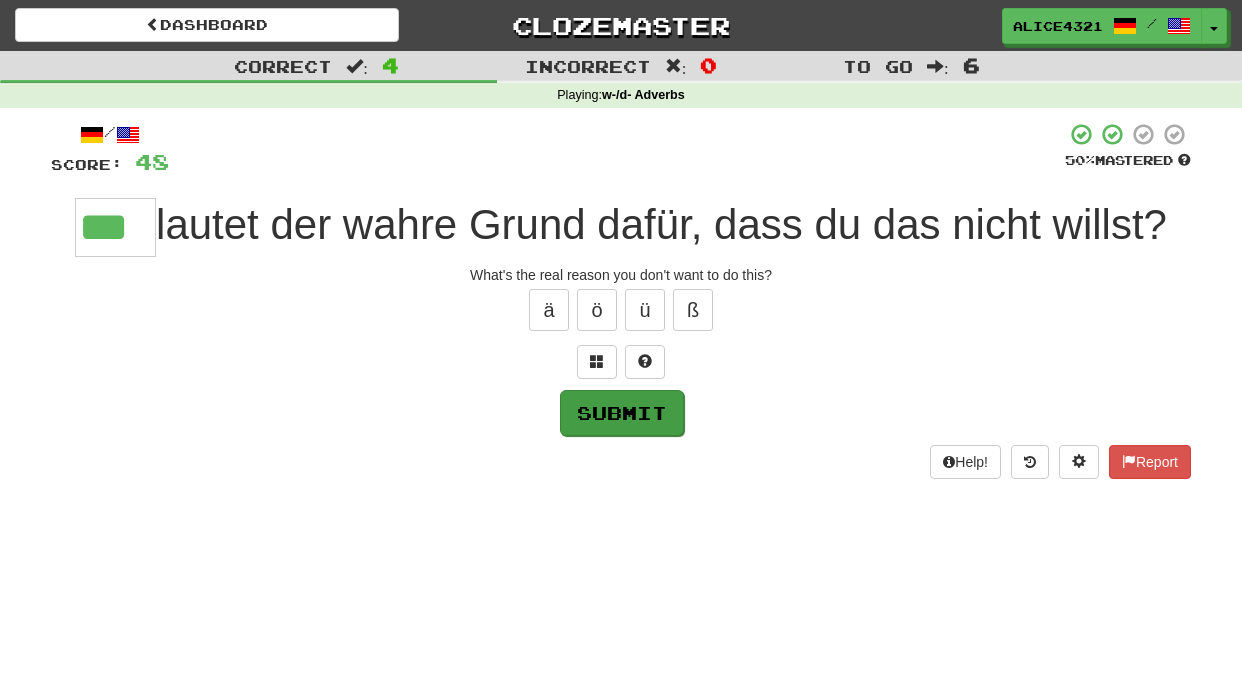 type on "***" 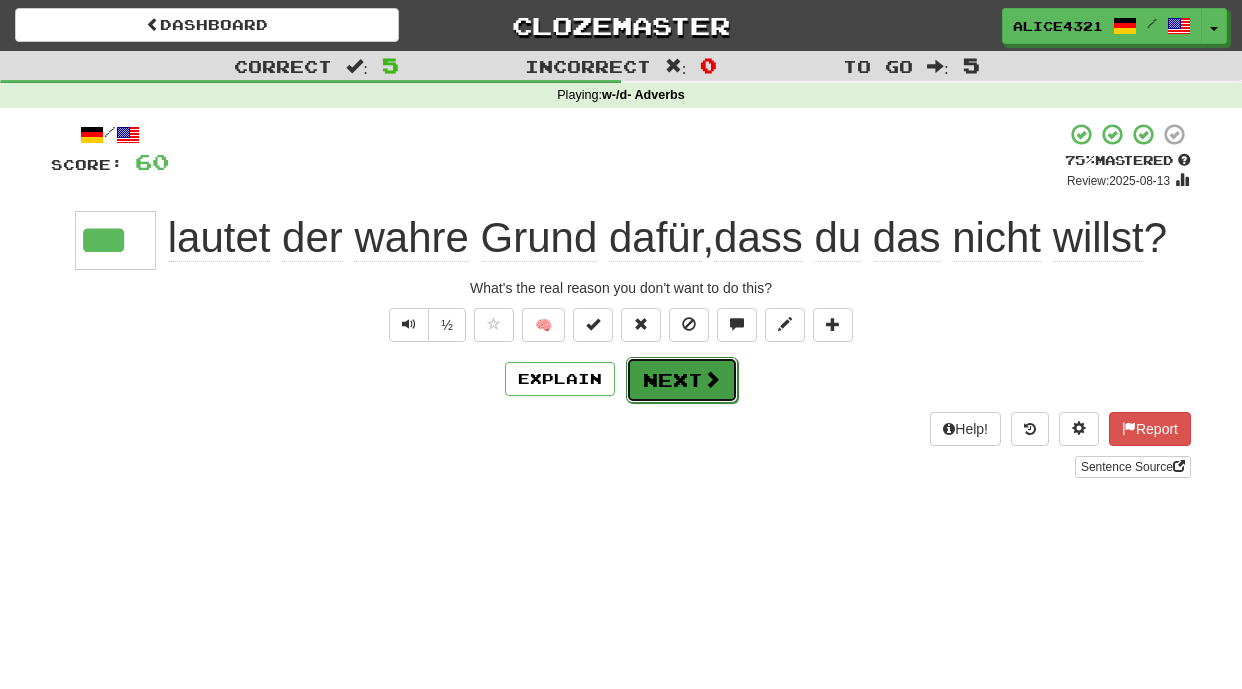 click on "Next" at bounding box center [682, 380] 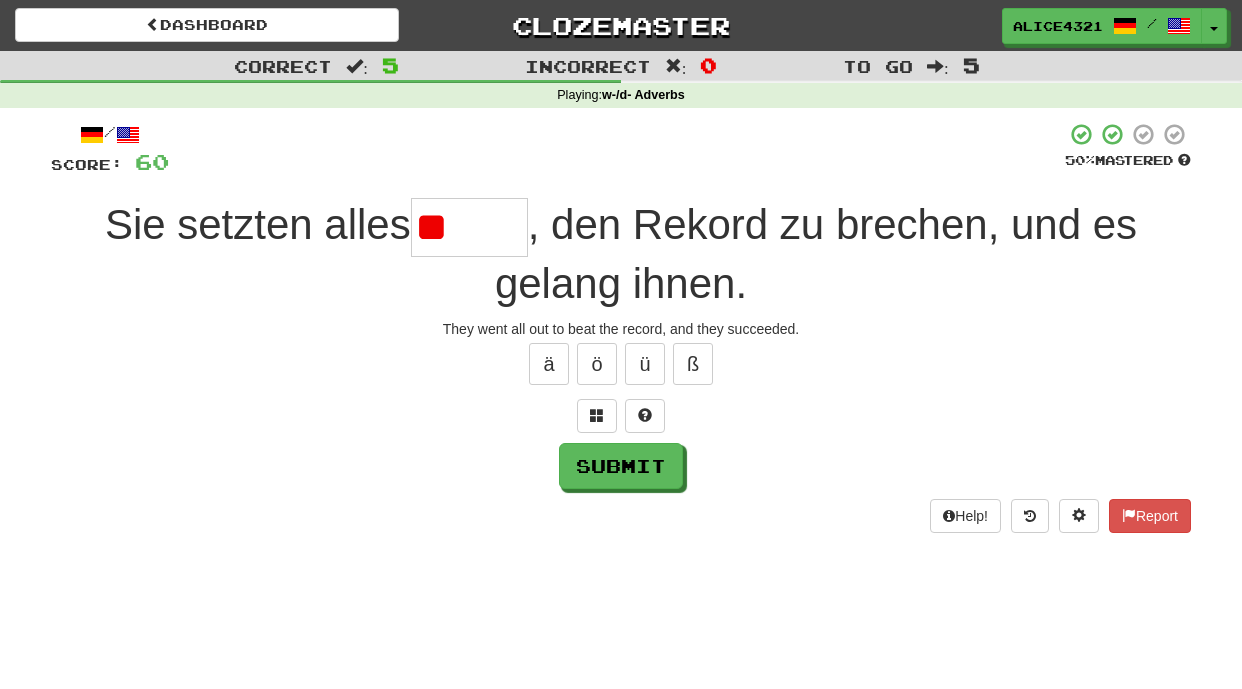 type on "*" 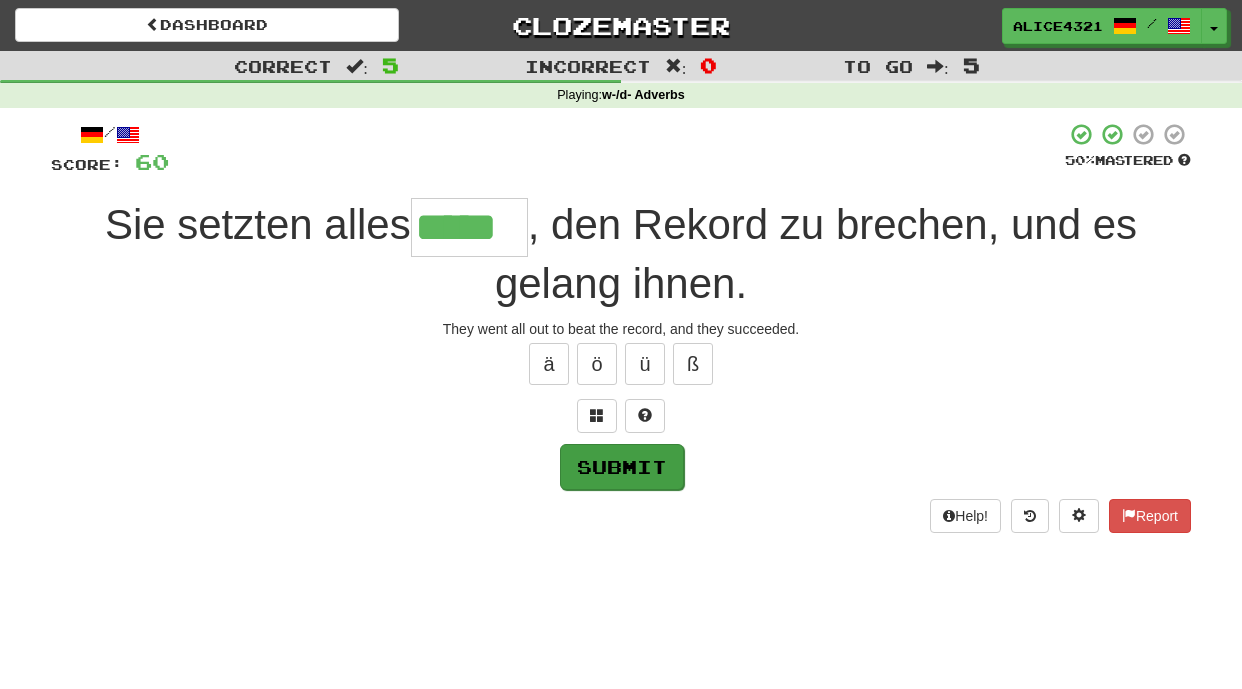 type on "*****" 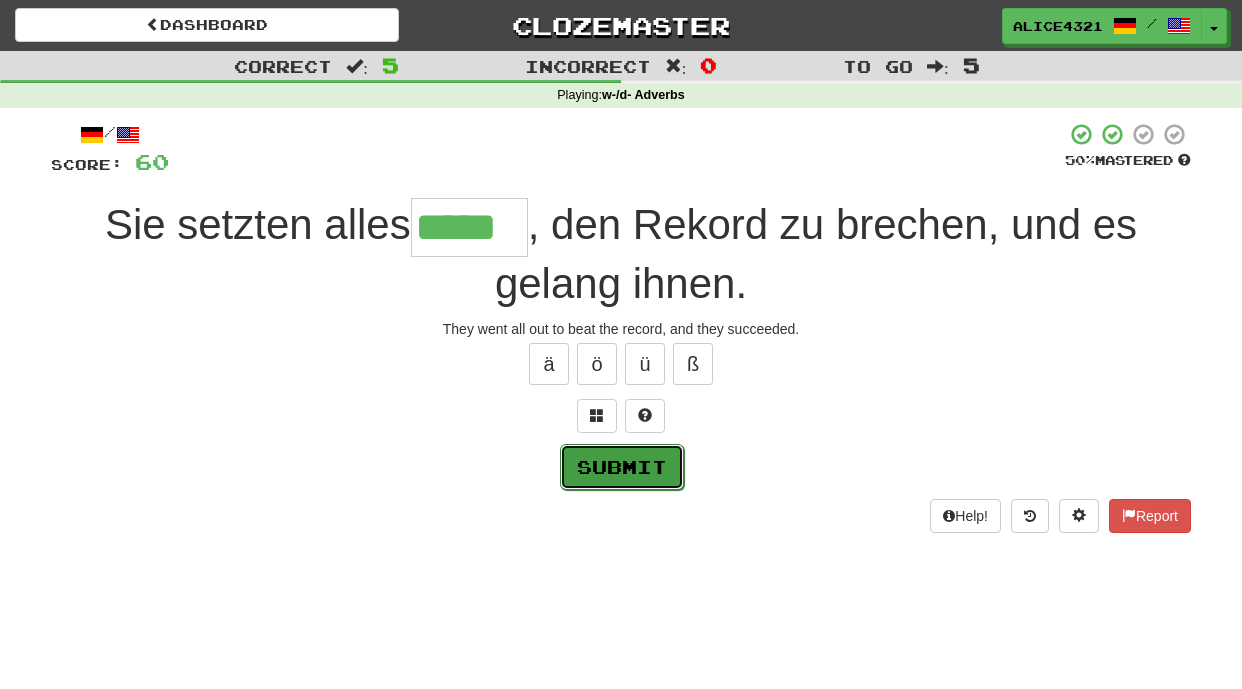 click on "Submit" at bounding box center (622, 467) 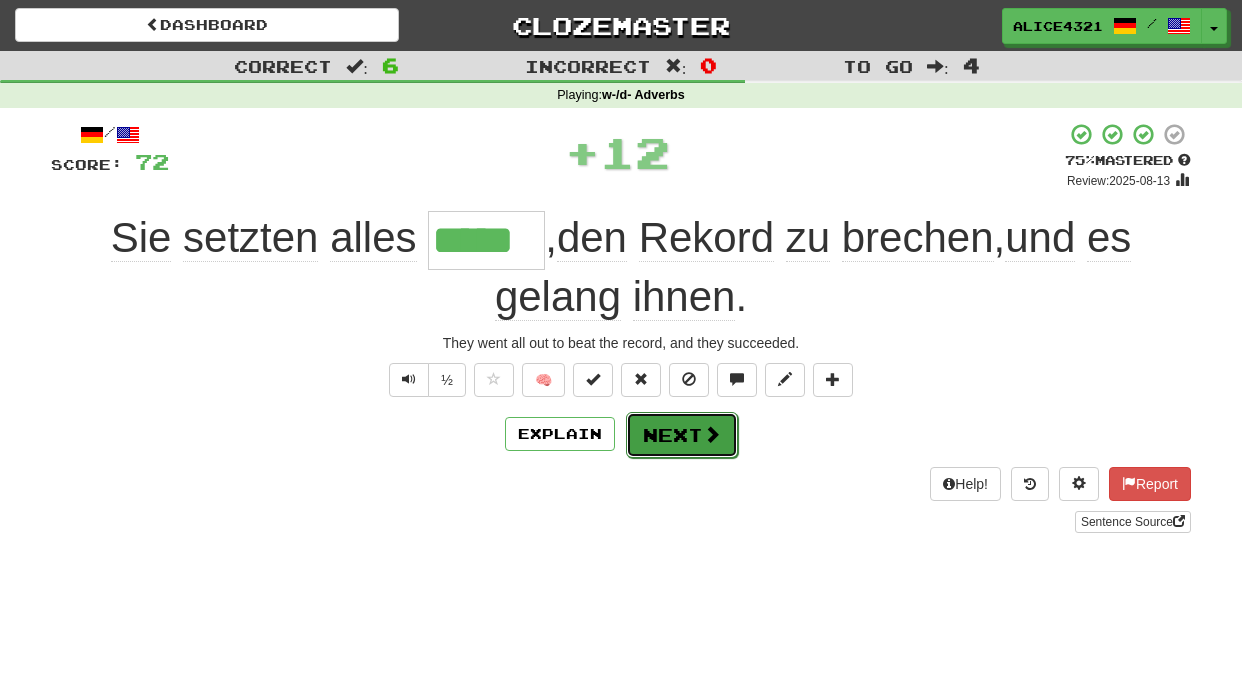 click on "Next" at bounding box center [682, 435] 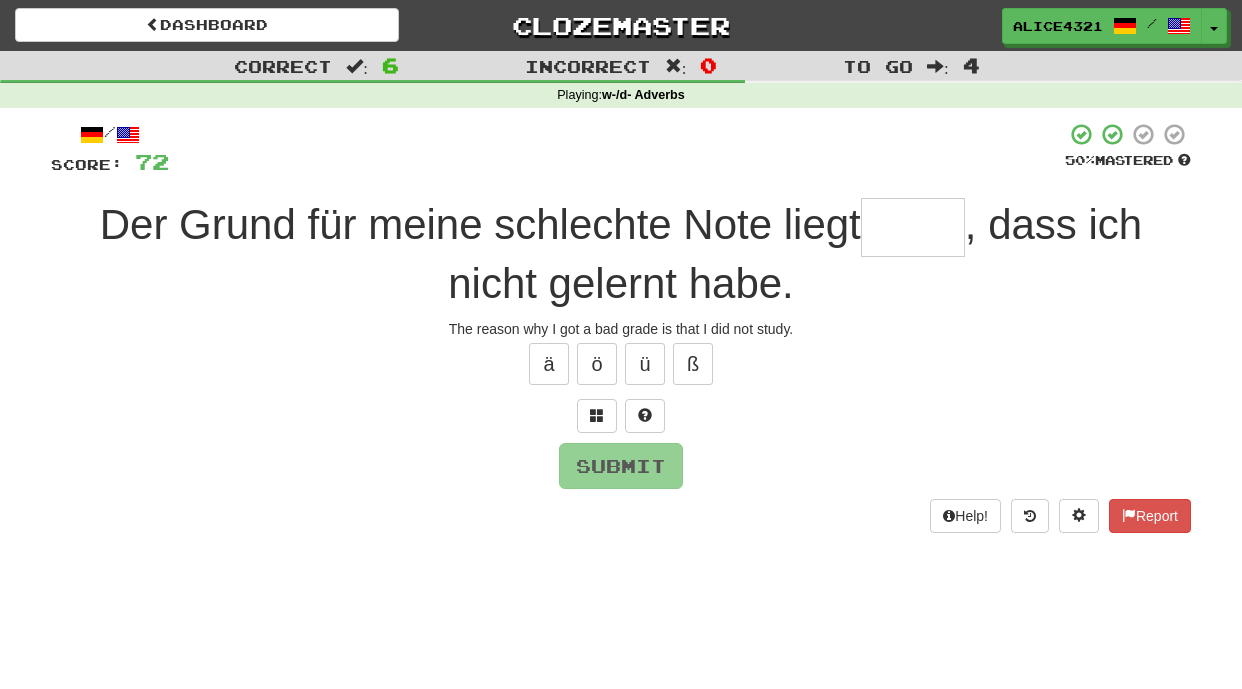 type on "*" 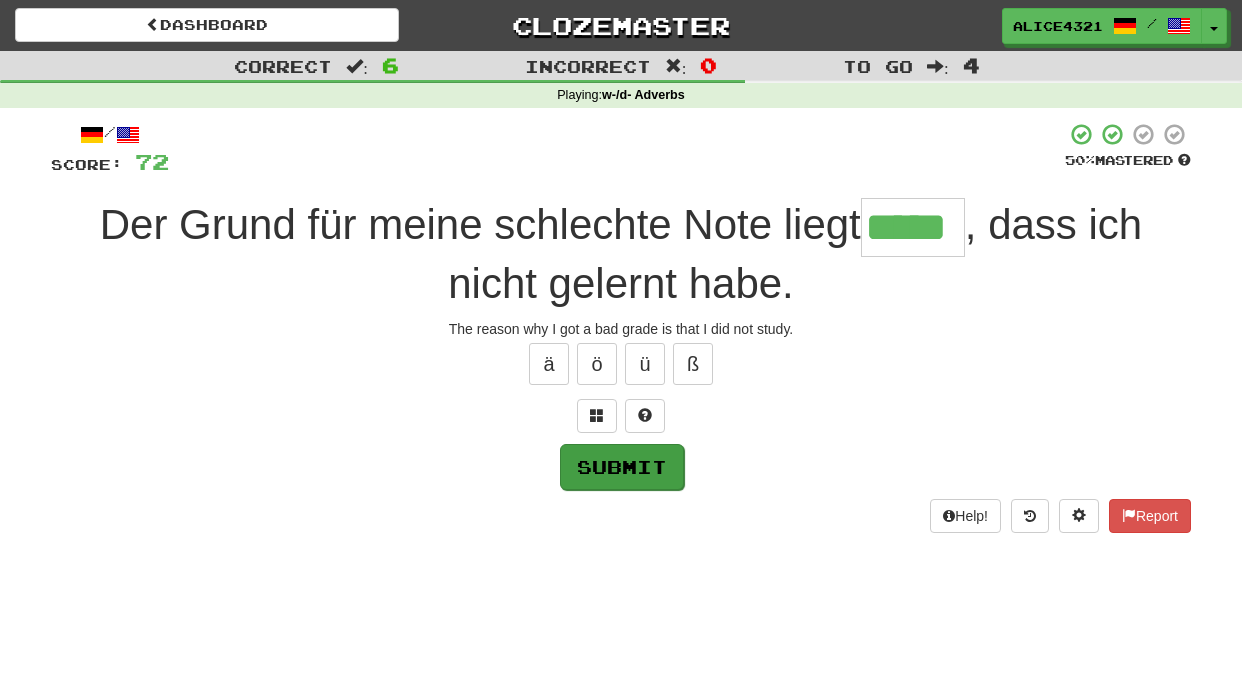 type on "*****" 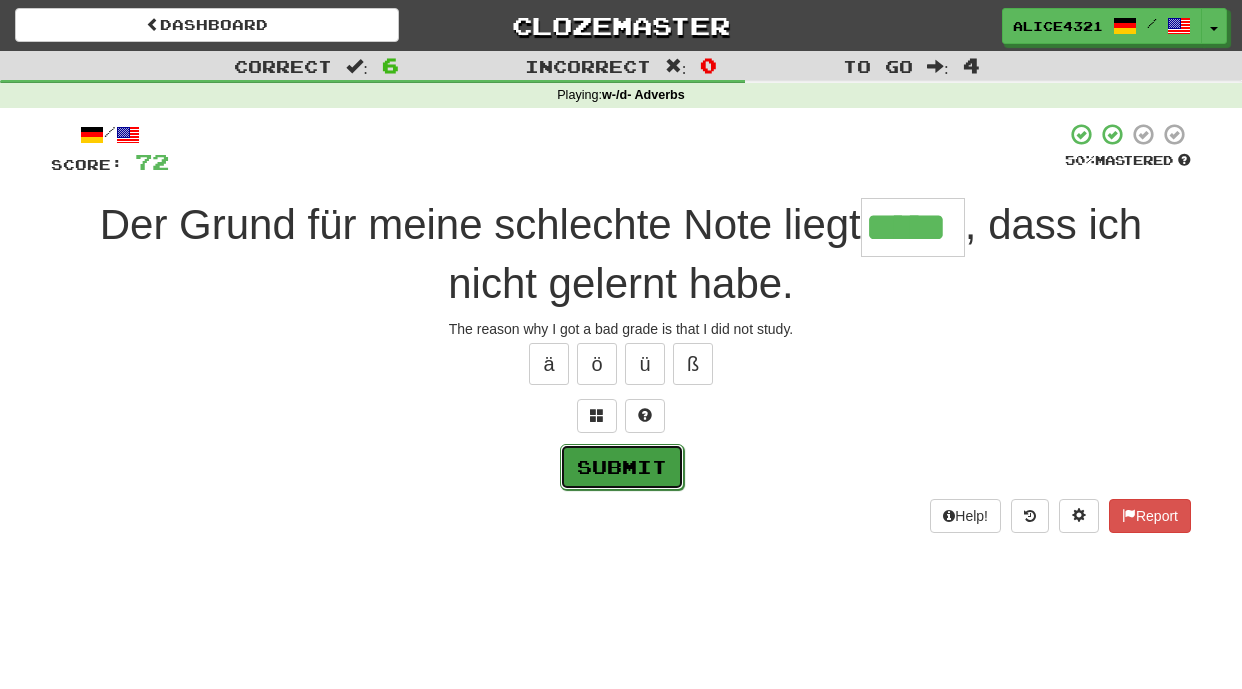 click on "Submit" at bounding box center (622, 467) 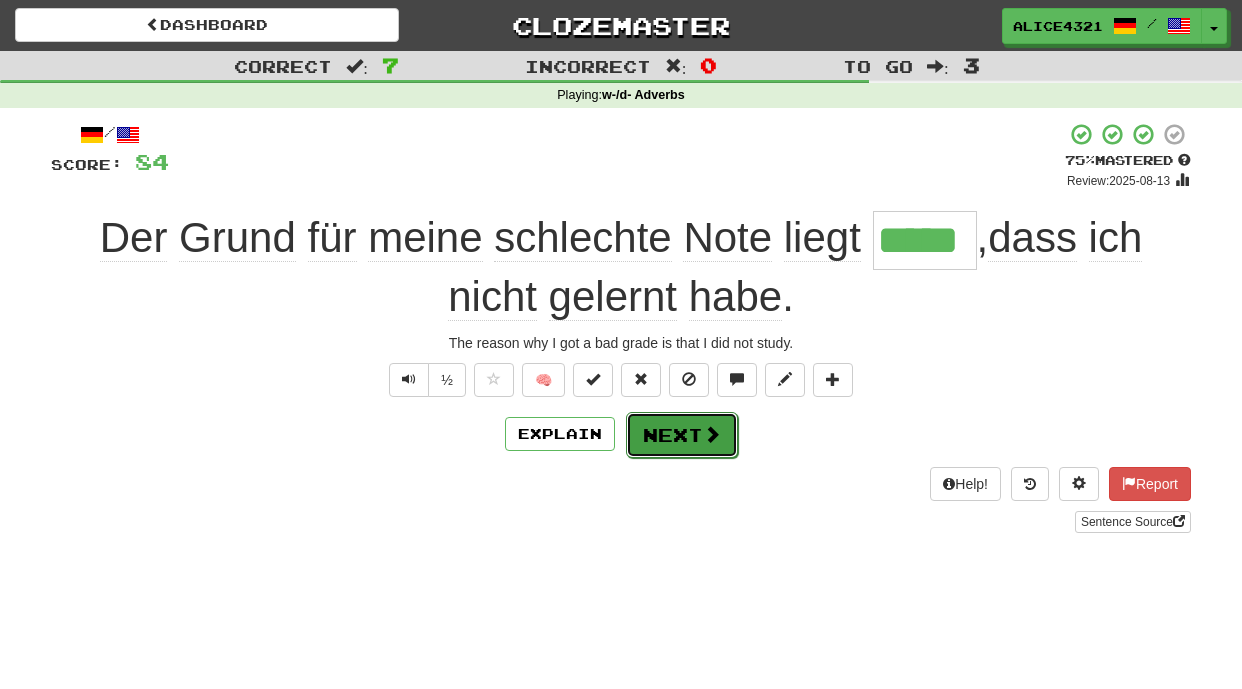 click on "Next" at bounding box center (682, 435) 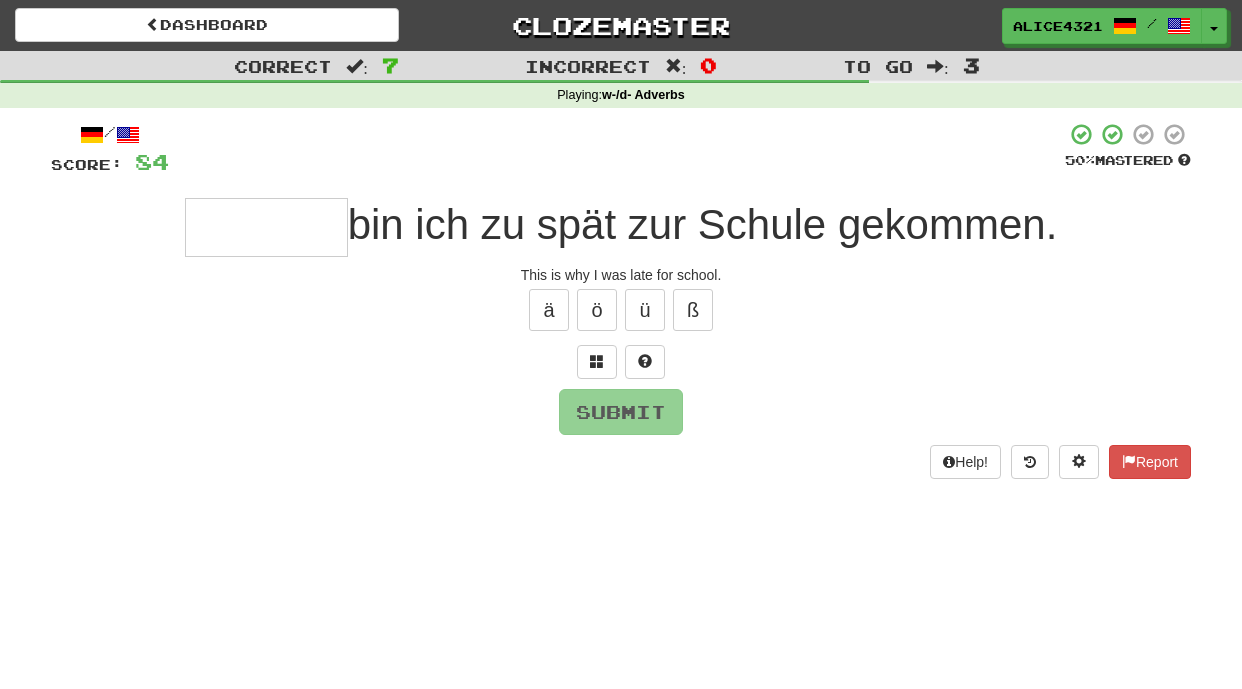 type on "*" 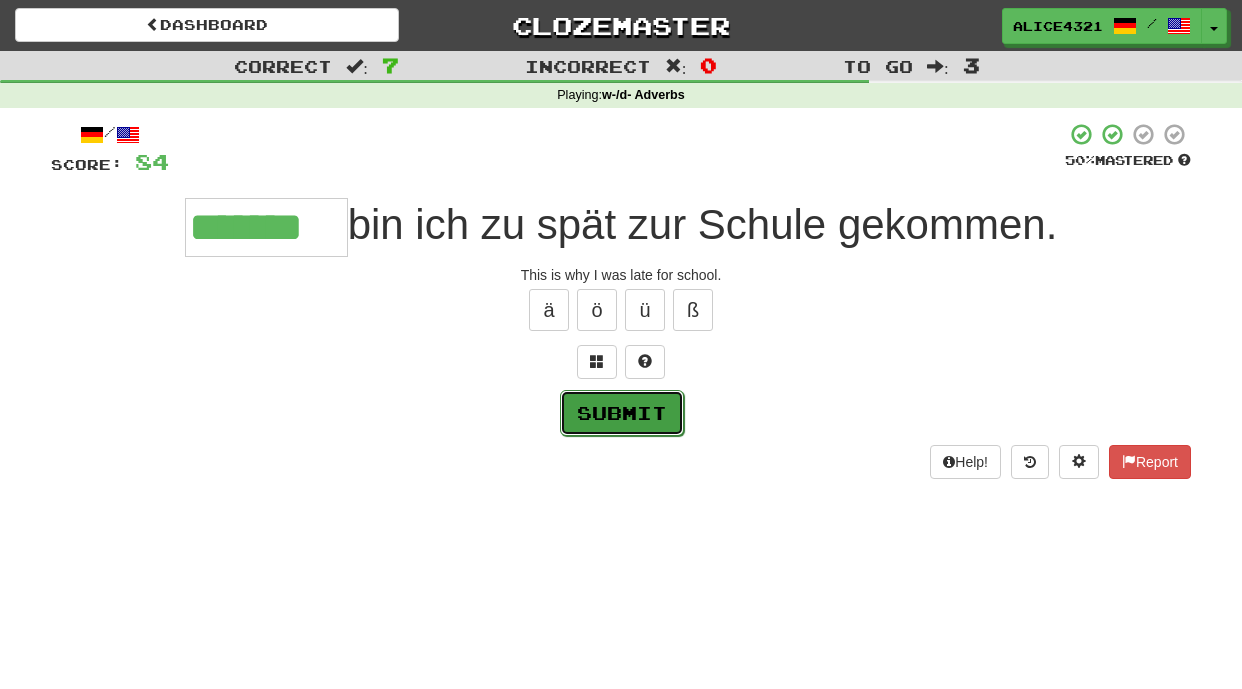 click on "Submit" at bounding box center (622, 413) 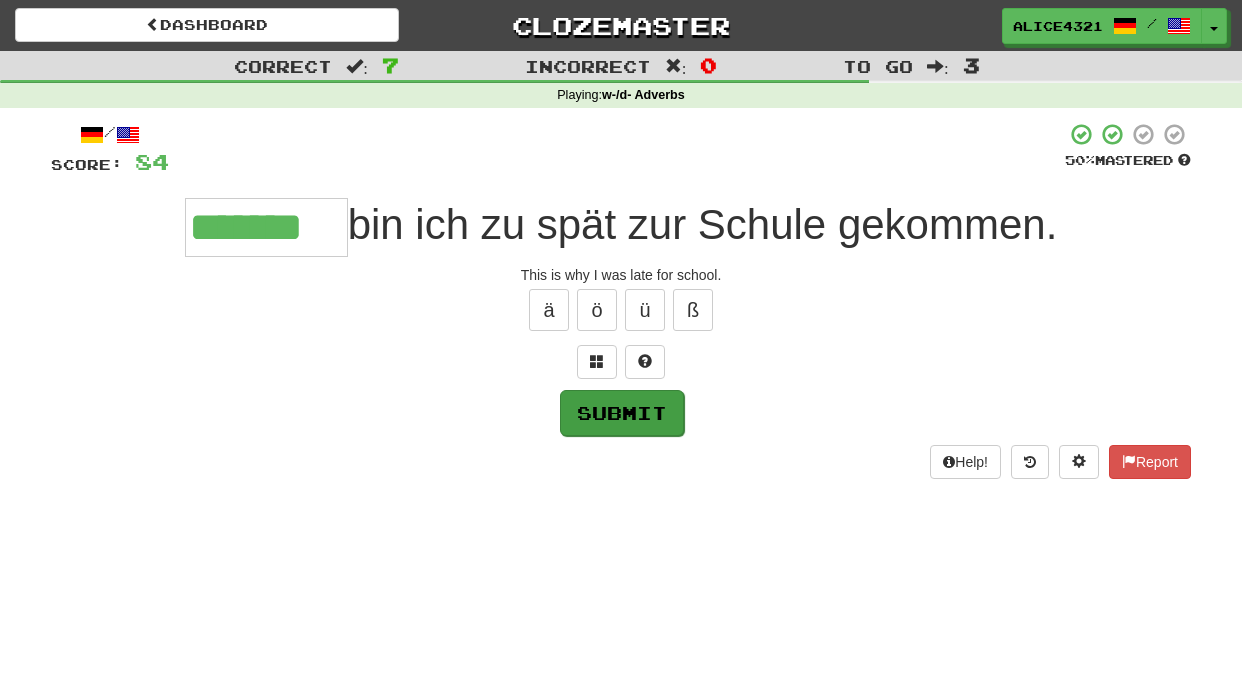 type on "*******" 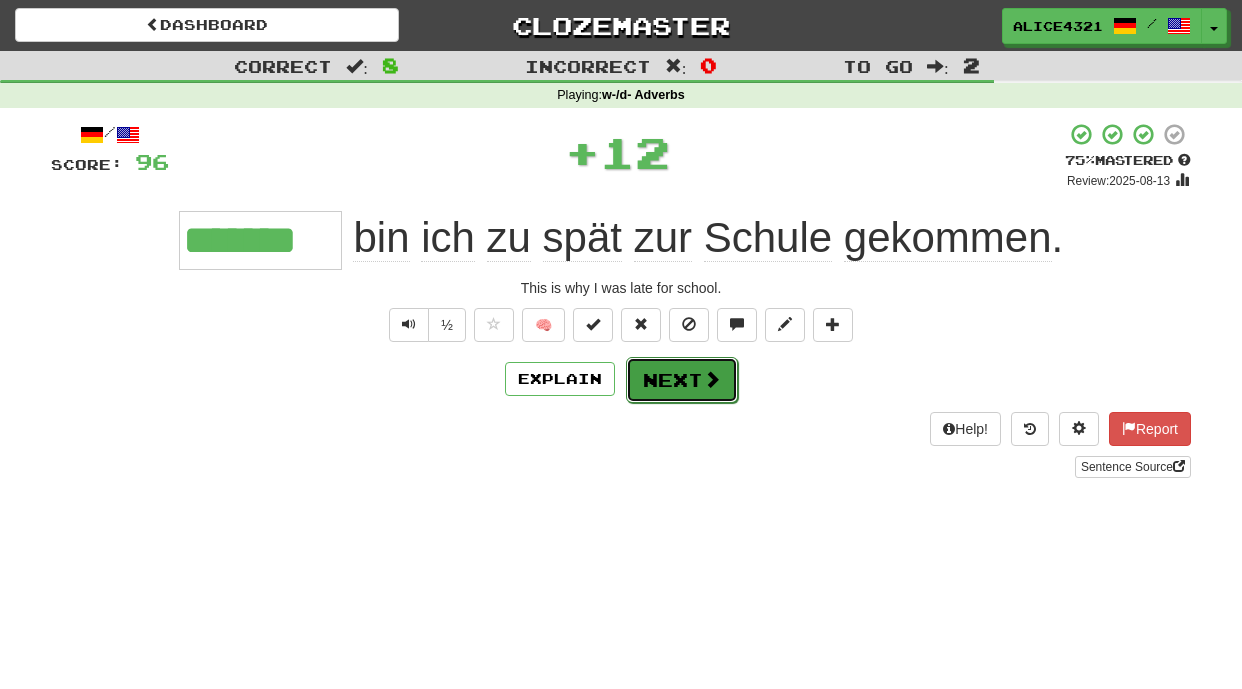 click on "Next" at bounding box center [682, 380] 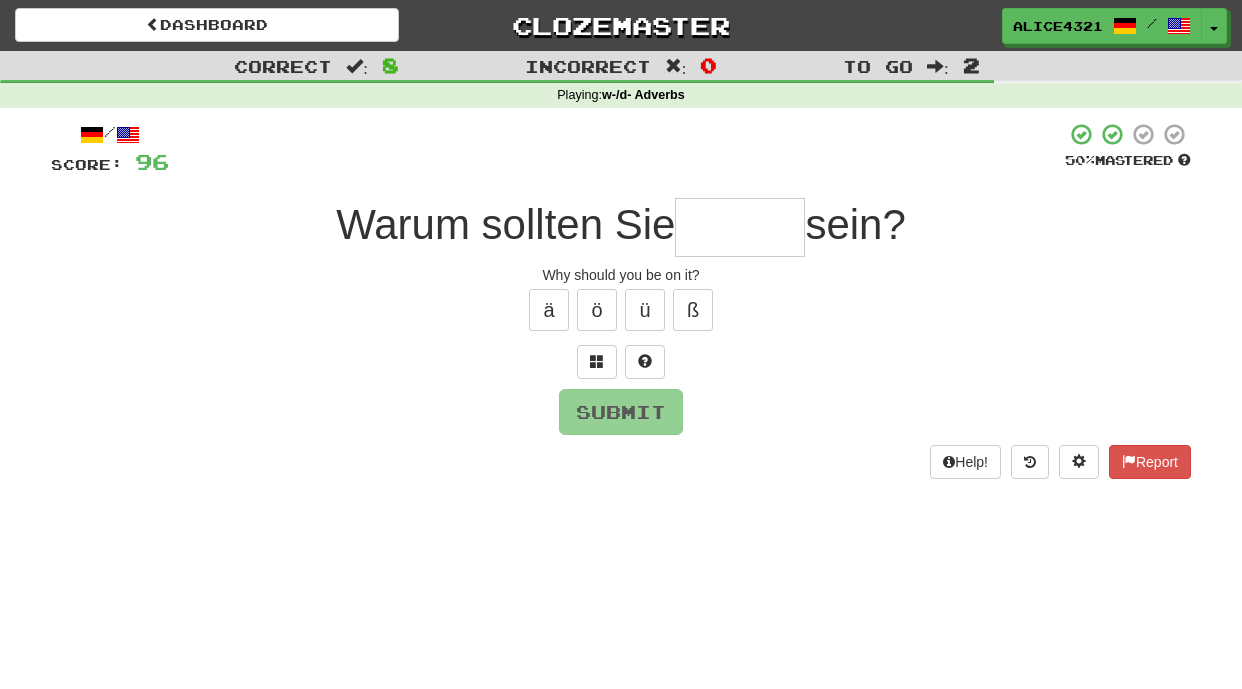 type on "*" 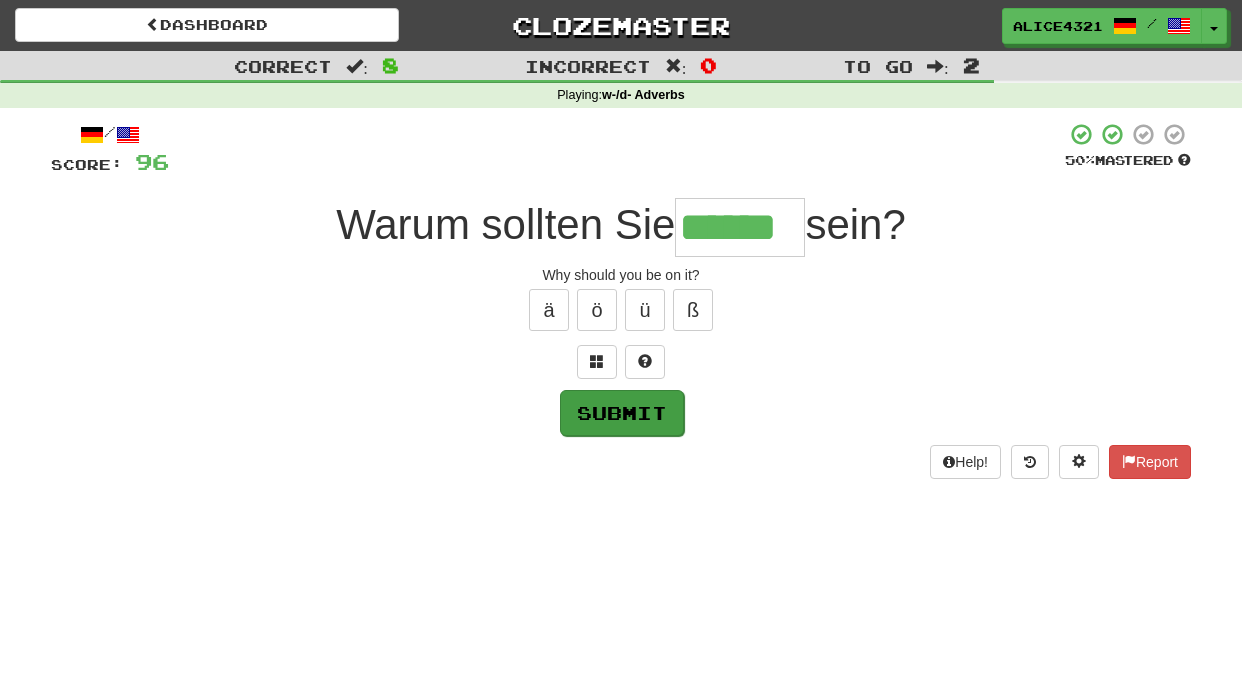 type on "******" 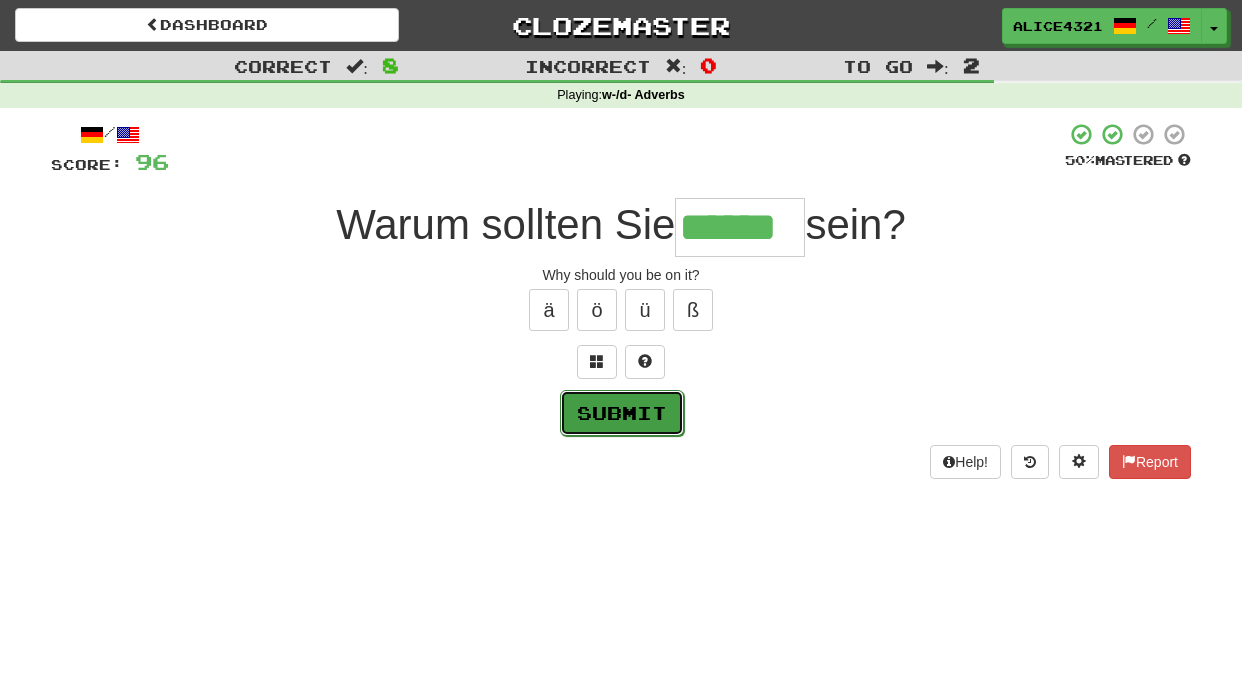 click on "Submit" at bounding box center (622, 413) 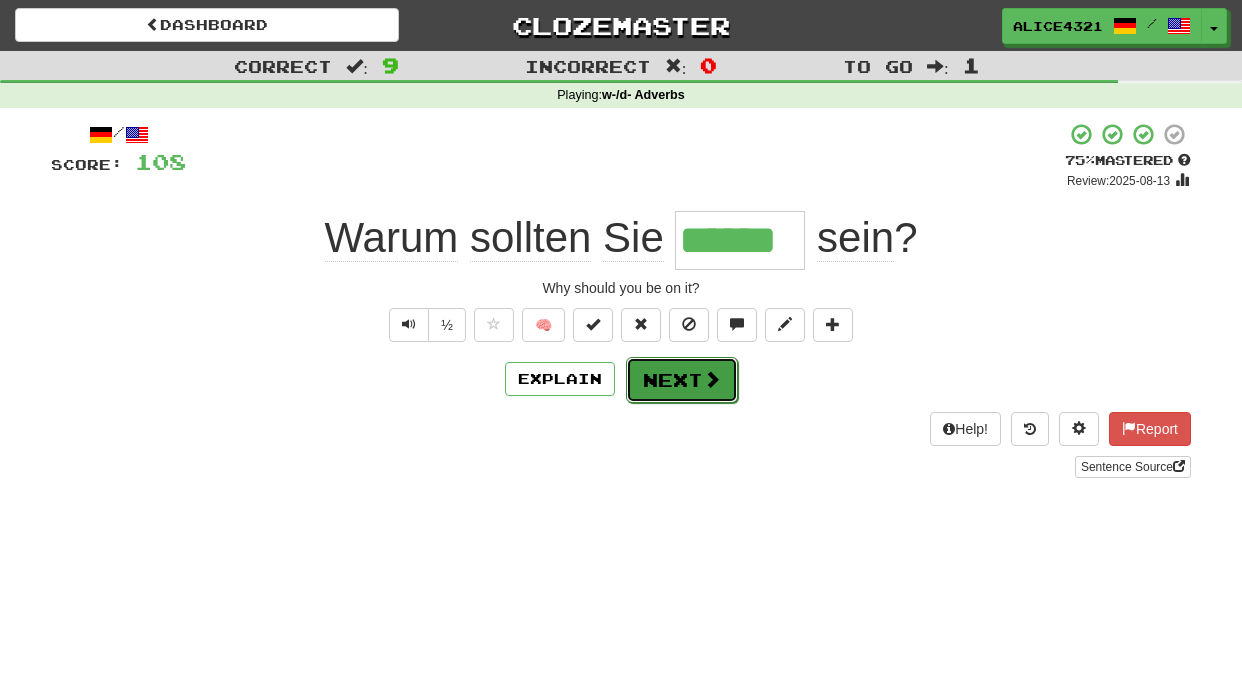 click on "Next" at bounding box center (682, 380) 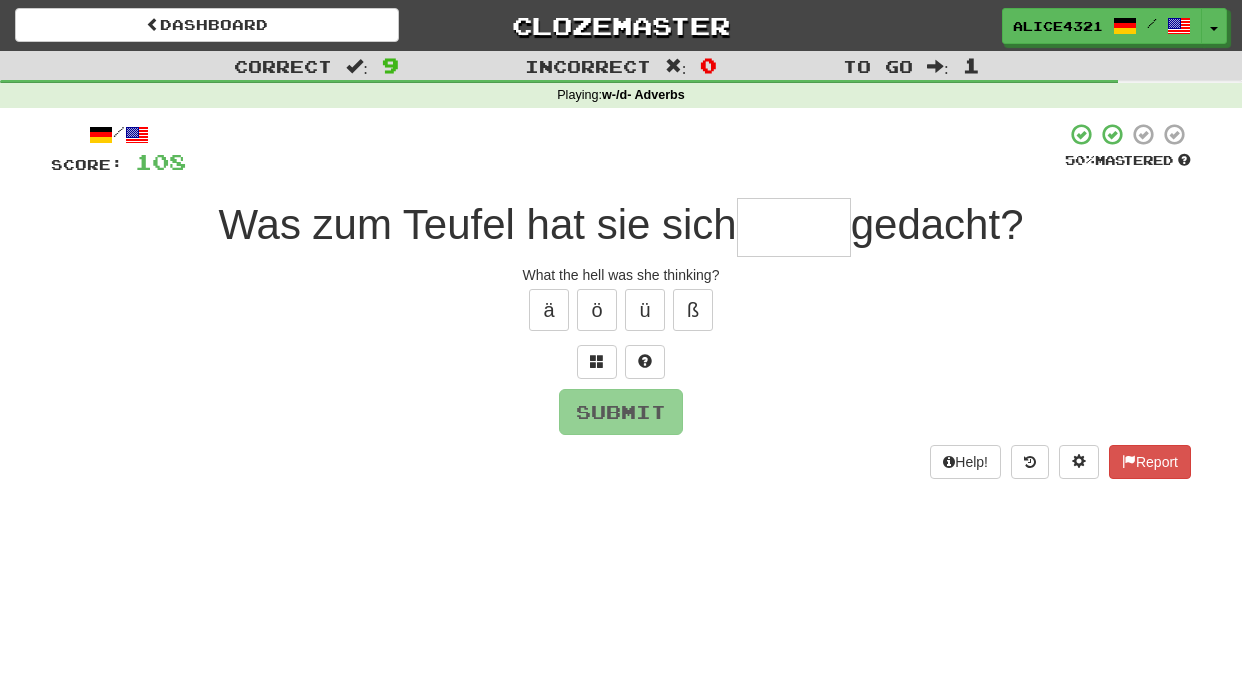 type on "*" 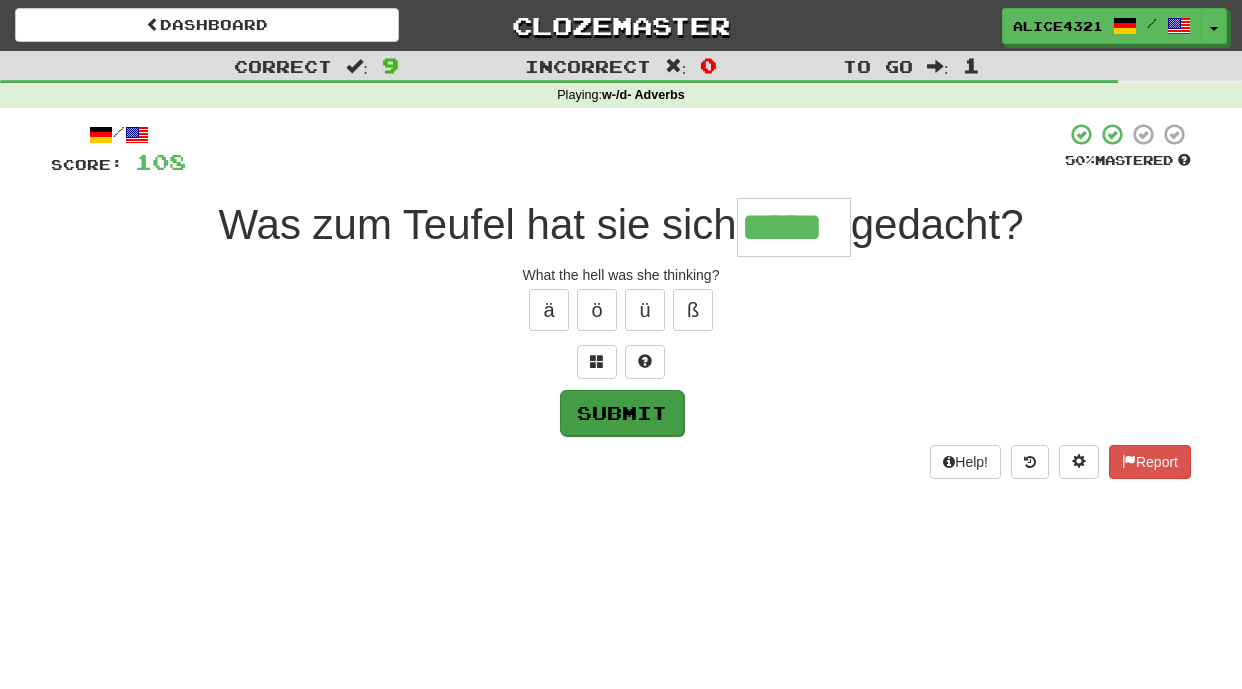 type on "*****" 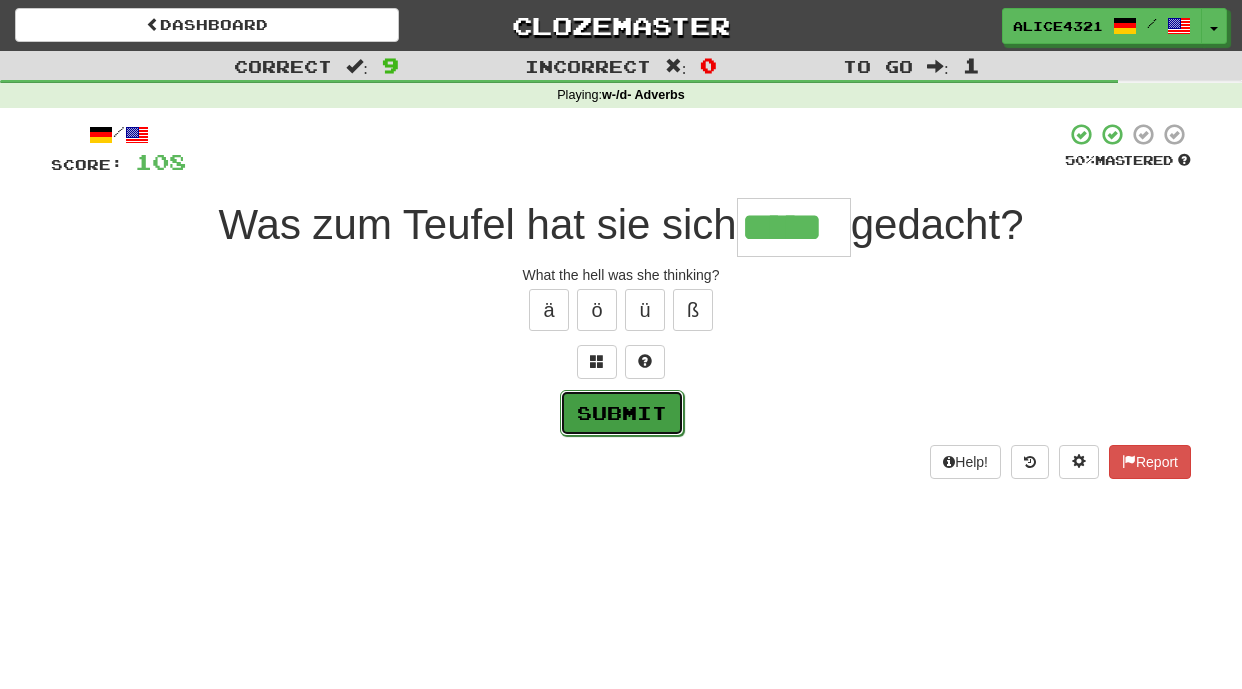 click on "Submit" at bounding box center [622, 413] 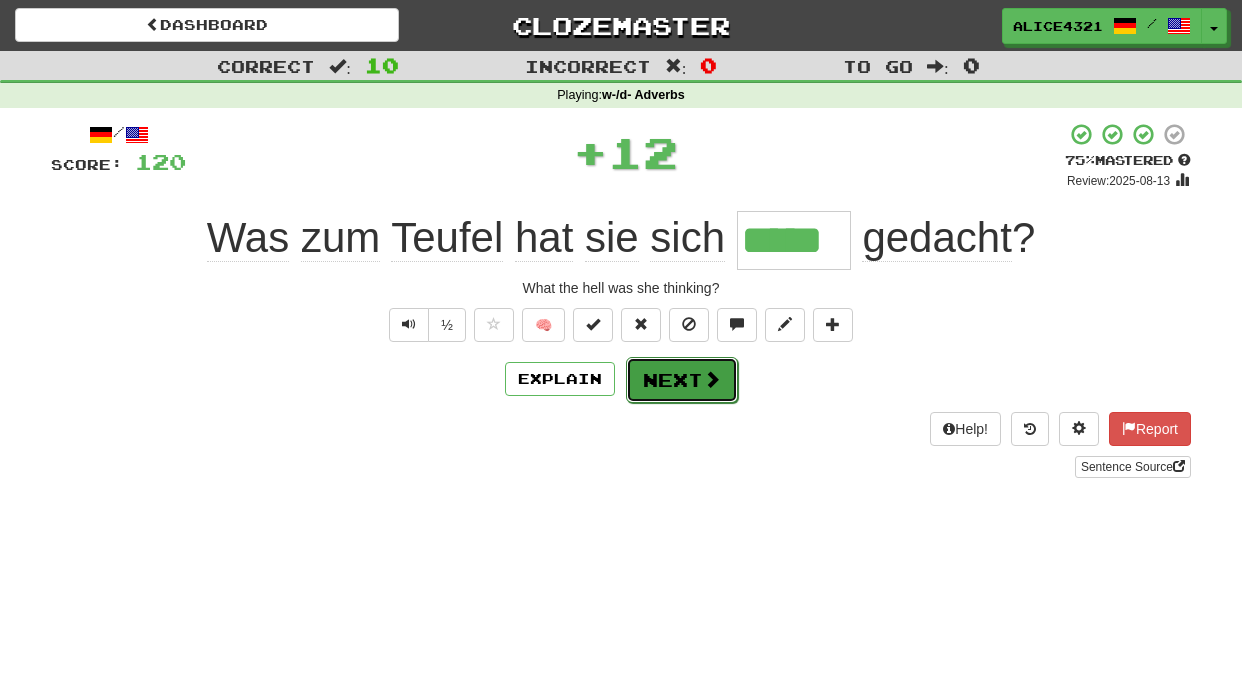 click on "Next" at bounding box center [682, 380] 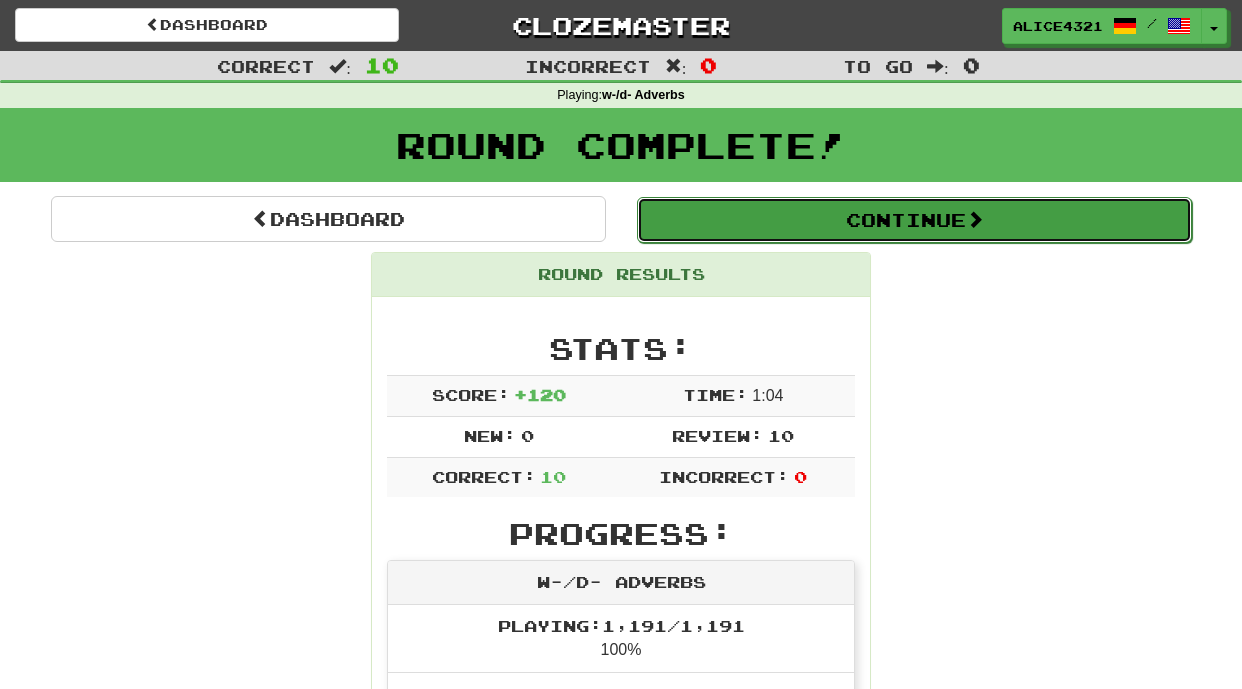 click on "Continue" at bounding box center [914, 220] 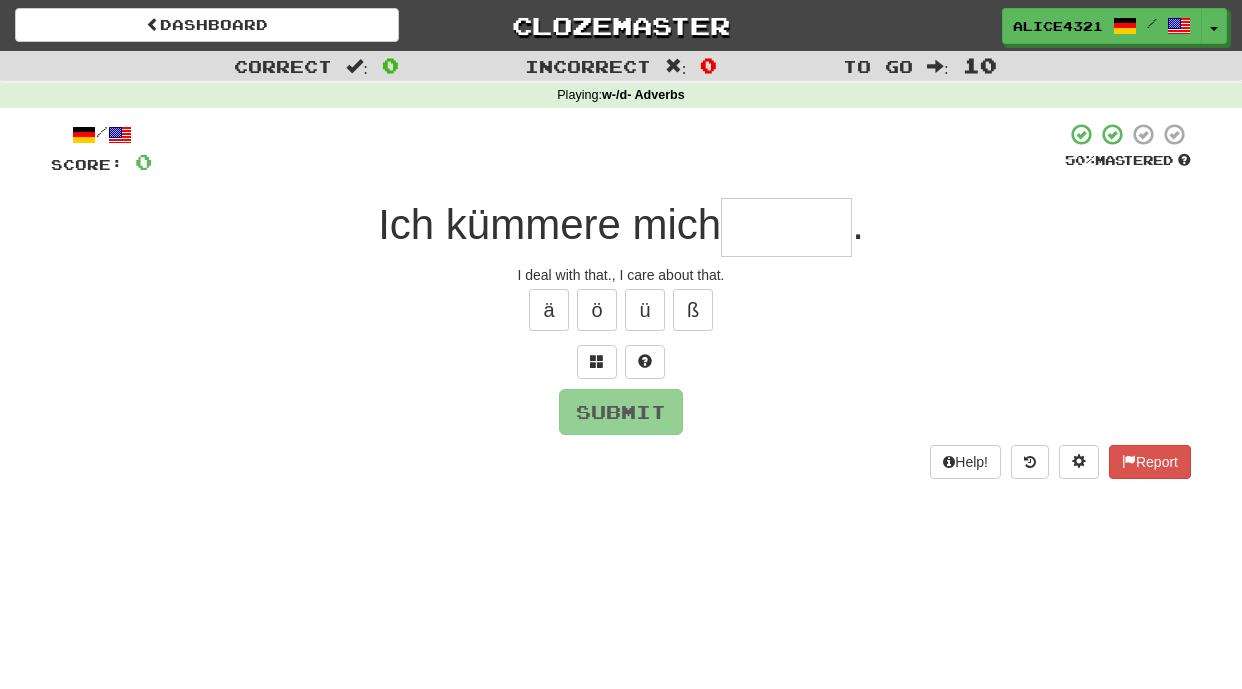 type on "*" 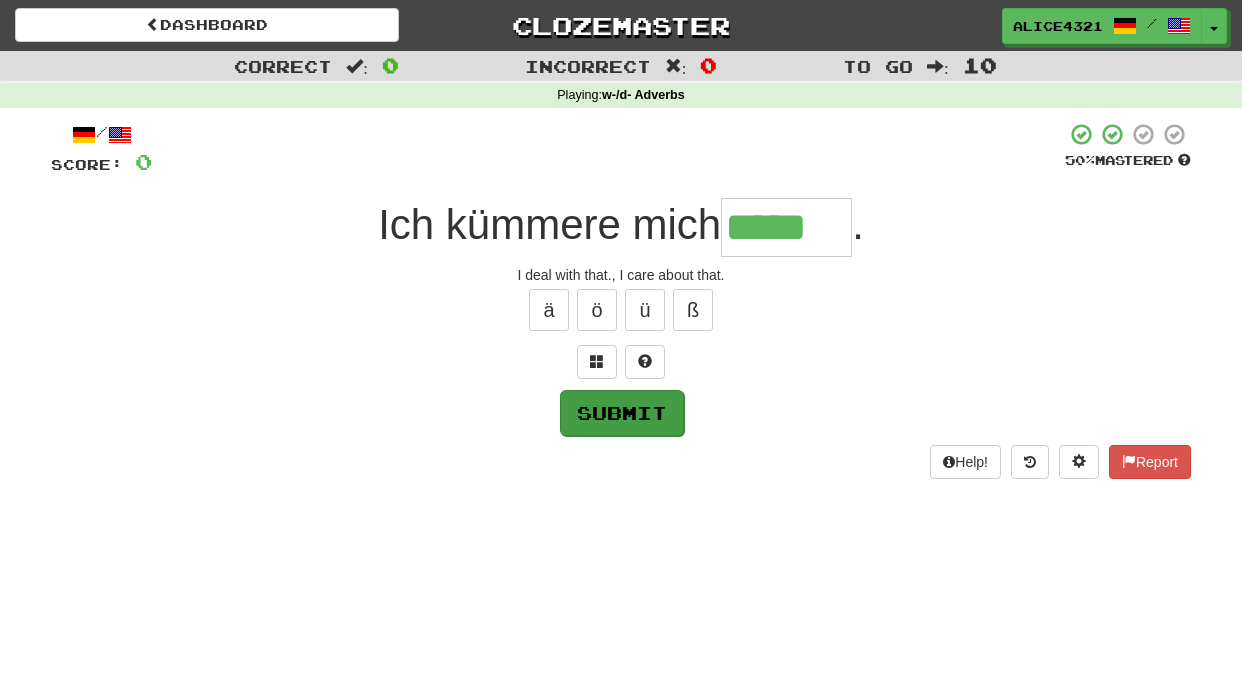 type on "*****" 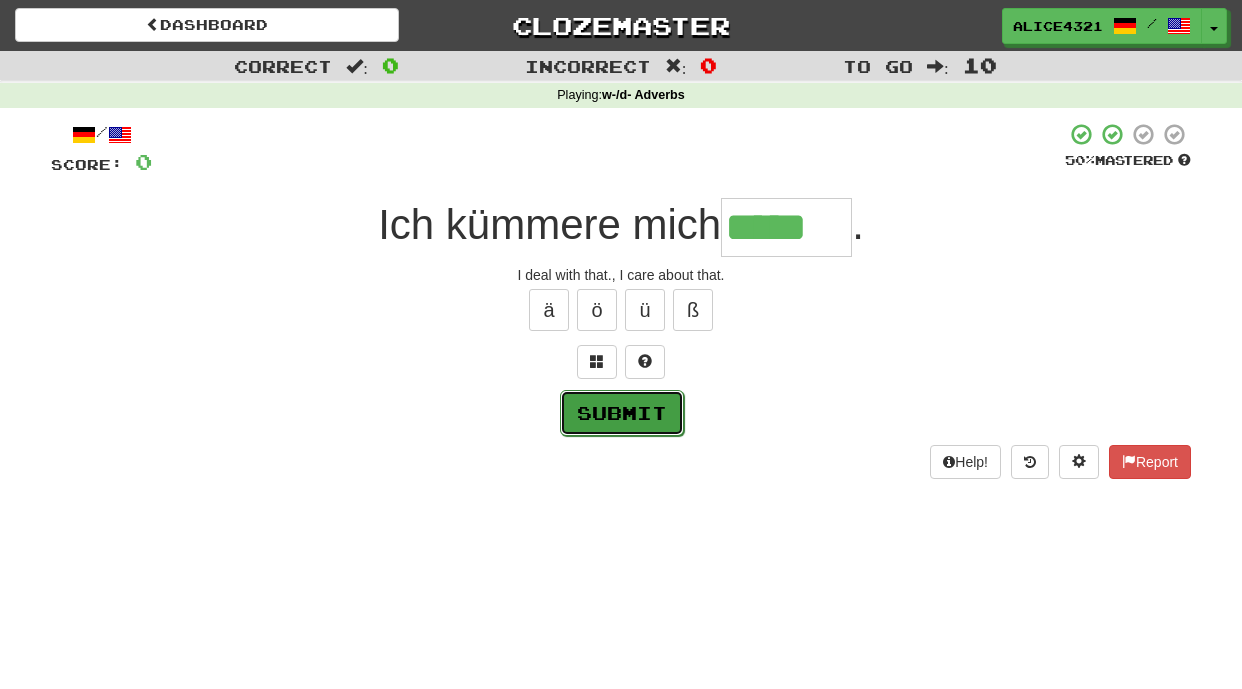 click on "Submit" at bounding box center (622, 413) 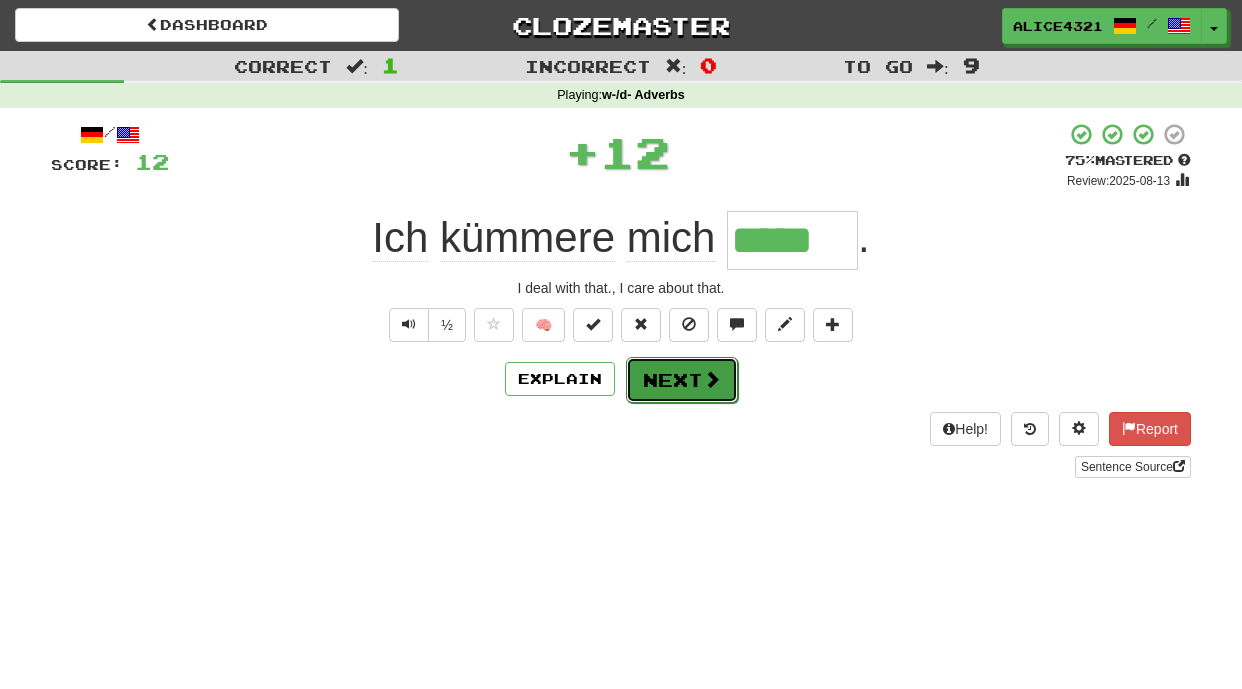 click on "Next" at bounding box center [682, 380] 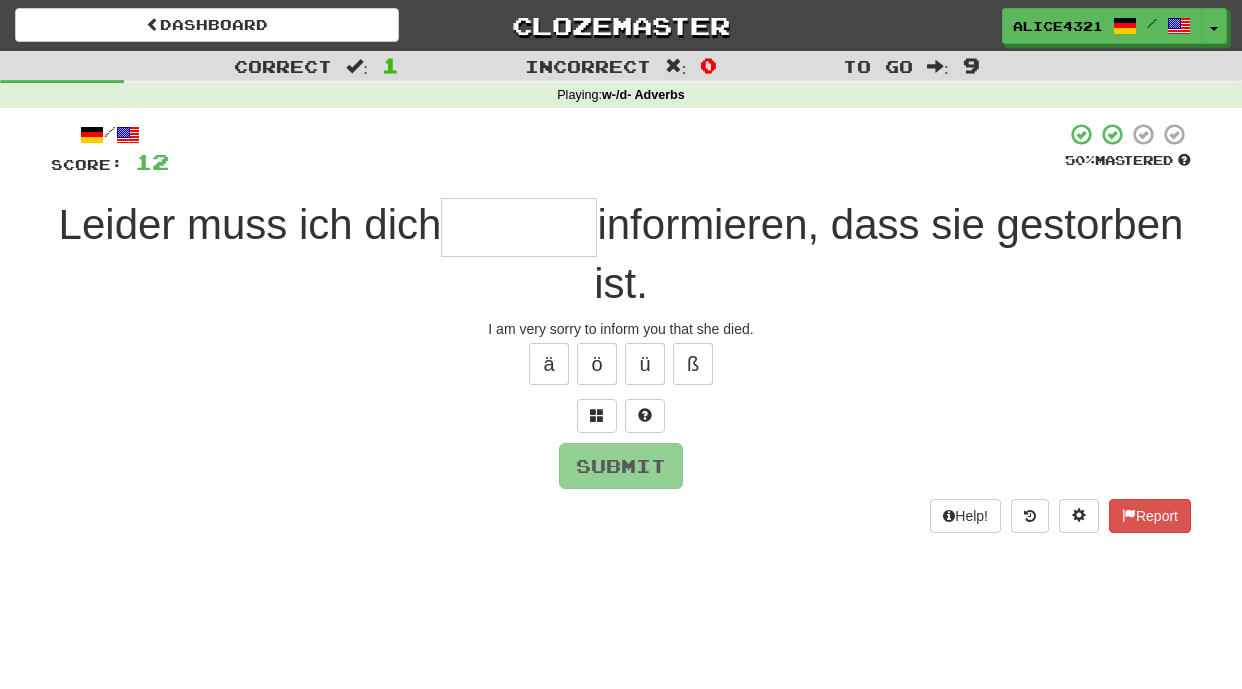 type on "*" 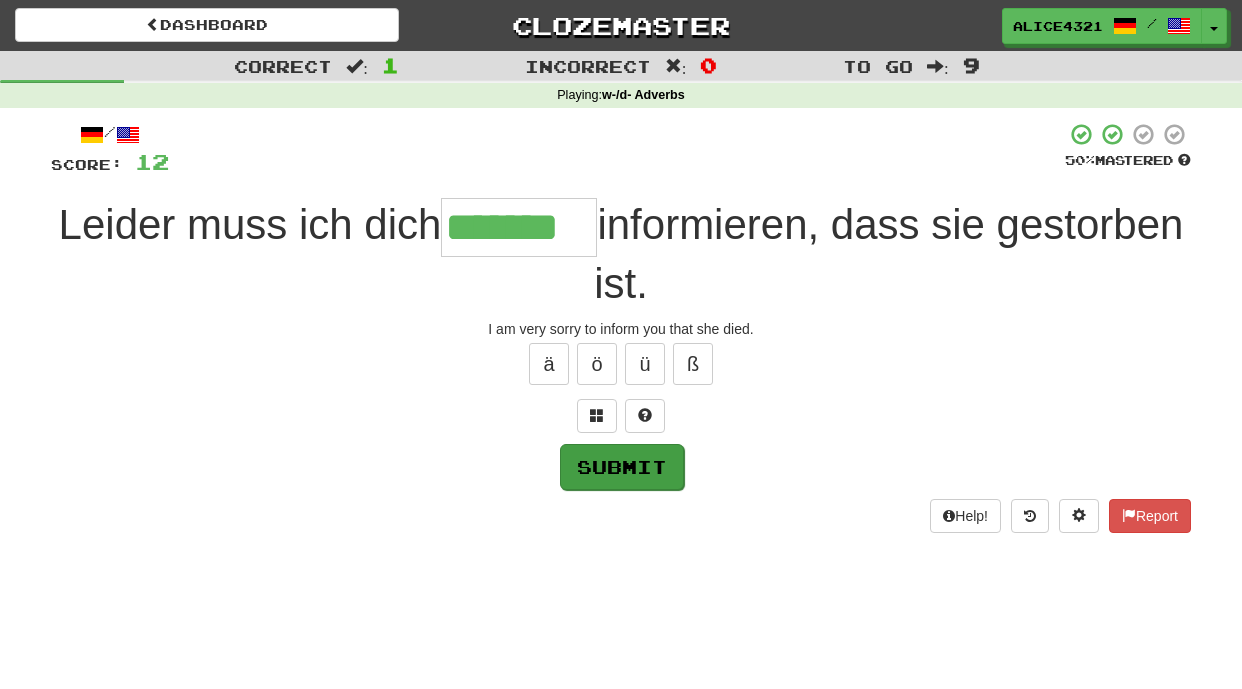 type on "*******" 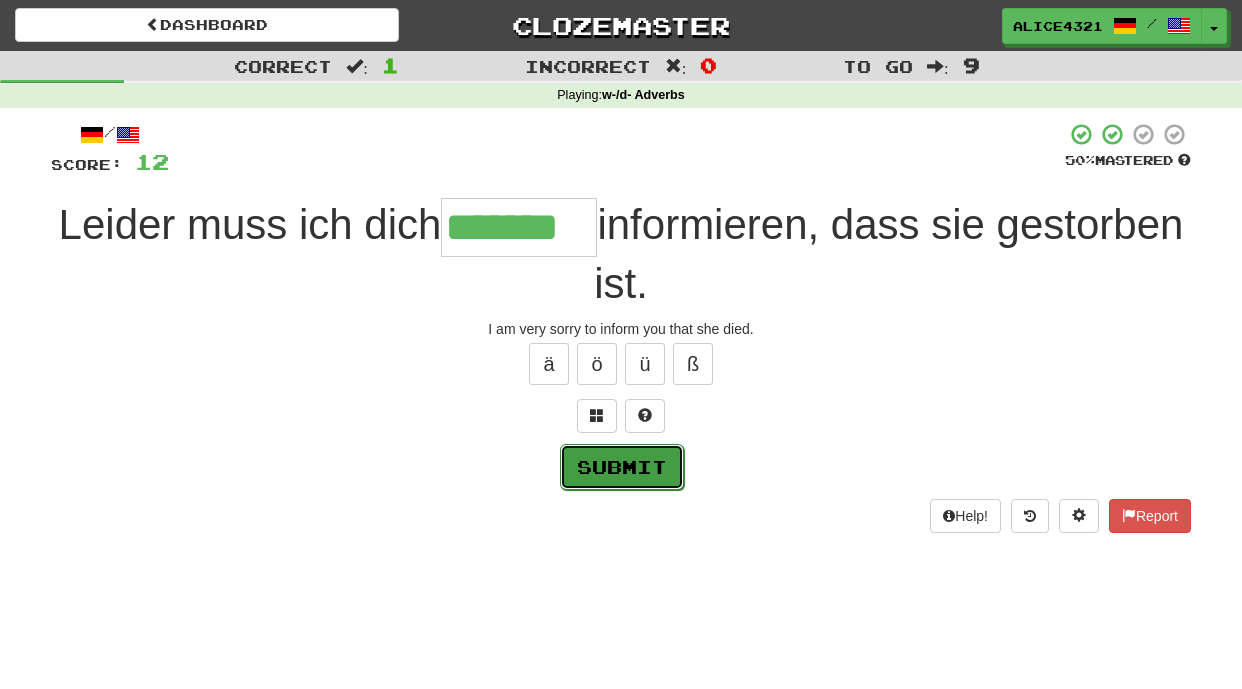 click on "Submit" at bounding box center [622, 467] 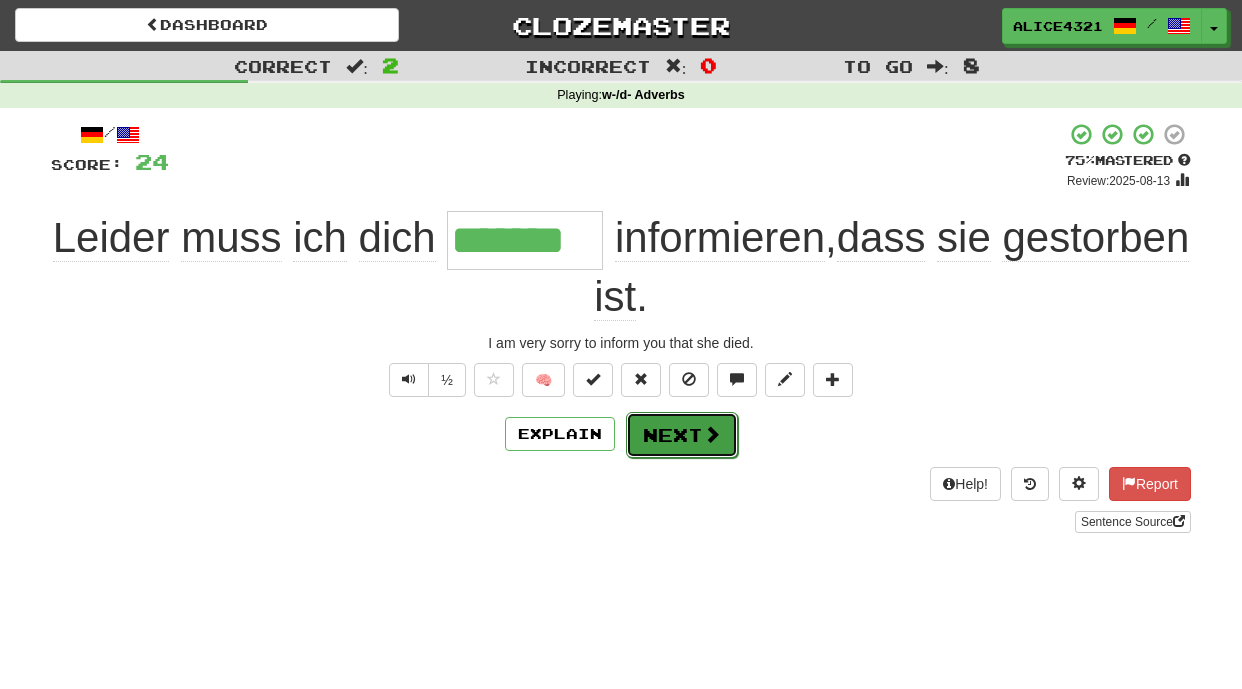 click on "Next" at bounding box center [682, 435] 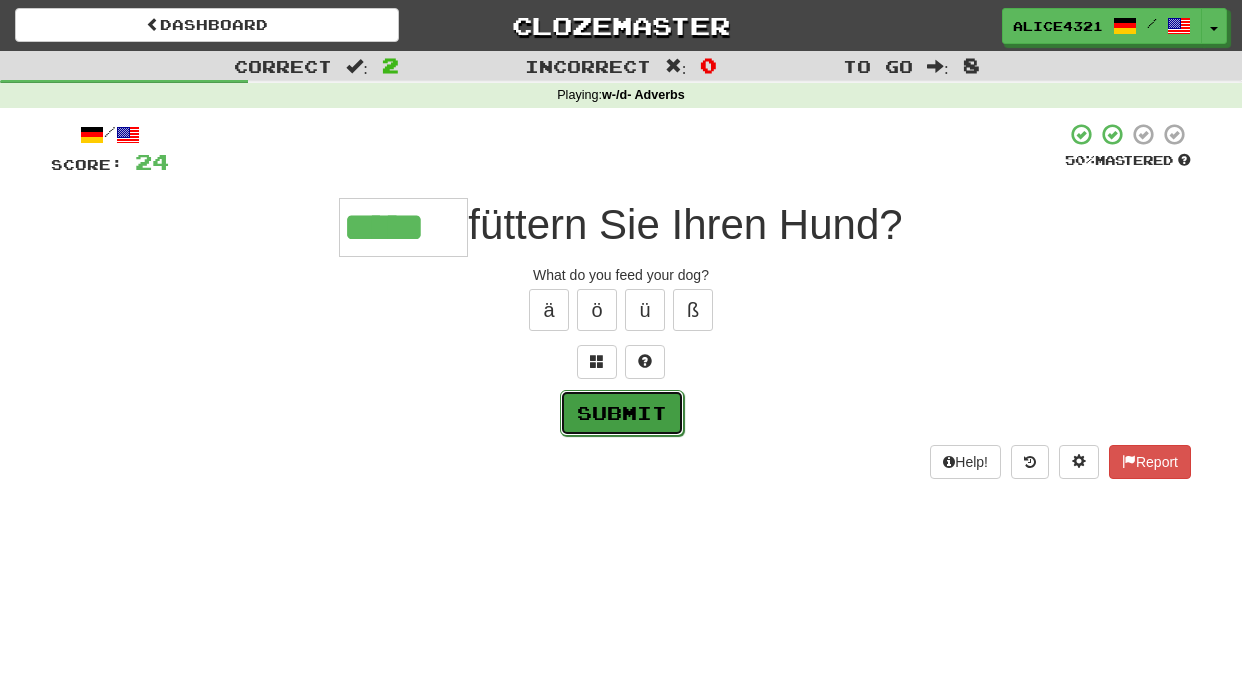 click on "Submit" at bounding box center (622, 413) 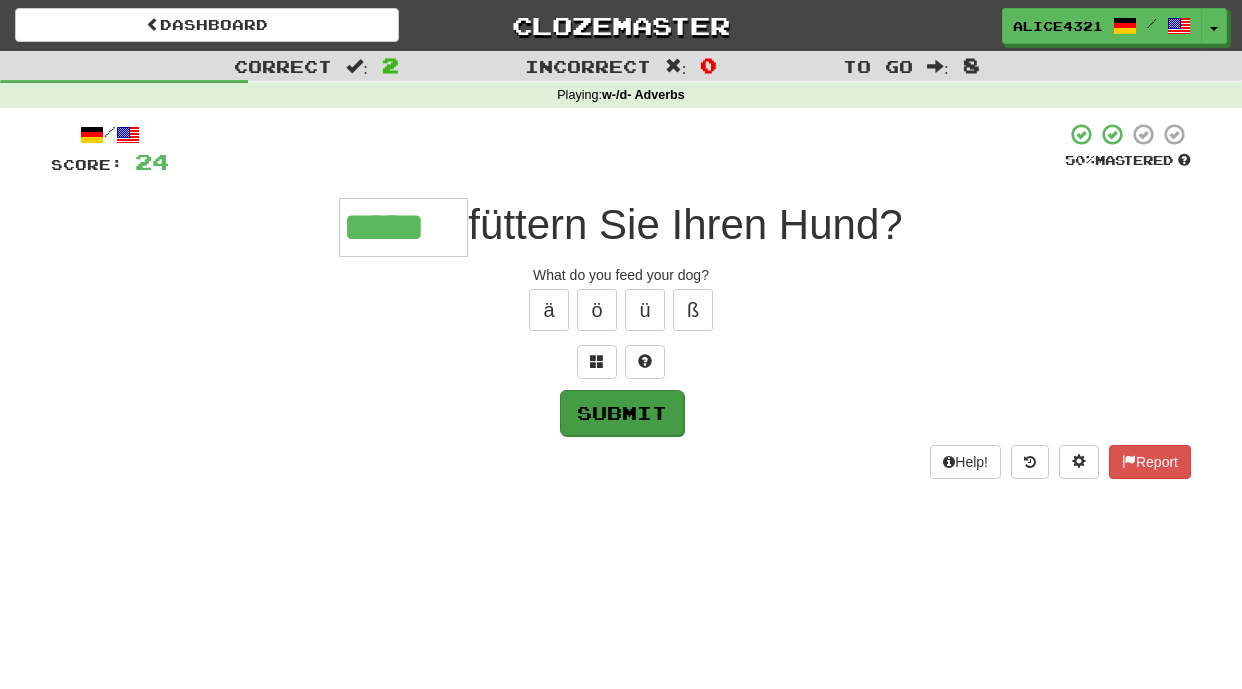 type on "*****" 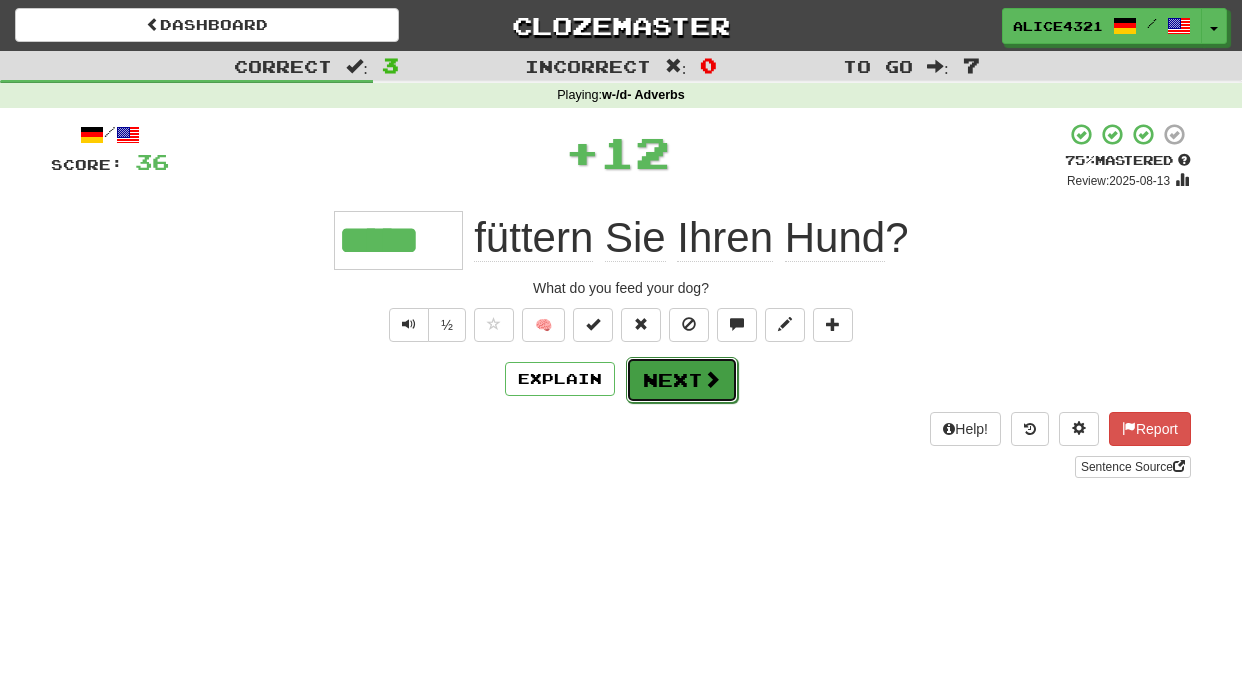 click at bounding box center (712, 379) 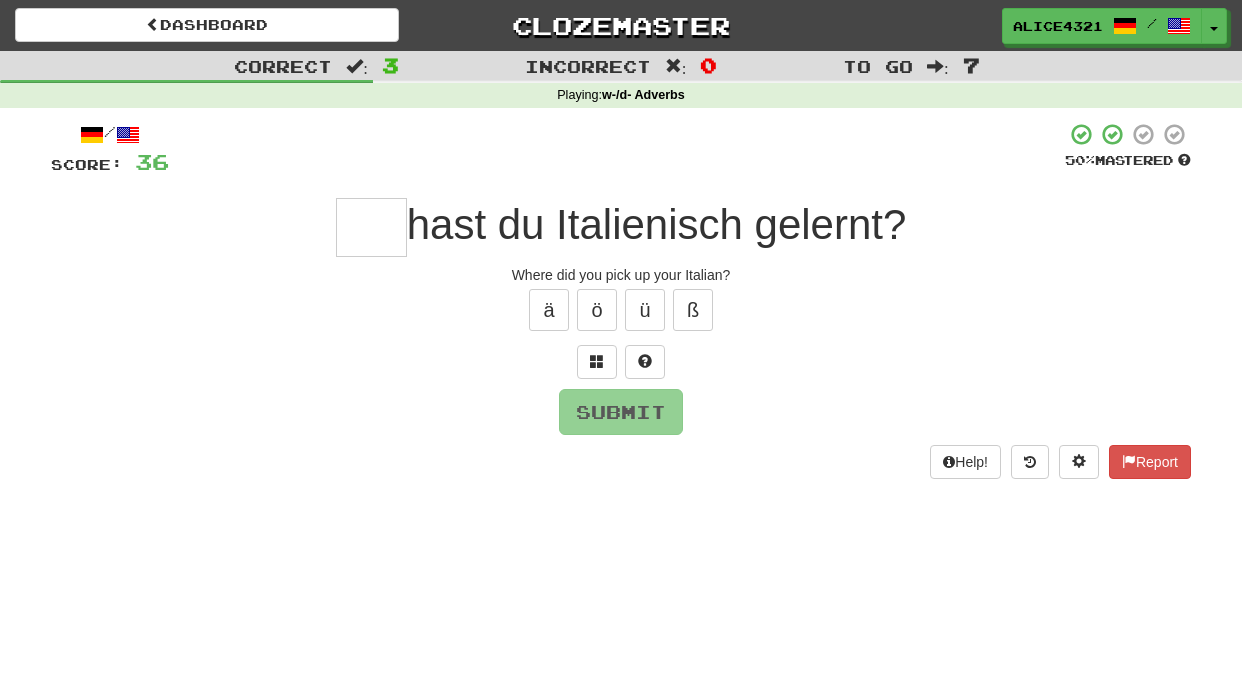 type on "*" 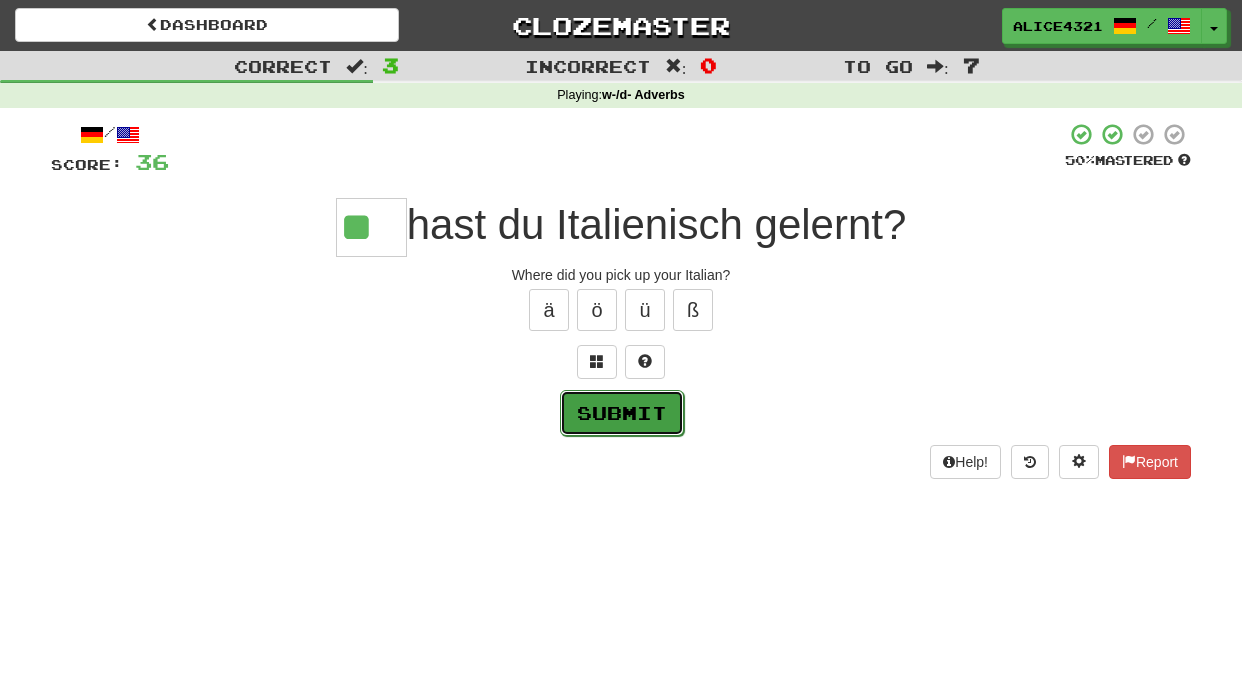 click on "Submit" at bounding box center (622, 413) 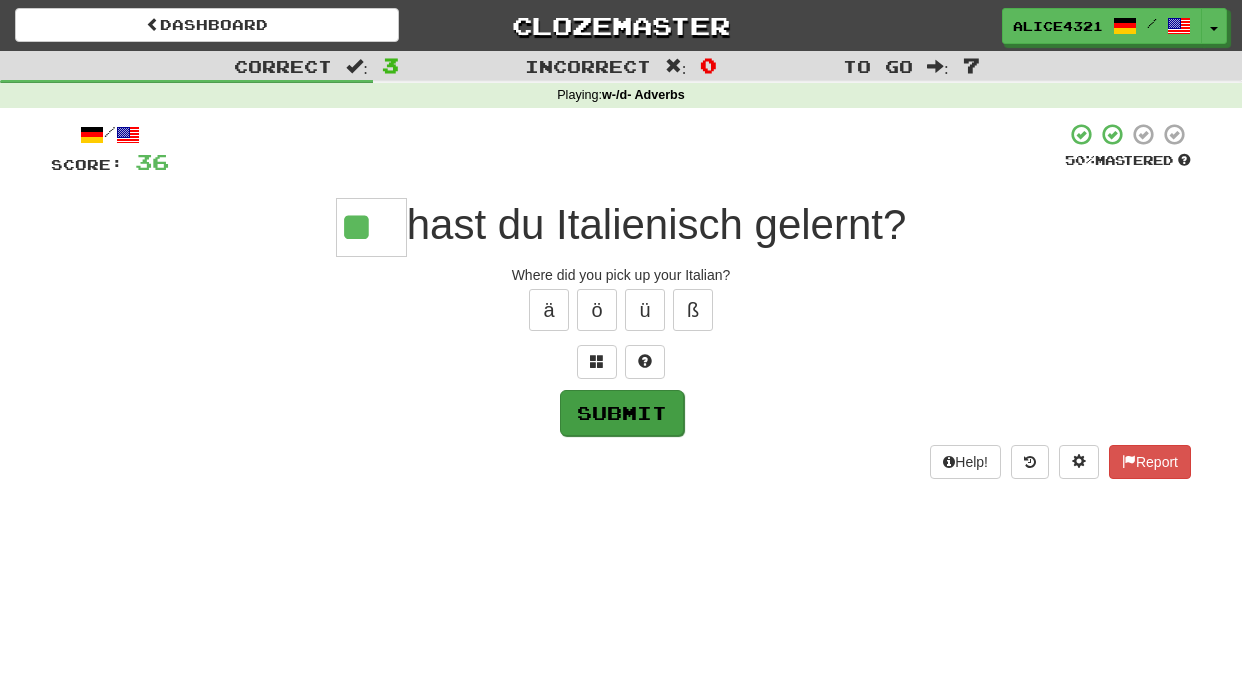 type on "**" 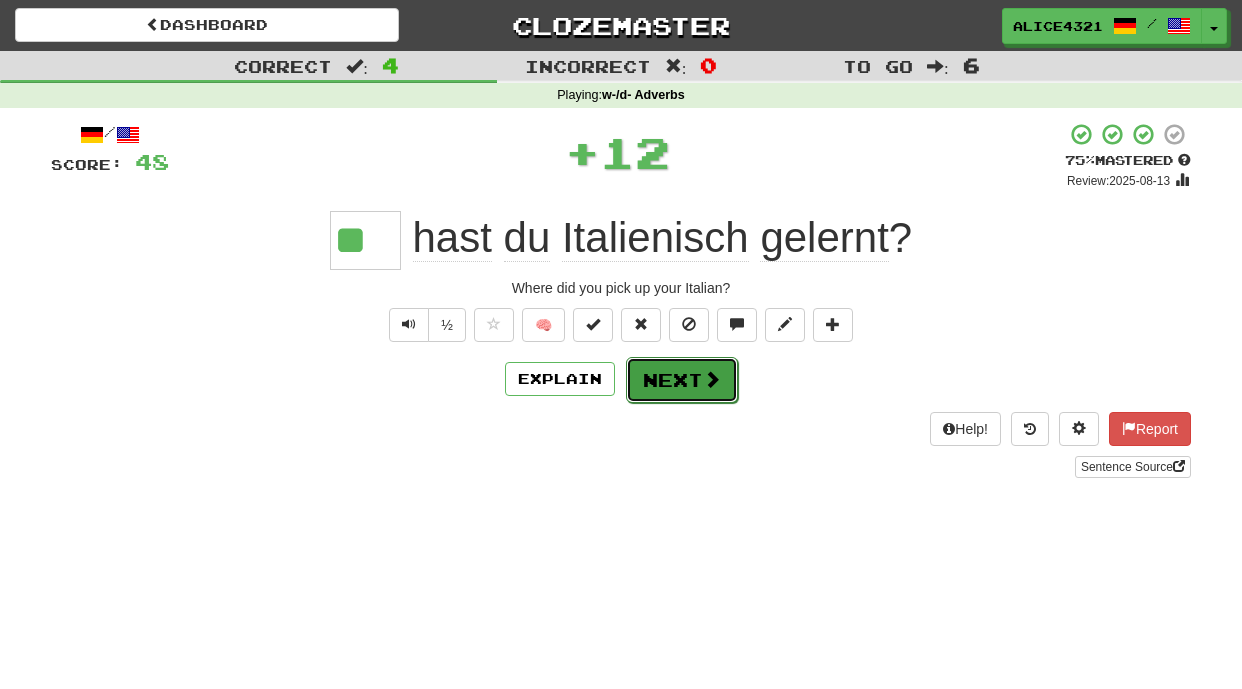click on "Next" at bounding box center (682, 380) 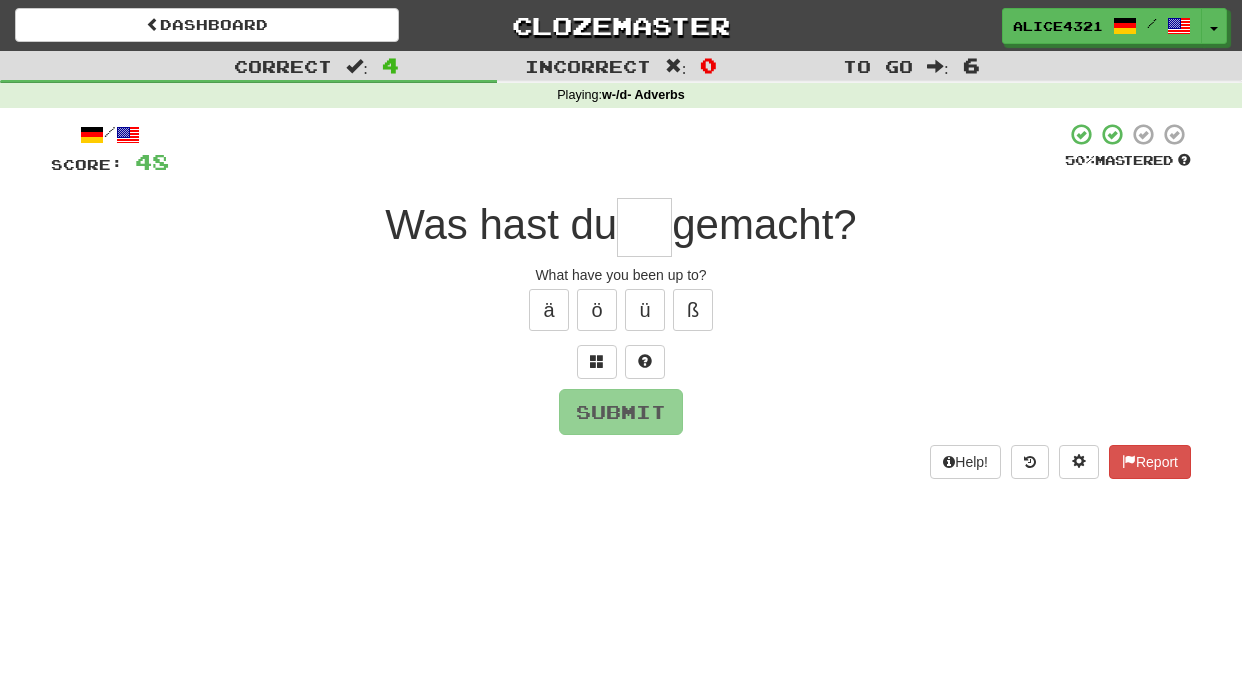 type on "*" 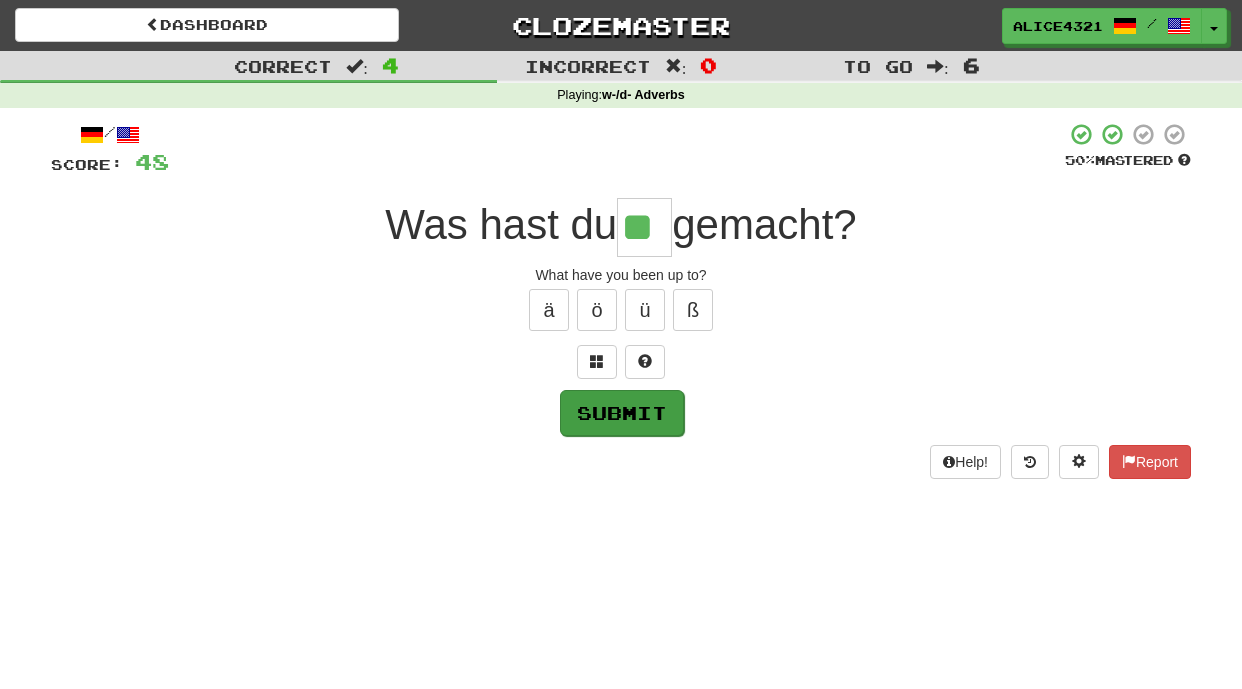 type on "**" 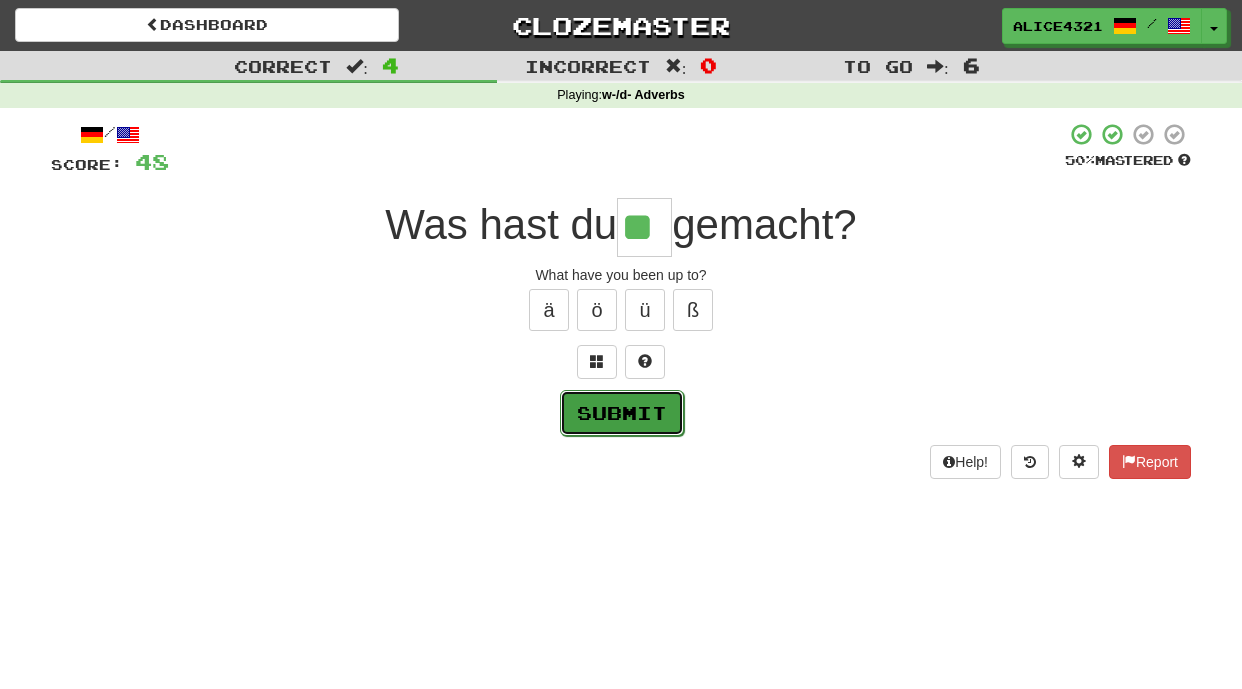 click on "Submit" at bounding box center [622, 413] 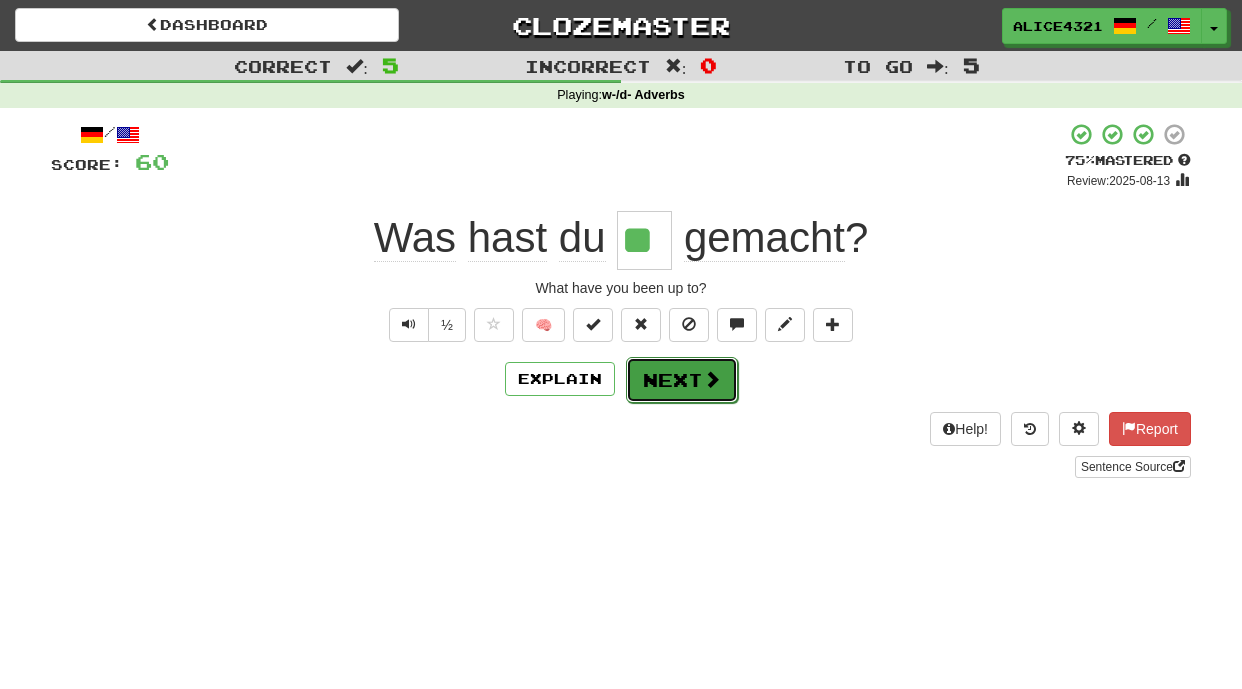click on "Next" at bounding box center [682, 380] 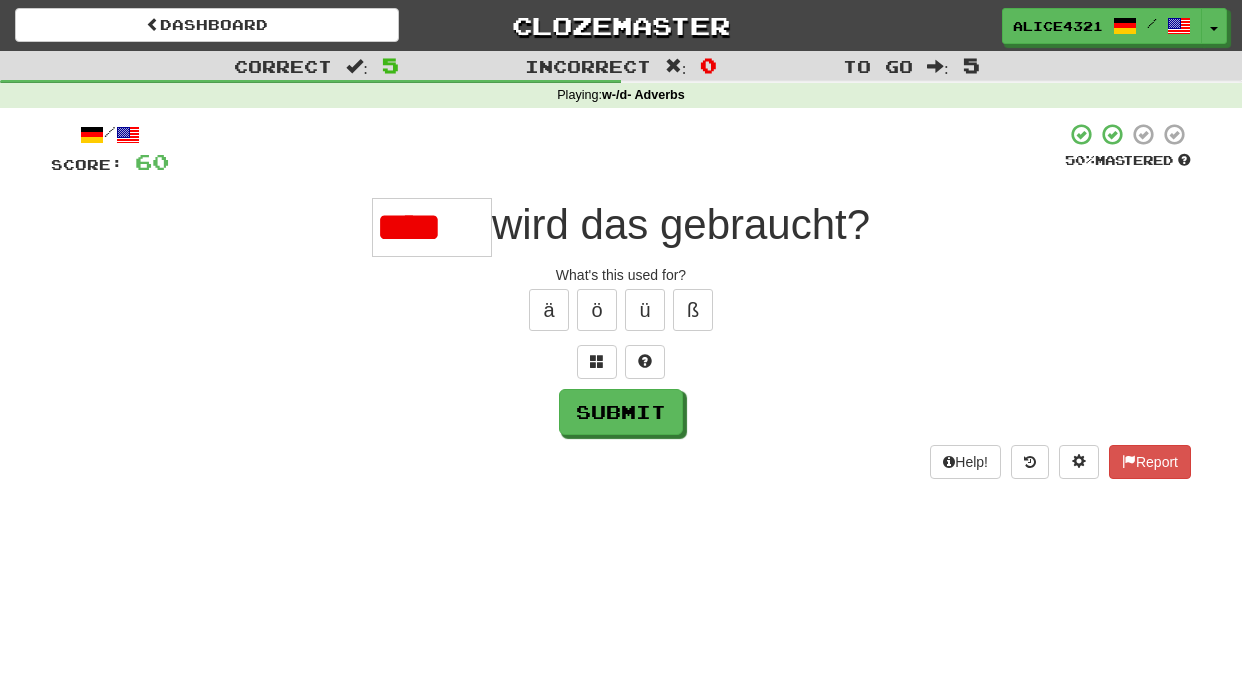 scroll, scrollTop: 0, scrollLeft: 0, axis: both 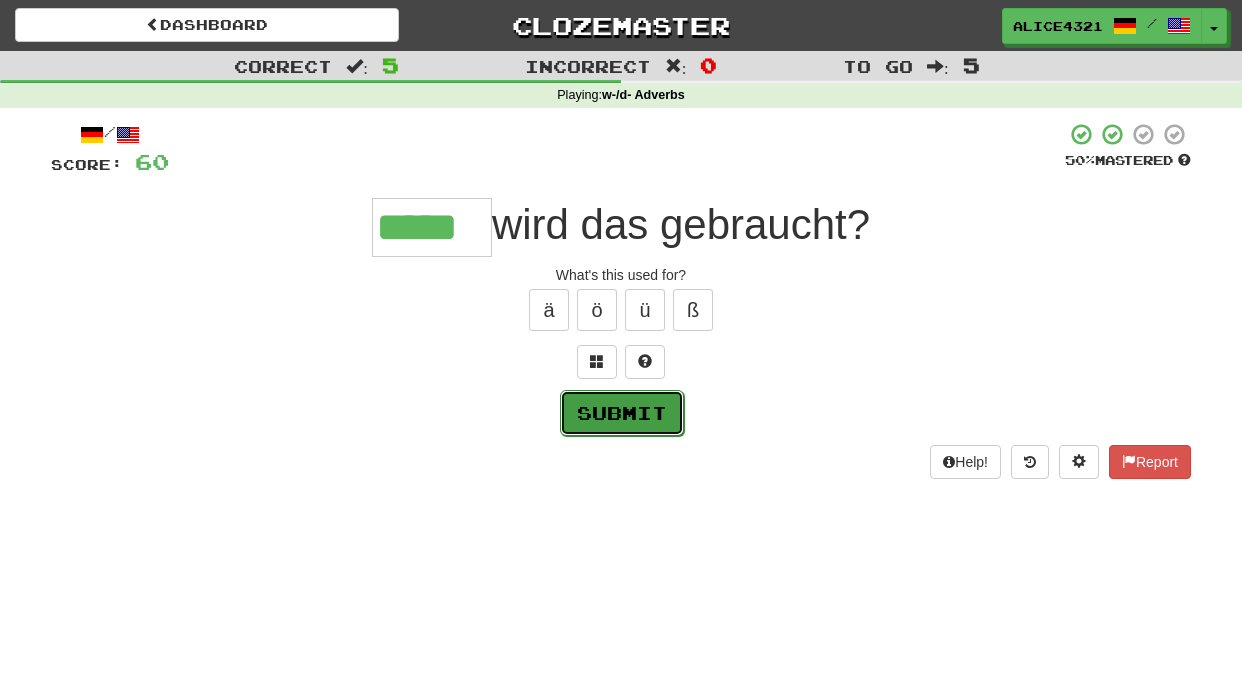 click on "Submit" at bounding box center (622, 413) 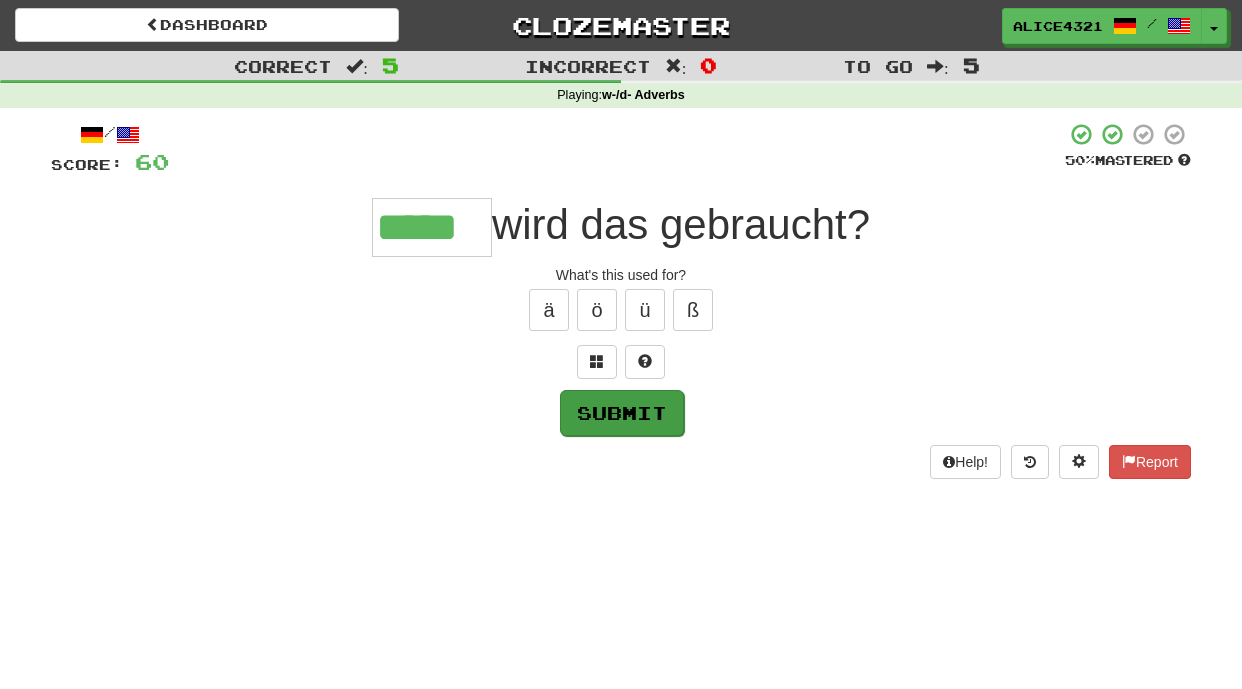 type on "*****" 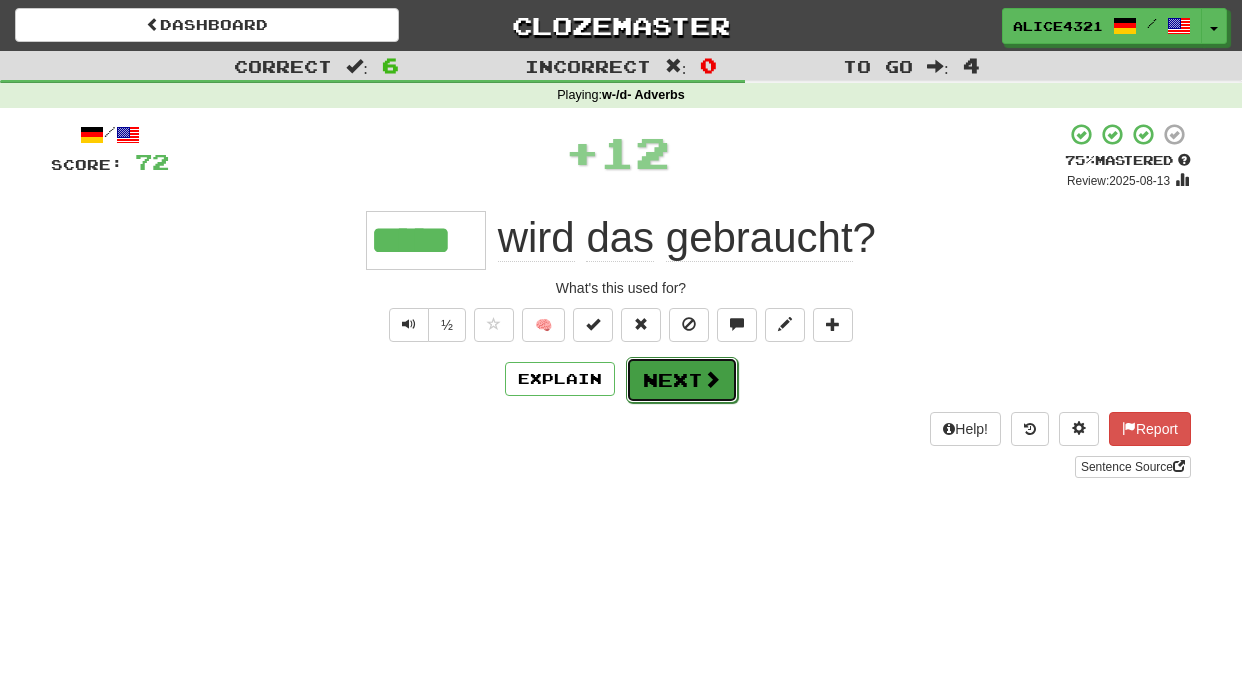 click on "Next" at bounding box center (682, 380) 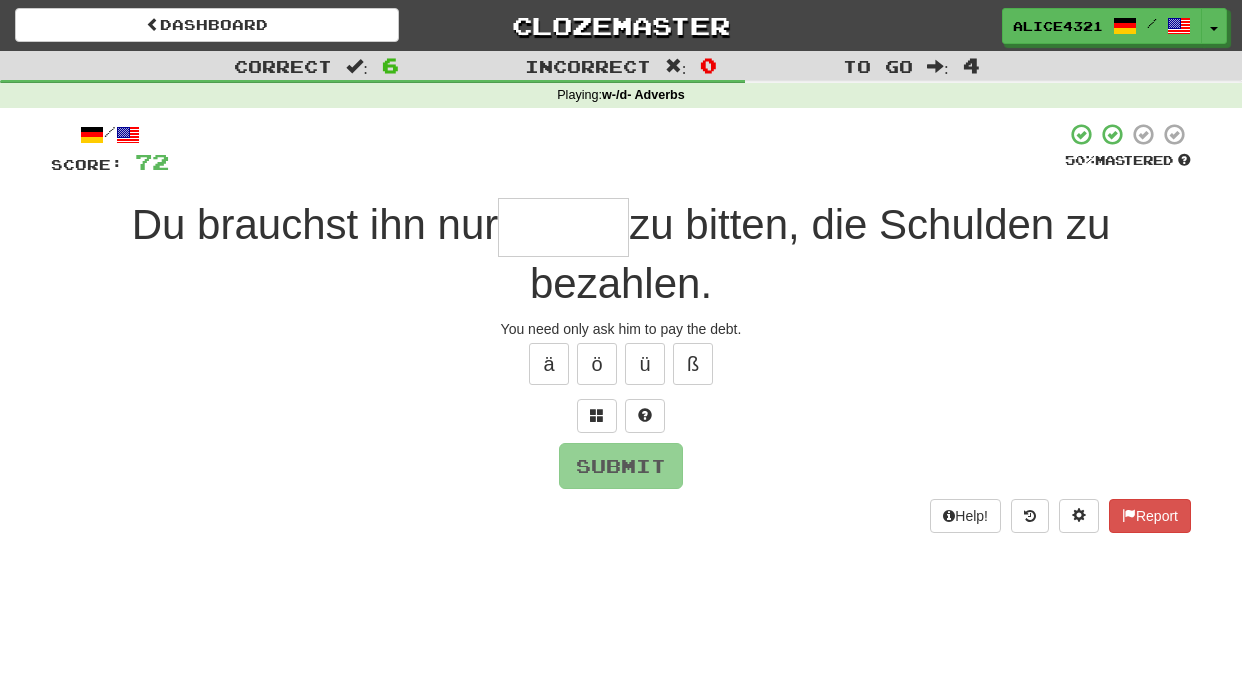 type on "*" 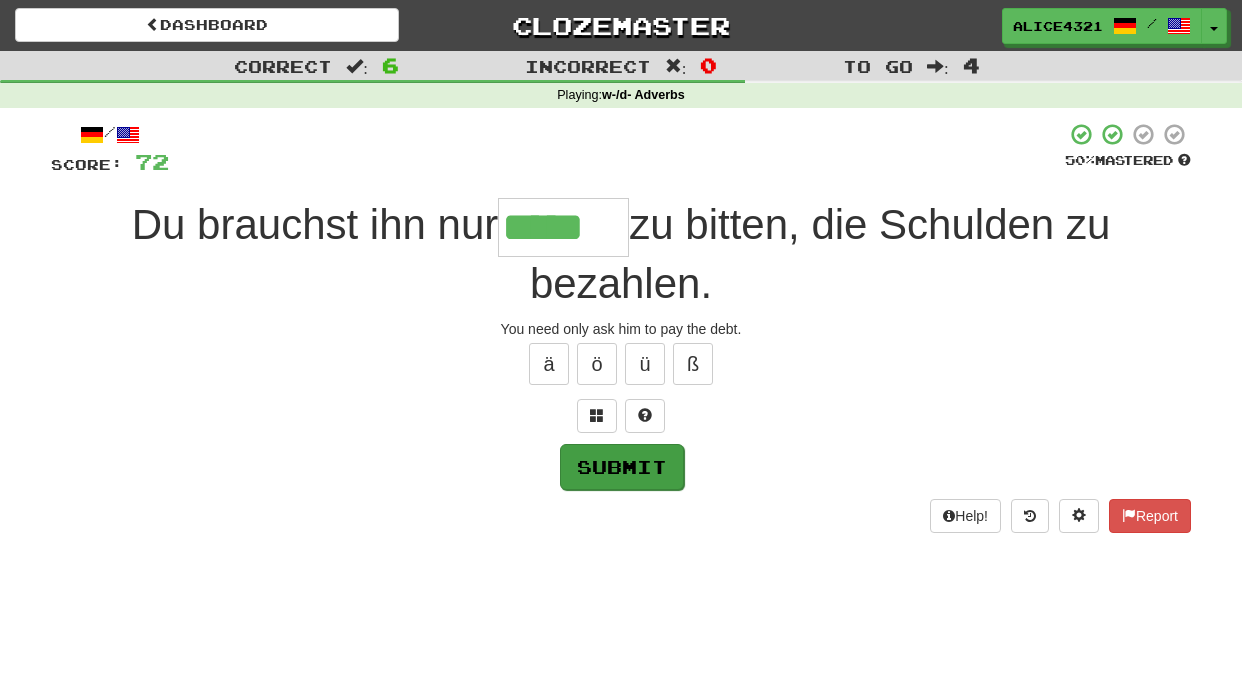 type on "*****" 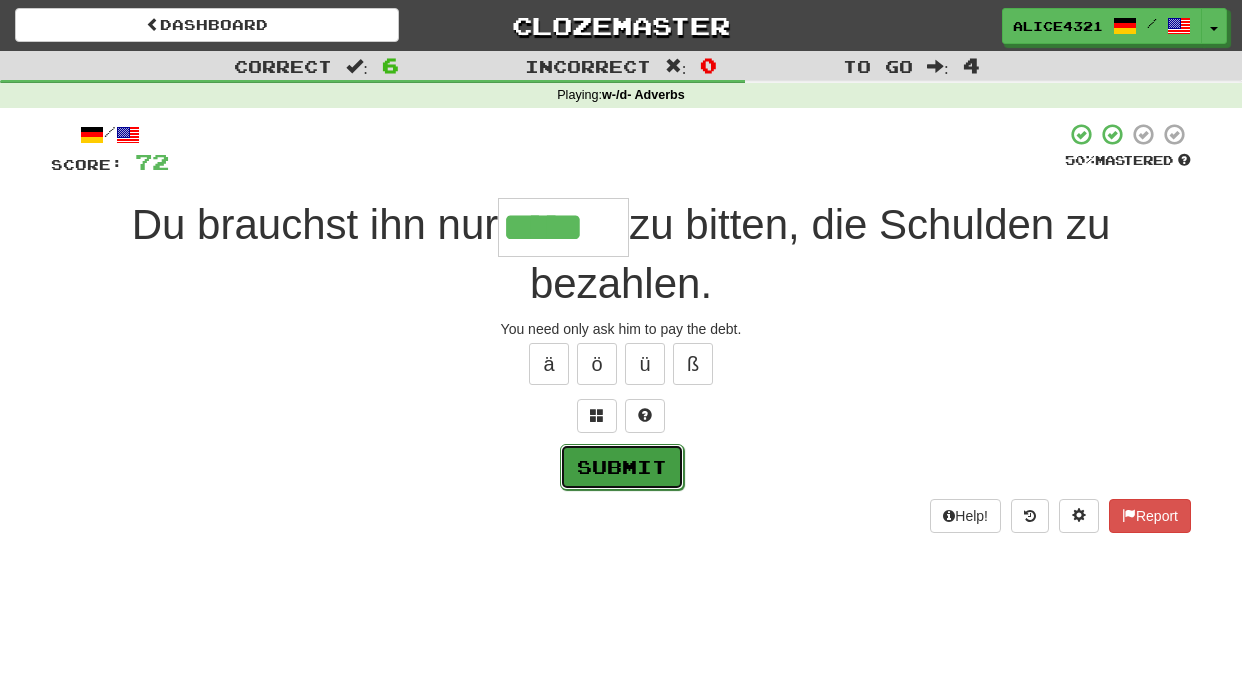 click on "Submit" at bounding box center (622, 467) 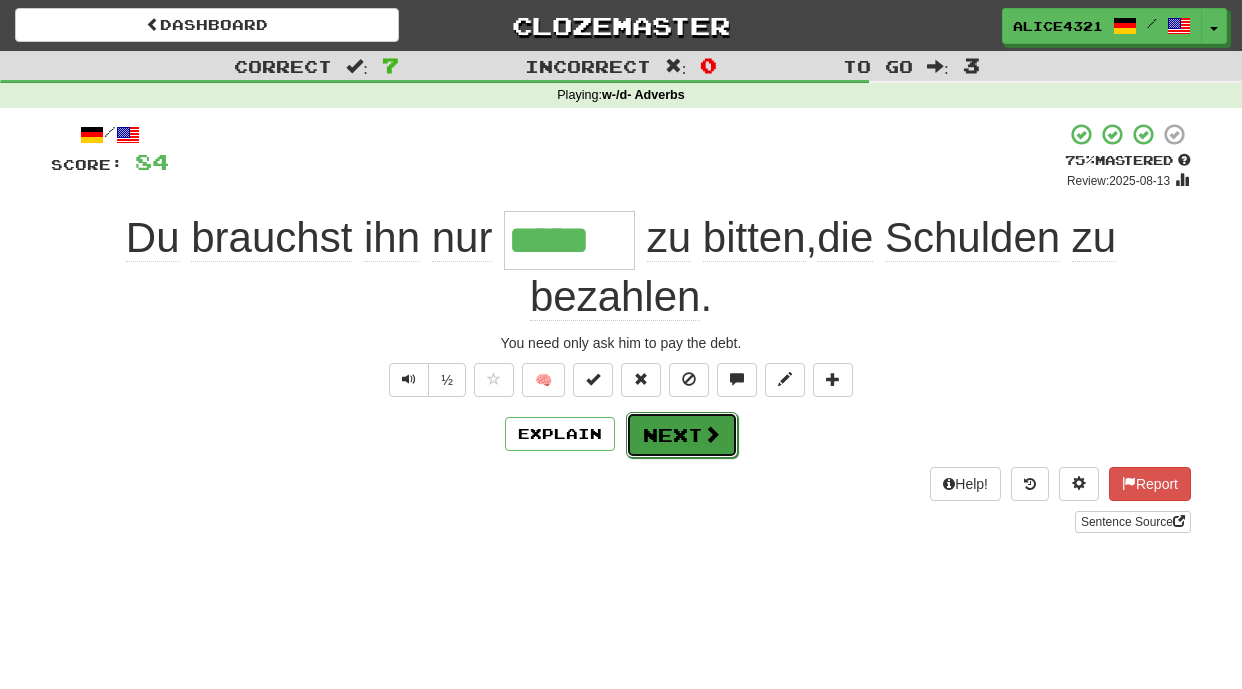 click on "Next" at bounding box center (682, 435) 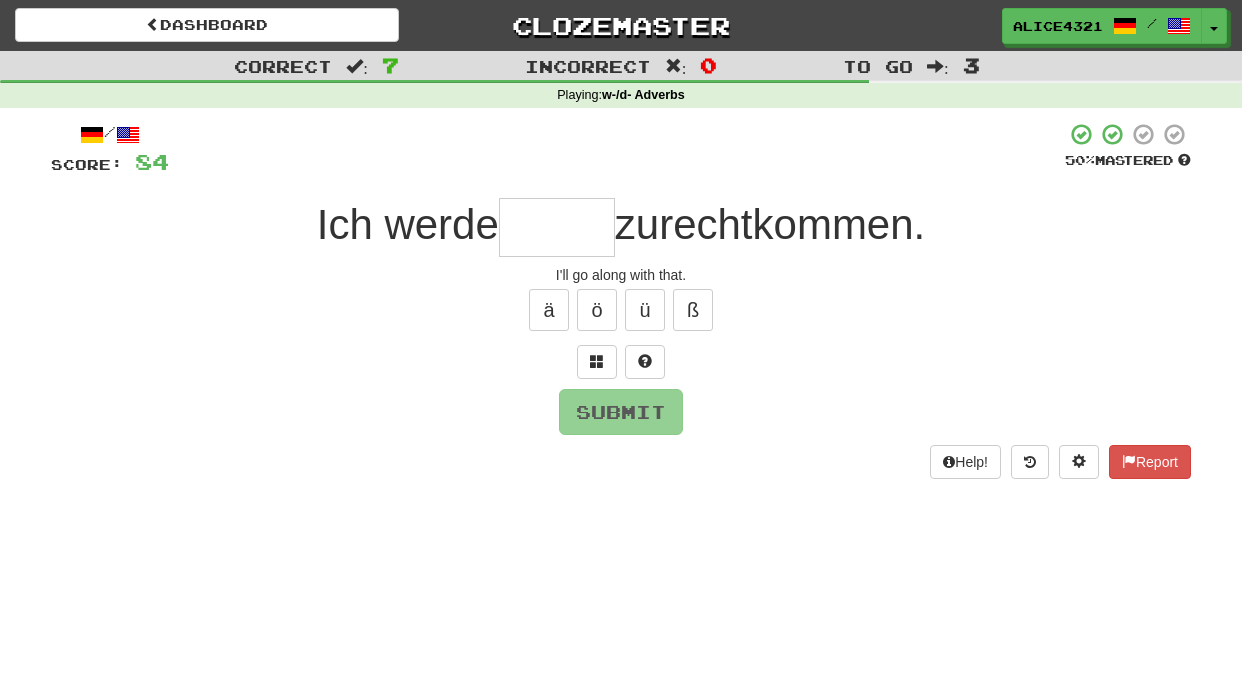 type on "*" 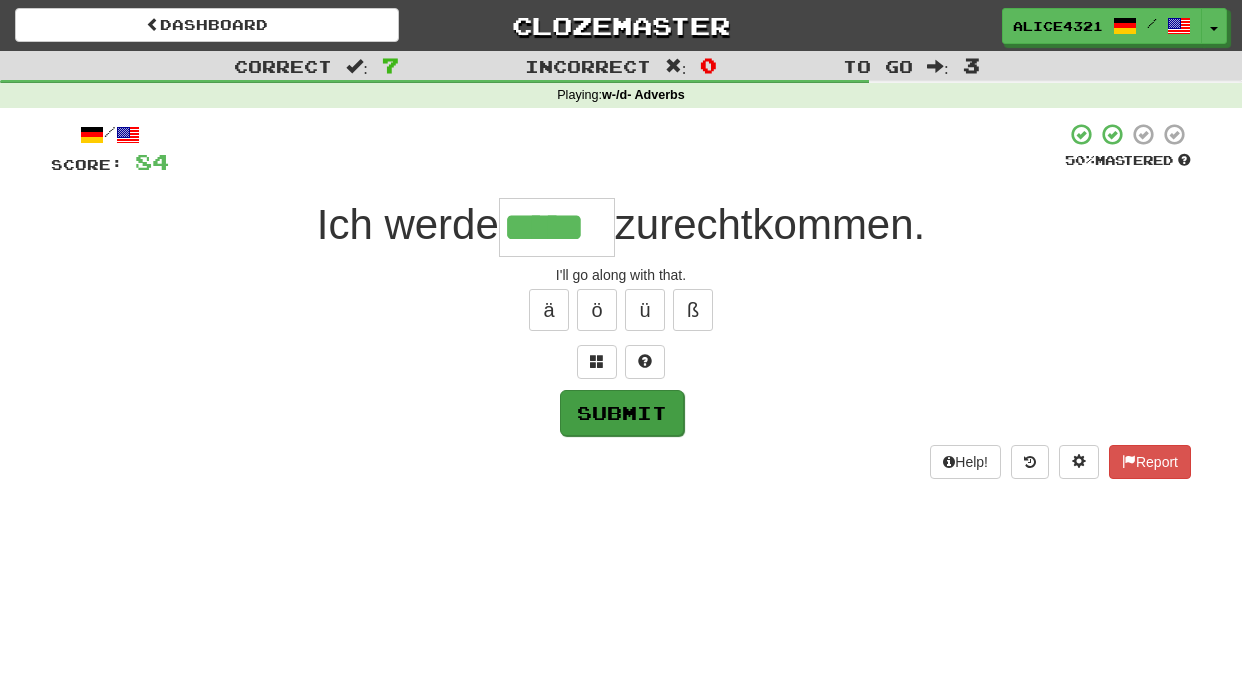 type on "*****" 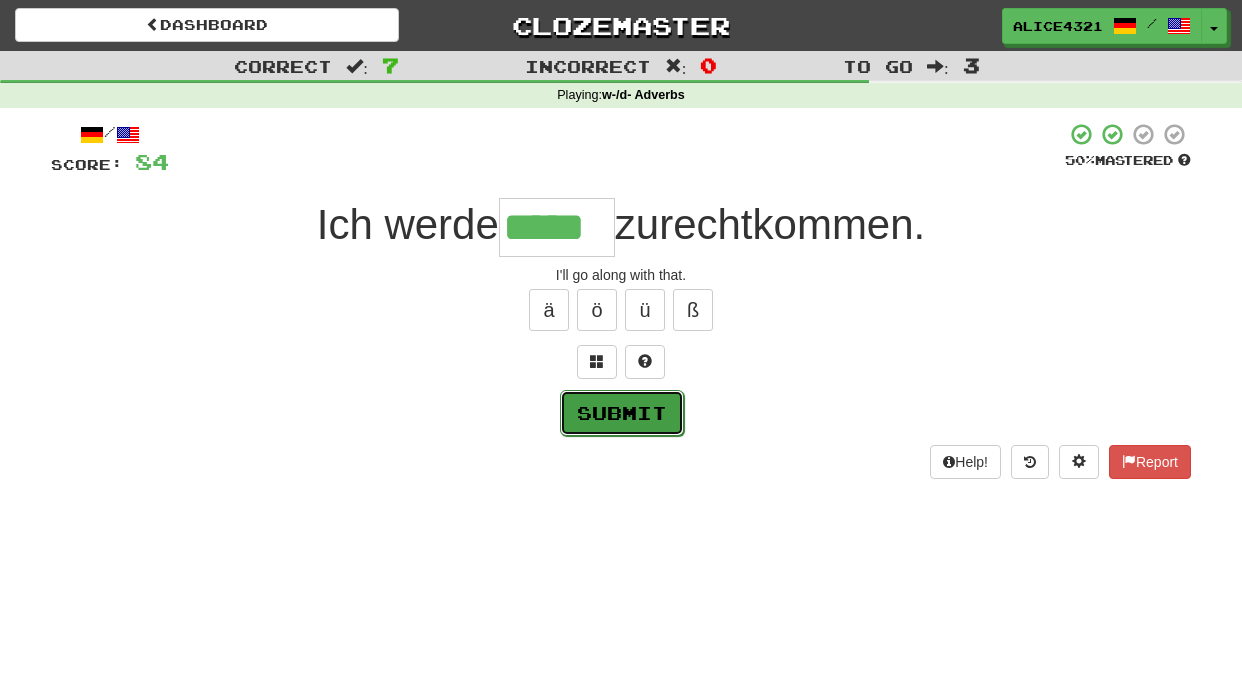 click on "Submit" at bounding box center [622, 413] 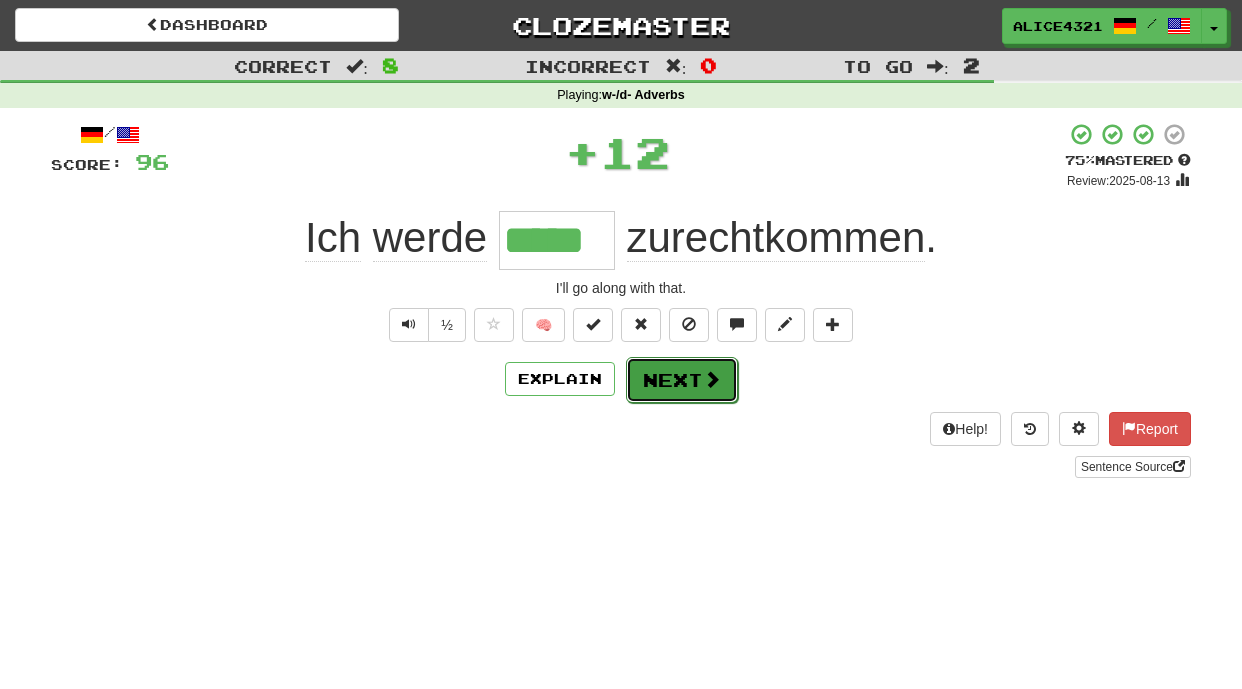 click on "Next" at bounding box center [682, 380] 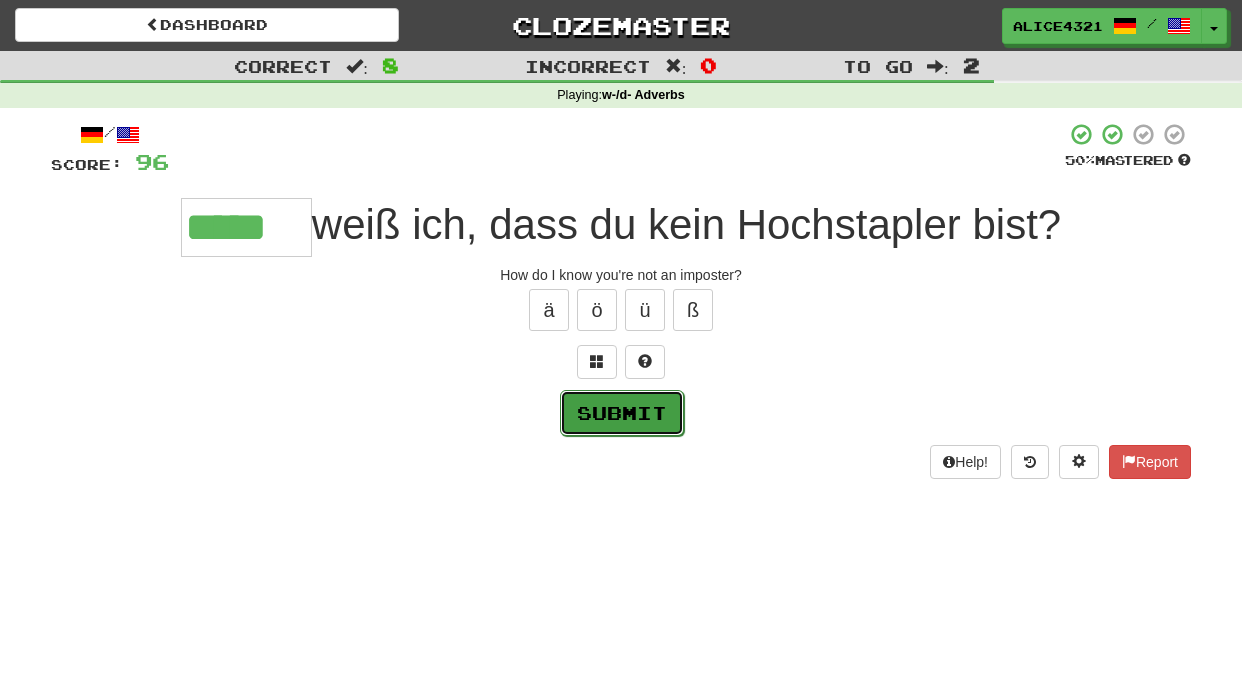 click on "Submit" at bounding box center (622, 413) 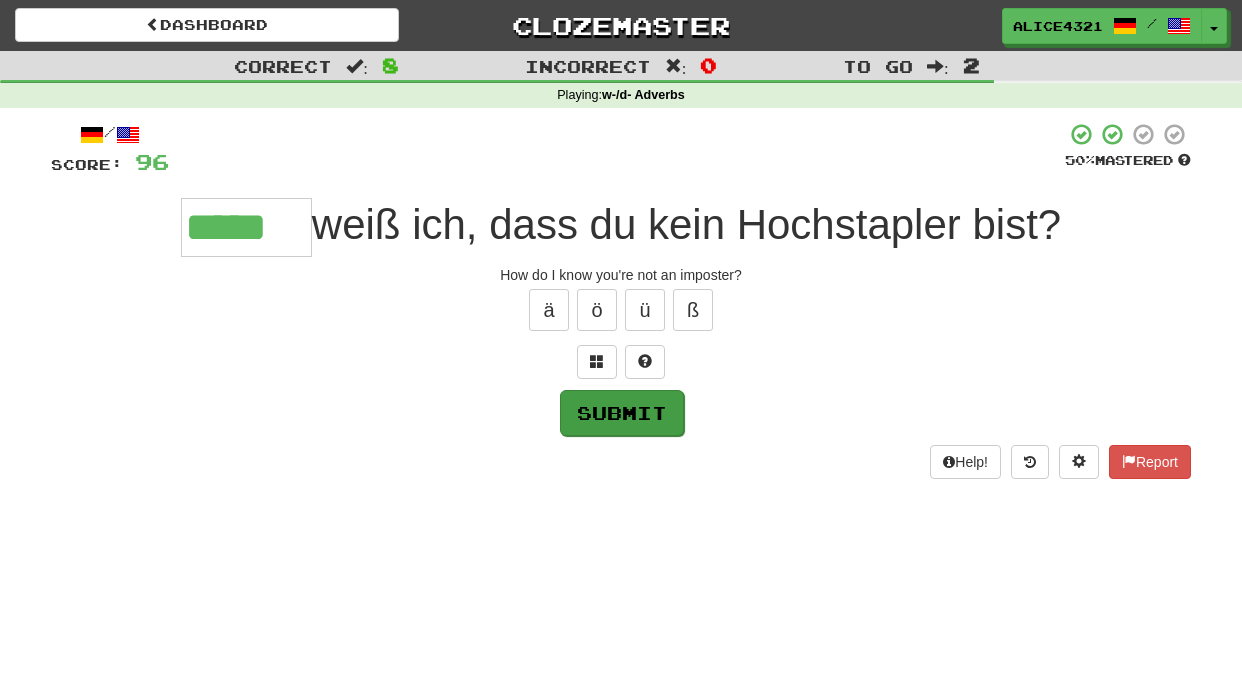 type on "*****" 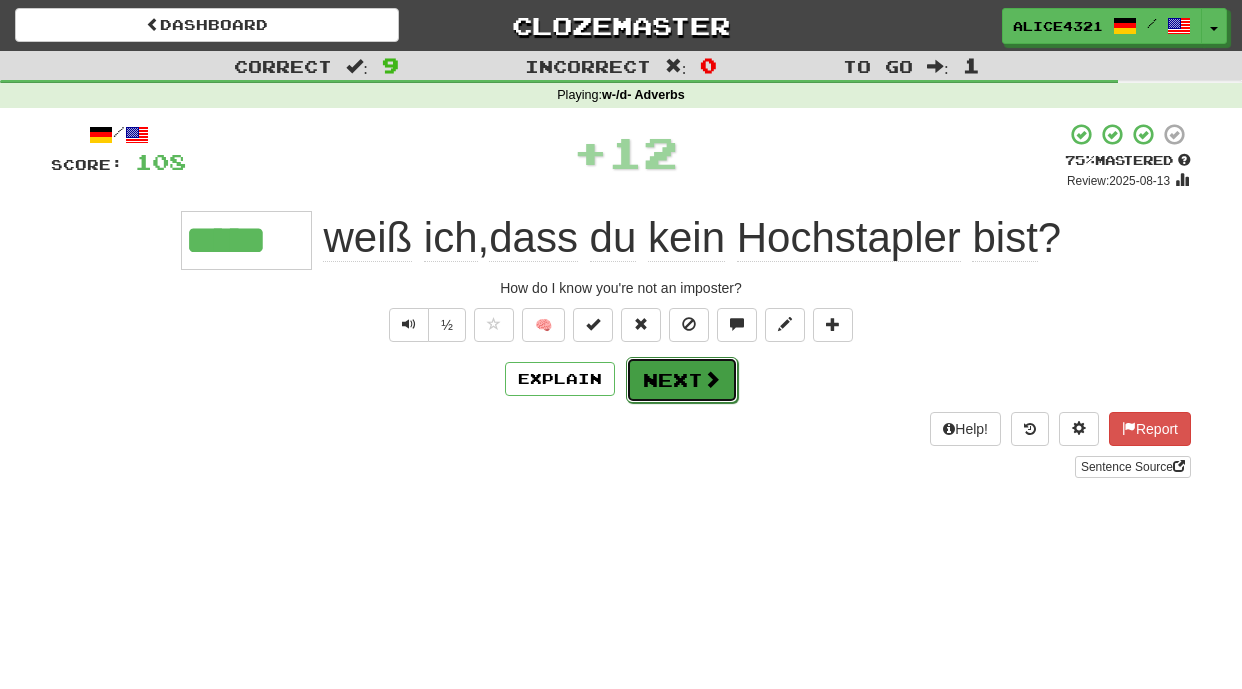 click on "Next" at bounding box center [682, 380] 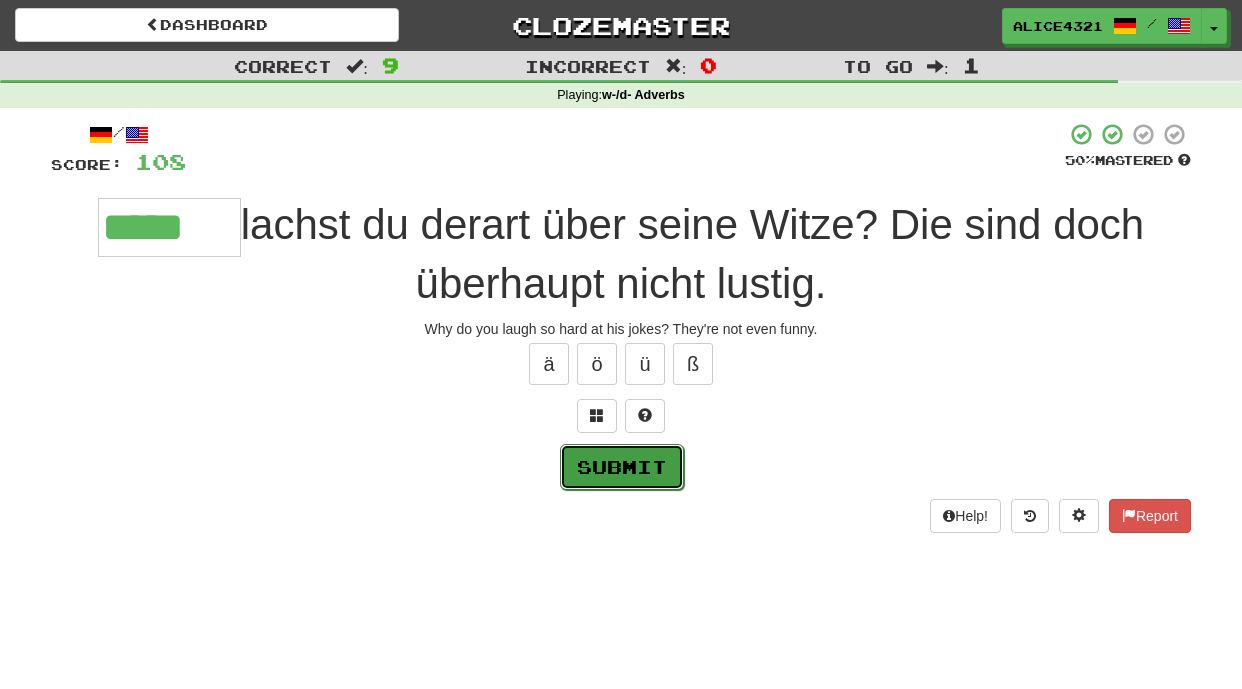 click on "Submit" at bounding box center [622, 467] 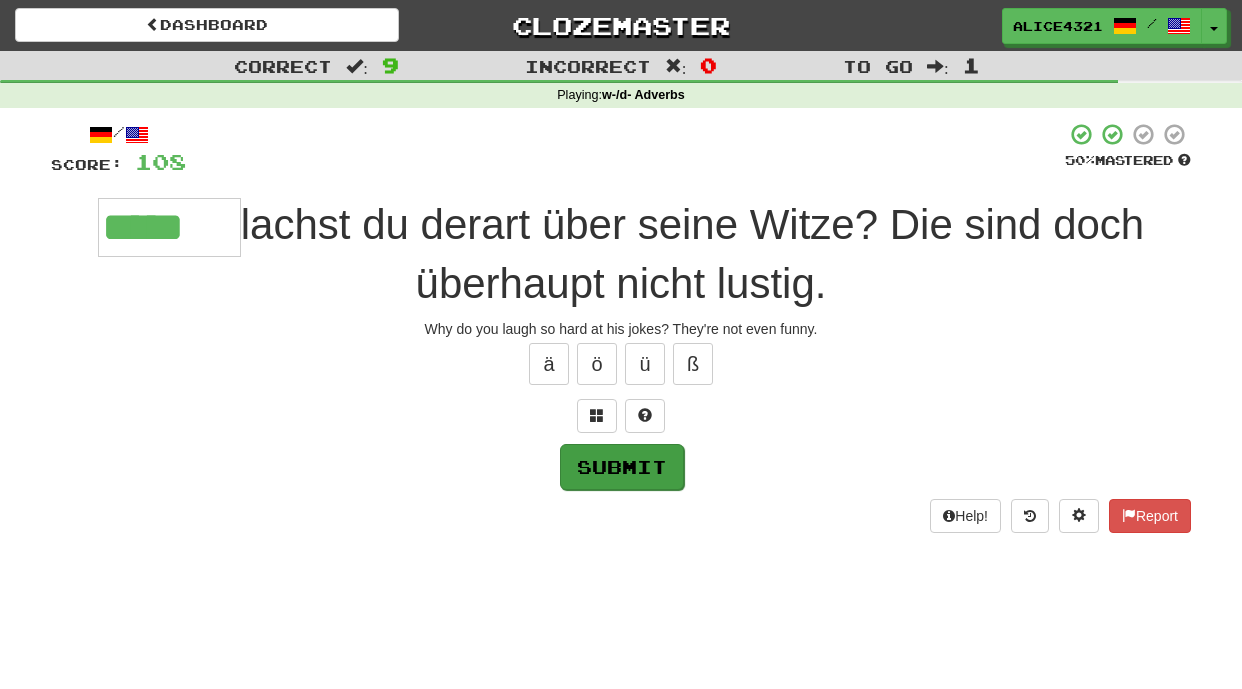 type on "*****" 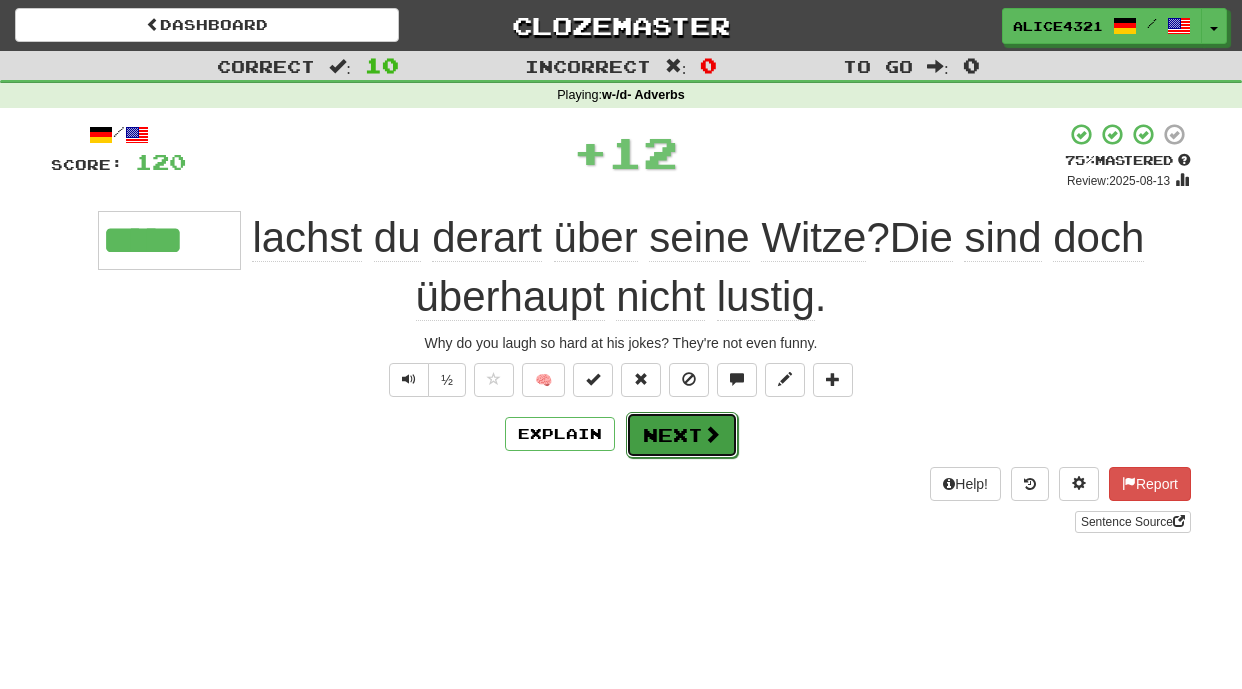 click at bounding box center (712, 434) 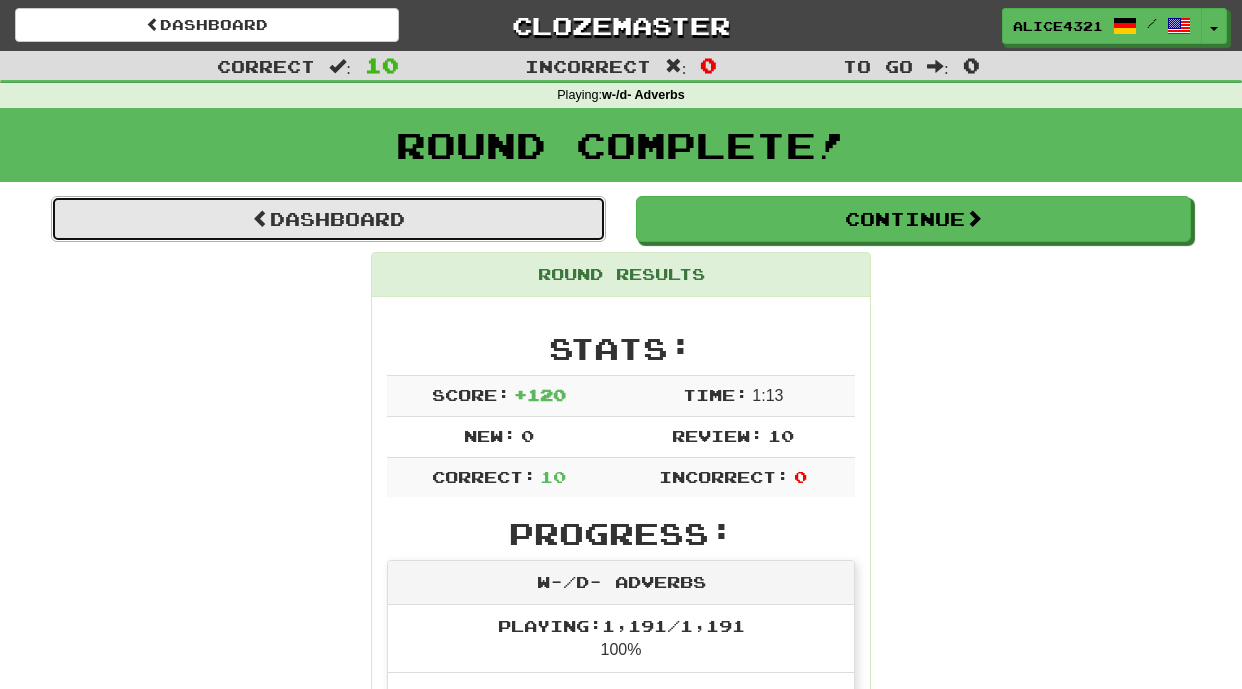 click on "Dashboard" at bounding box center (328, 219) 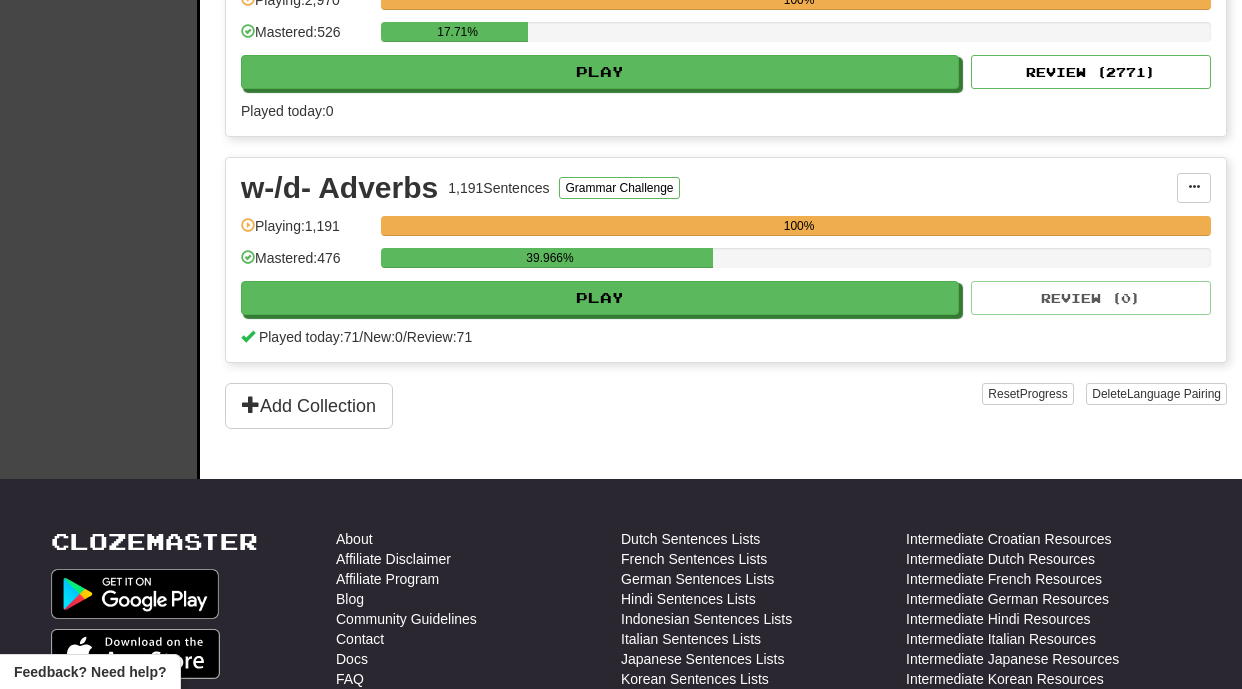 scroll, scrollTop: 1449, scrollLeft: 0, axis: vertical 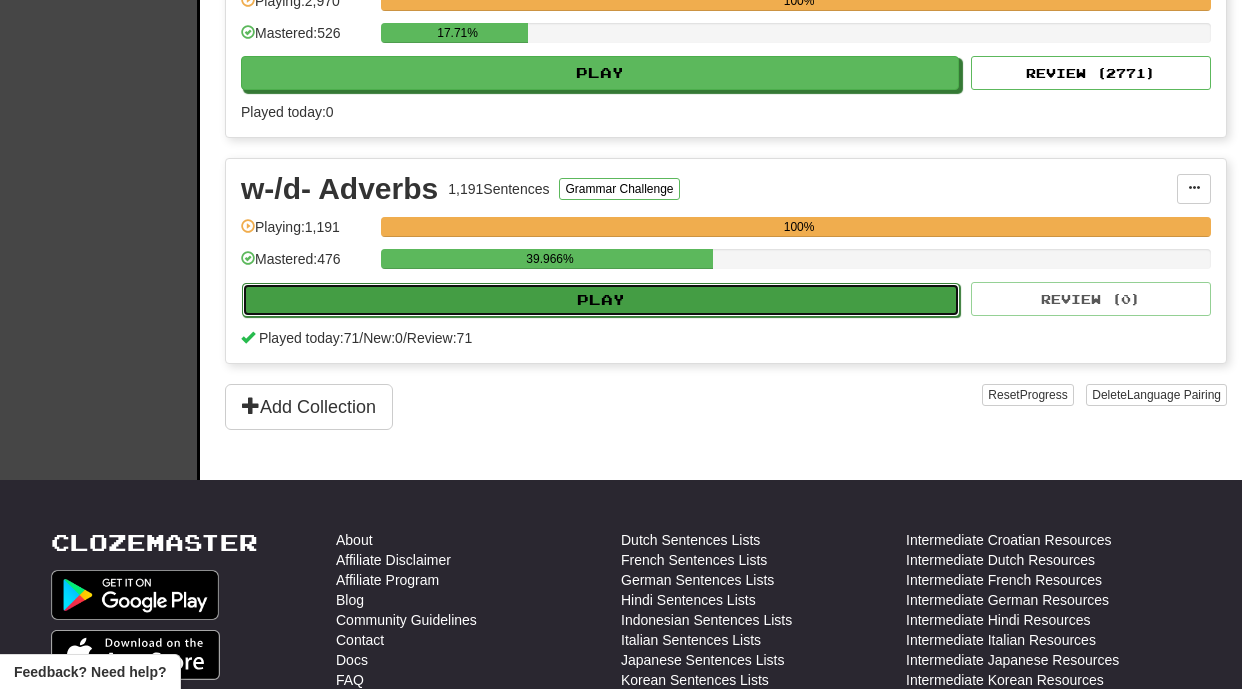 click on "Play" at bounding box center [601, 300] 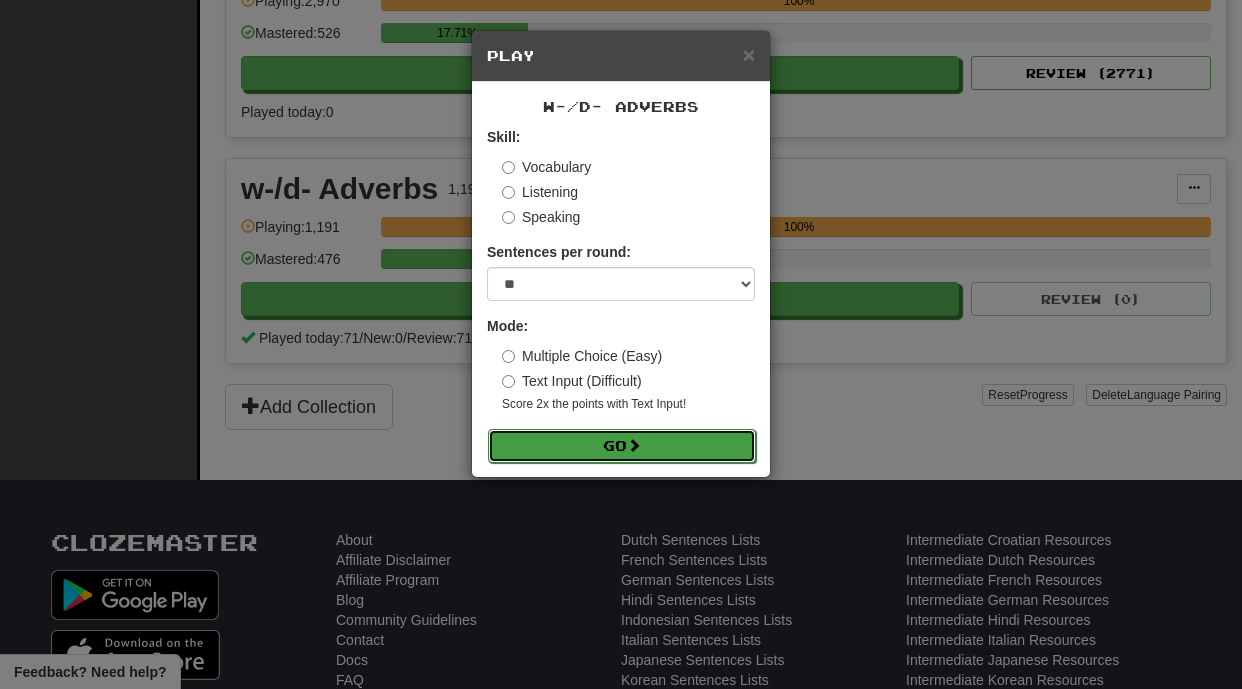 click on "Go" at bounding box center [622, 446] 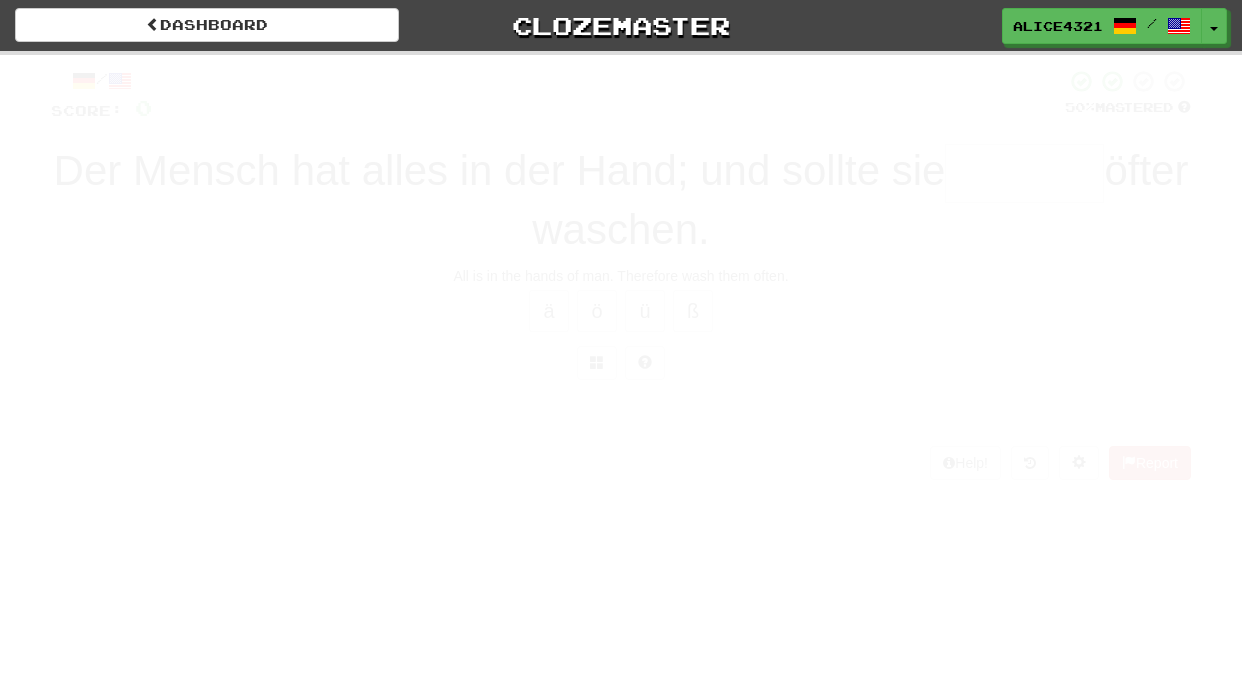 scroll, scrollTop: 0, scrollLeft: 0, axis: both 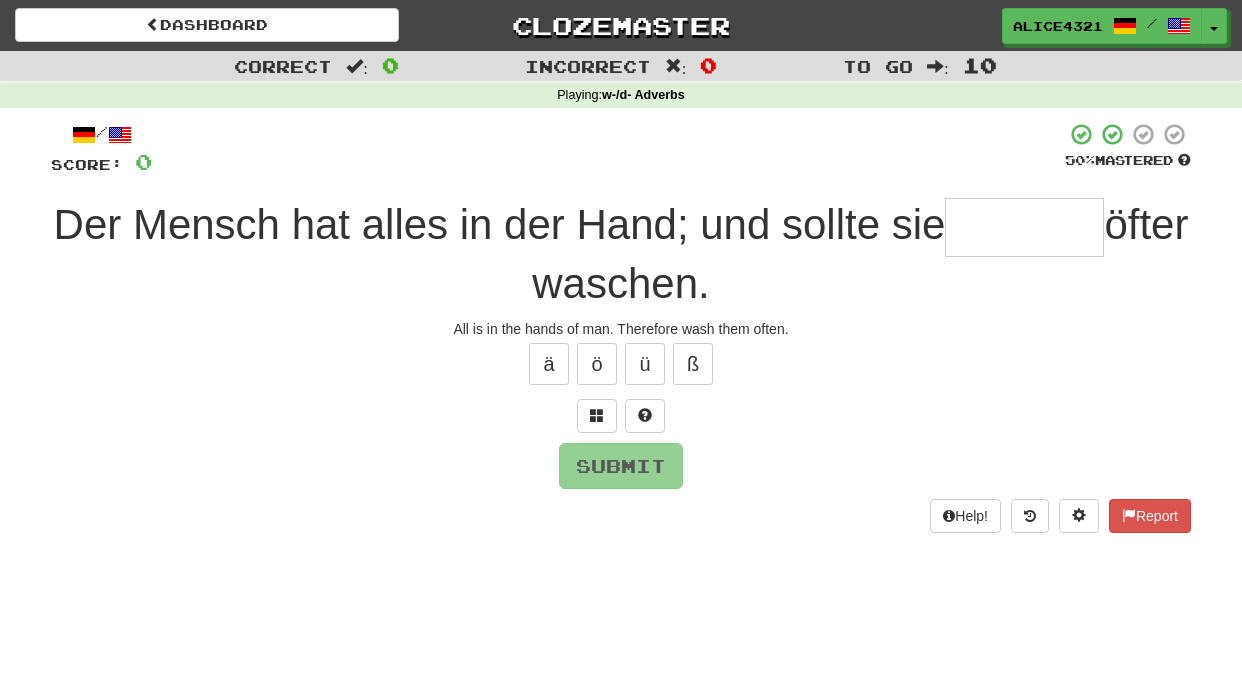 type on "*" 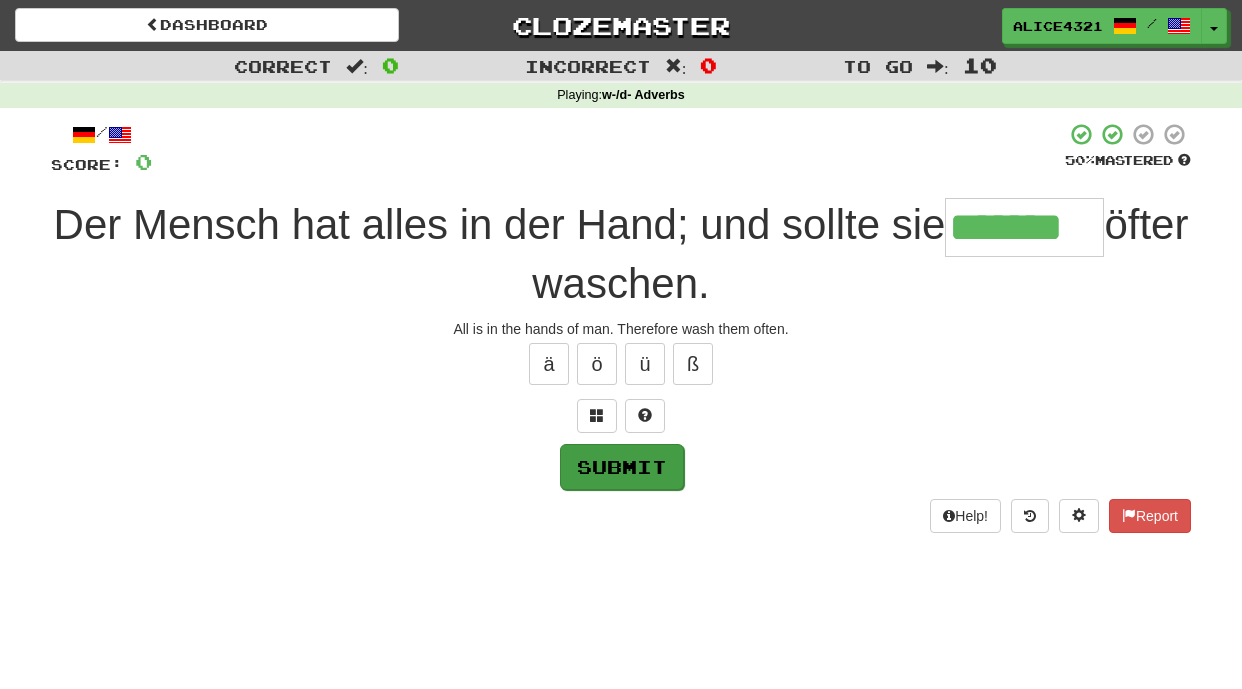 type on "*******" 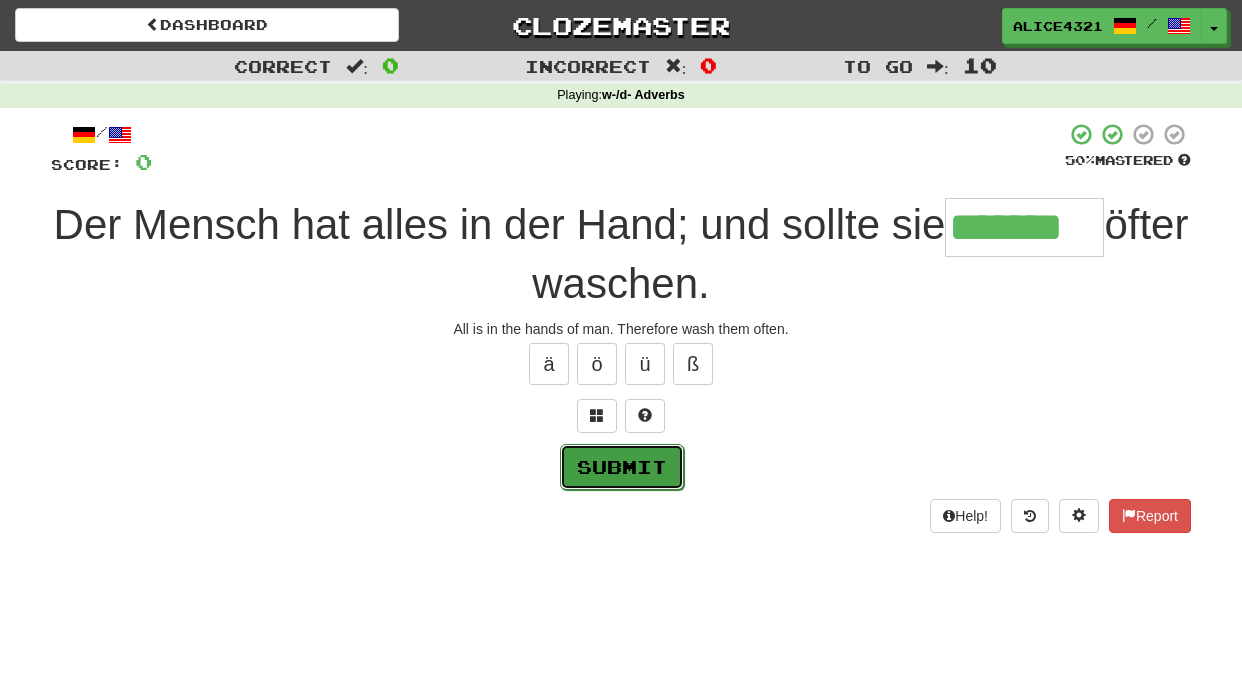 click on "Submit" at bounding box center (622, 467) 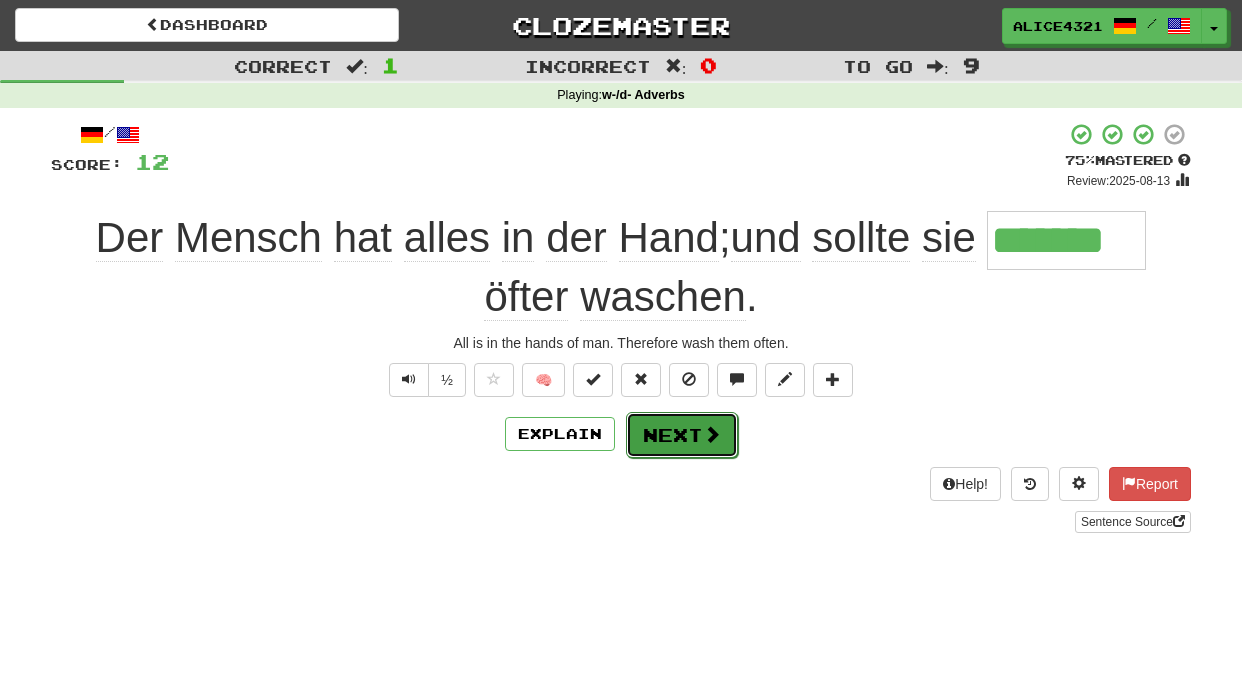 click on "Next" at bounding box center [682, 435] 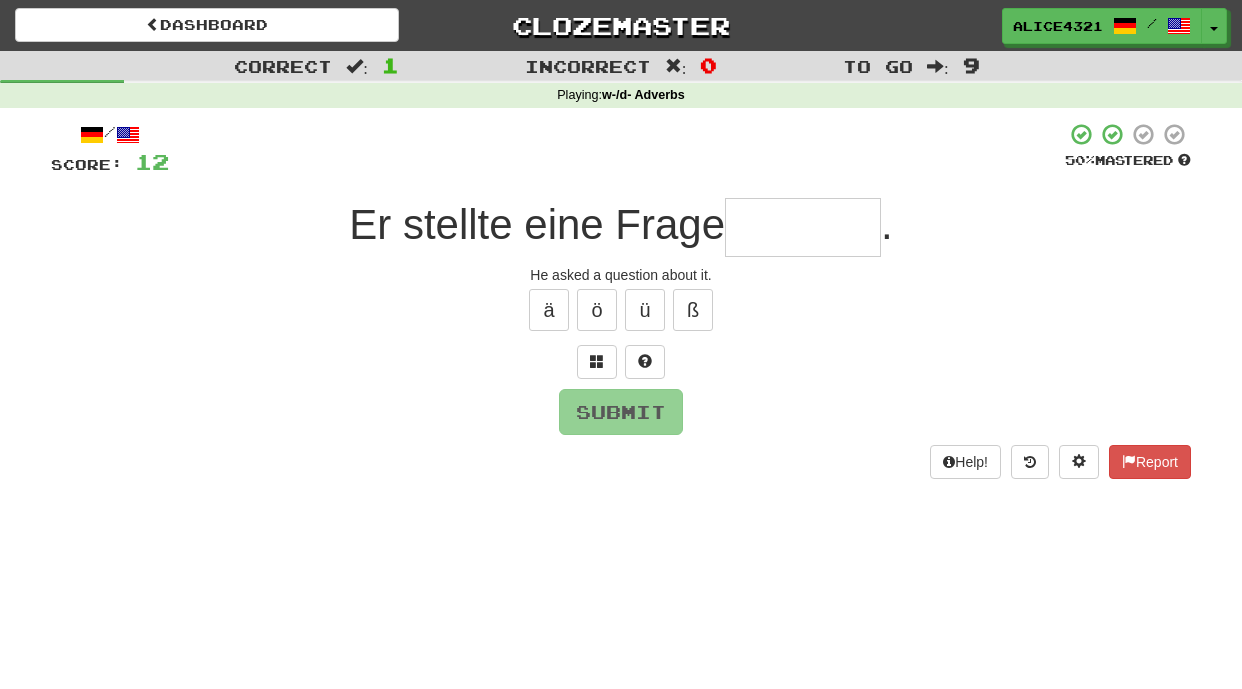 type on "*" 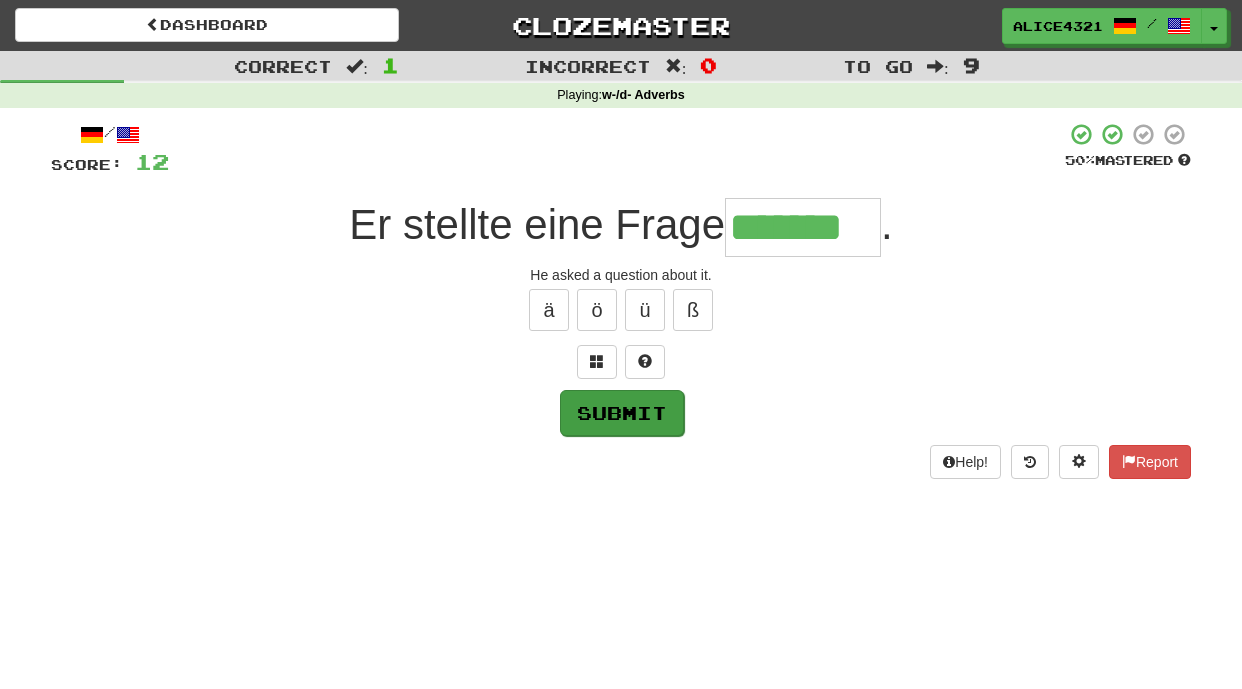 type on "*******" 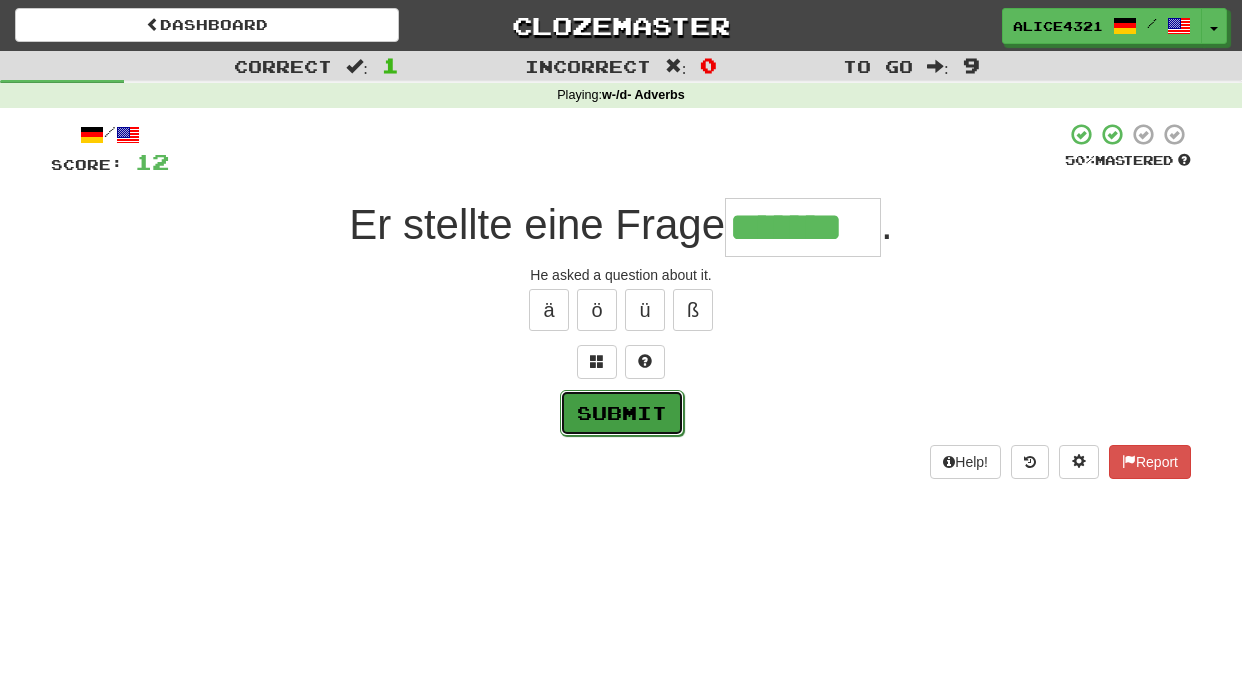 click on "Submit" at bounding box center [622, 413] 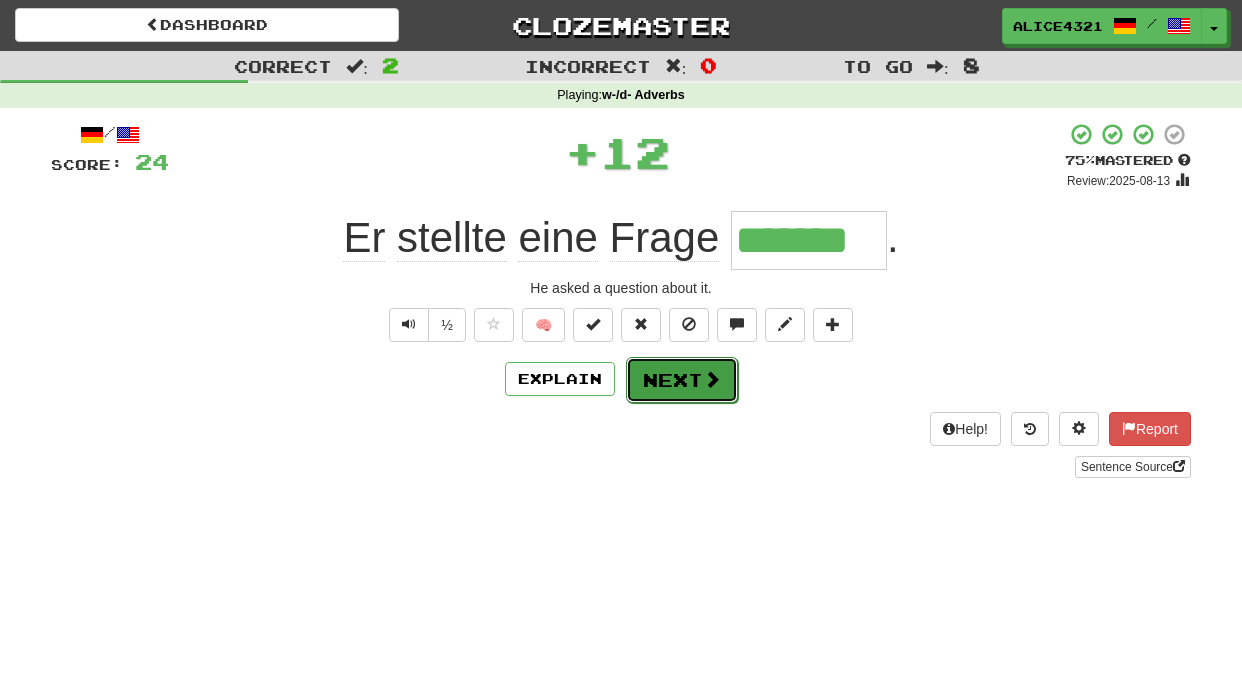 click on "Next" at bounding box center [682, 380] 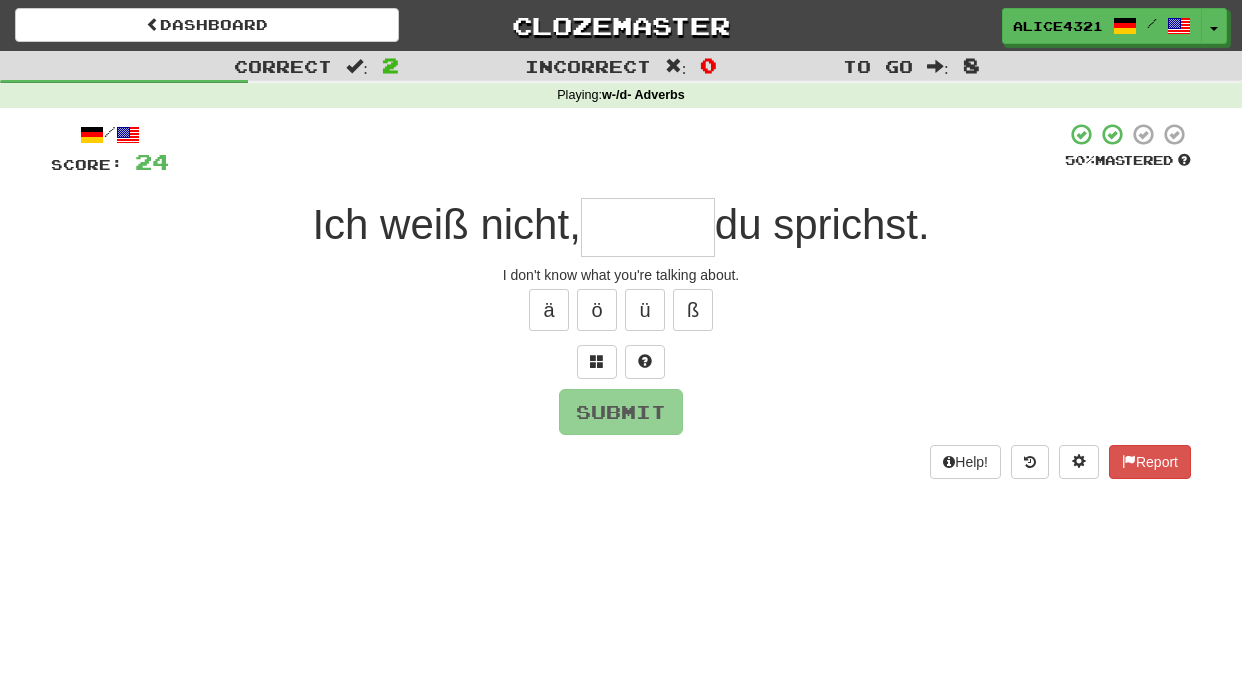 type on "*" 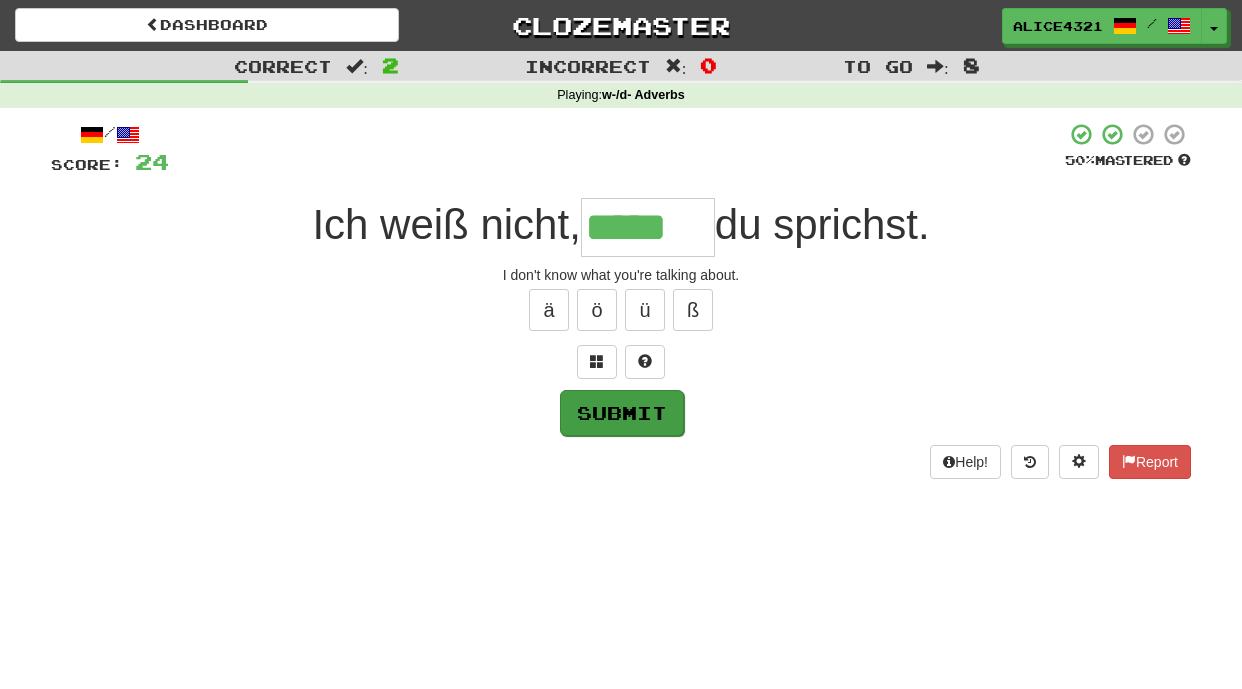type on "*****" 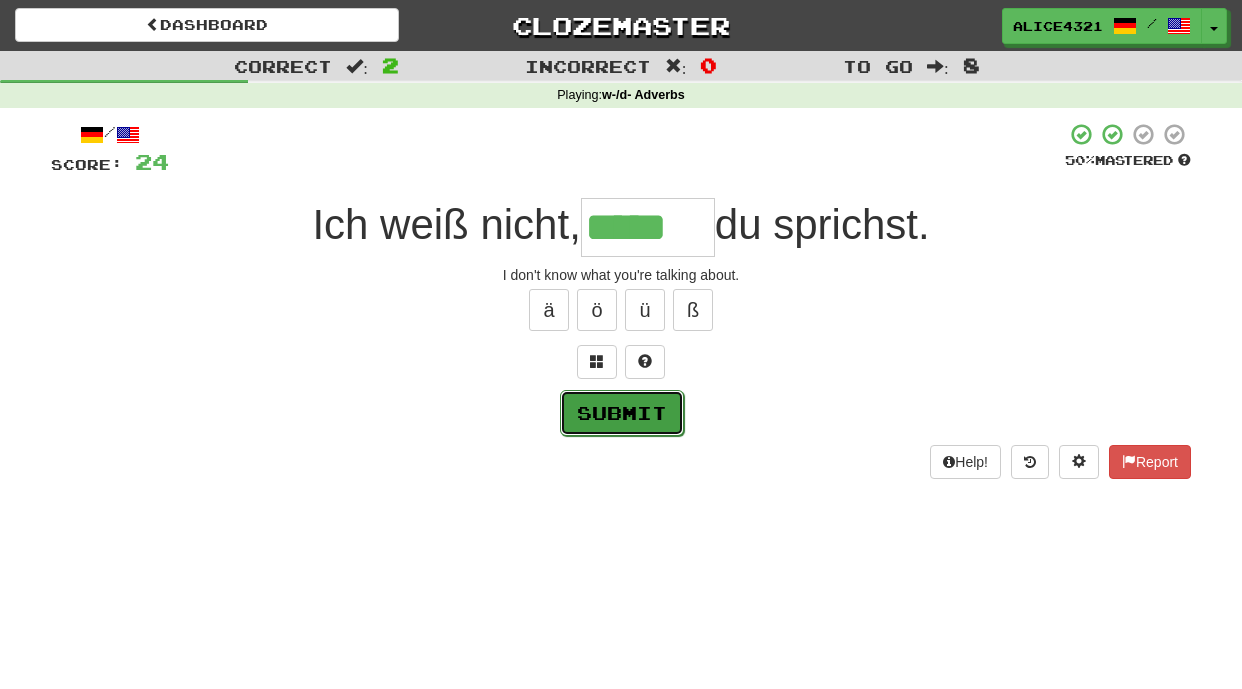 click on "Submit" at bounding box center (622, 413) 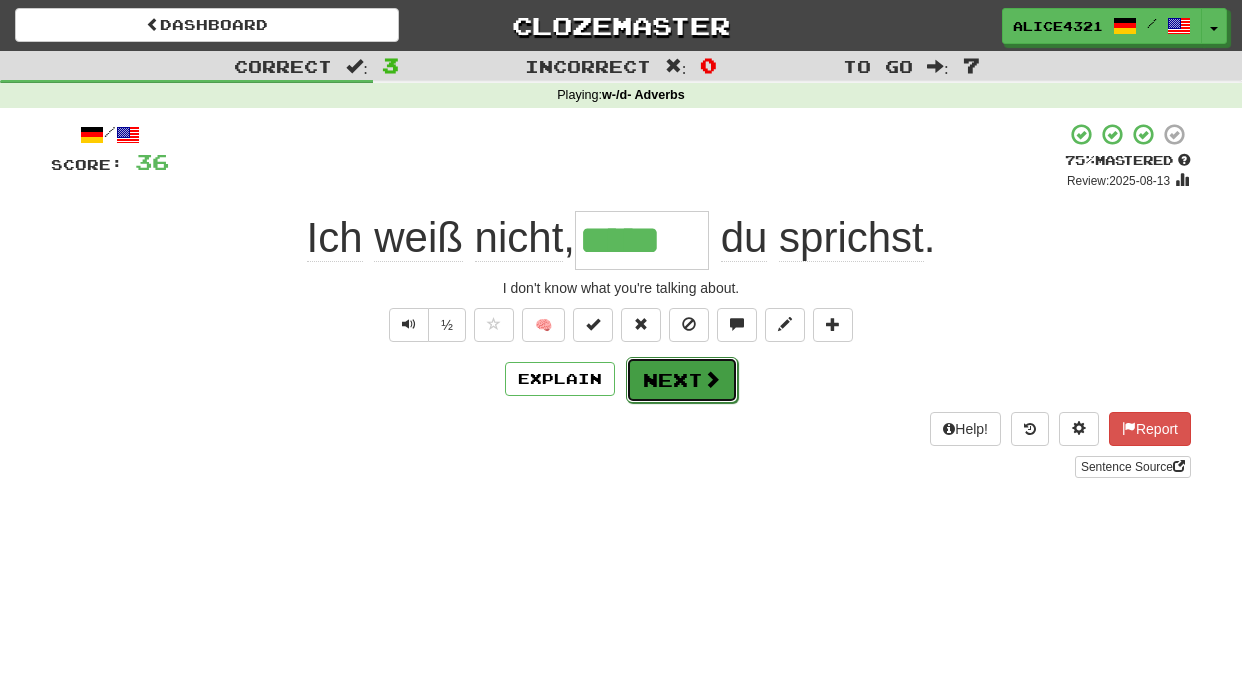 click on "Next" at bounding box center [682, 380] 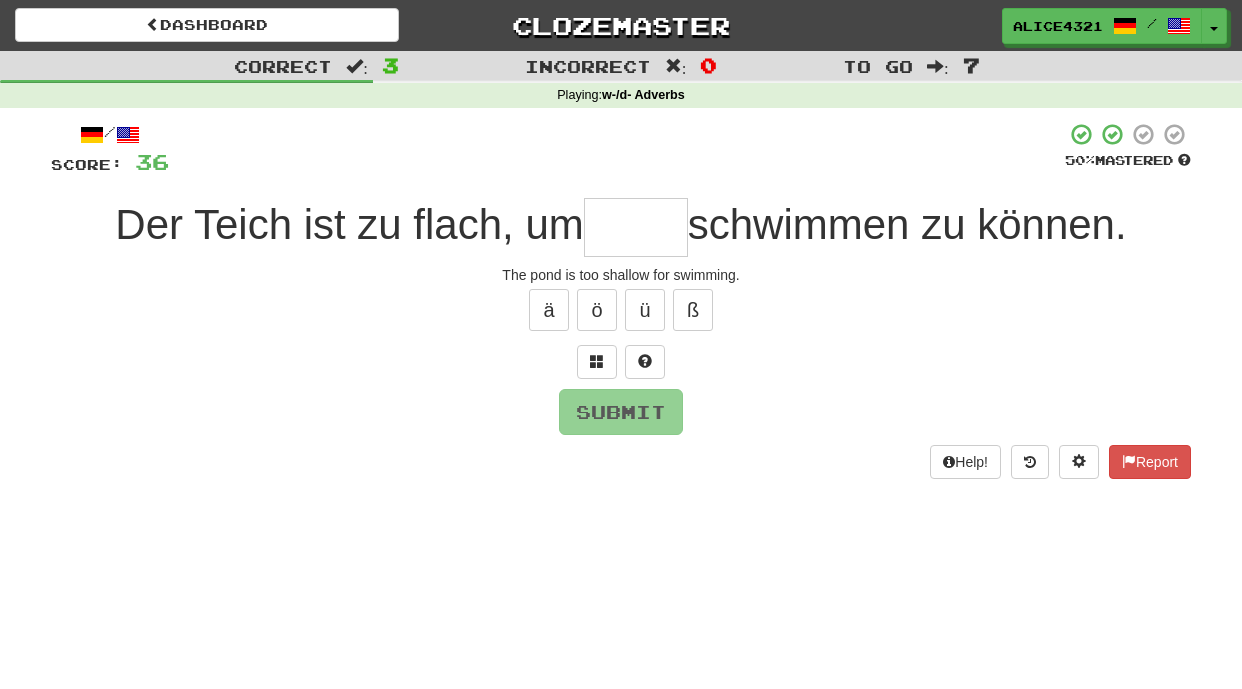 type on "*" 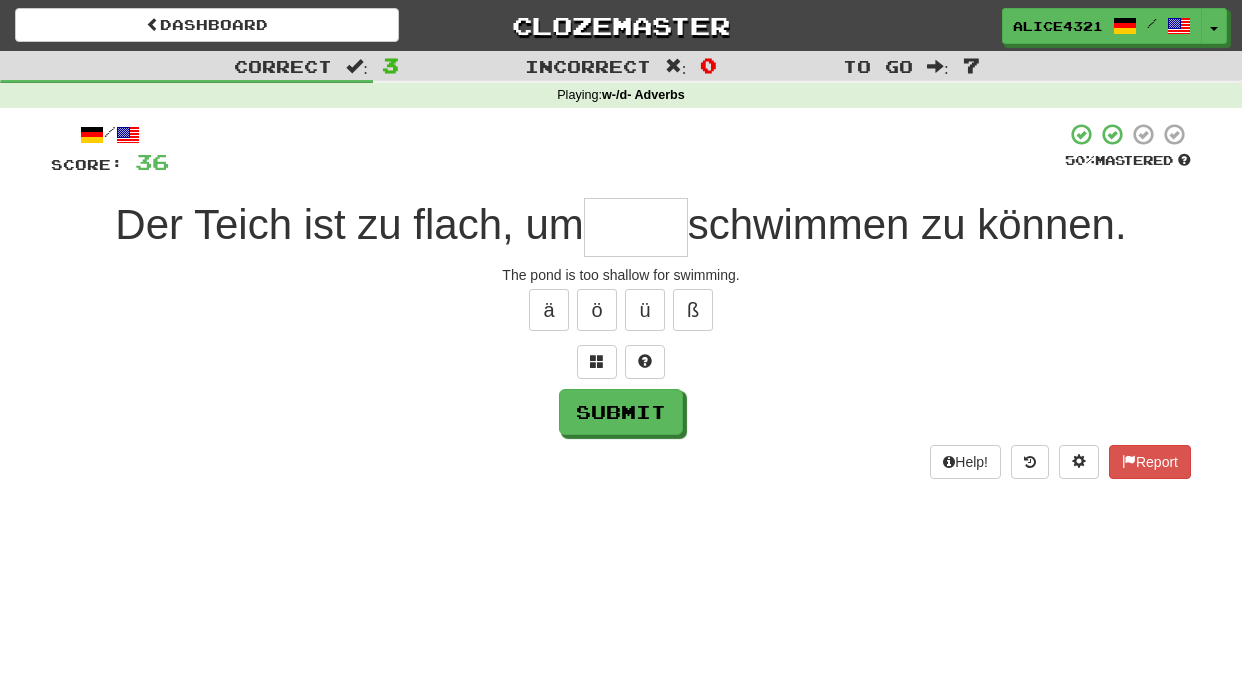 type on "*" 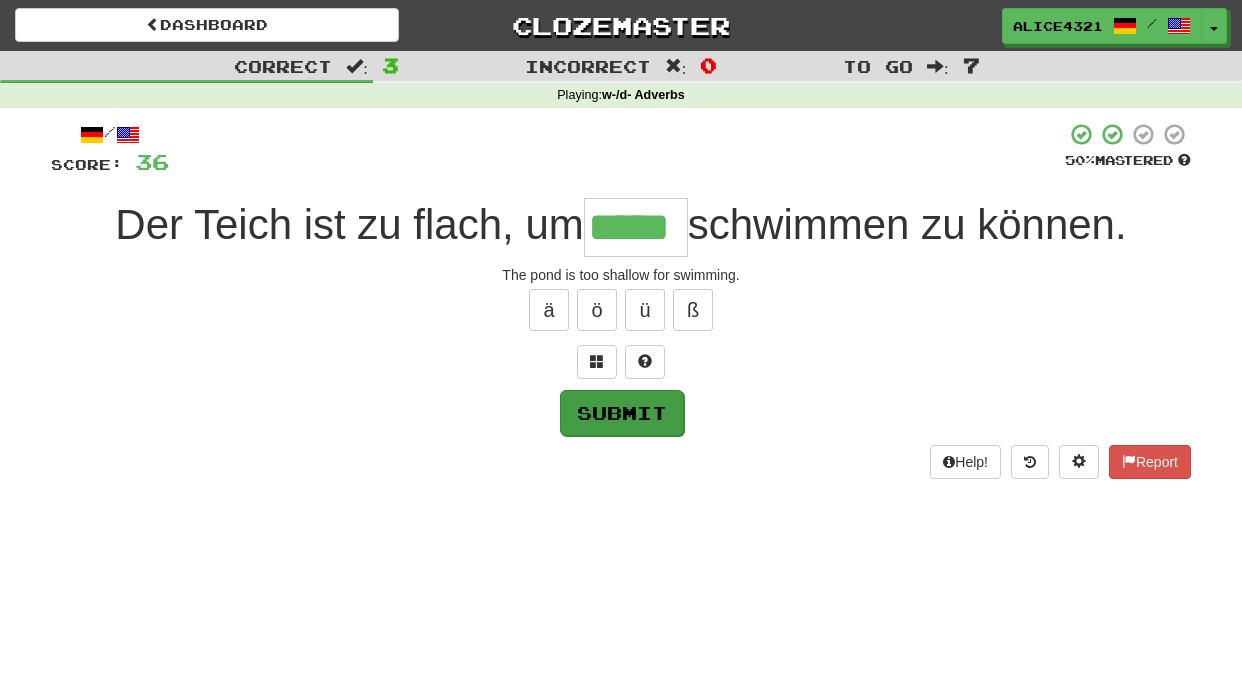 type on "*****" 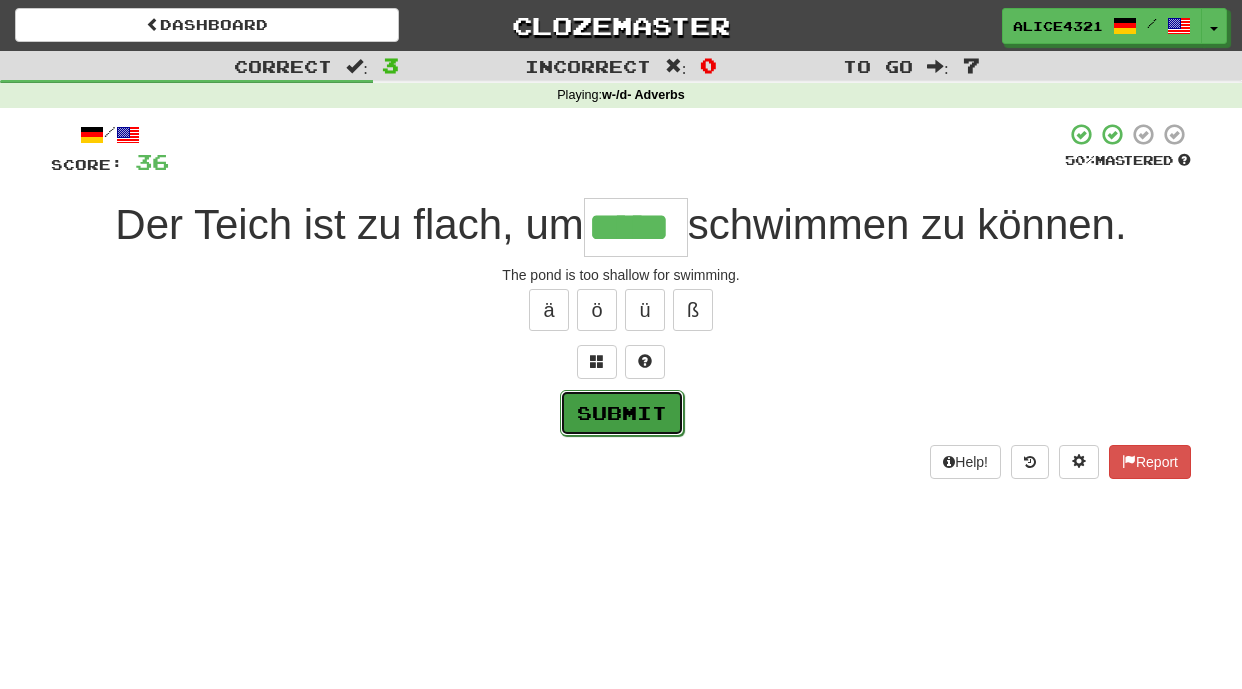 click on "Submit" at bounding box center (622, 413) 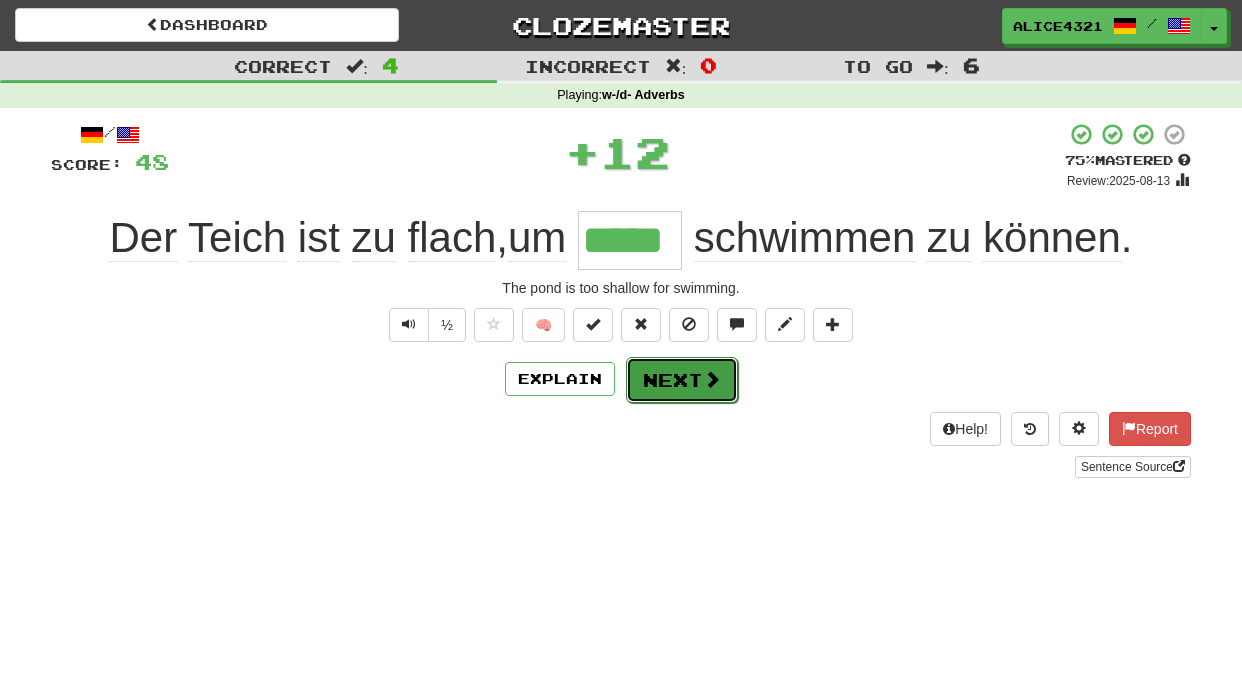 click on "Next" at bounding box center [682, 380] 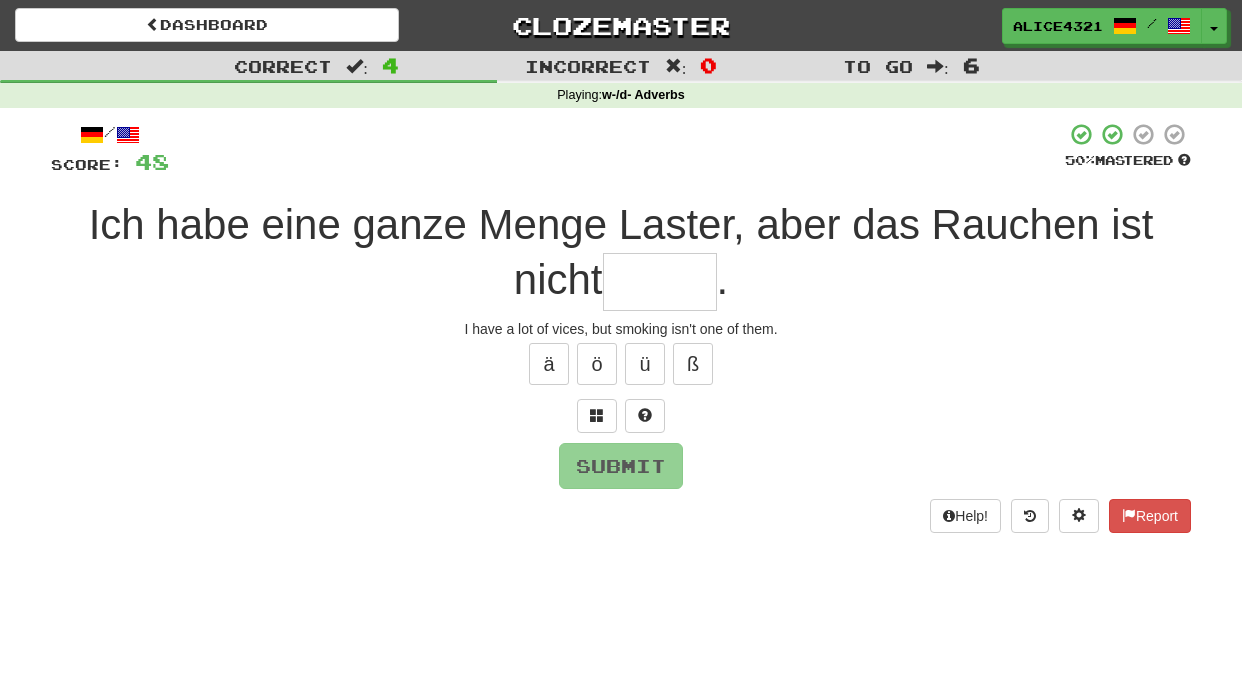 type on "*" 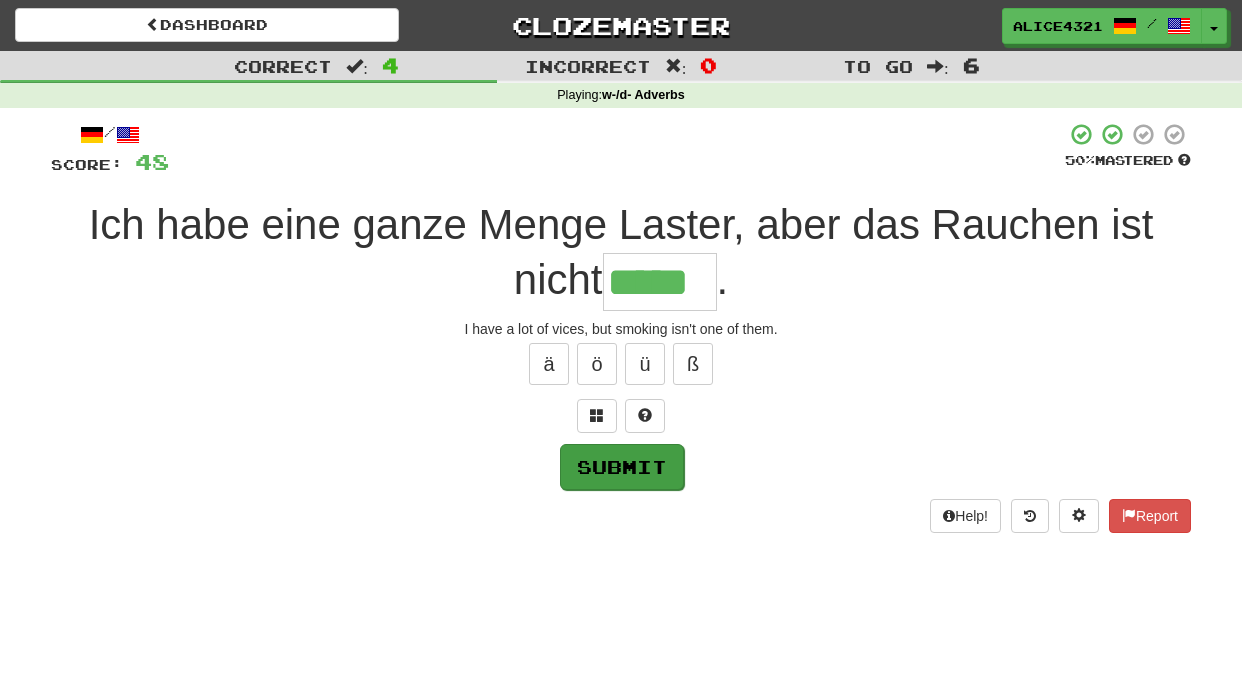 type on "*****" 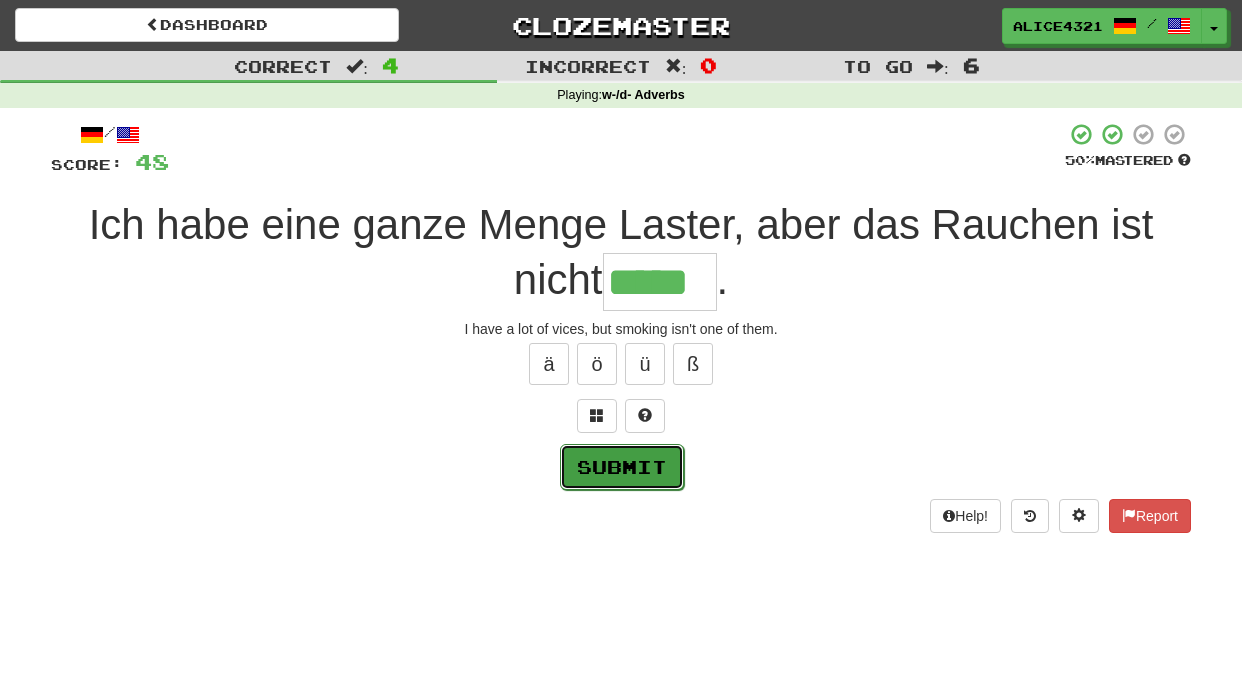click on "Submit" at bounding box center [622, 467] 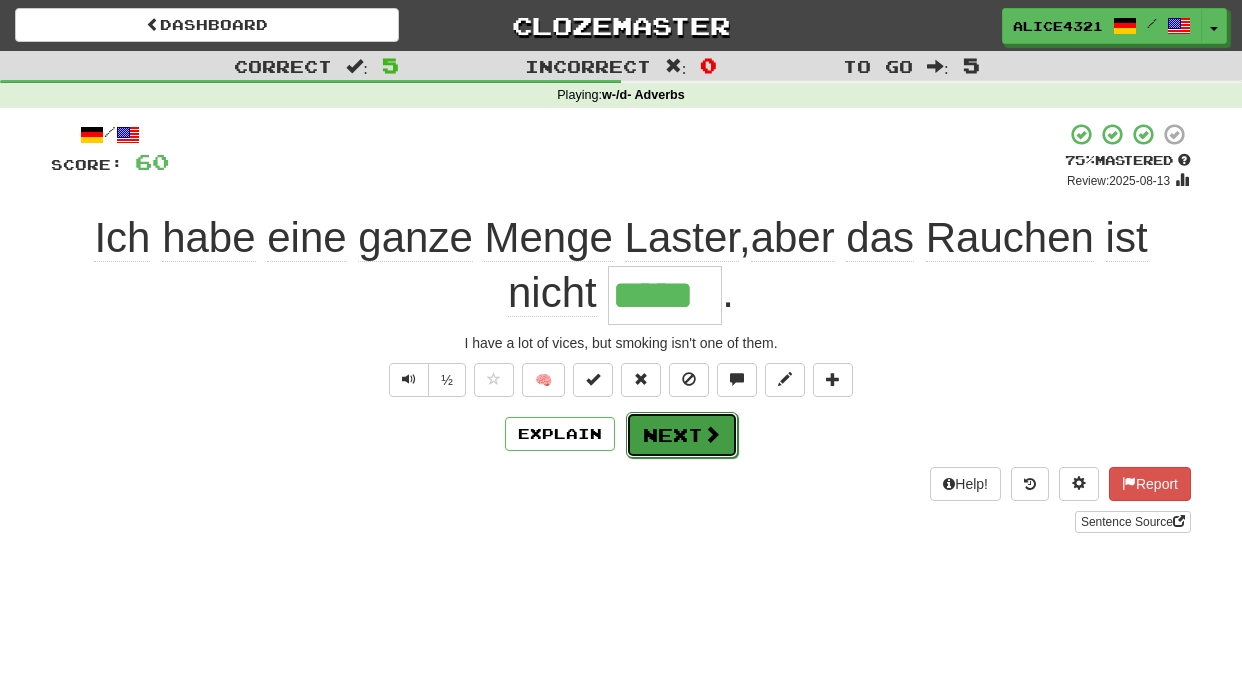 click on "Next" at bounding box center (682, 435) 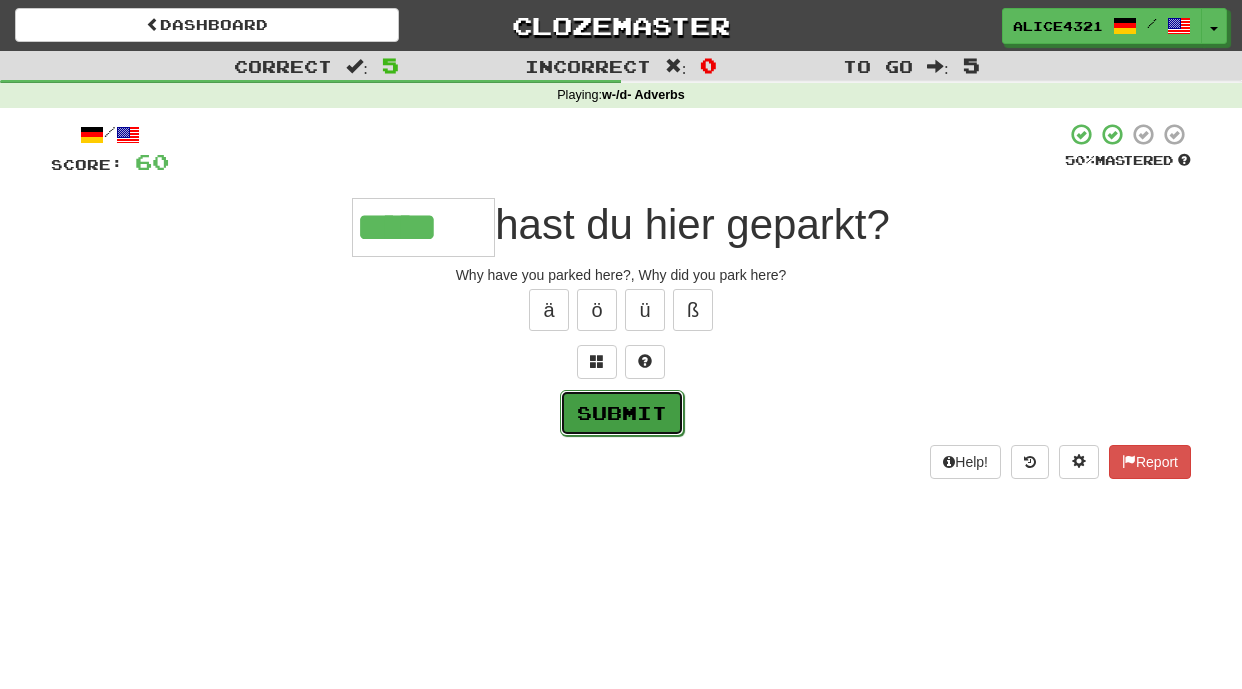 click on "Submit" at bounding box center [622, 413] 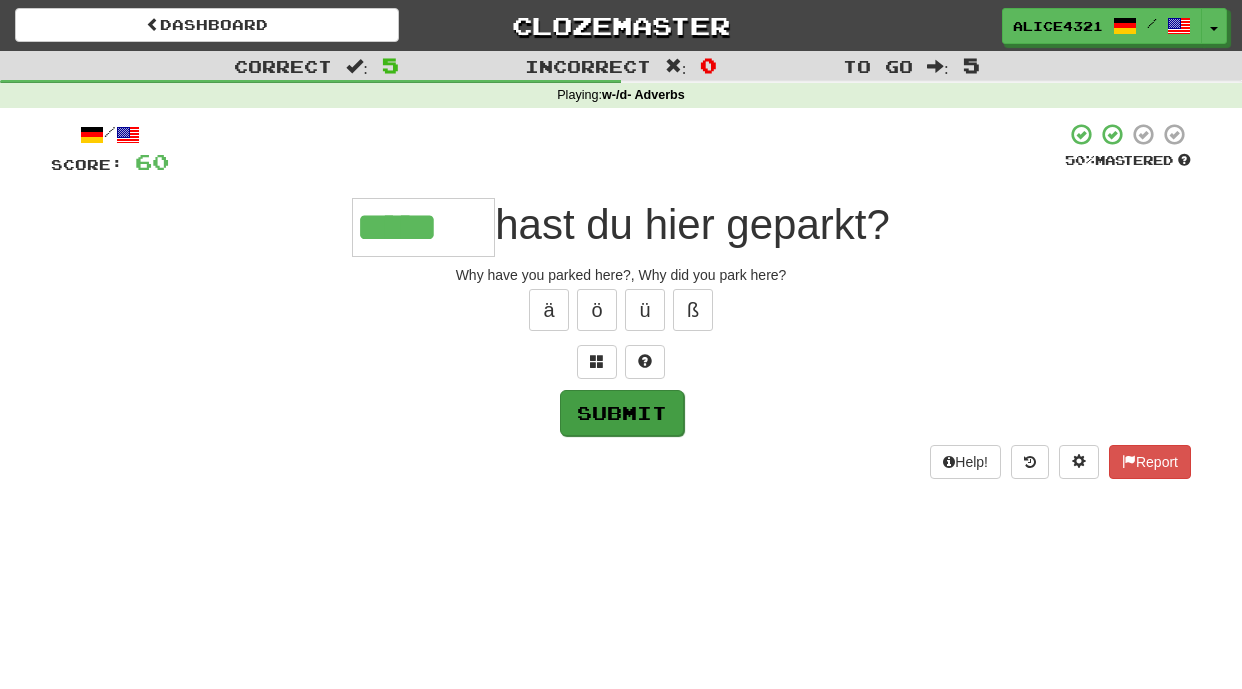 type on "*****" 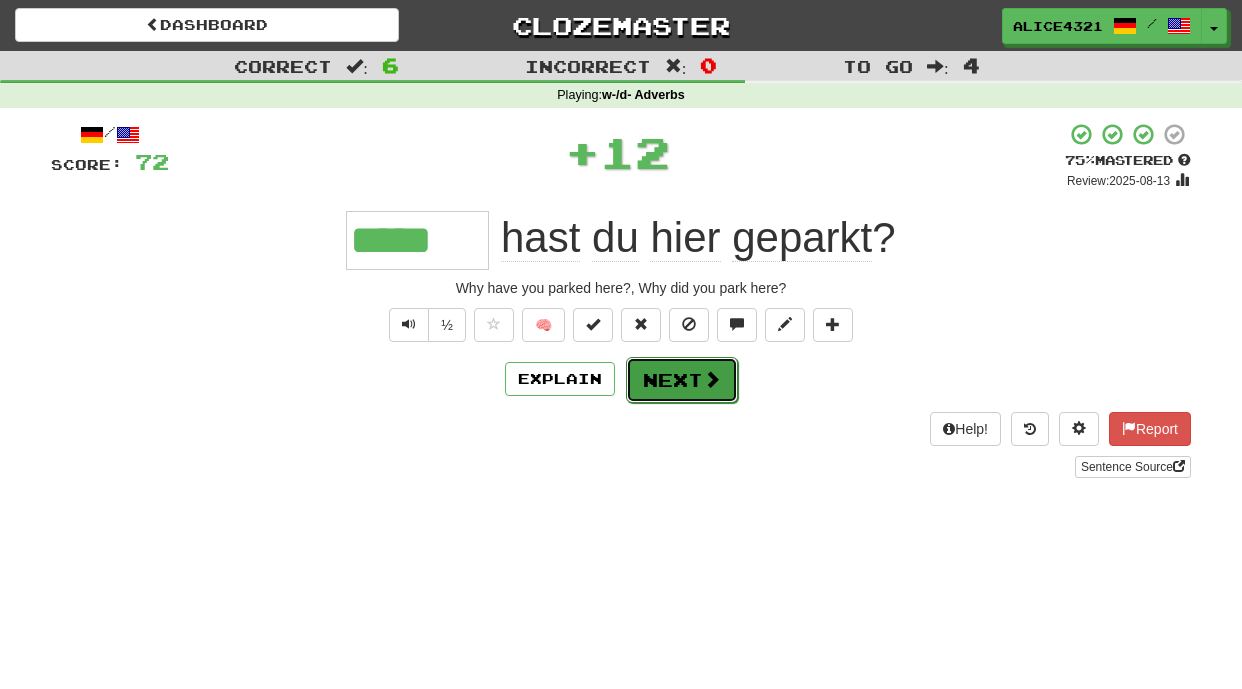 click at bounding box center (712, 379) 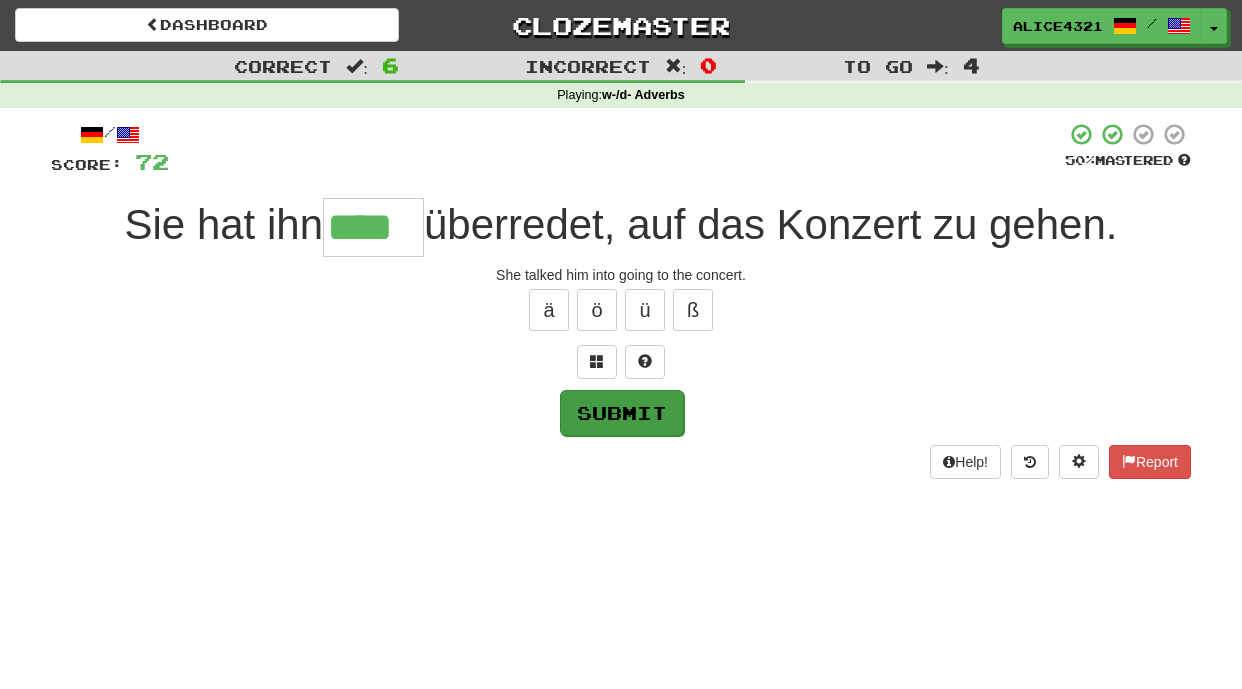 type on "****" 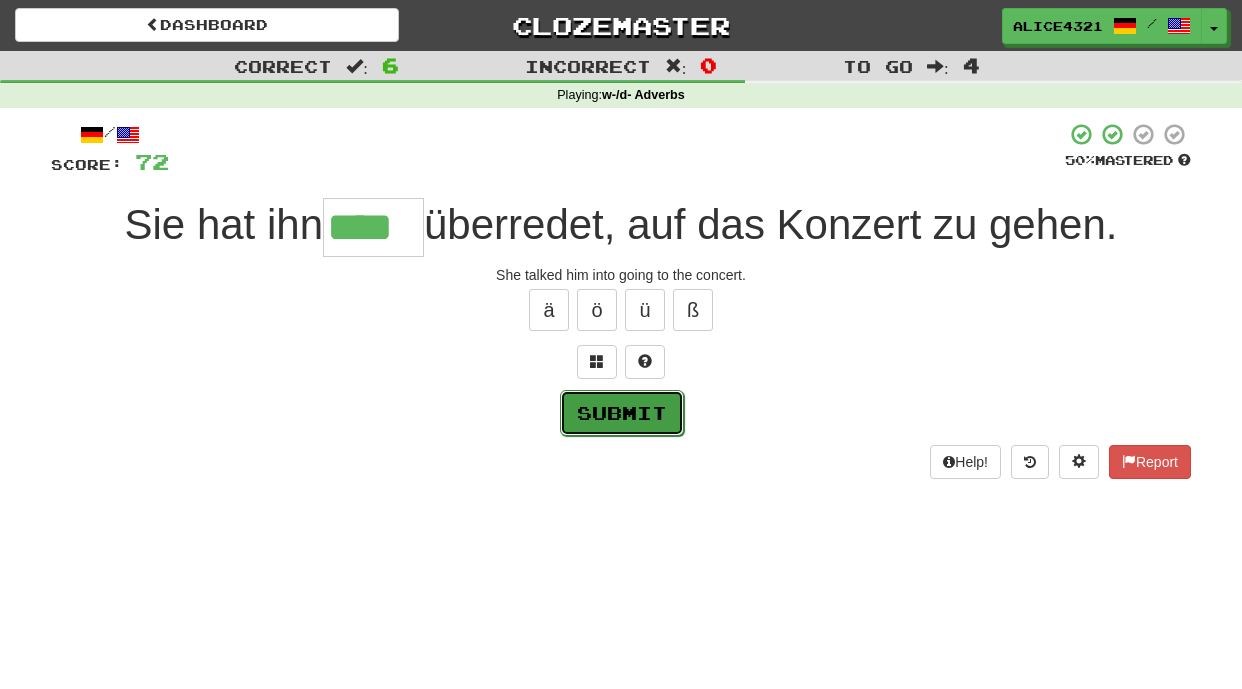 click on "Submit" at bounding box center [622, 413] 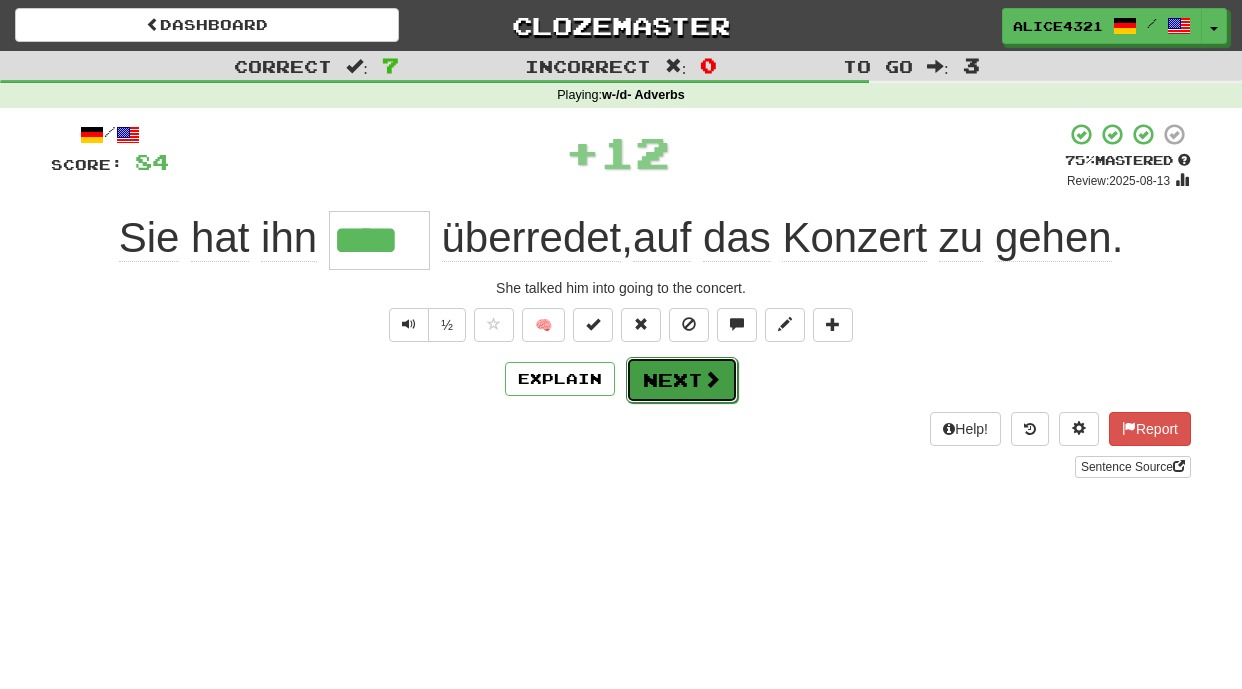 click on "Next" at bounding box center [682, 380] 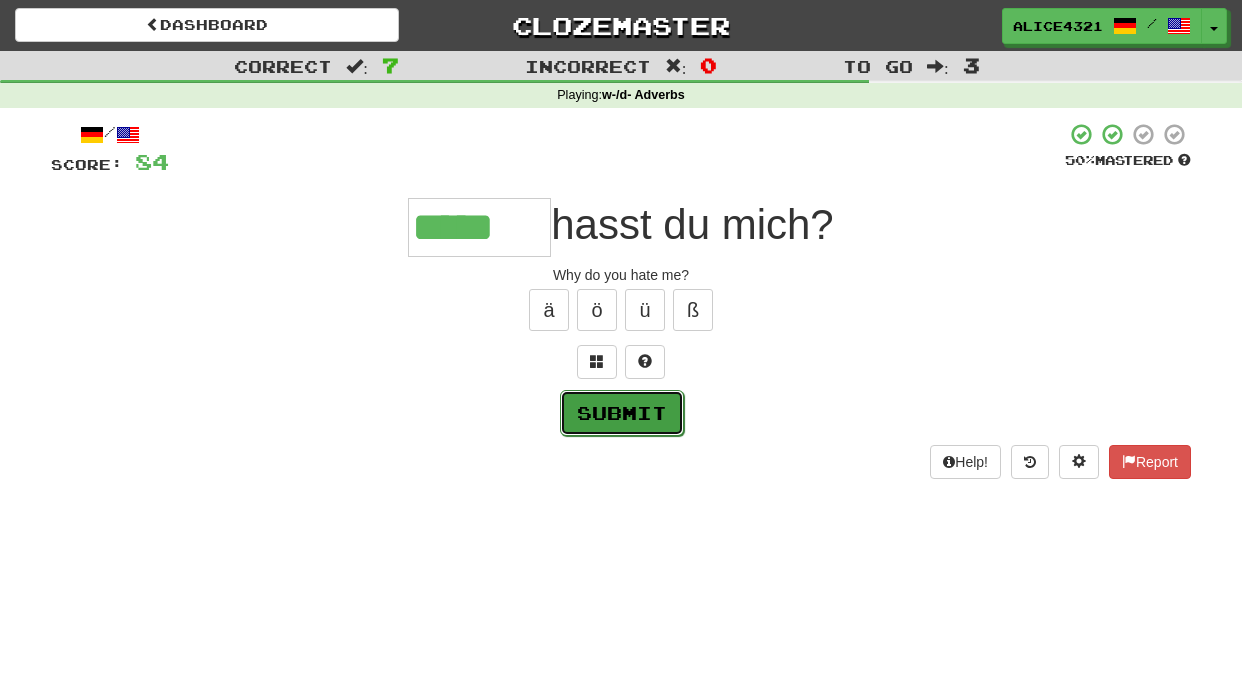 click on "Submit" at bounding box center (622, 413) 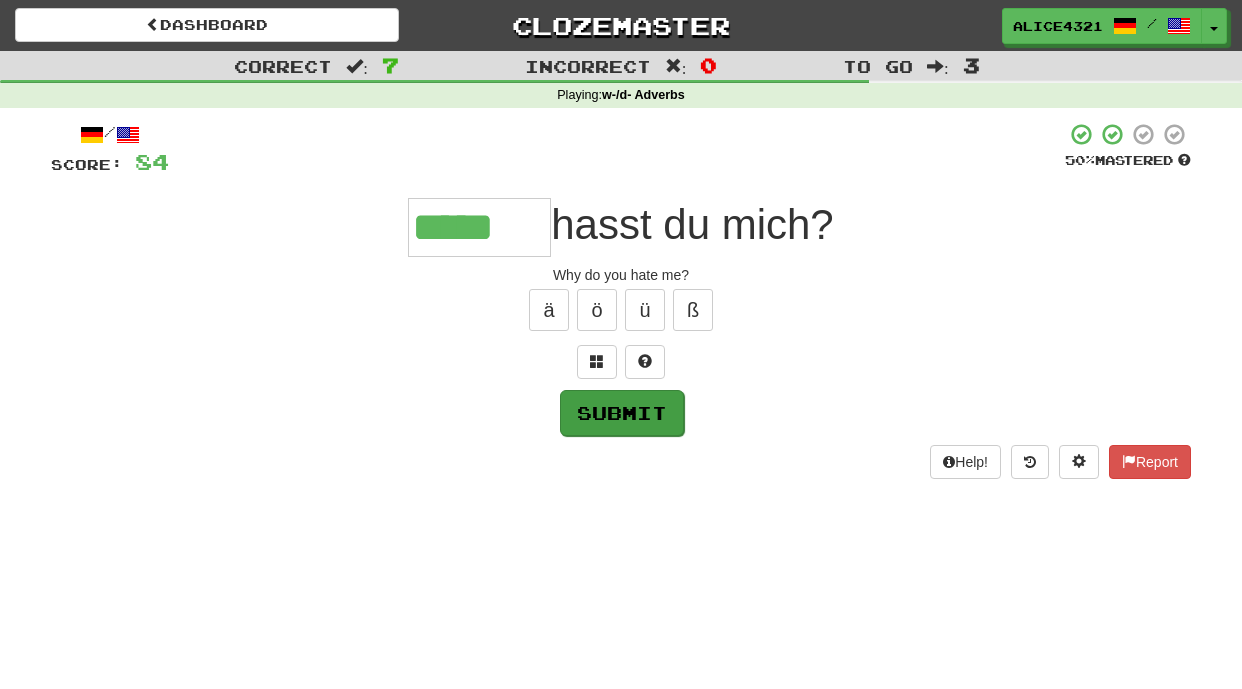 type on "*****" 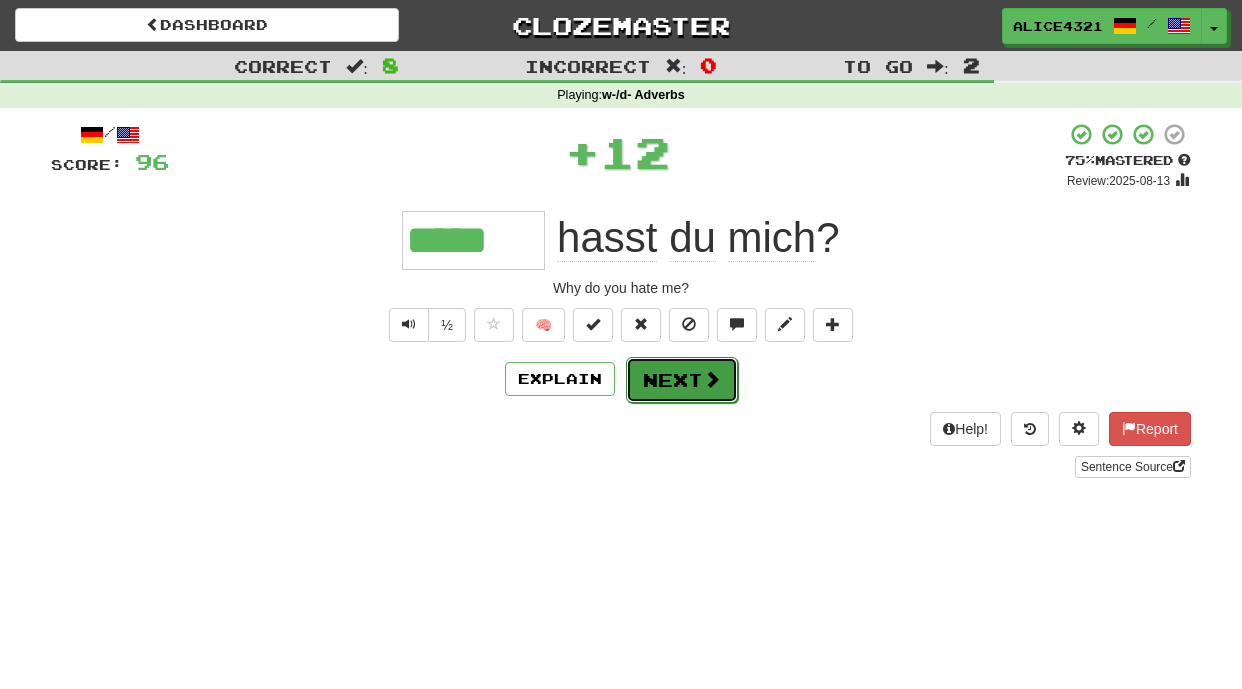 click on "Next" at bounding box center (682, 380) 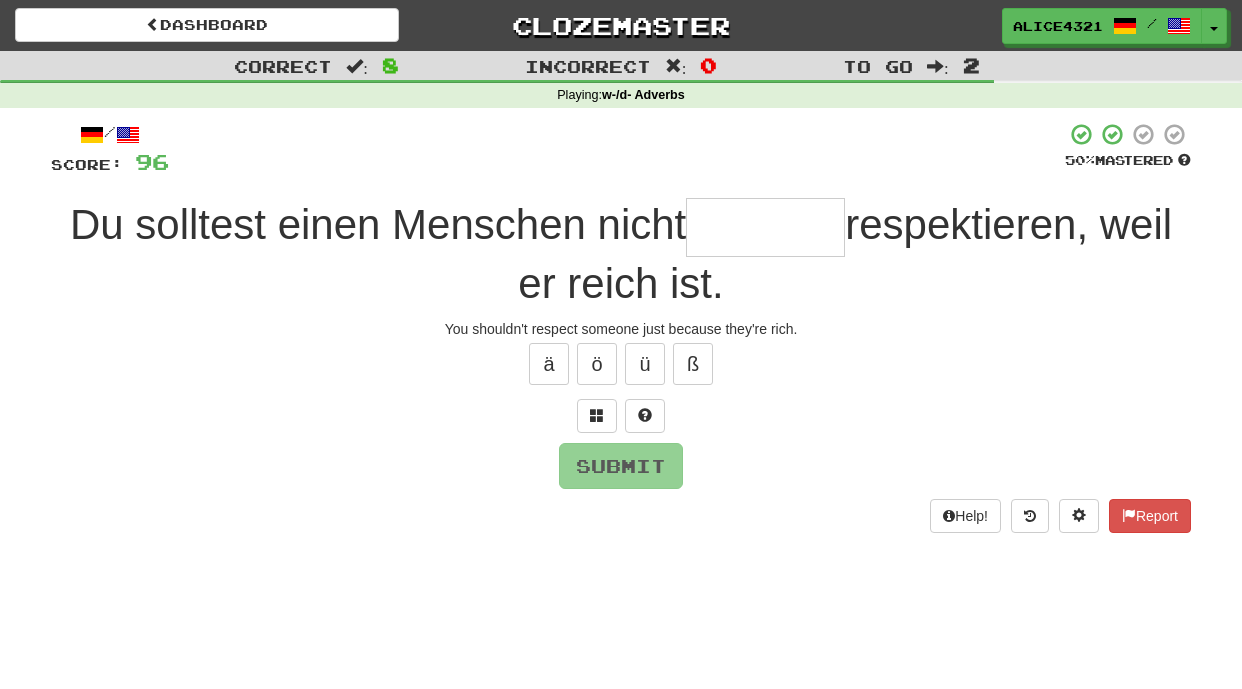 type on "*" 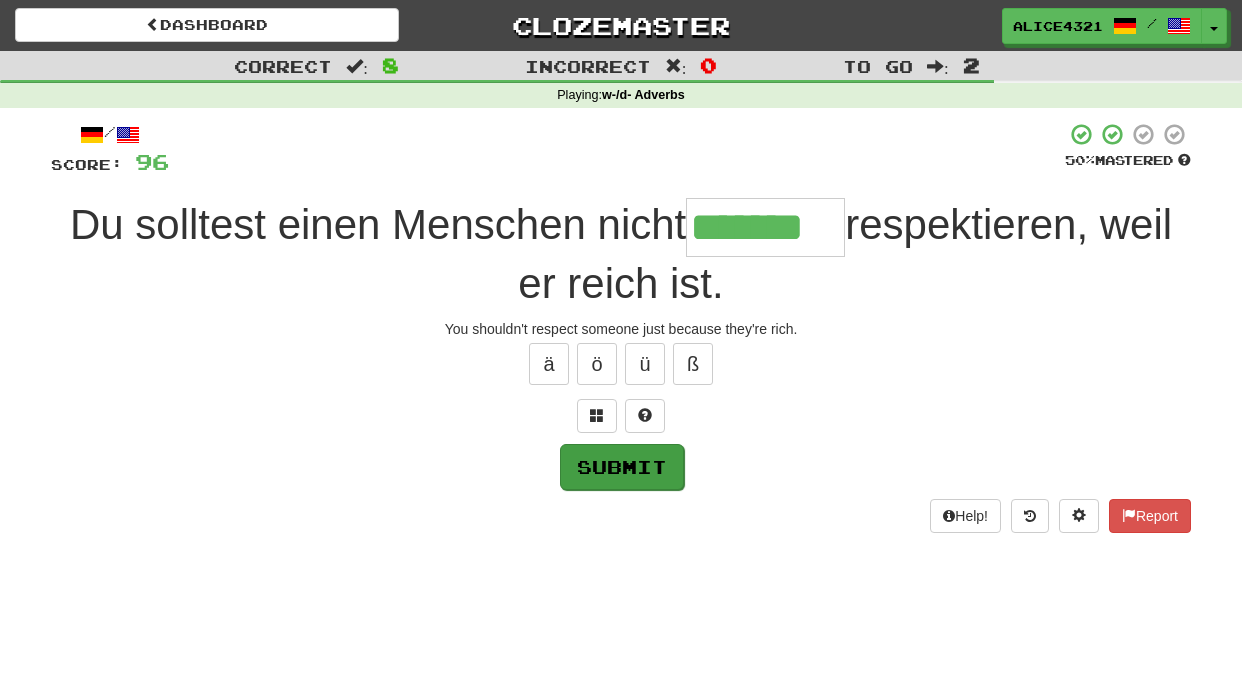 type on "*******" 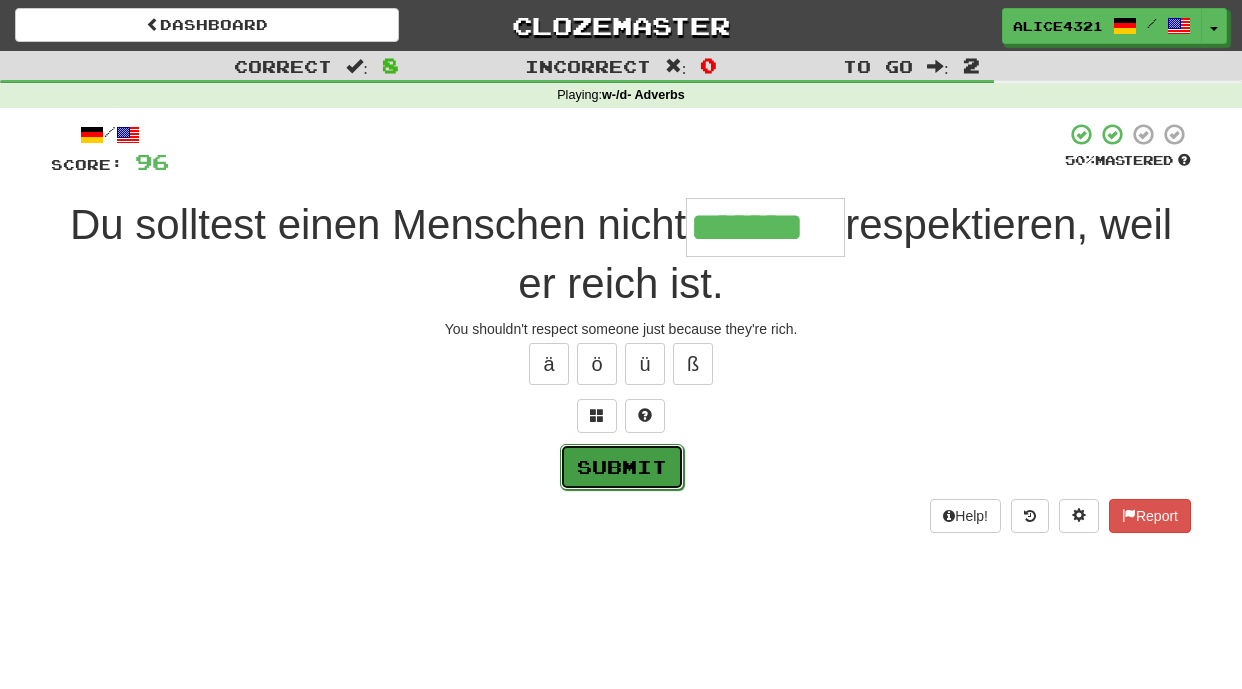 click on "Submit" at bounding box center (622, 467) 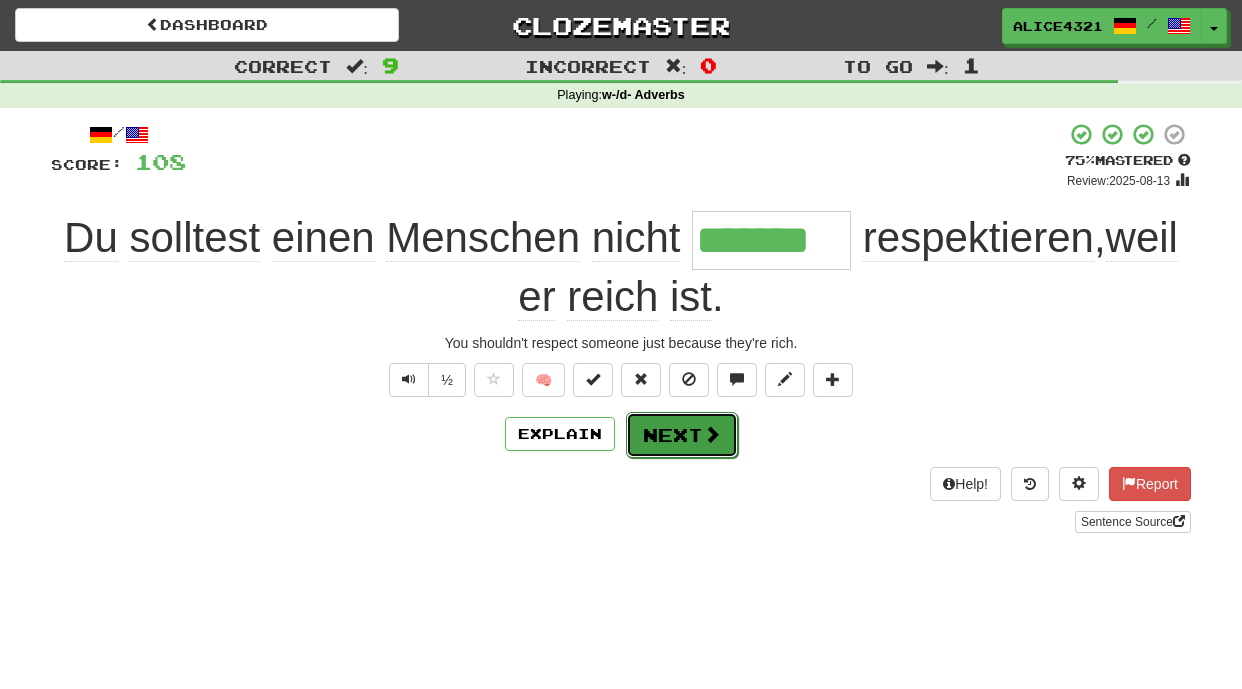 click on "Next" at bounding box center [682, 435] 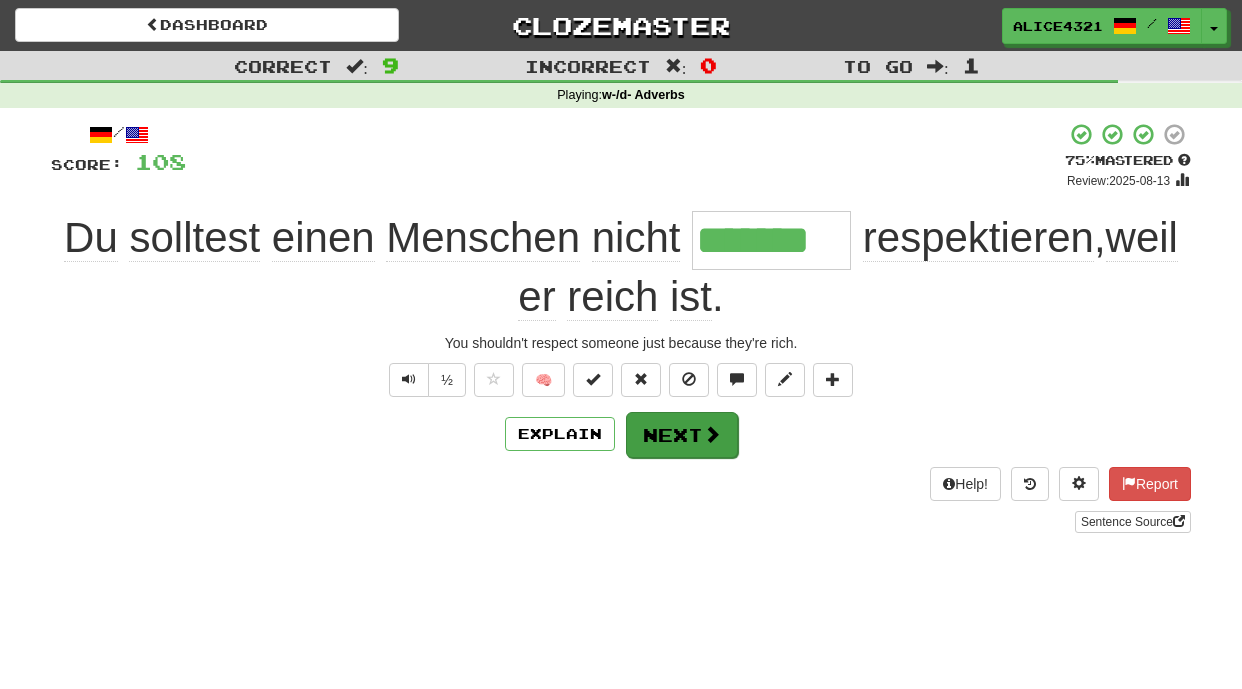 type 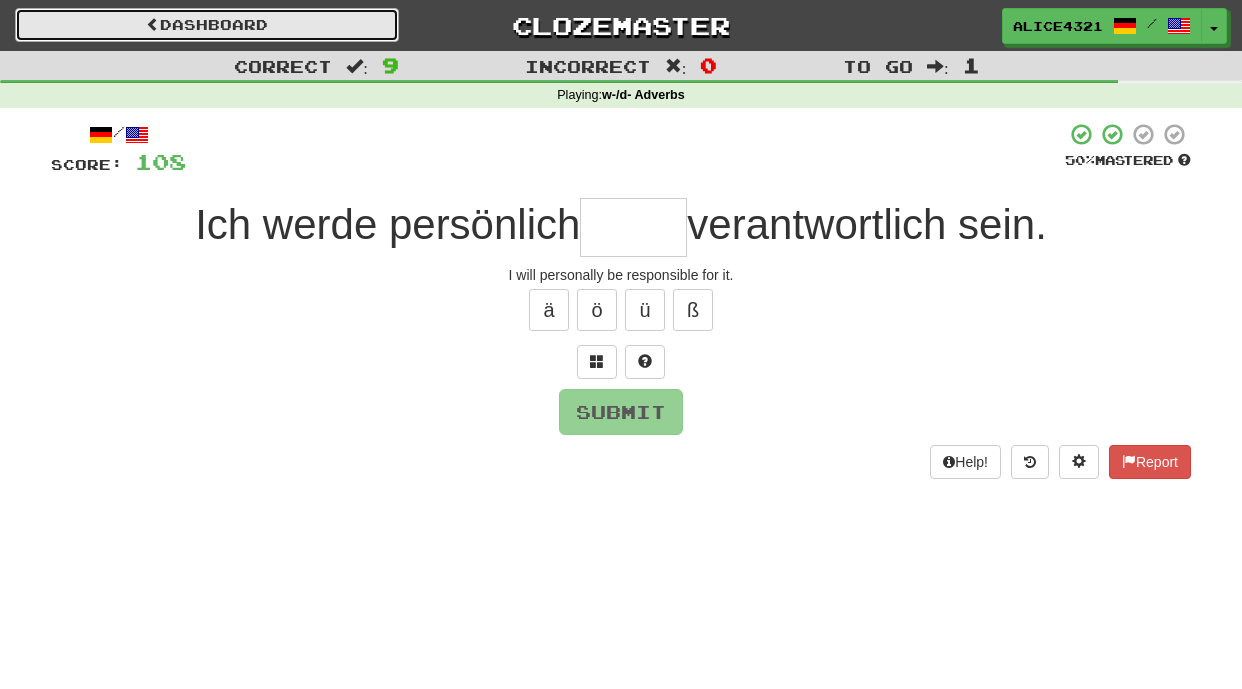 click on "Dashboard" at bounding box center [207, 25] 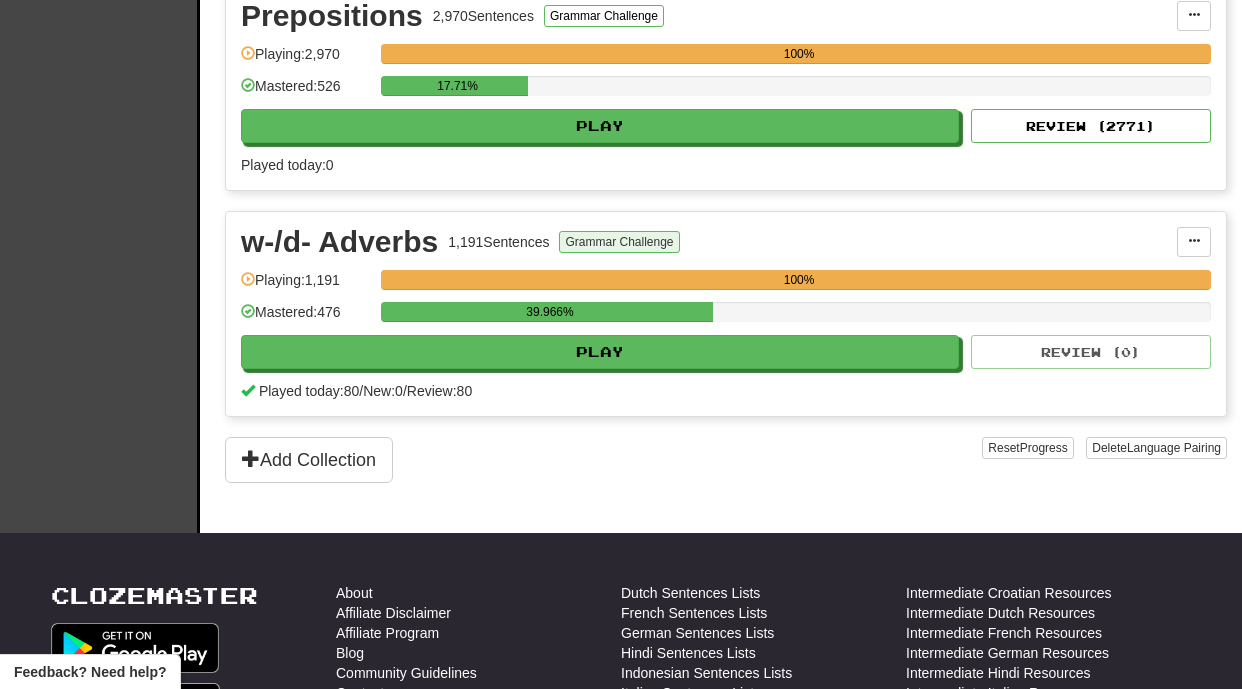 scroll, scrollTop: 1395, scrollLeft: 0, axis: vertical 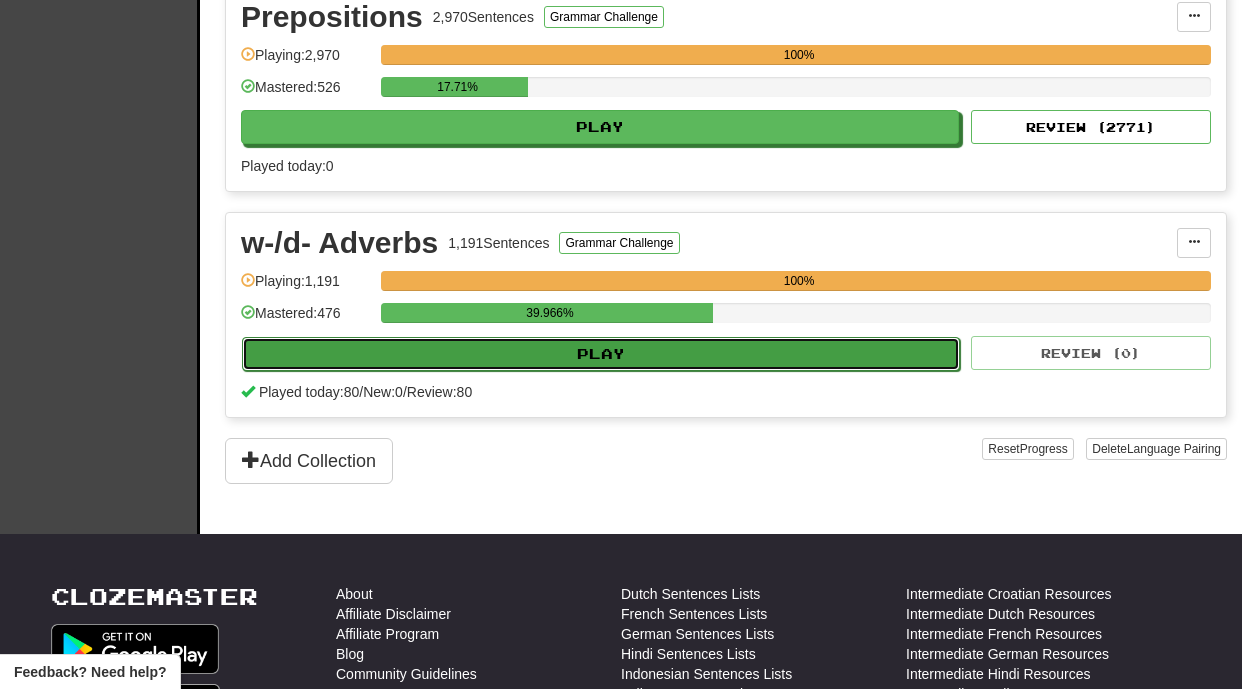 click on "Play" at bounding box center [601, 354] 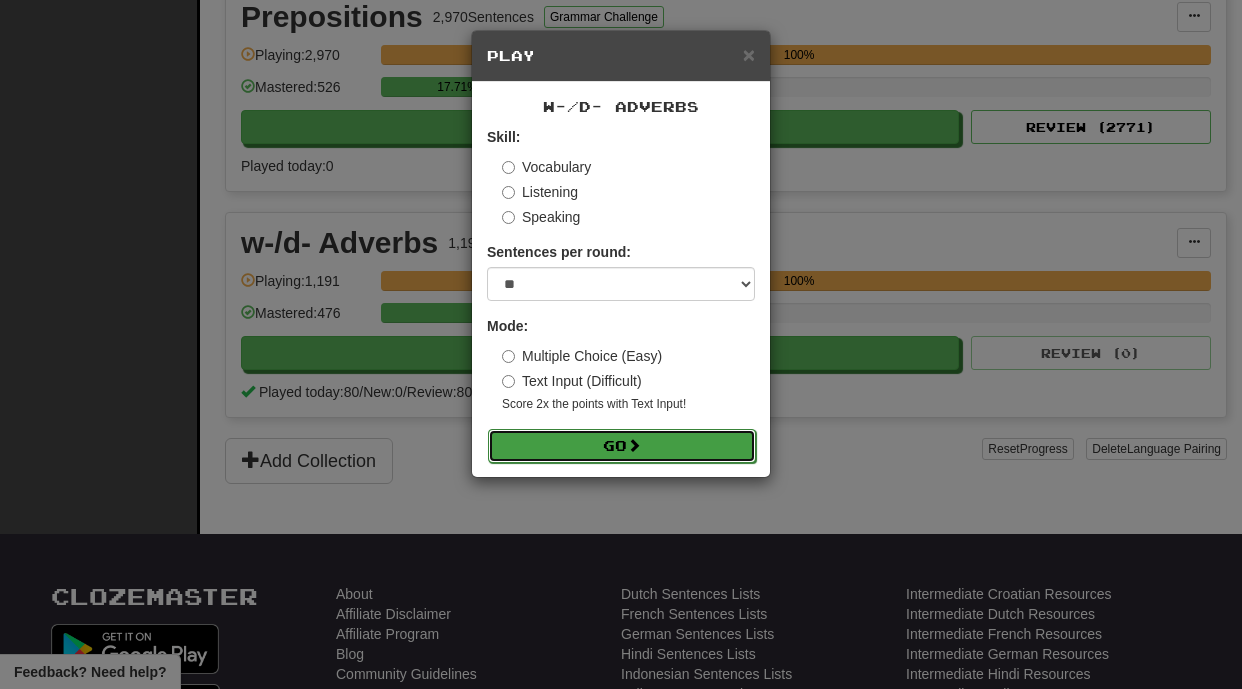 click on "Go" at bounding box center (622, 446) 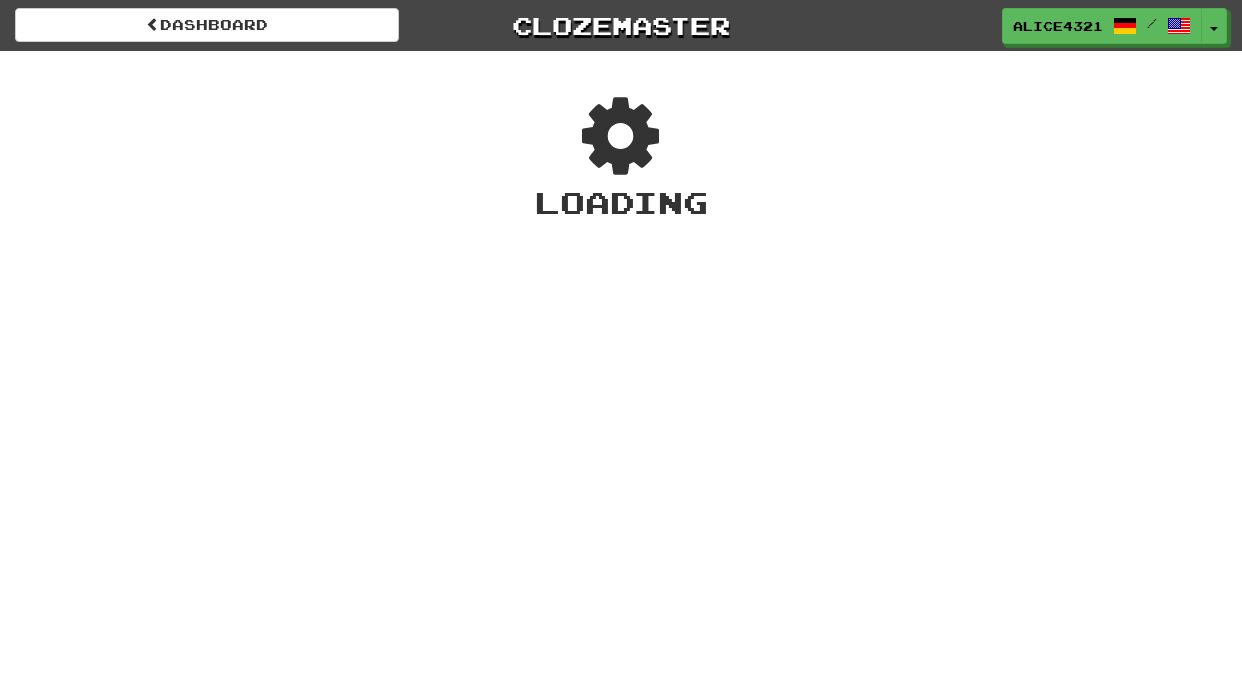 scroll, scrollTop: 0, scrollLeft: 0, axis: both 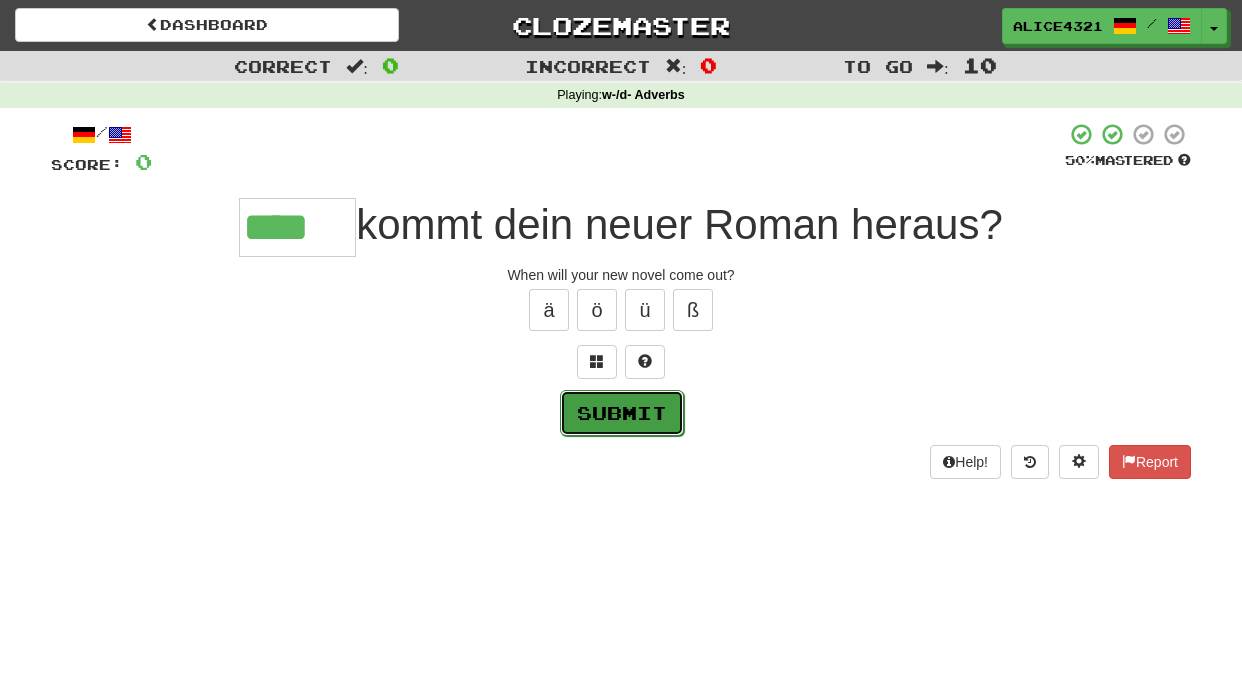click on "Submit" at bounding box center [622, 413] 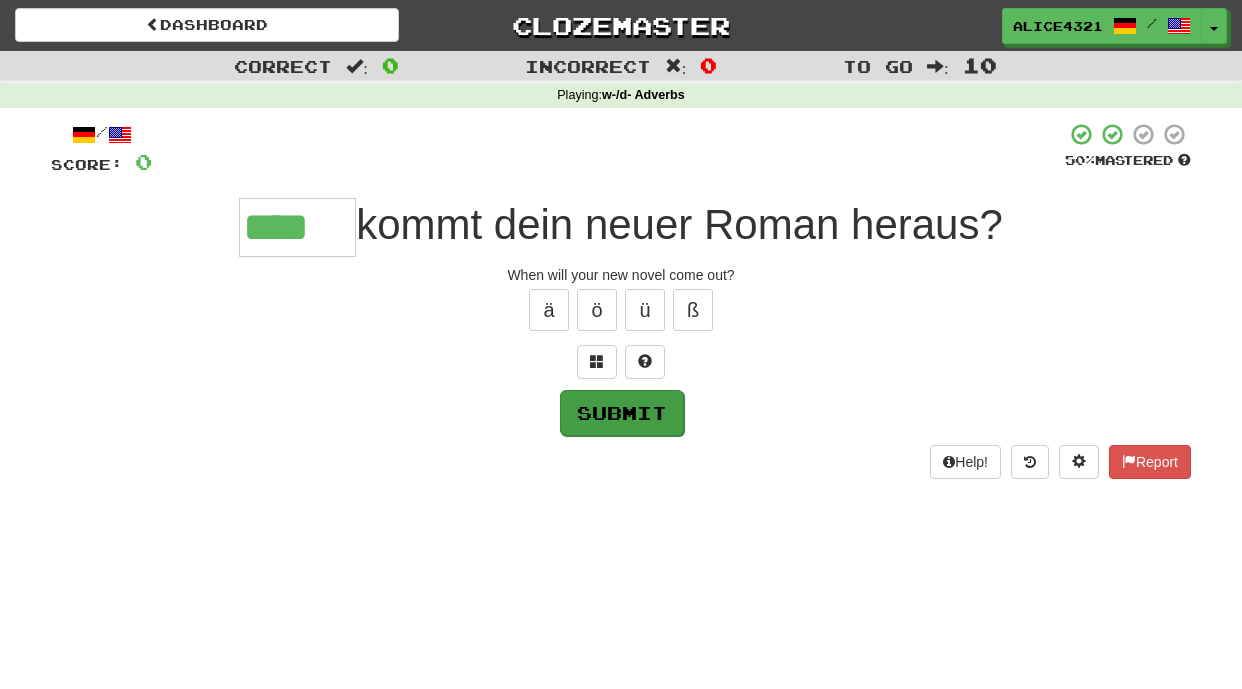 type on "****" 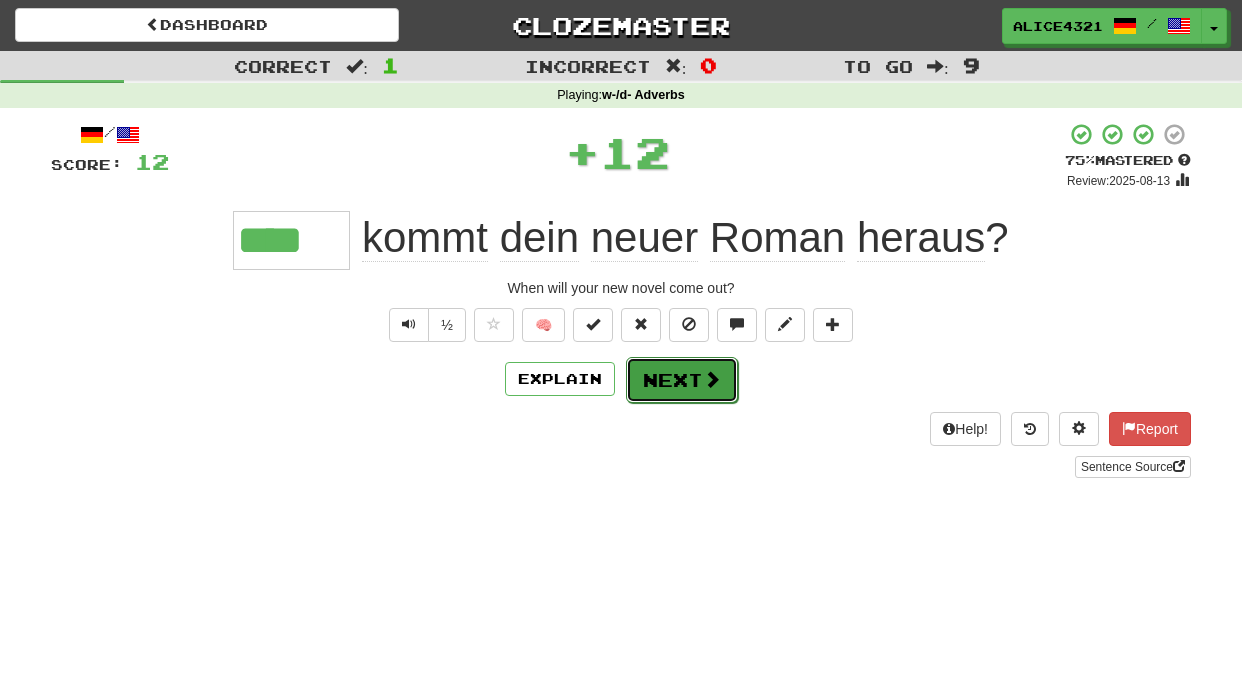 click on "Next" at bounding box center [682, 380] 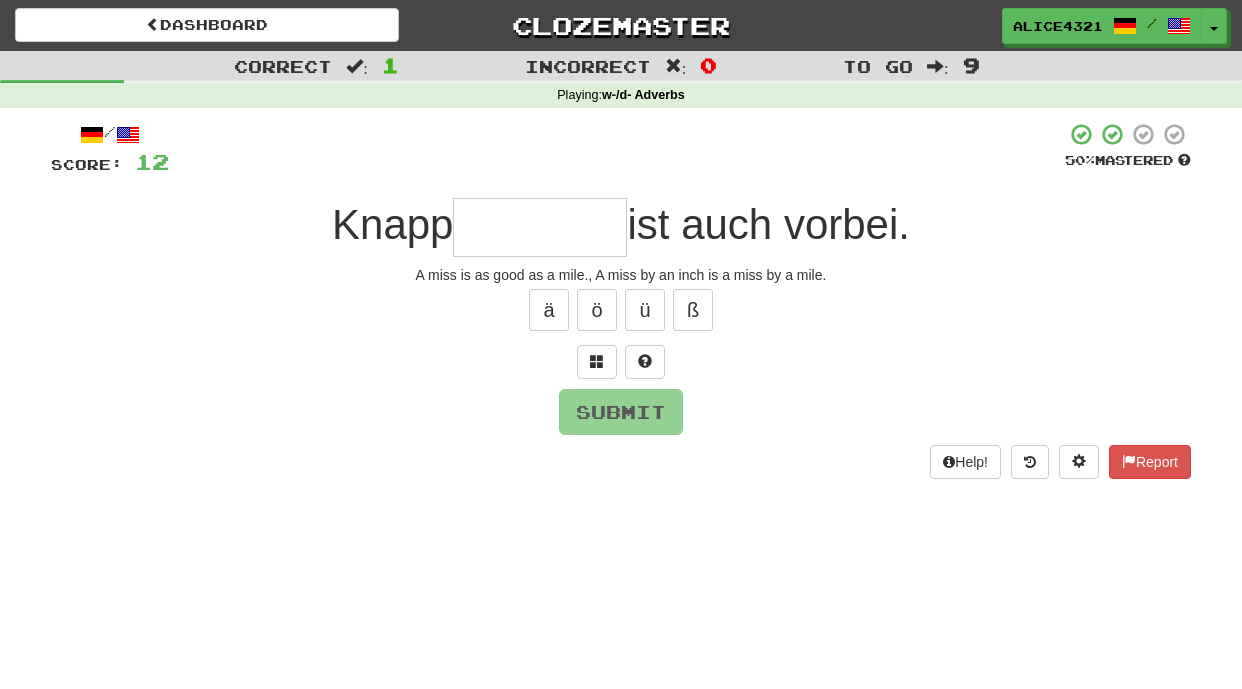type on "*" 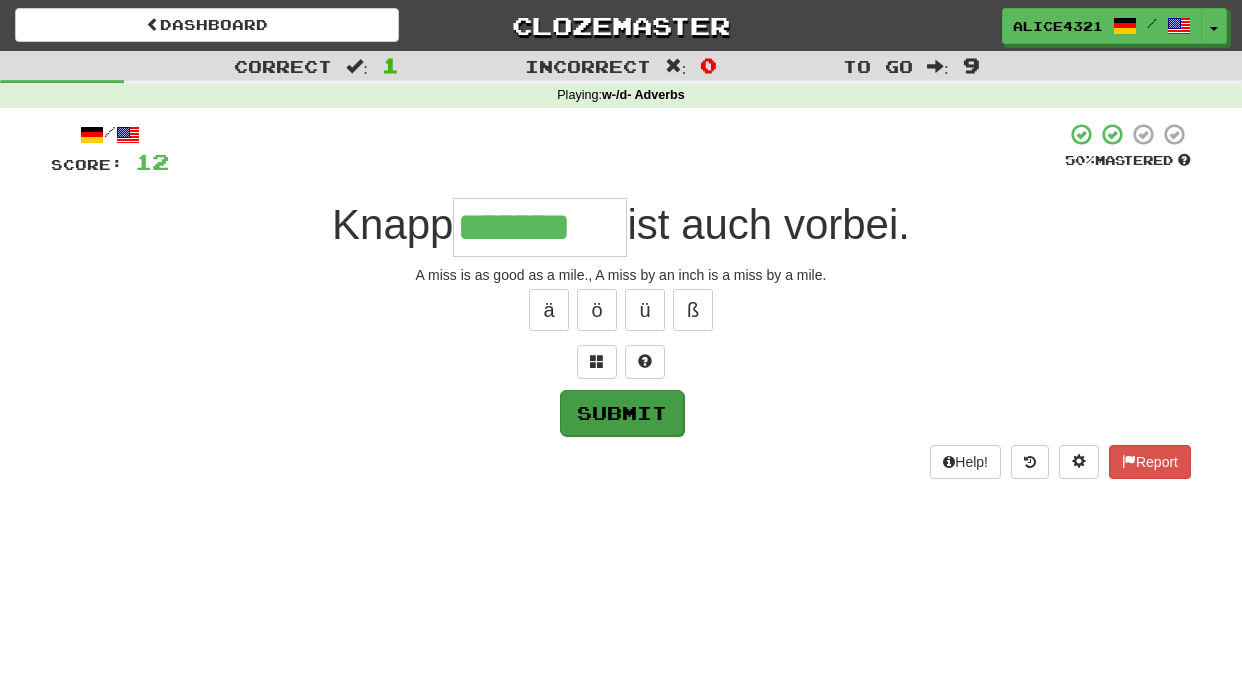 type on "*******" 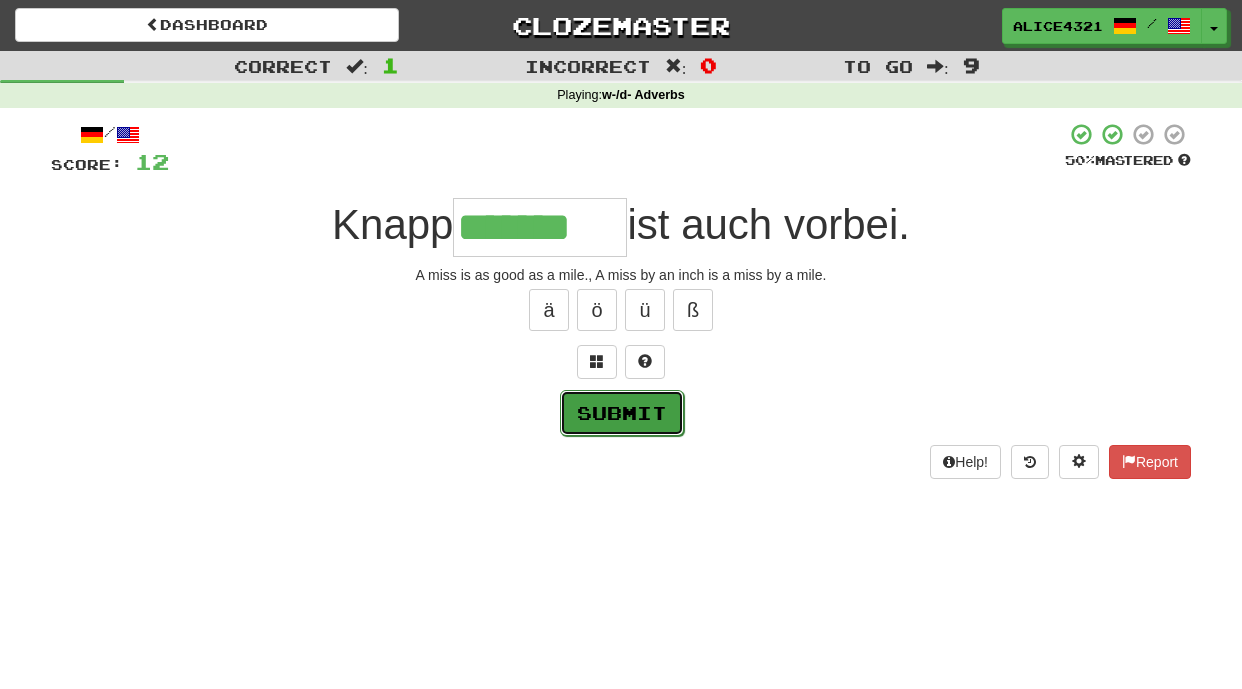 click on "Submit" at bounding box center (622, 413) 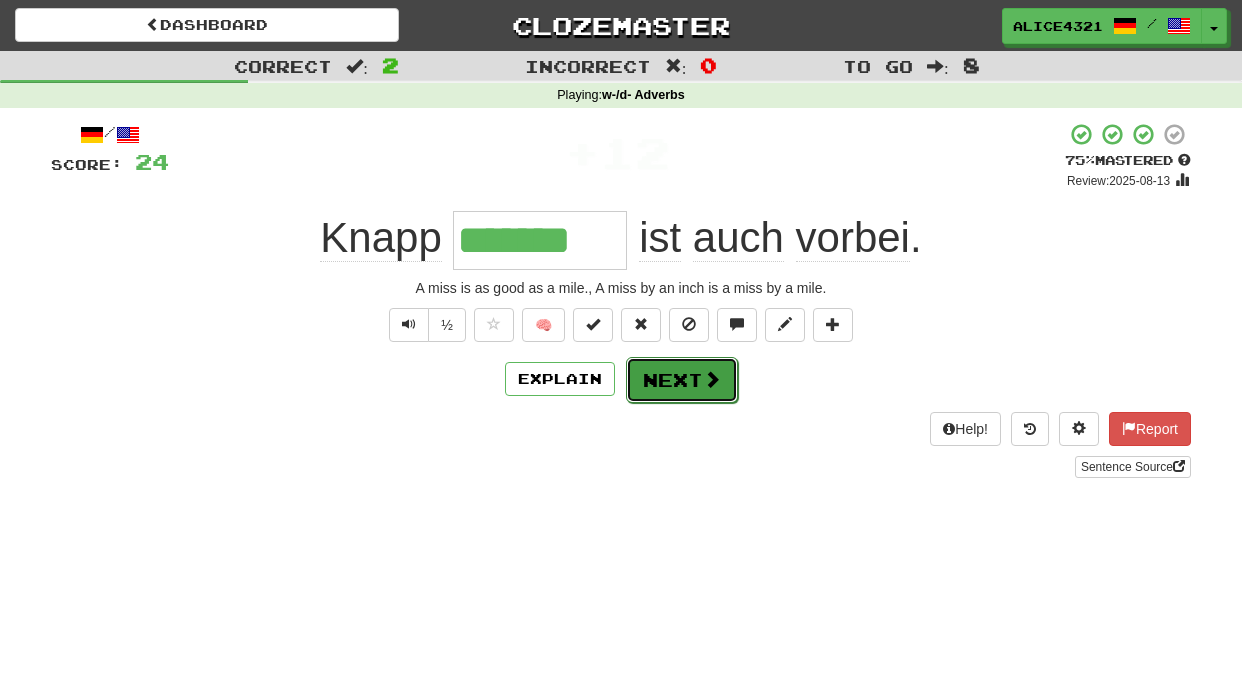 click at bounding box center [712, 379] 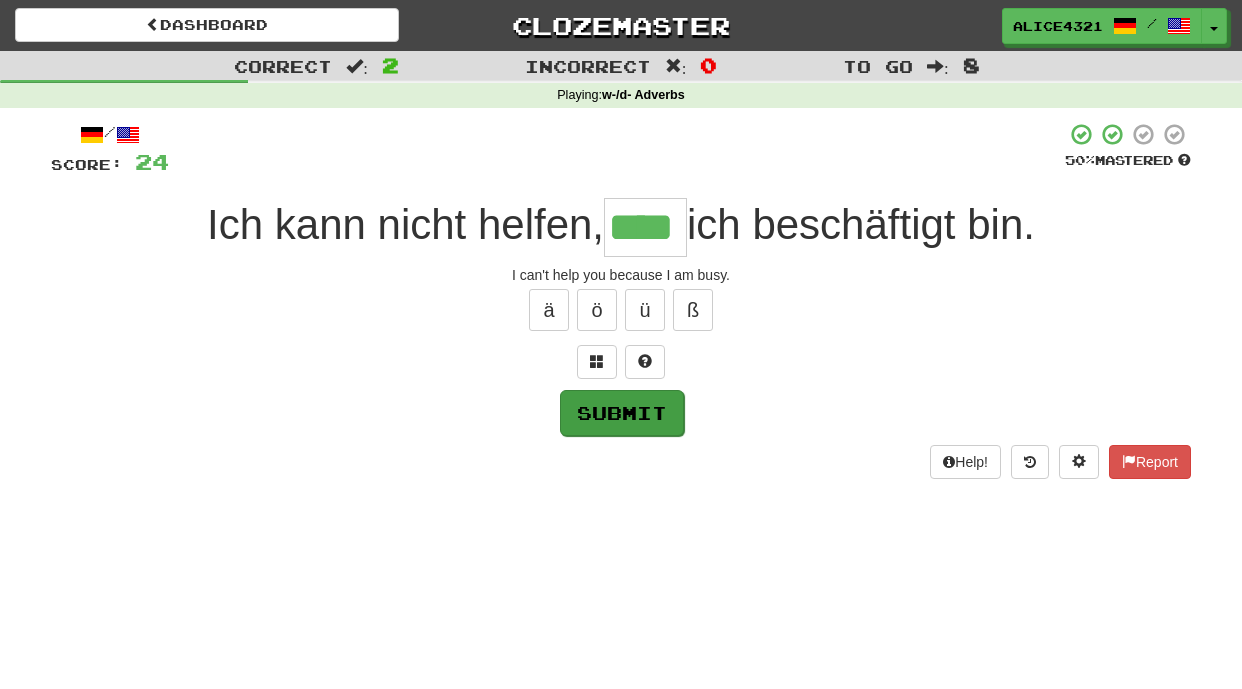 type on "****" 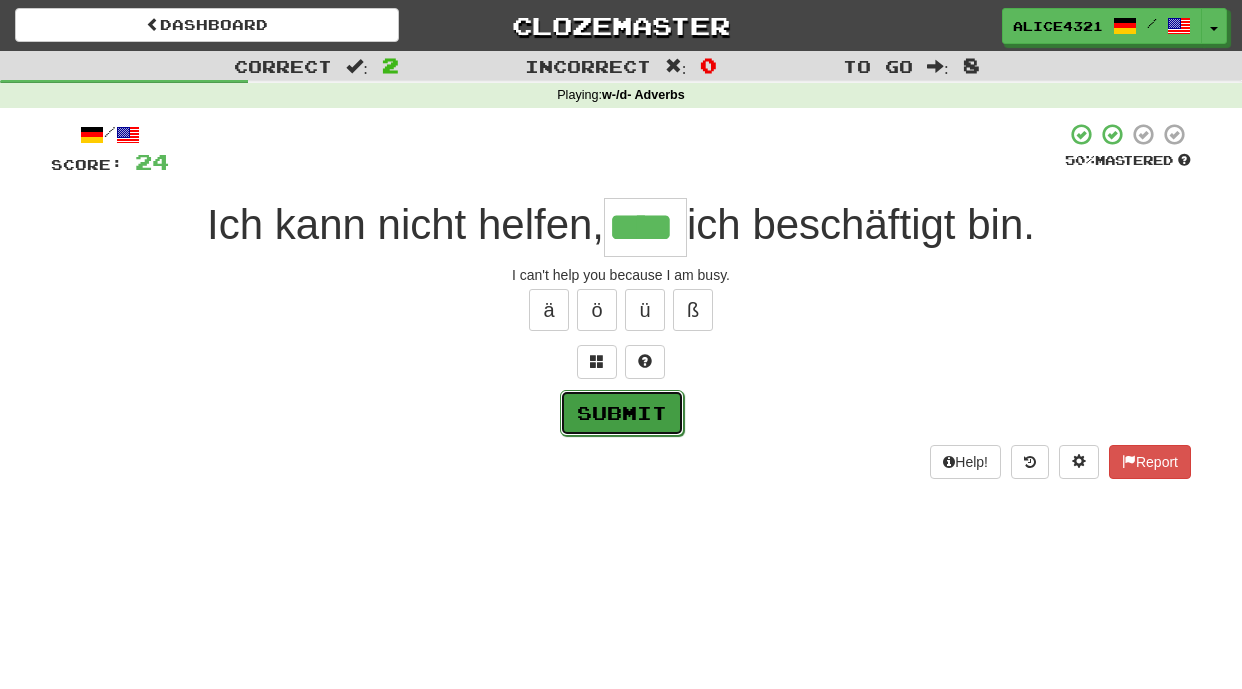 click on "Submit" at bounding box center (622, 413) 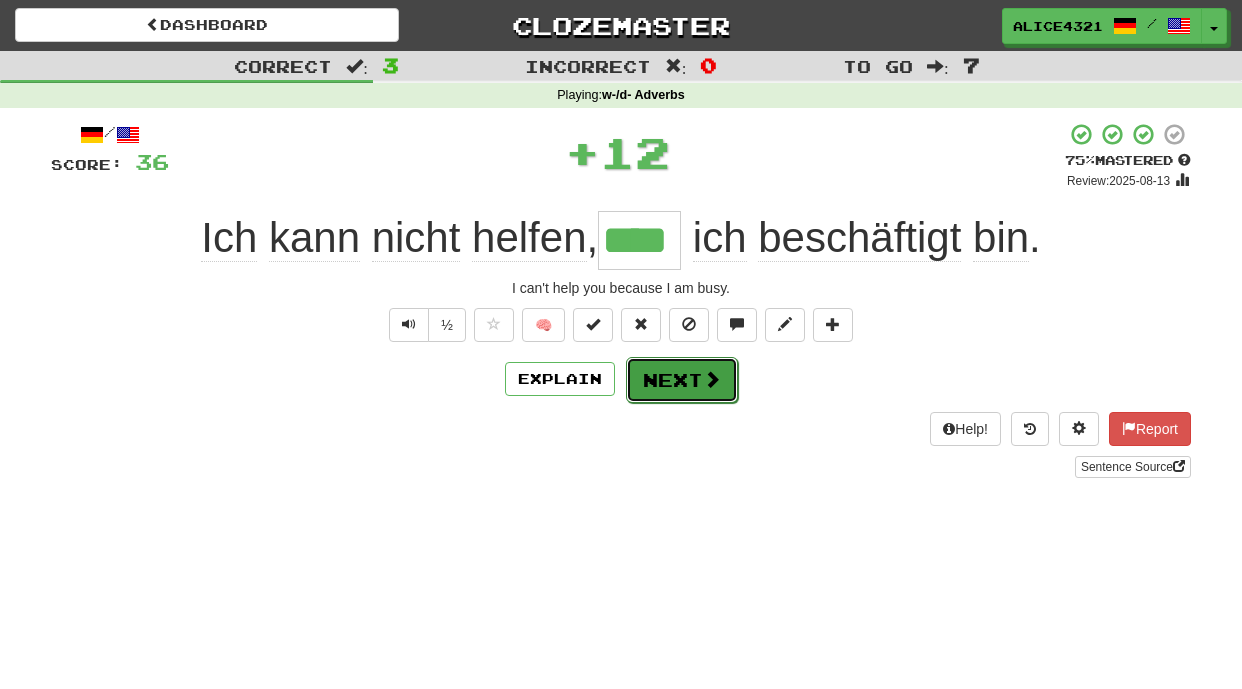 click on "Next" at bounding box center (682, 380) 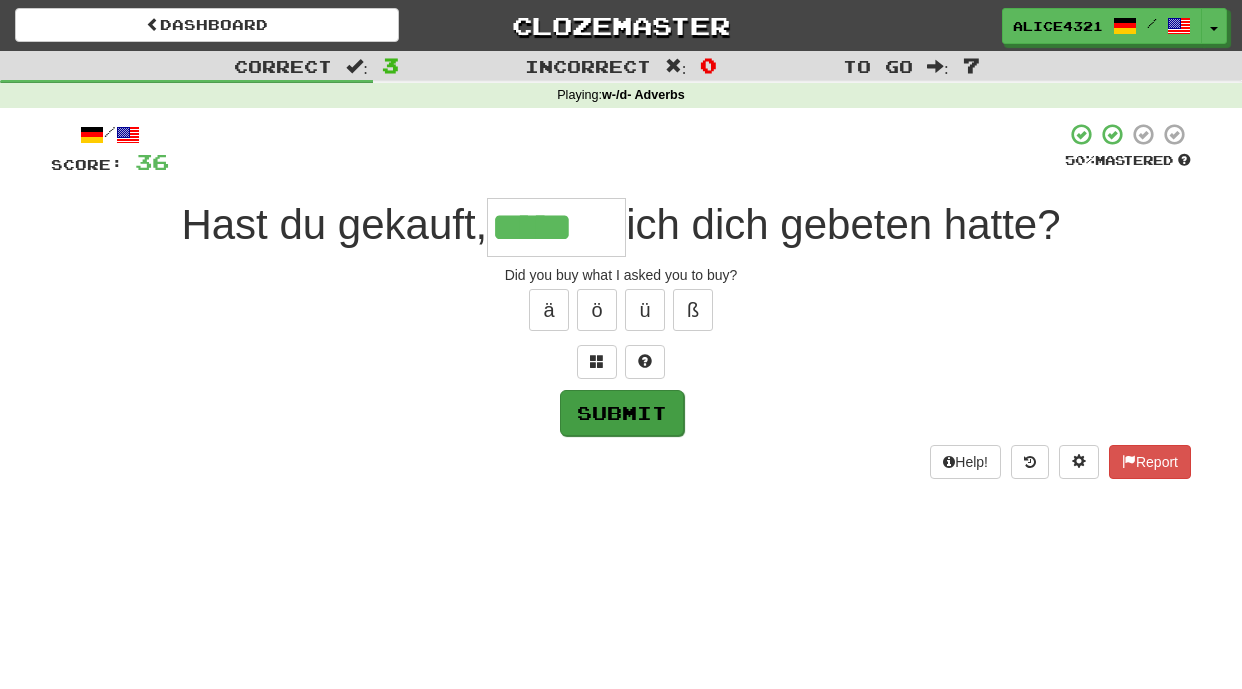 type on "*****" 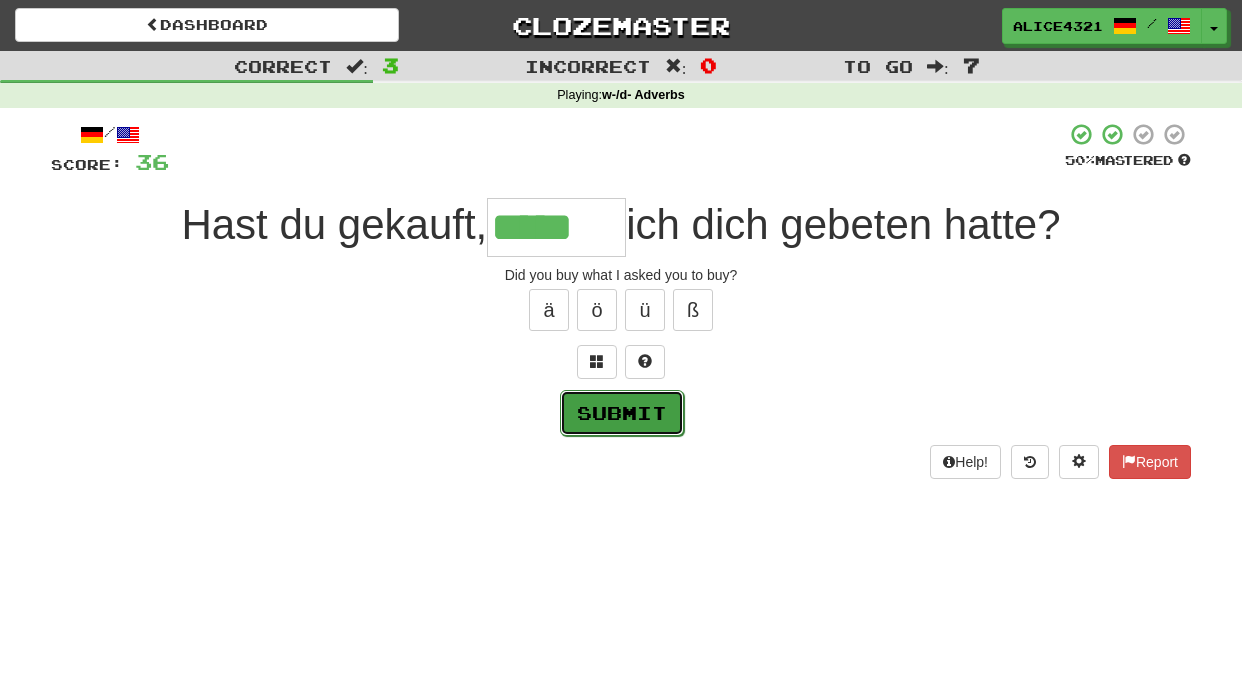 click on "Submit" at bounding box center [622, 413] 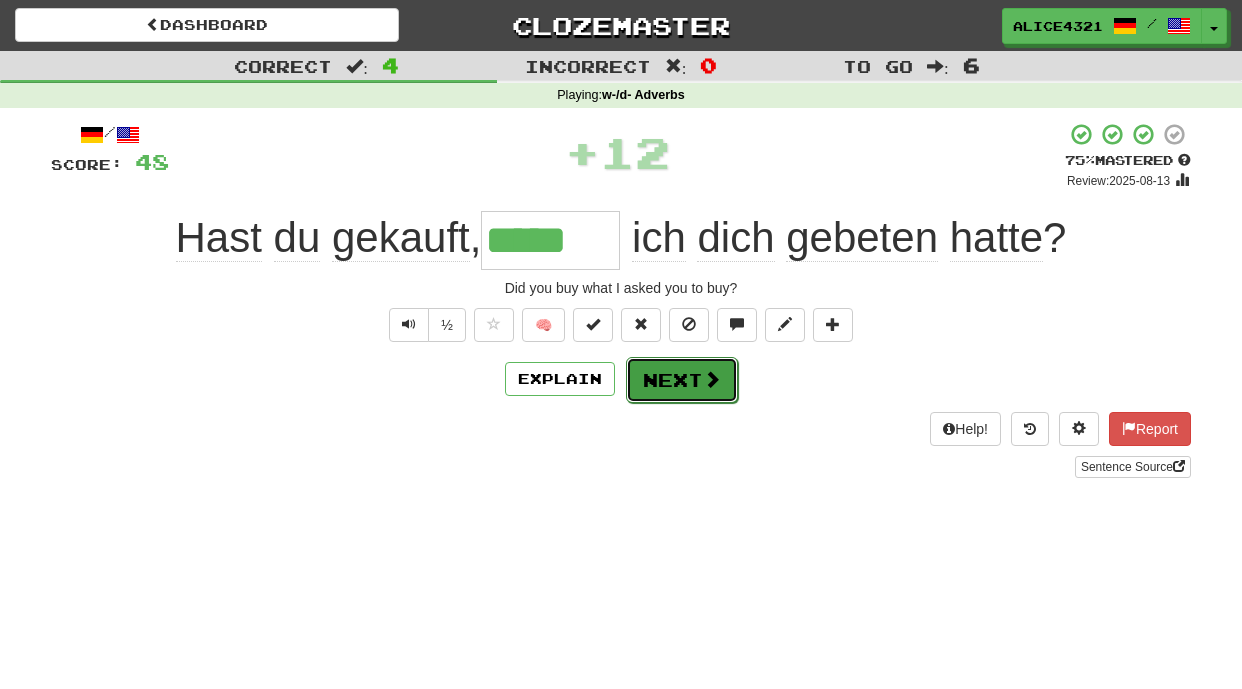 click on "Next" at bounding box center [682, 380] 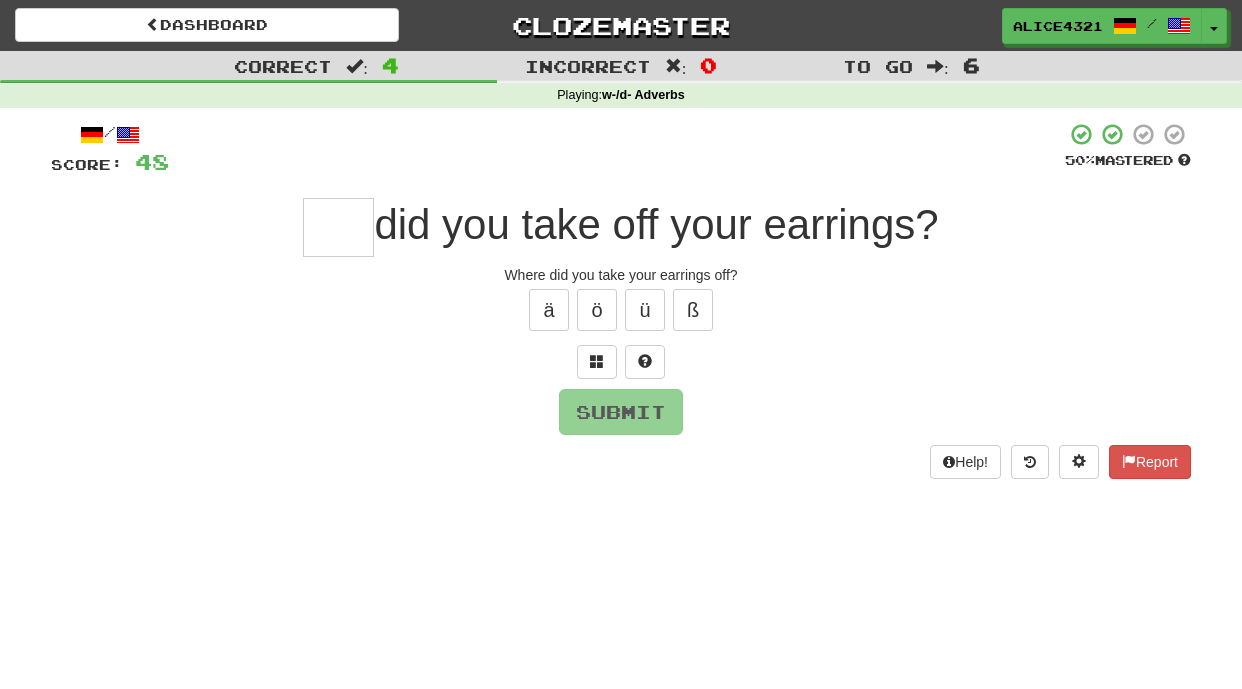 type on "*" 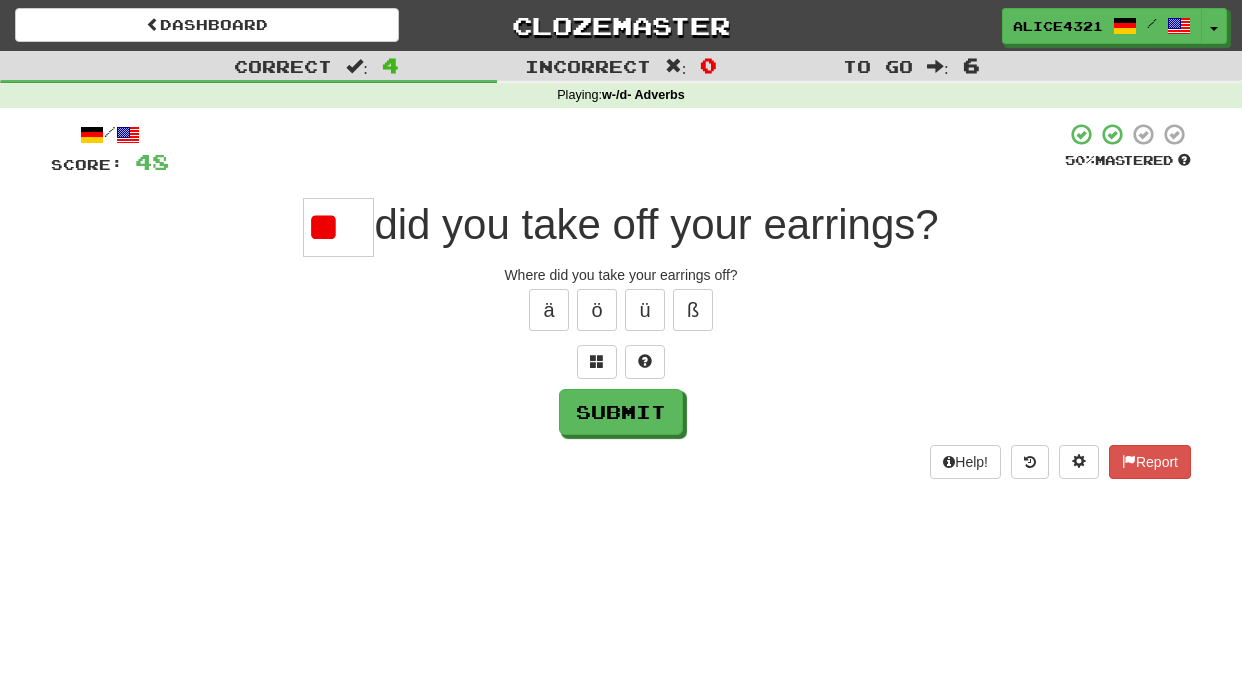 type on "*" 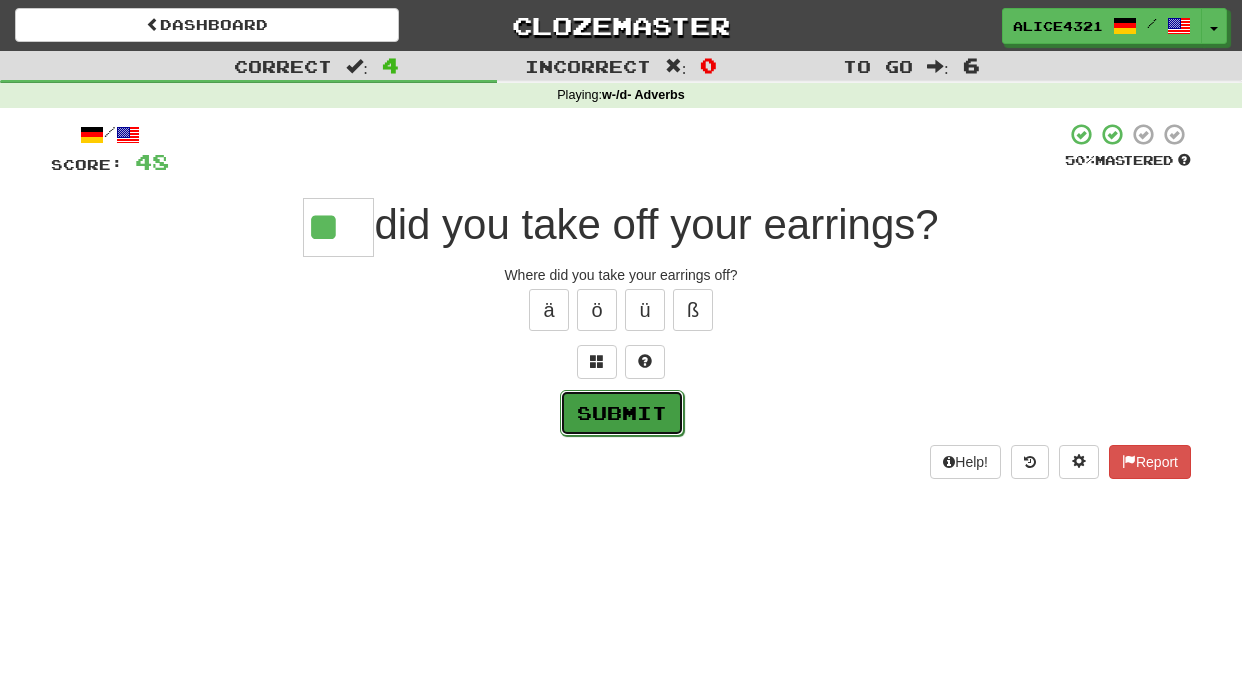 click on "Submit" at bounding box center (622, 413) 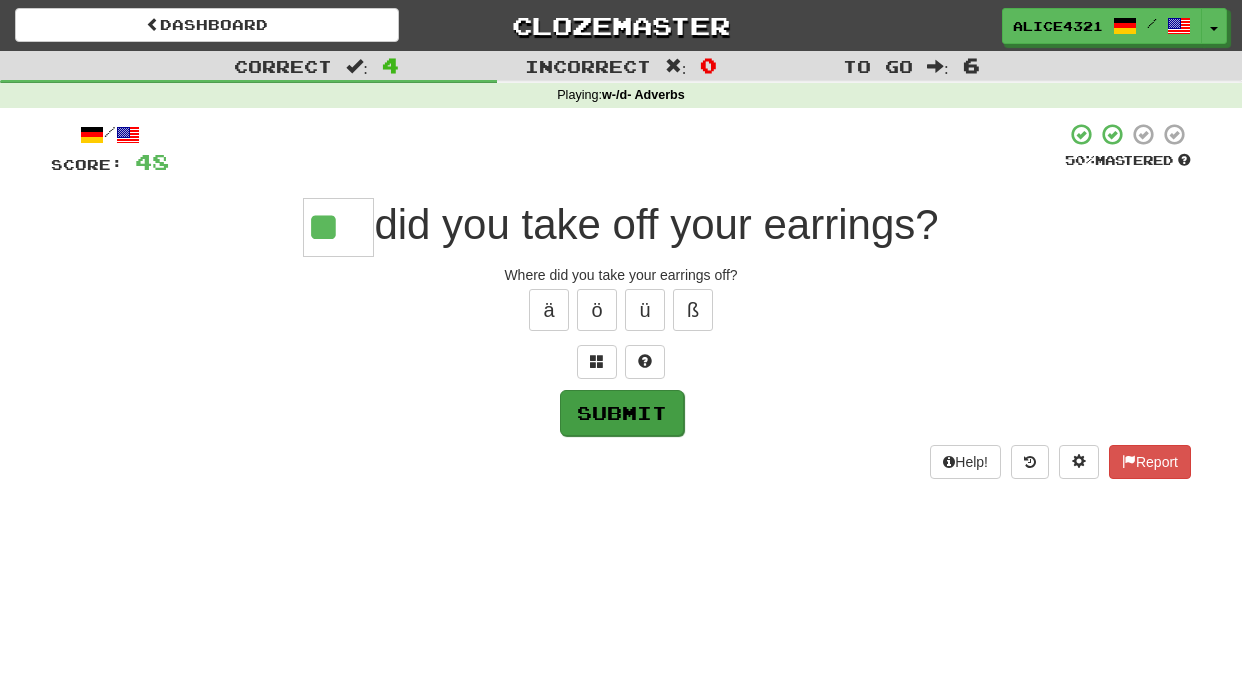 type on "**" 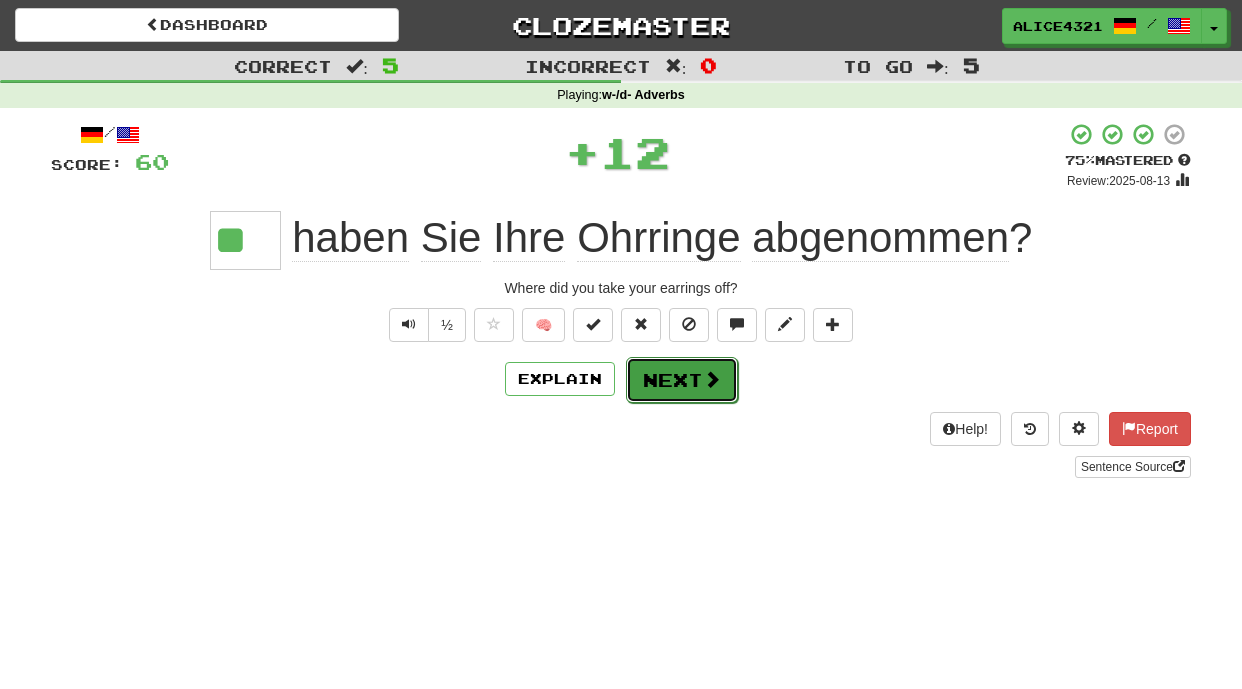 click on "Next" at bounding box center (682, 380) 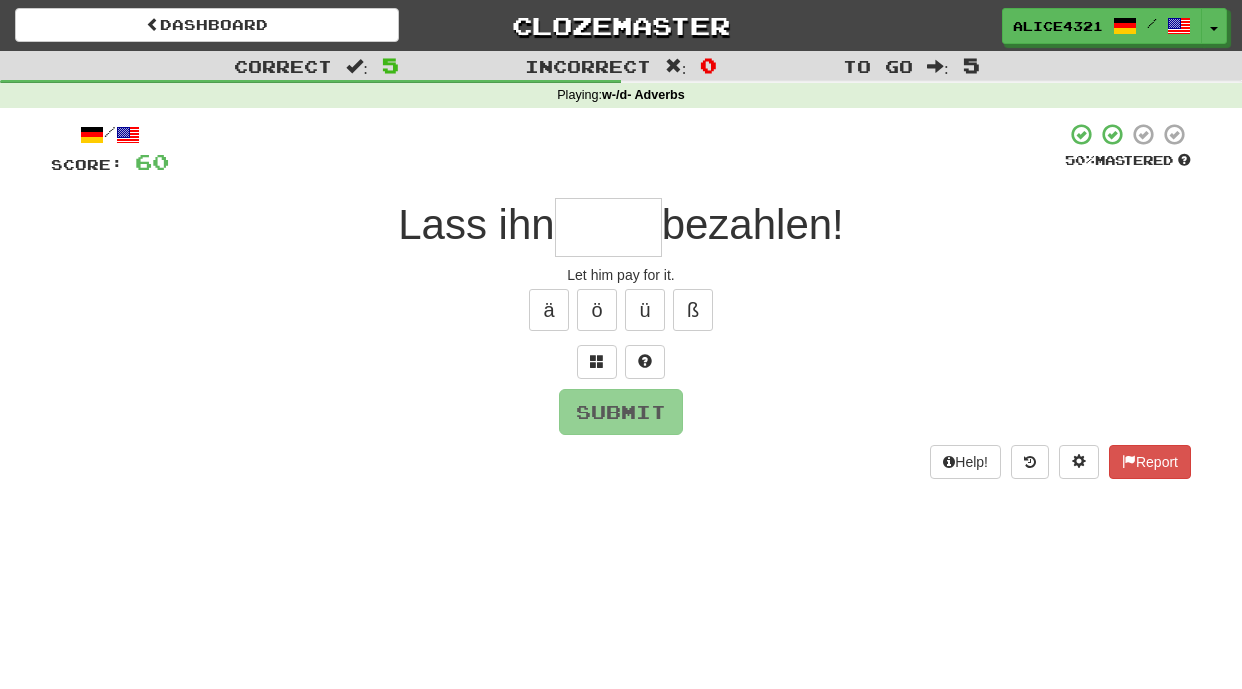 type on "*" 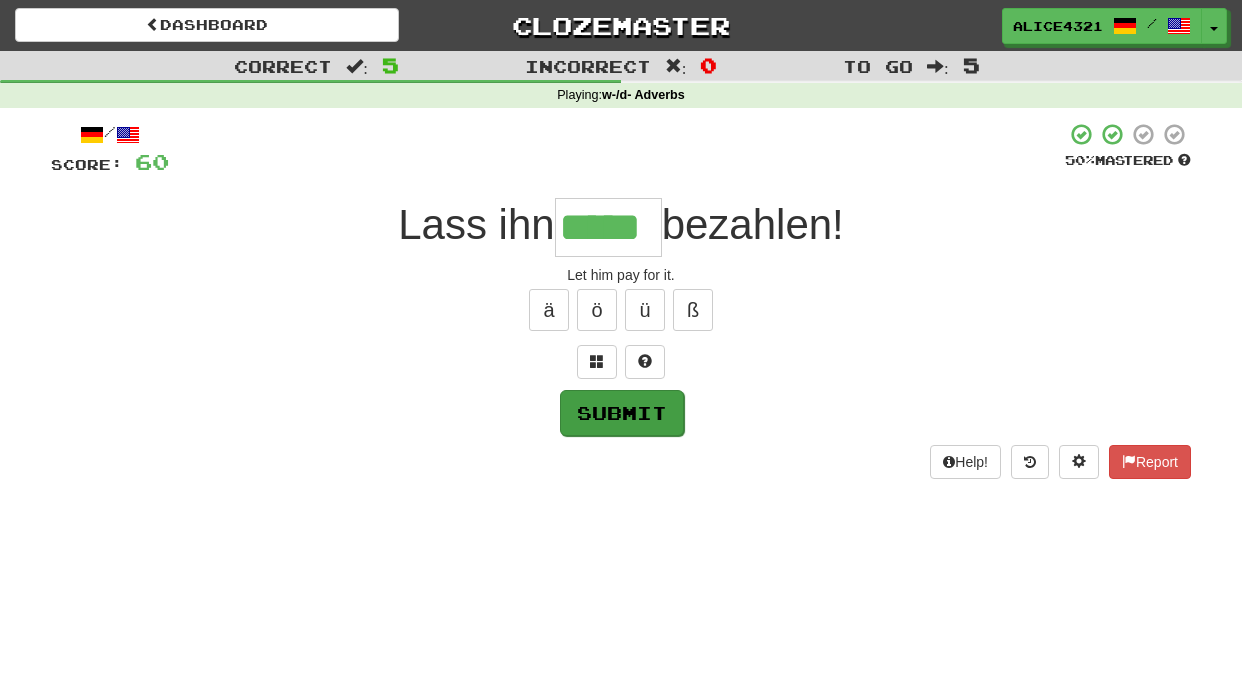 type on "*****" 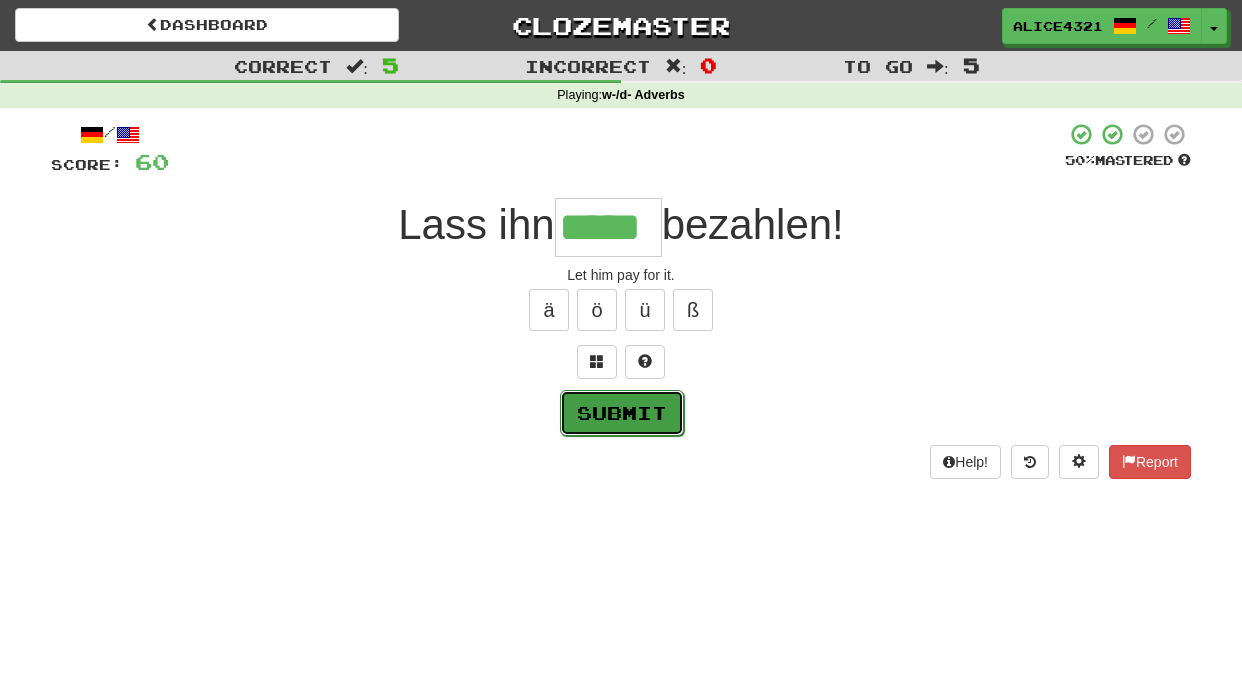 click on "Submit" at bounding box center (622, 413) 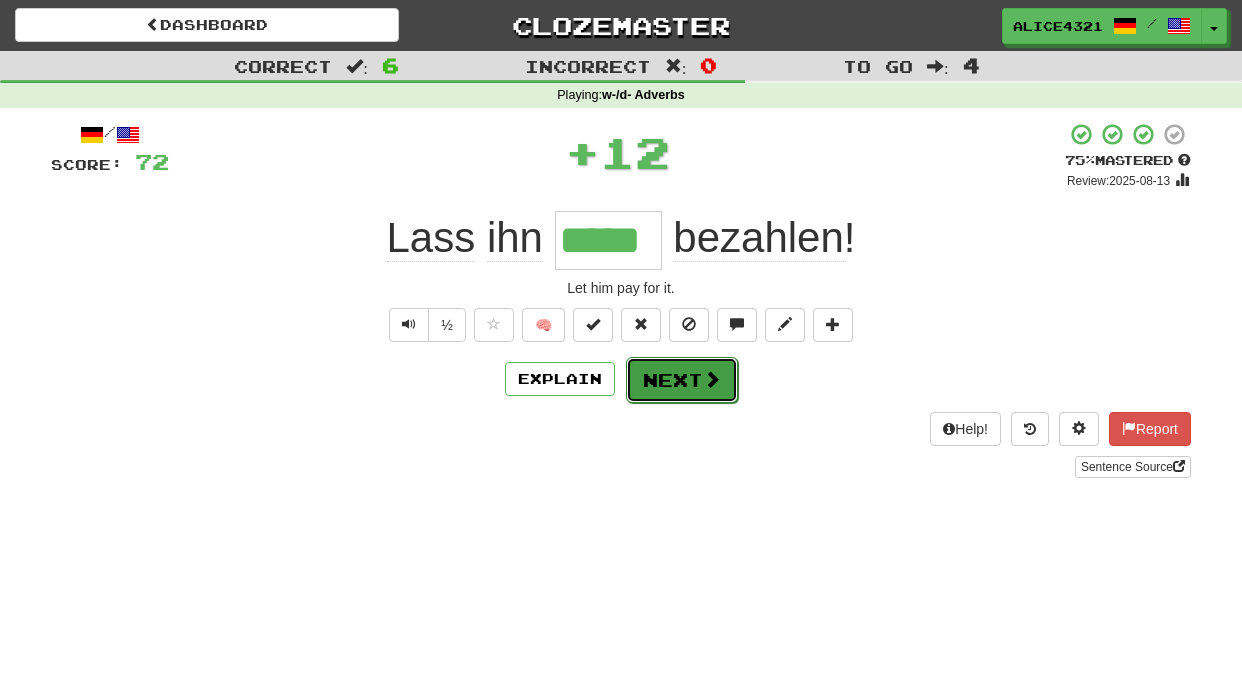 click on "Next" at bounding box center (682, 380) 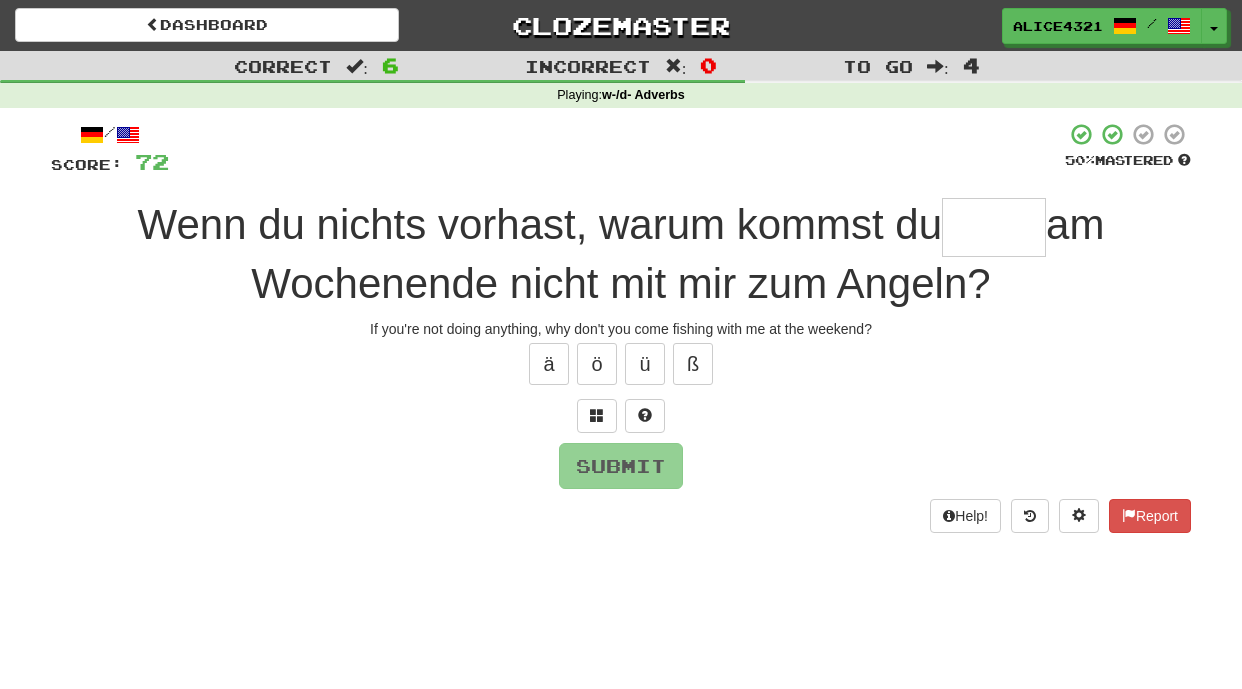 type on "*" 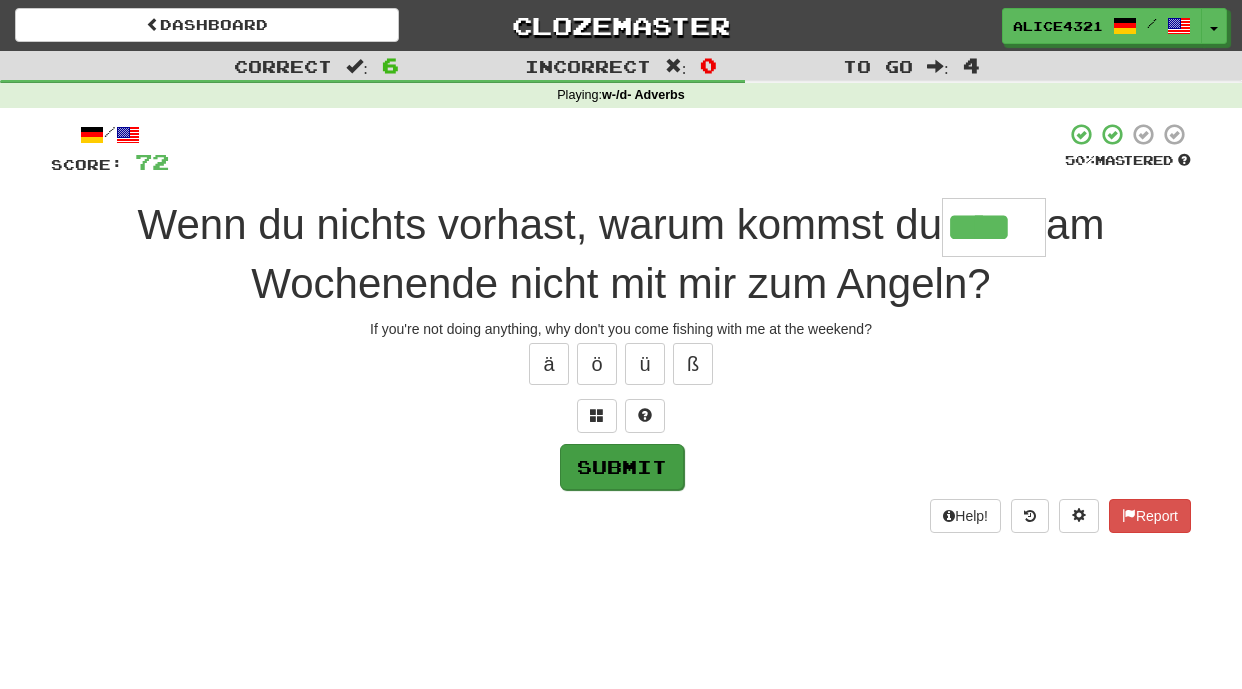 type on "****" 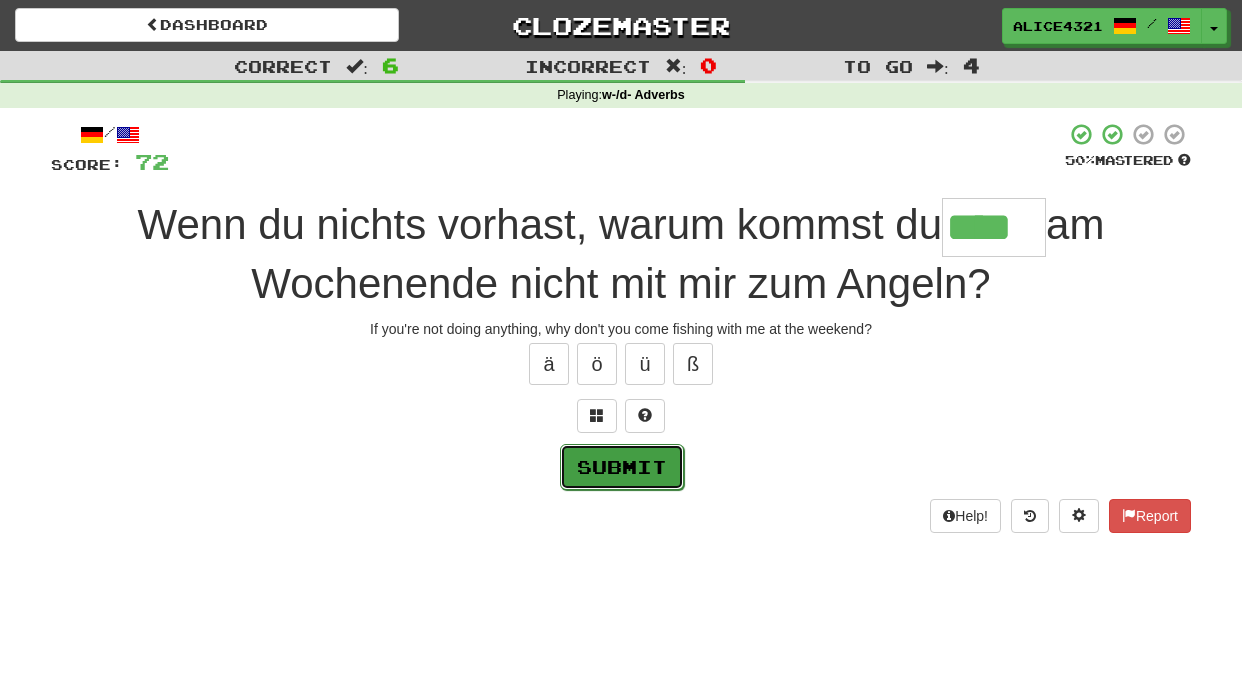 click on "Submit" at bounding box center [622, 467] 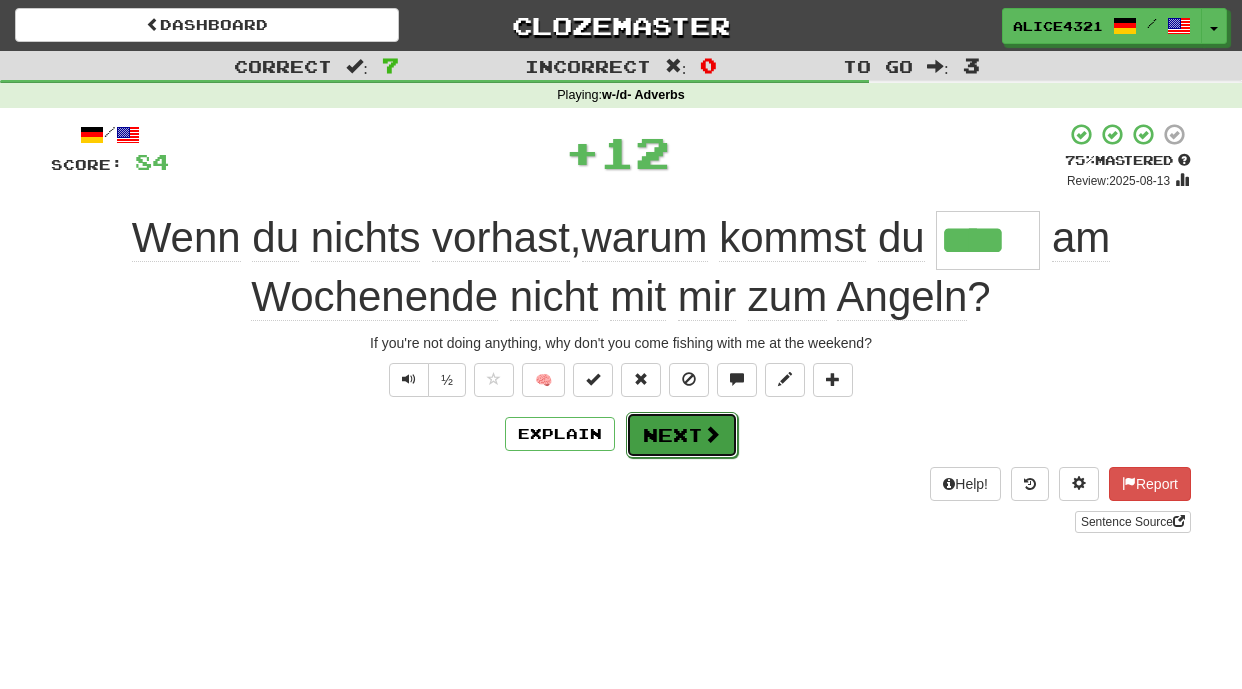 click on "Next" at bounding box center [682, 435] 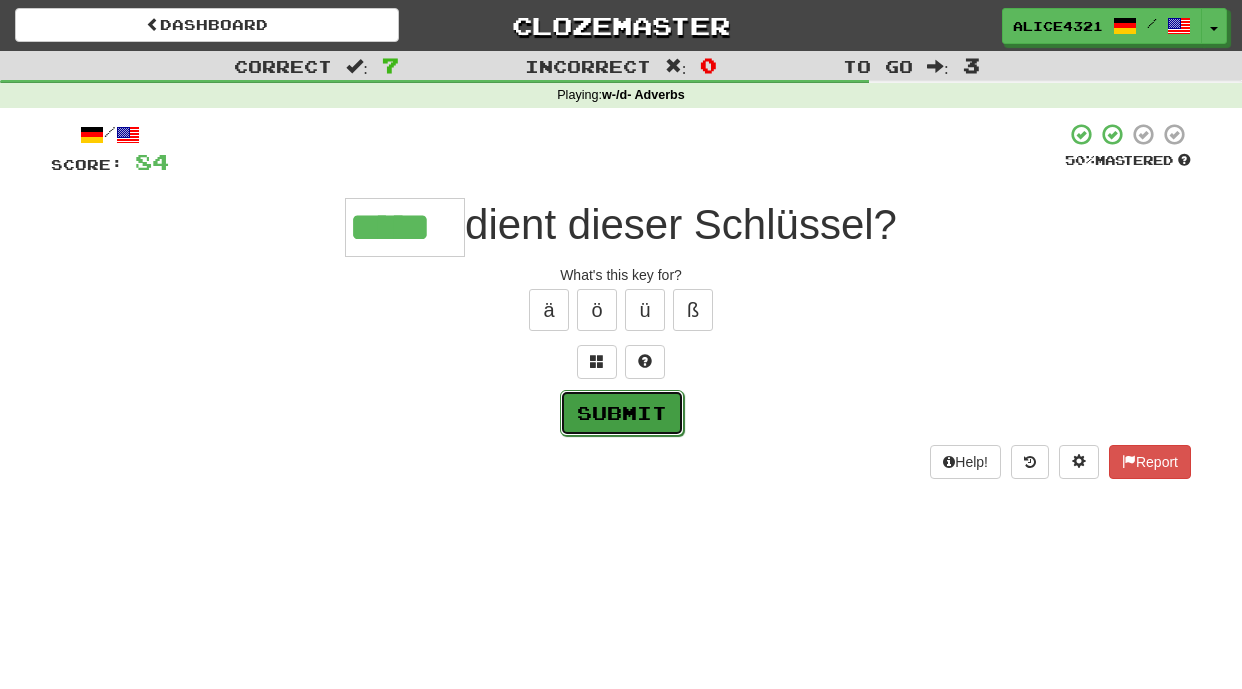 click on "Submit" at bounding box center (622, 413) 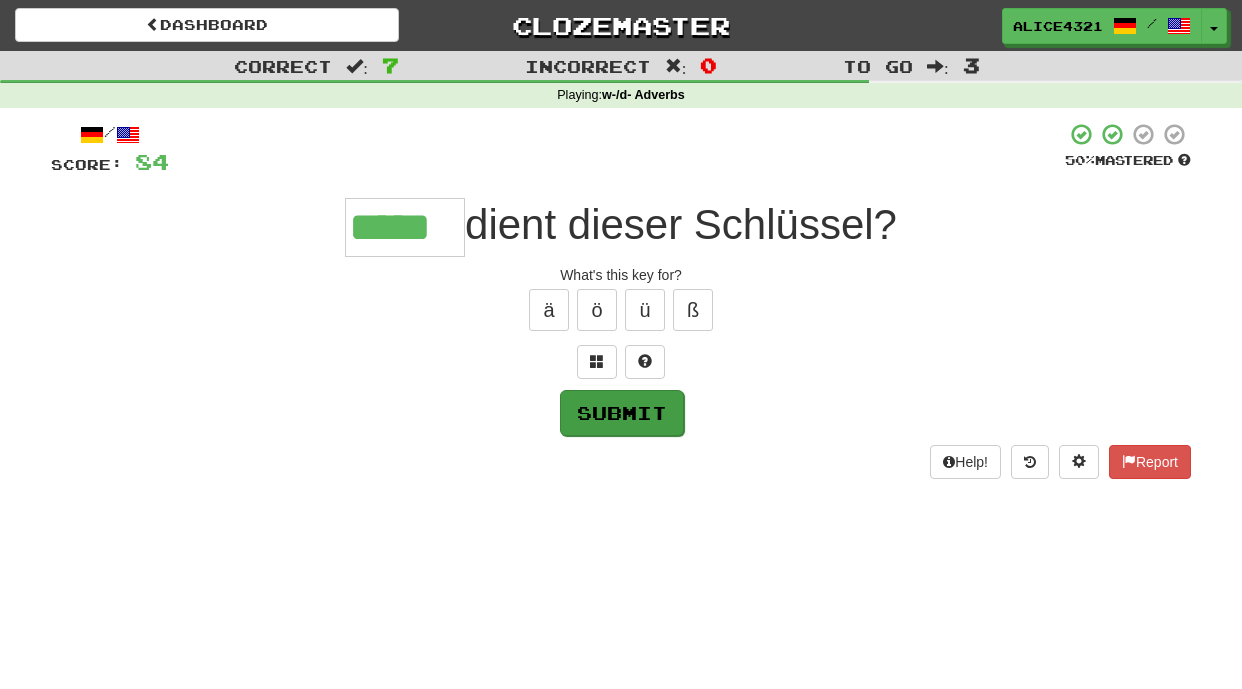 type on "*****" 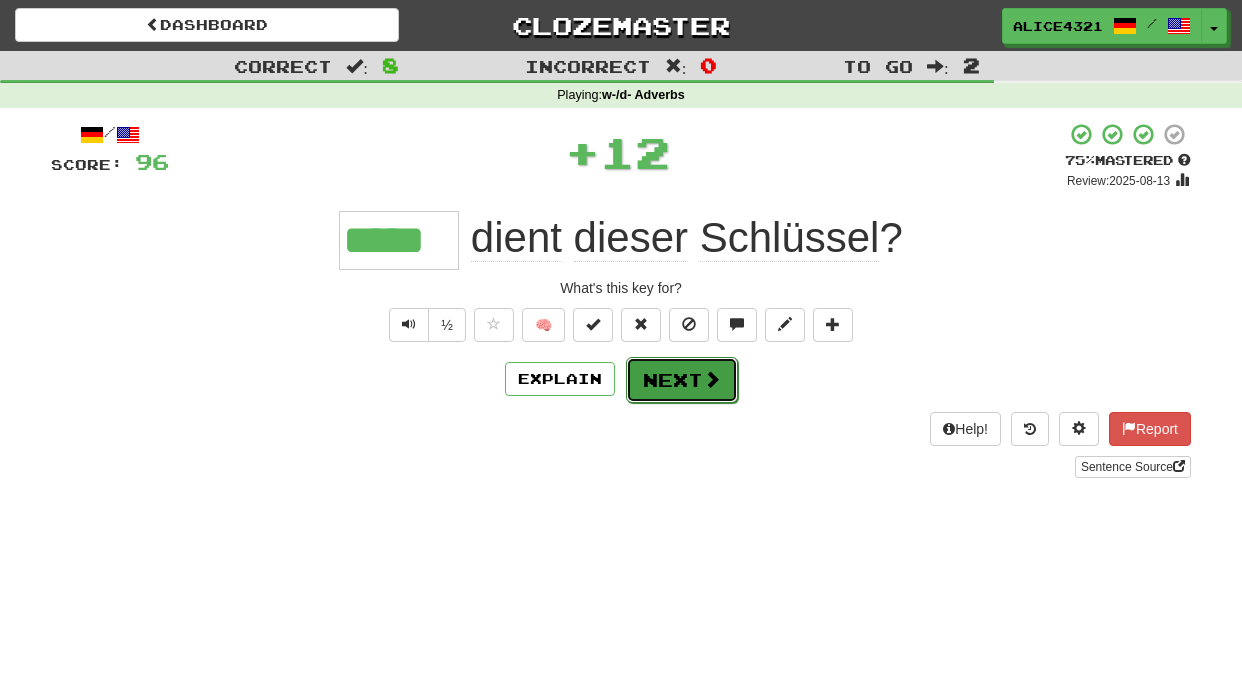 click on "Next" at bounding box center [682, 380] 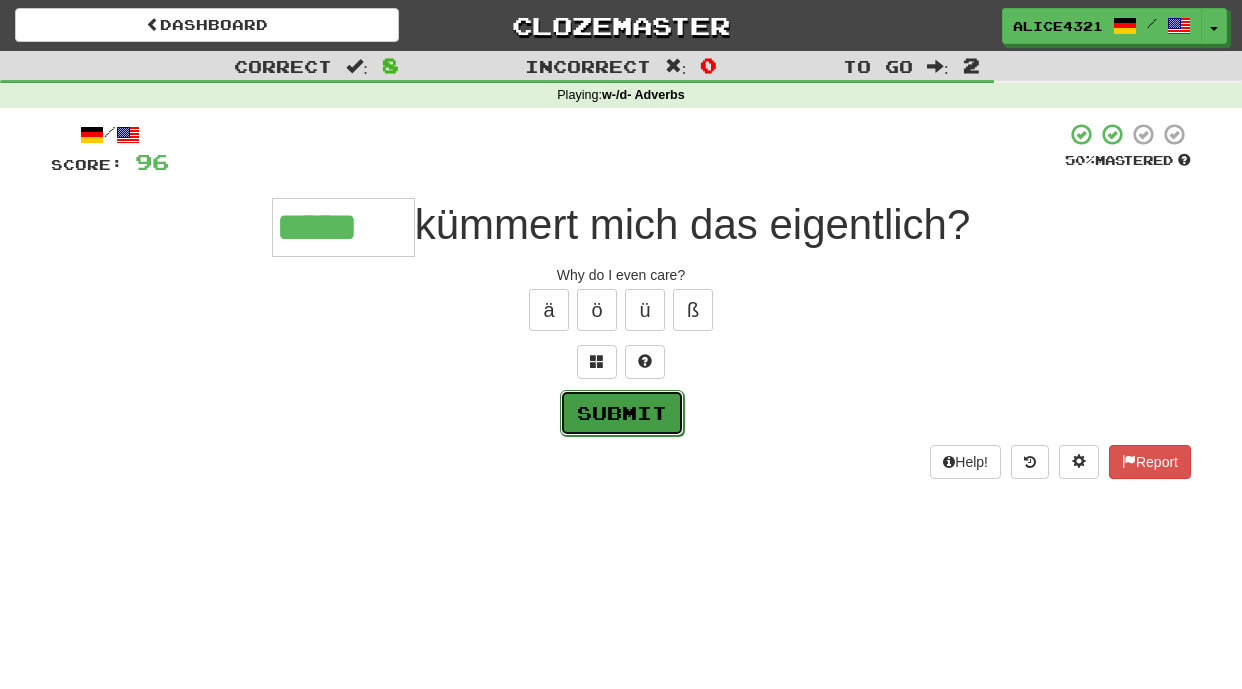 click on "Submit" at bounding box center [622, 413] 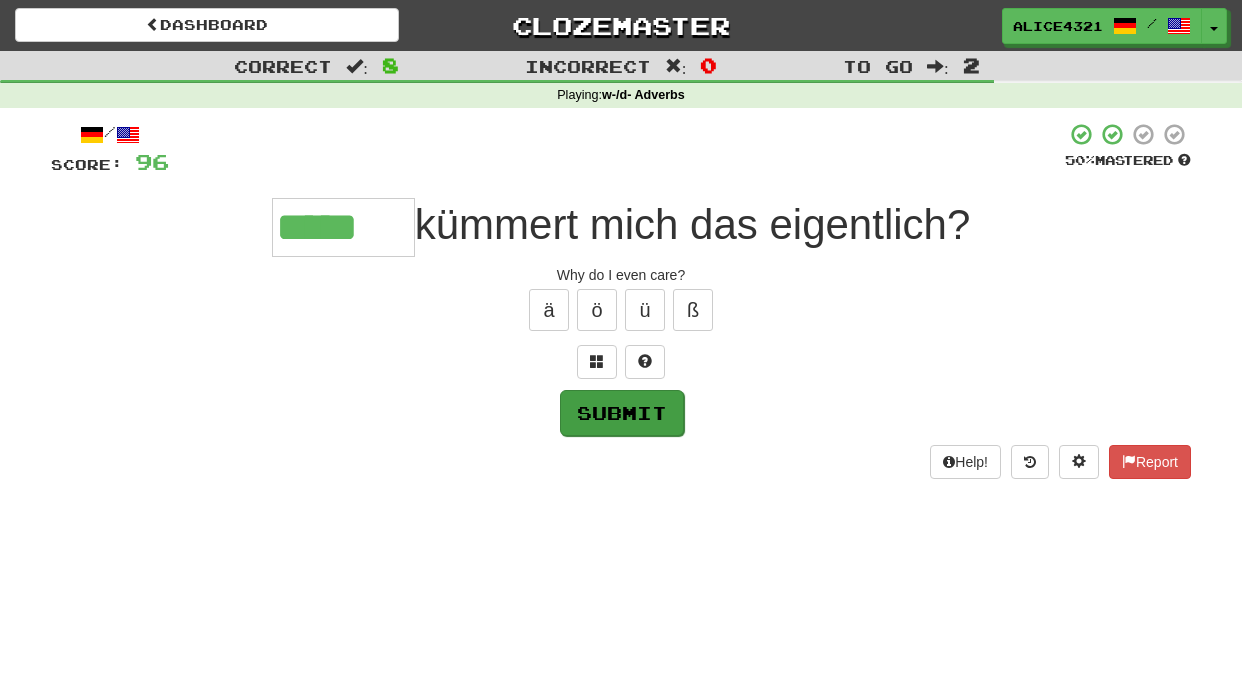 type on "*****" 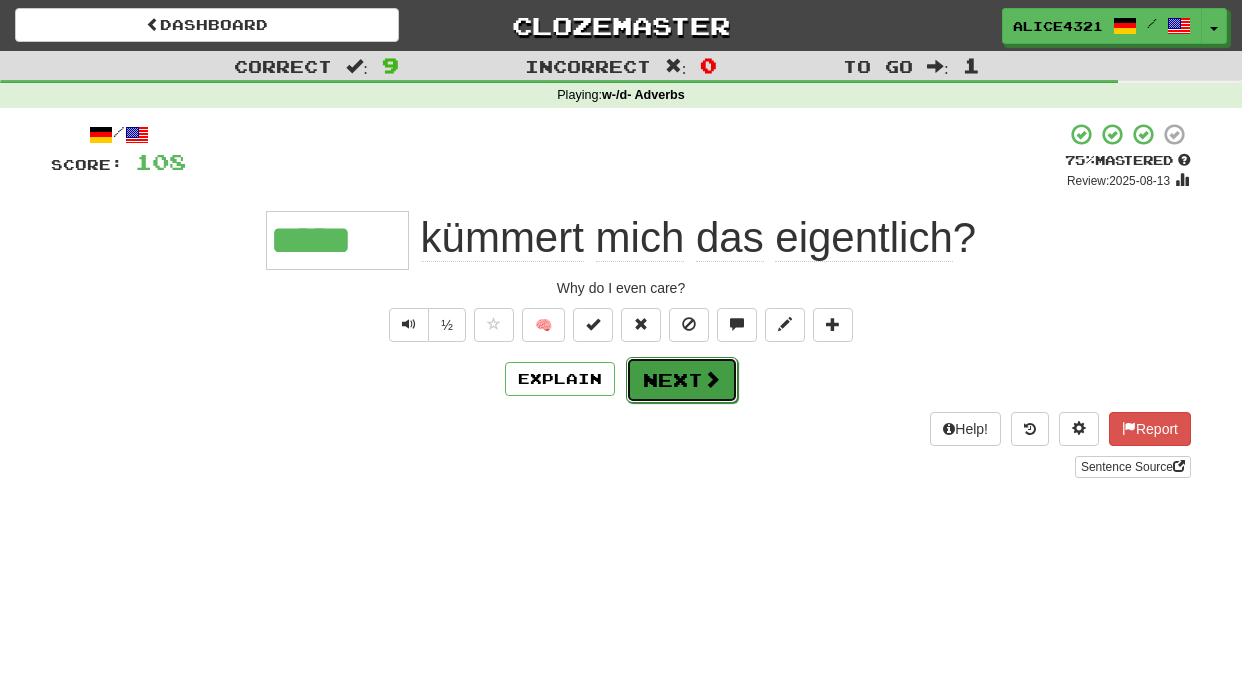 click on "Next" at bounding box center (682, 380) 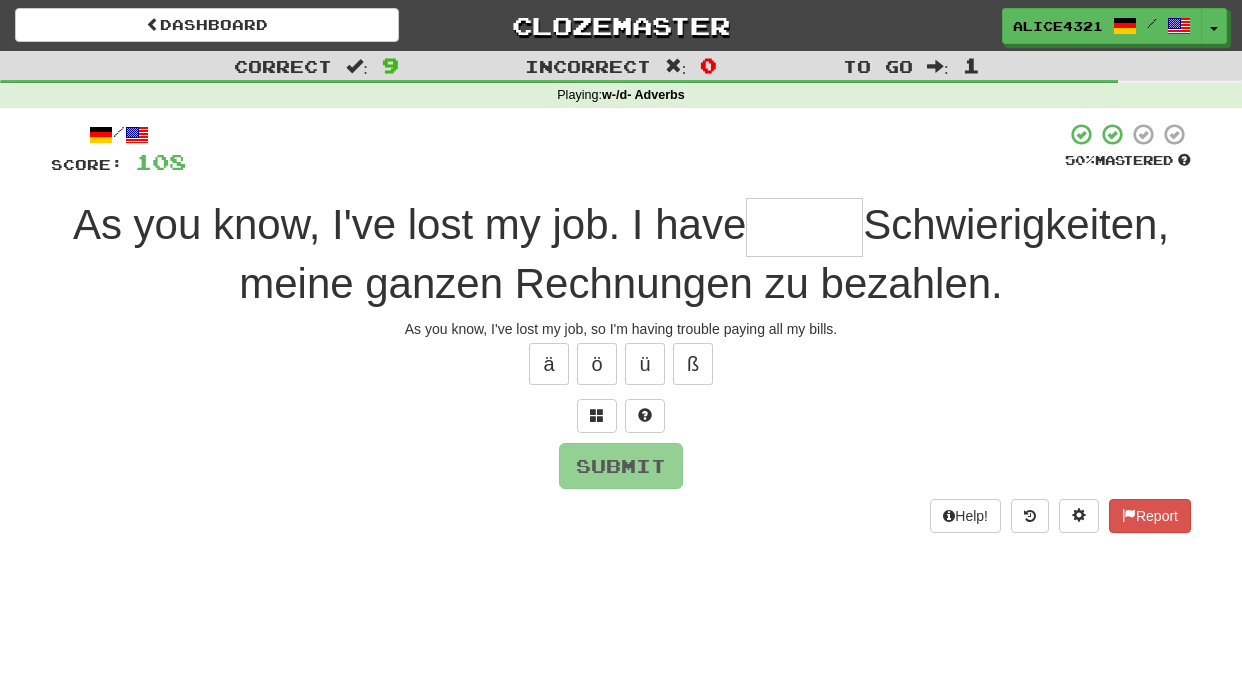 type on "*" 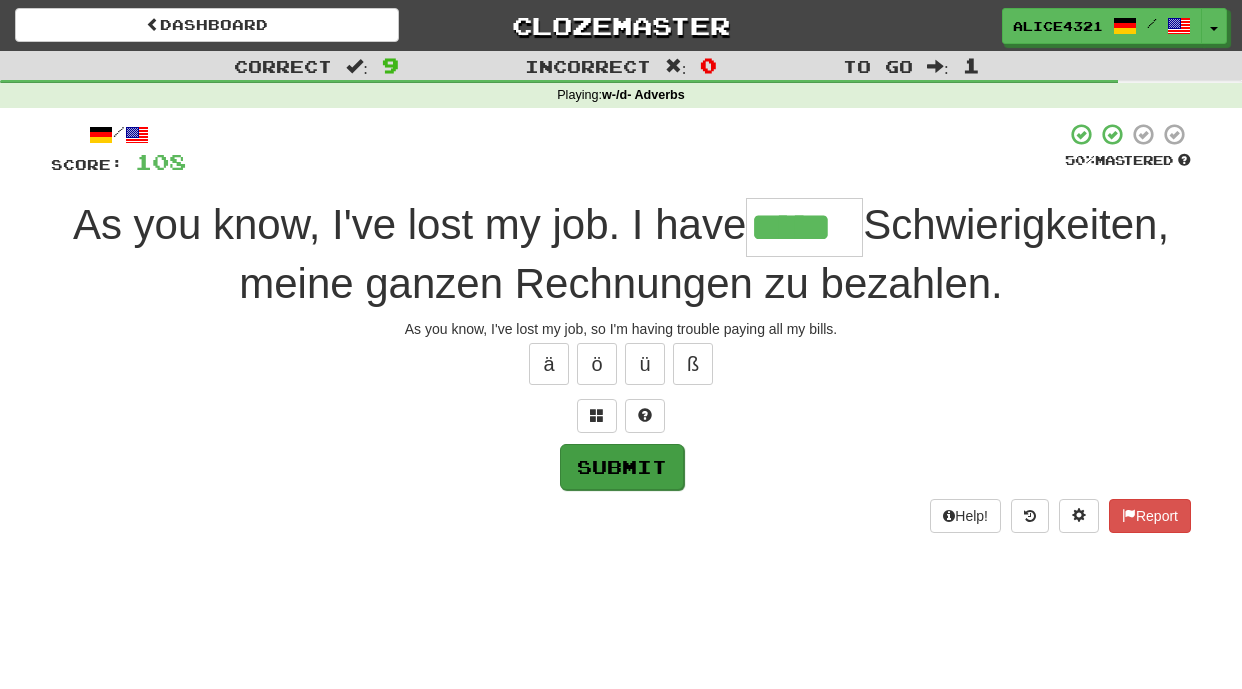 type on "*****" 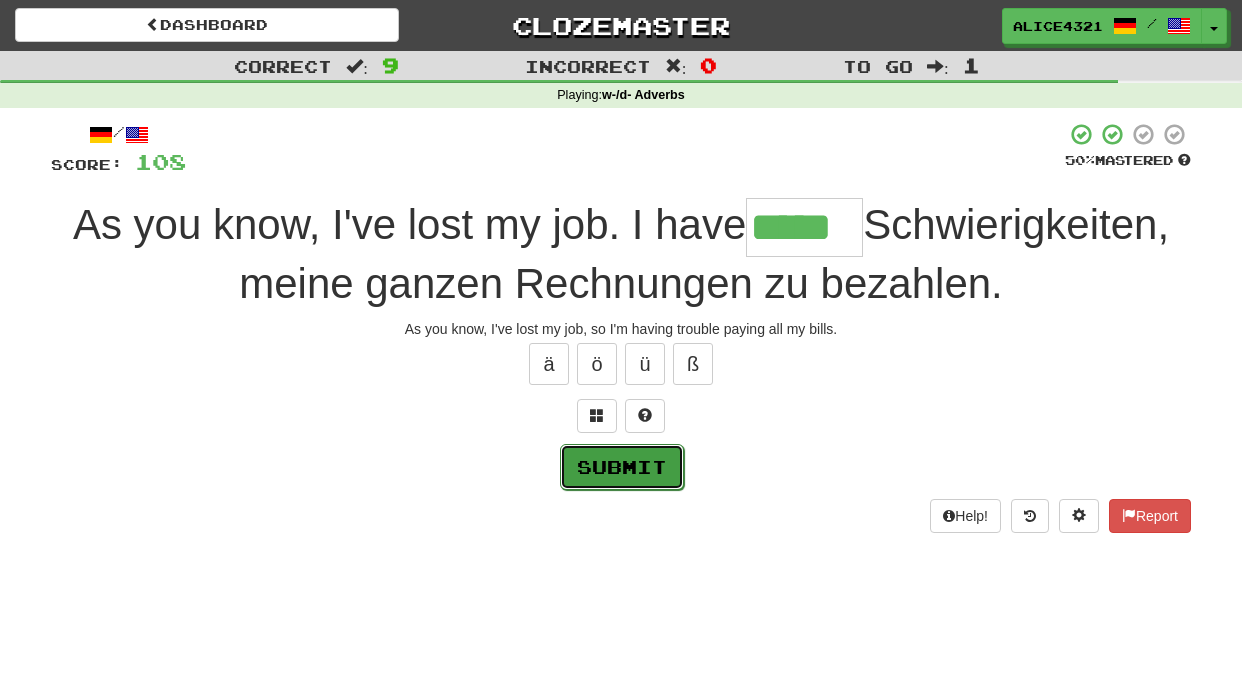 click on "Submit" at bounding box center (622, 467) 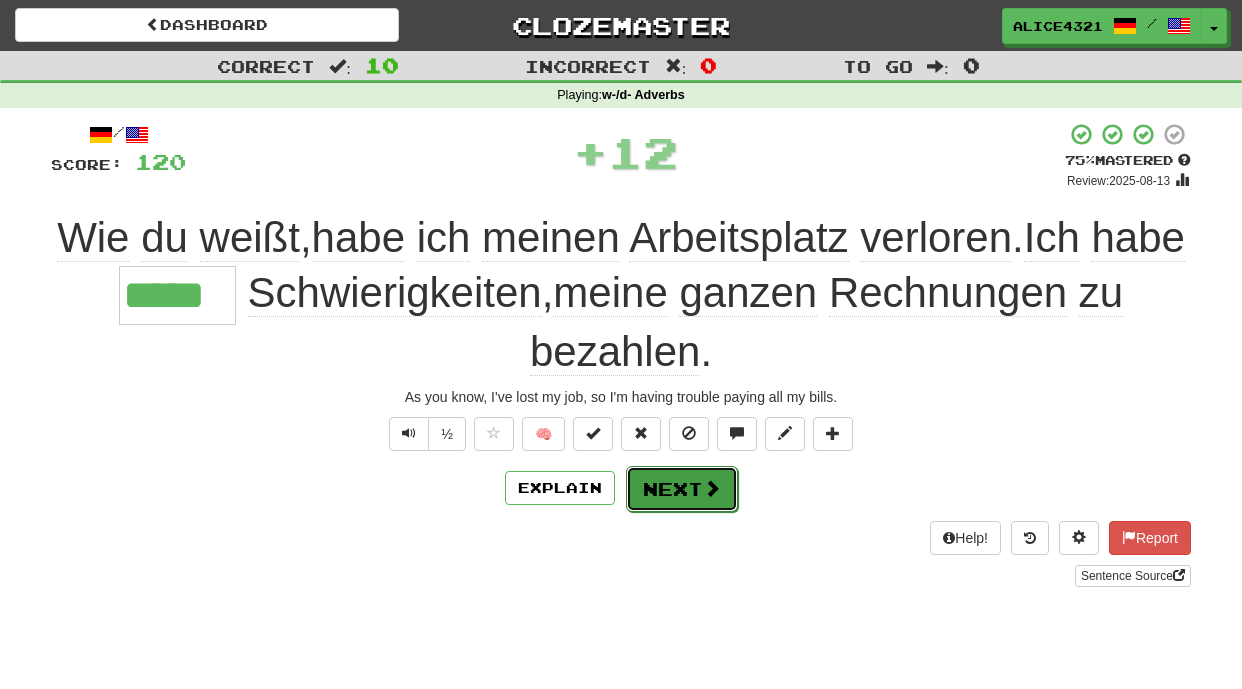 click on "Next" at bounding box center (682, 489) 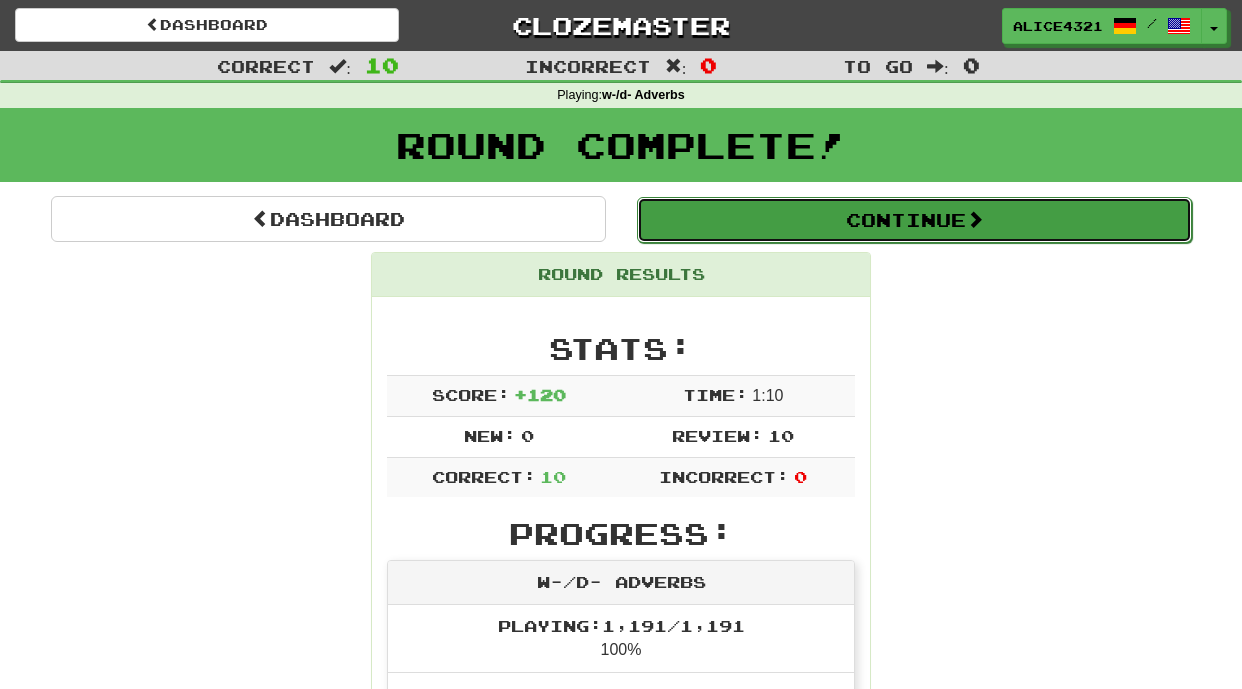 click on "Continue" at bounding box center [914, 220] 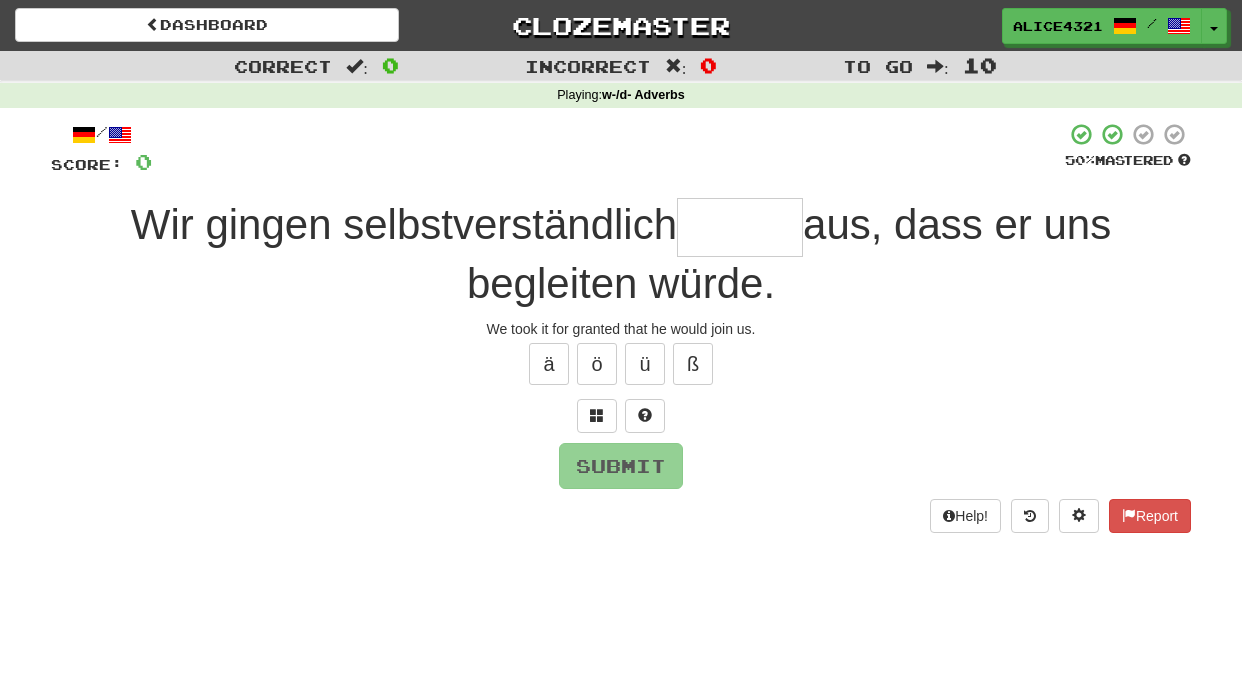 type on "*" 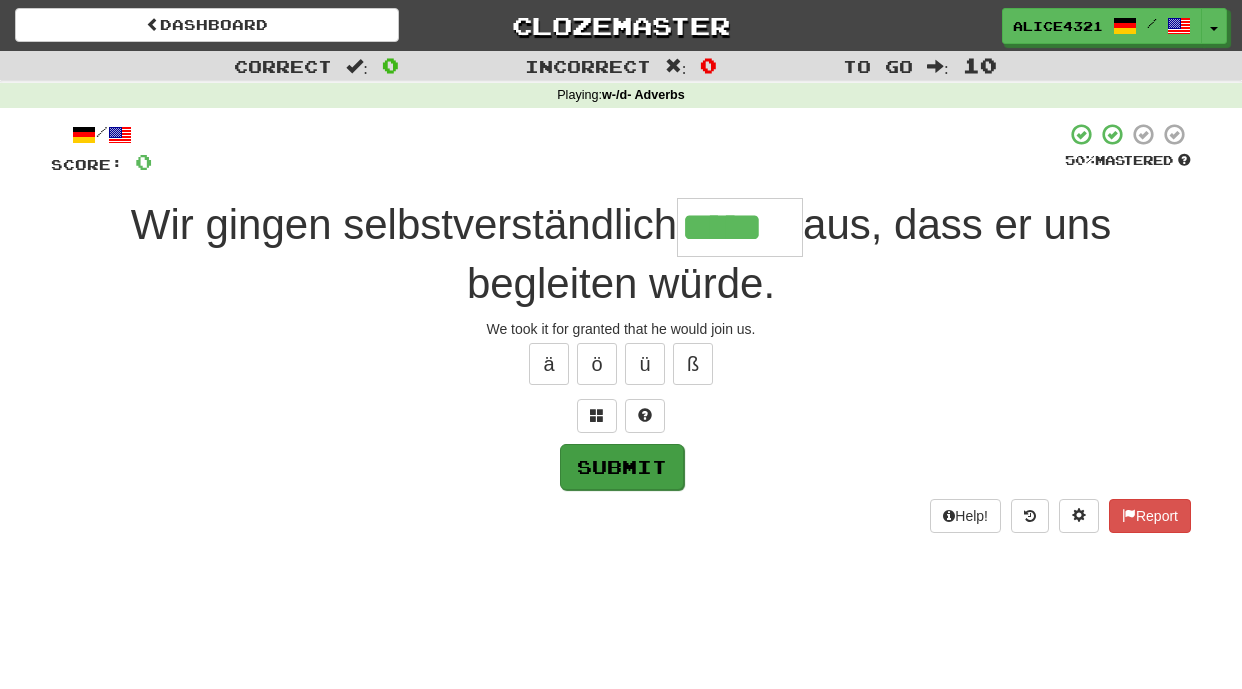 type on "*****" 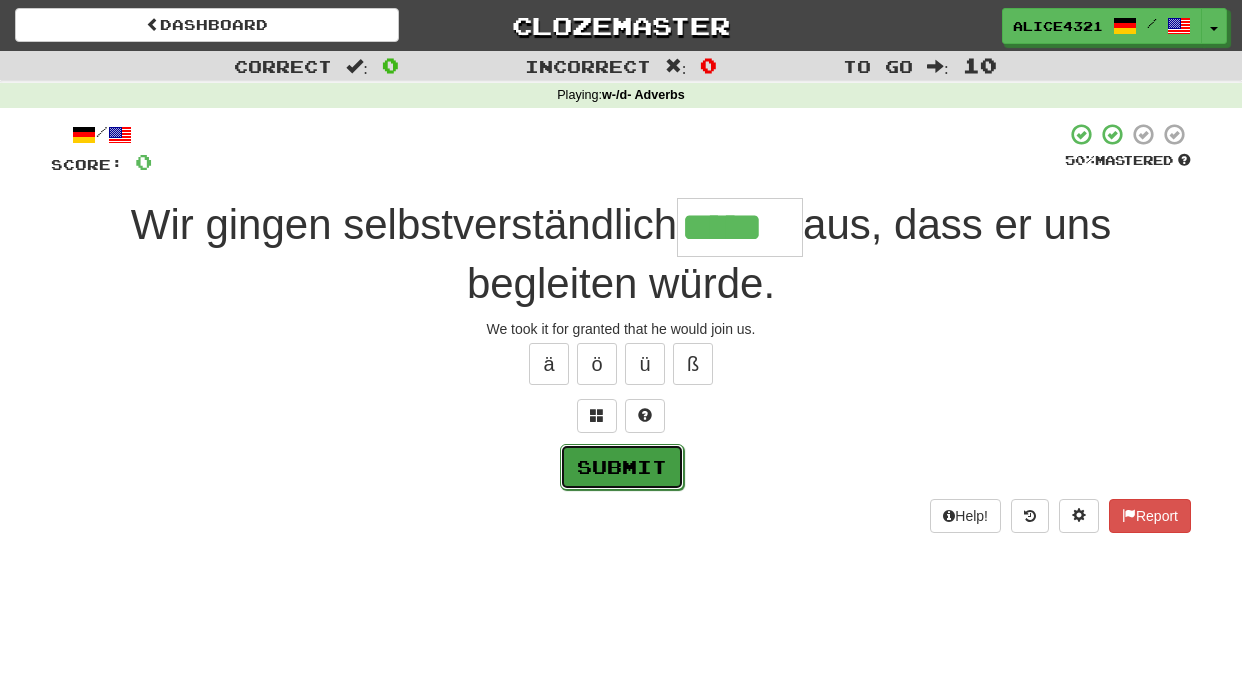 click on "Submit" at bounding box center [622, 467] 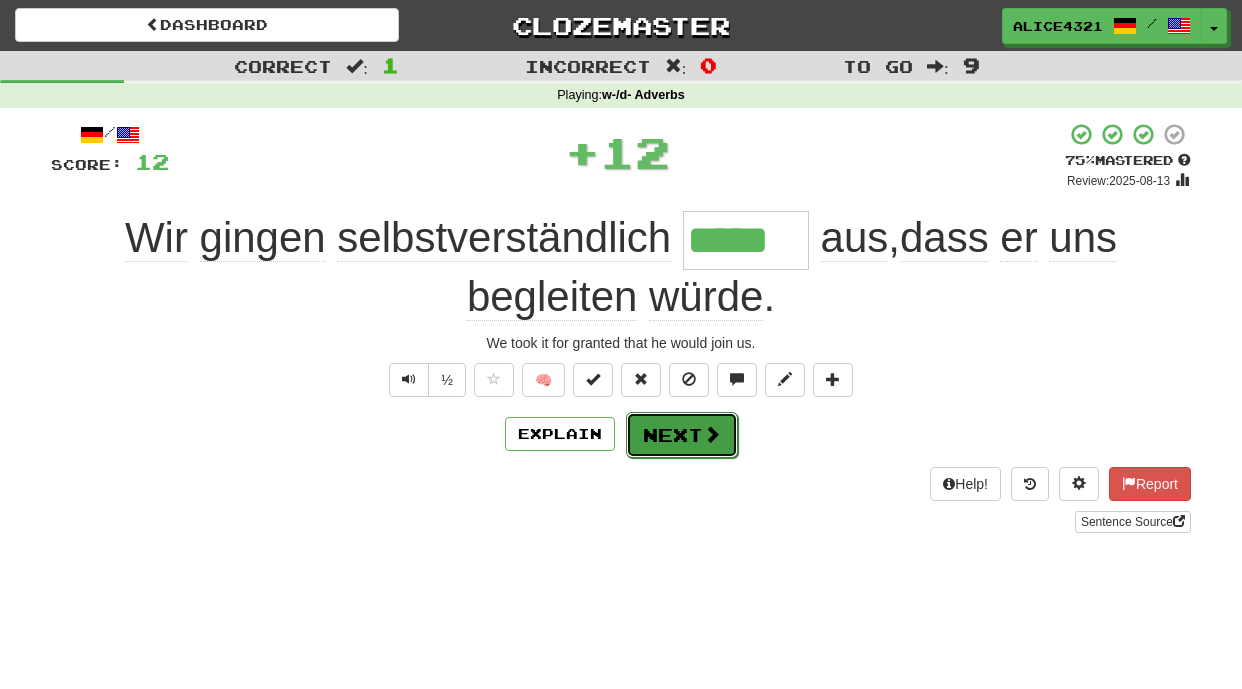 click on "Next" at bounding box center [682, 435] 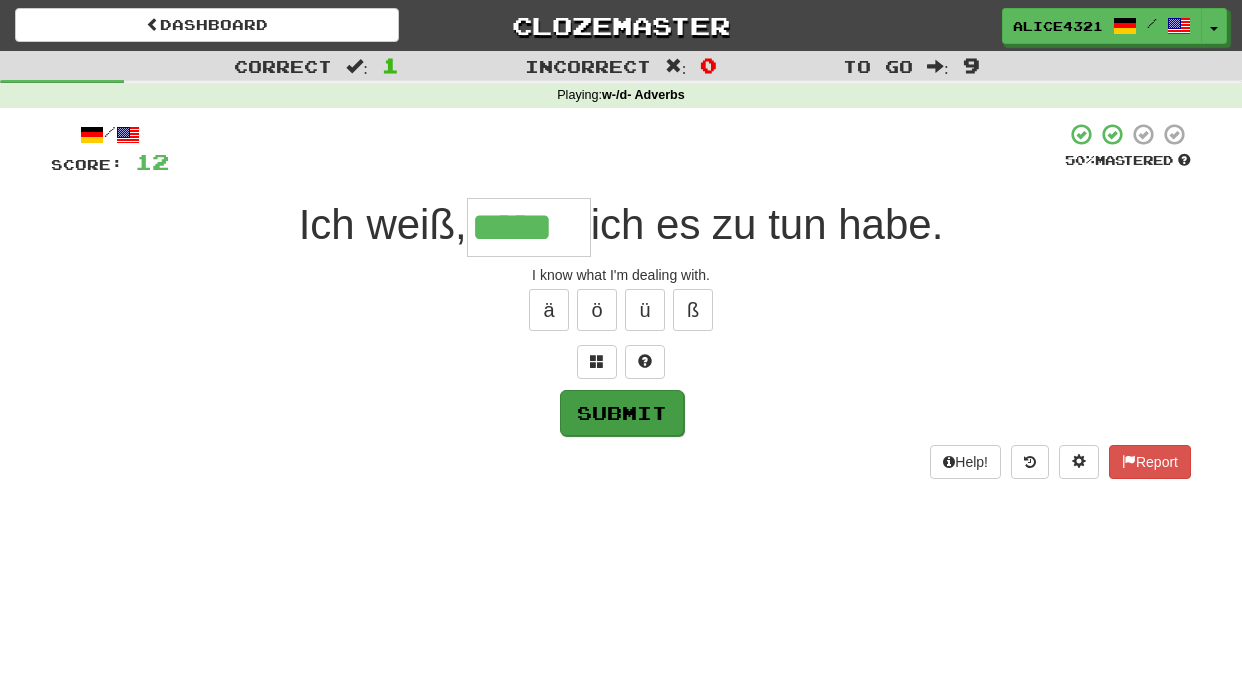 type on "*****" 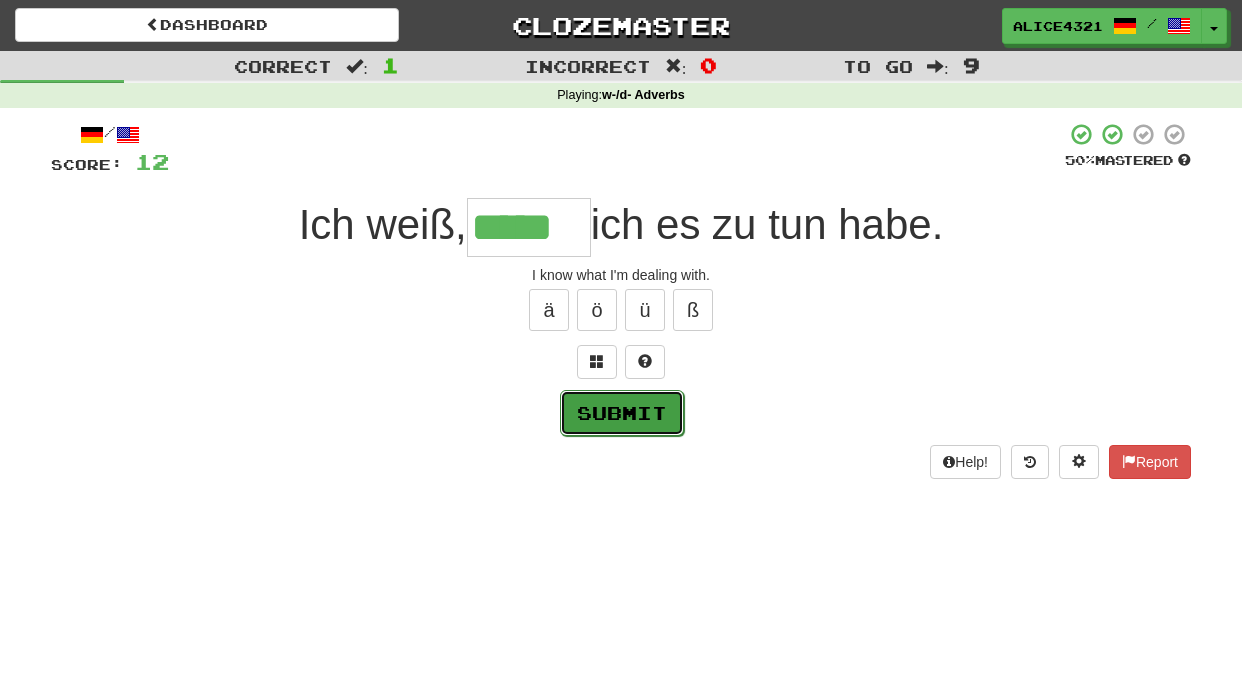 click on "Submit" at bounding box center (622, 413) 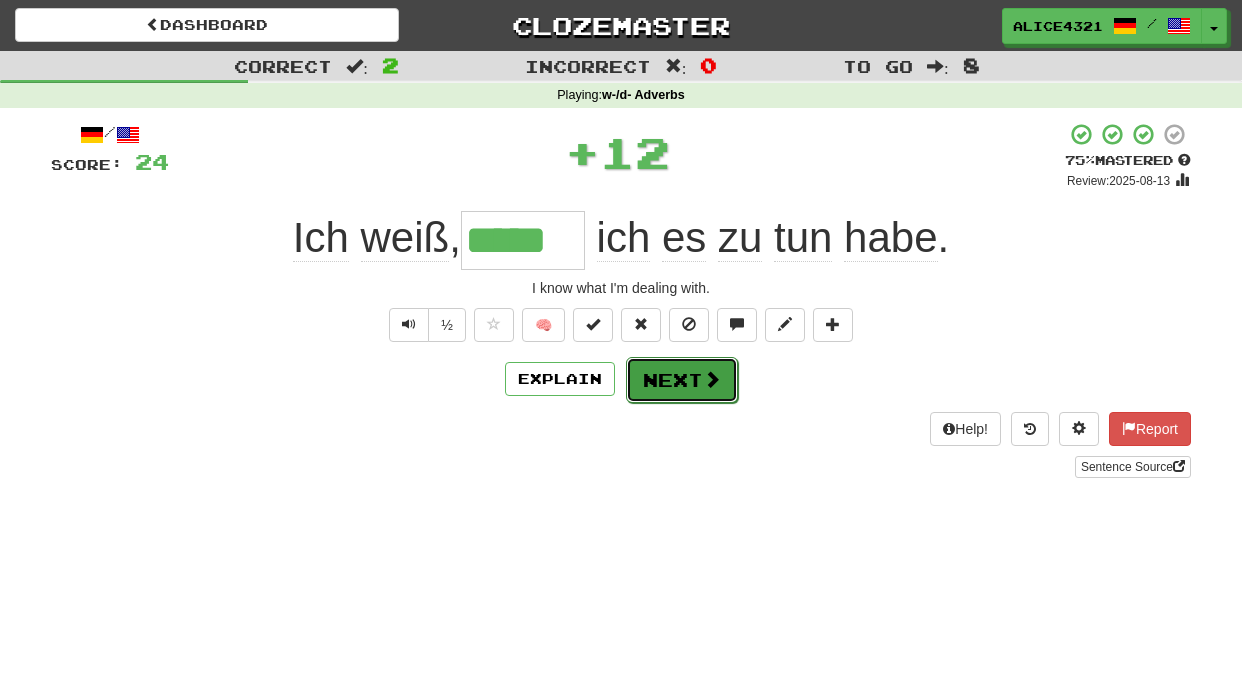 click on "Next" at bounding box center [682, 380] 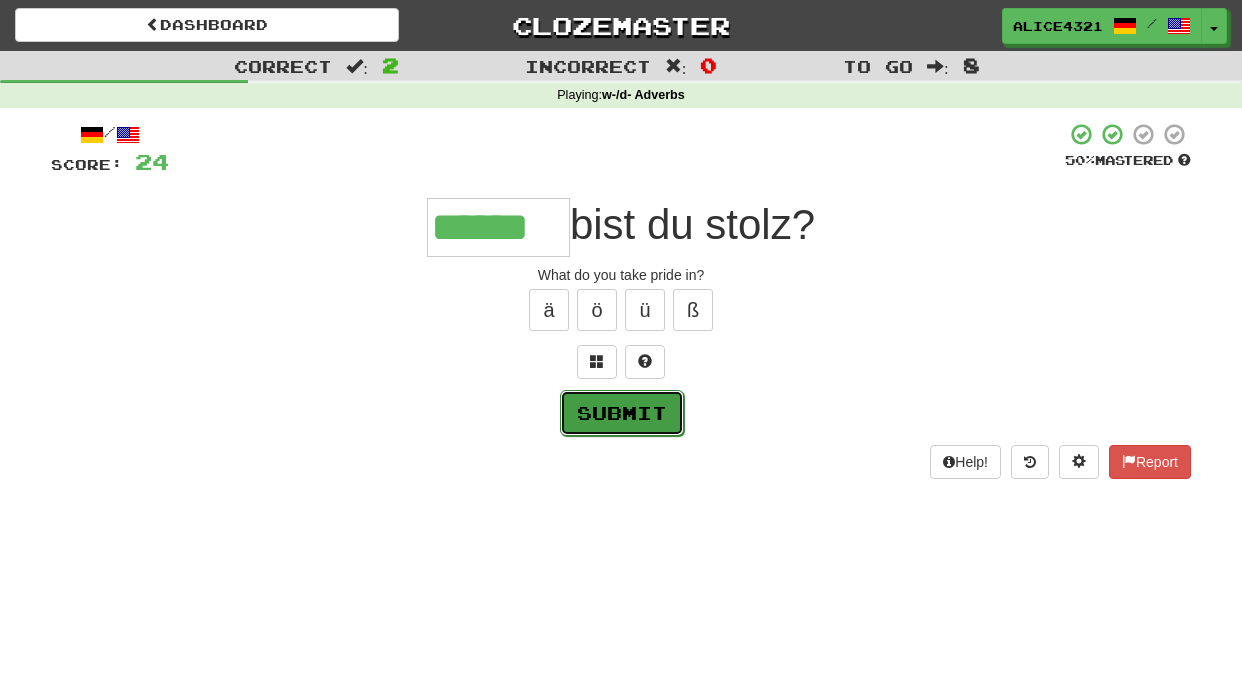 click on "Submit" at bounding box center (622, 413) 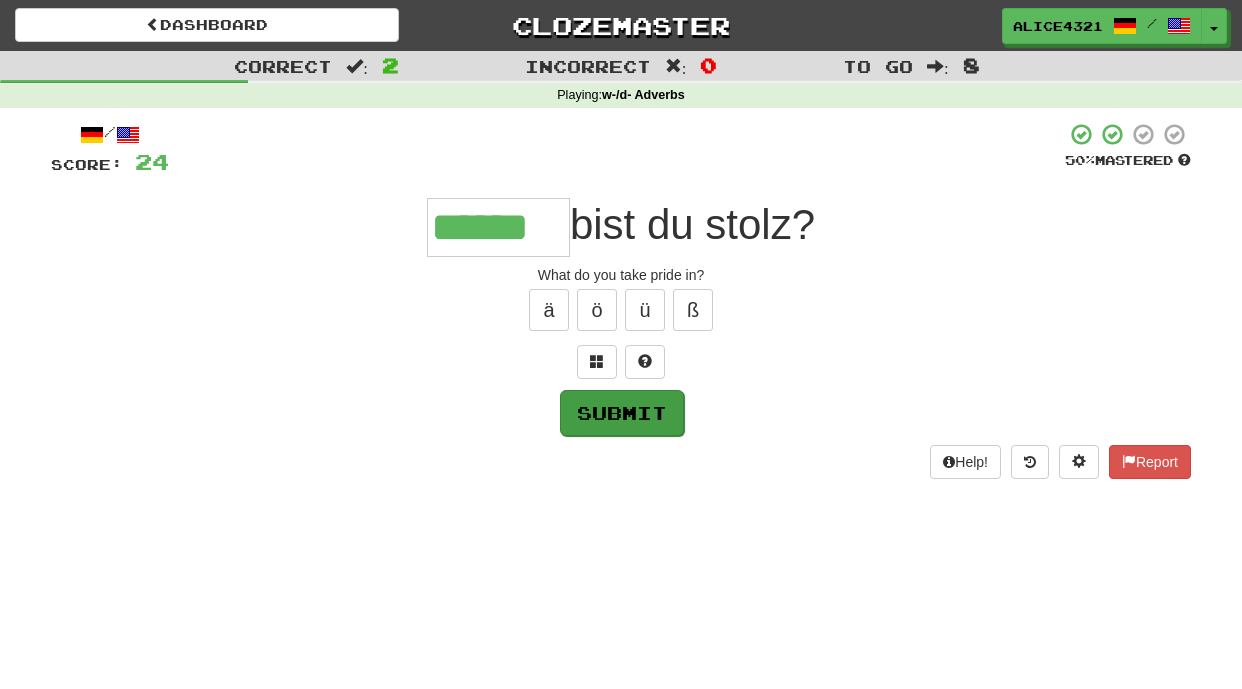 type on "******" 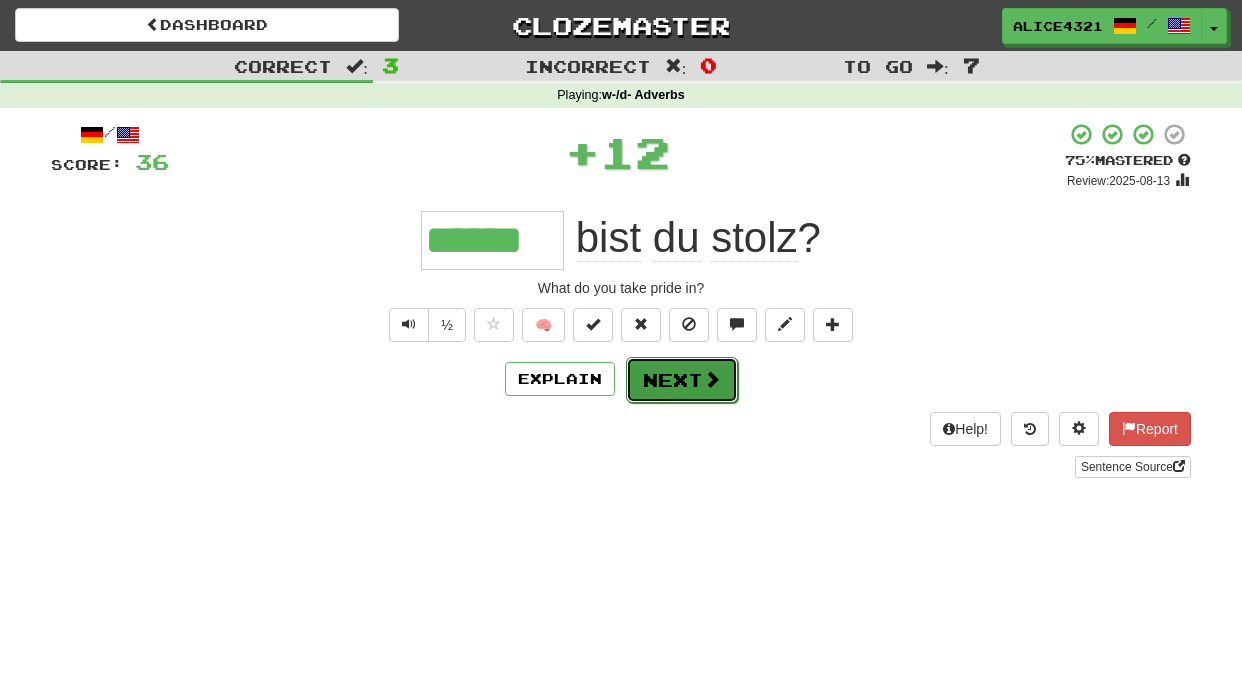 click on "Next" at bounding box center (682, 380) 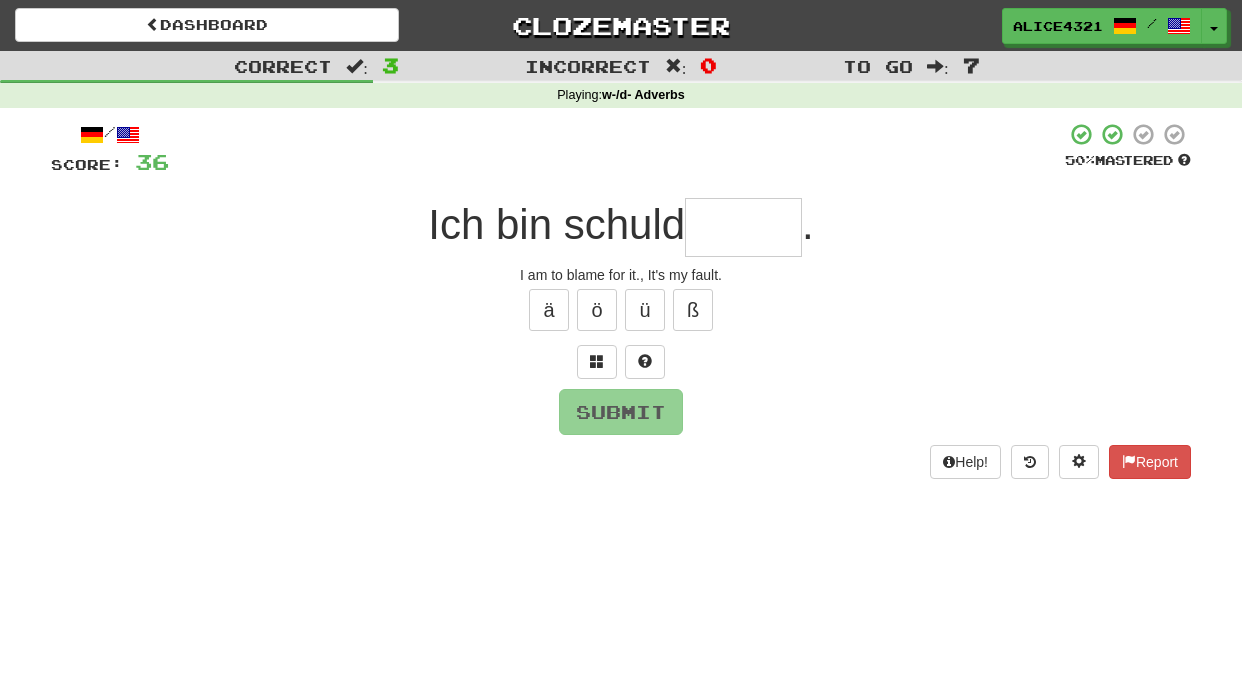 type on "*" 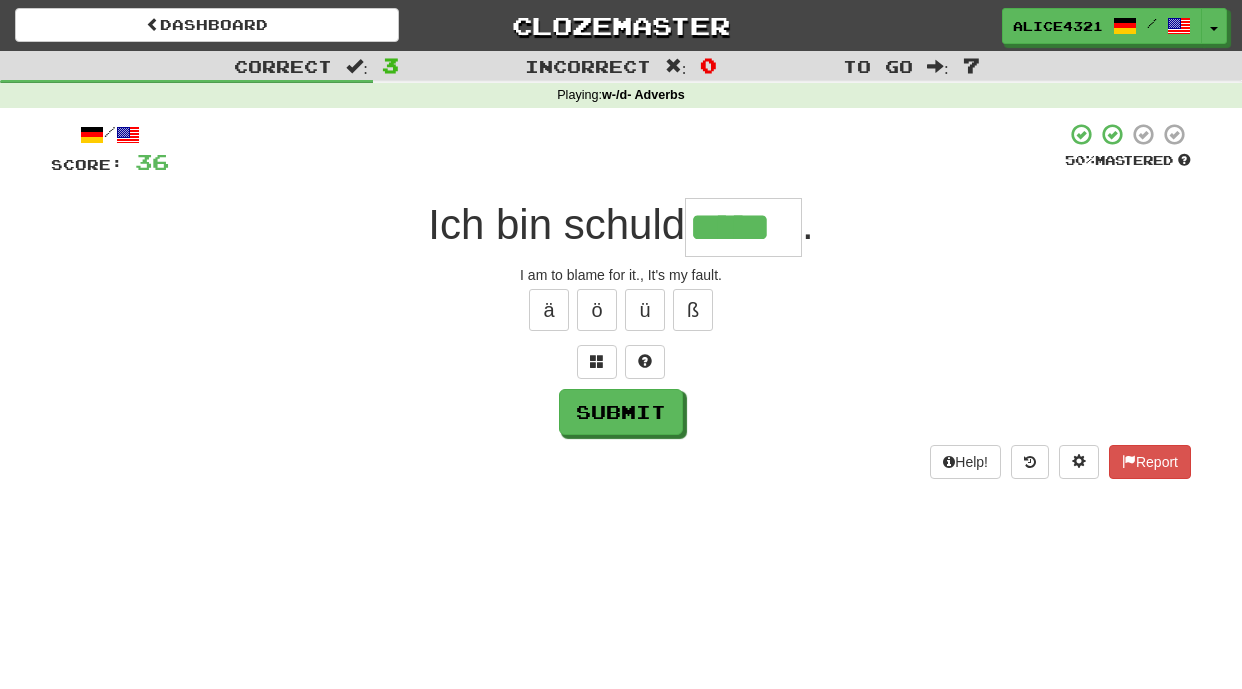 type on "*****" 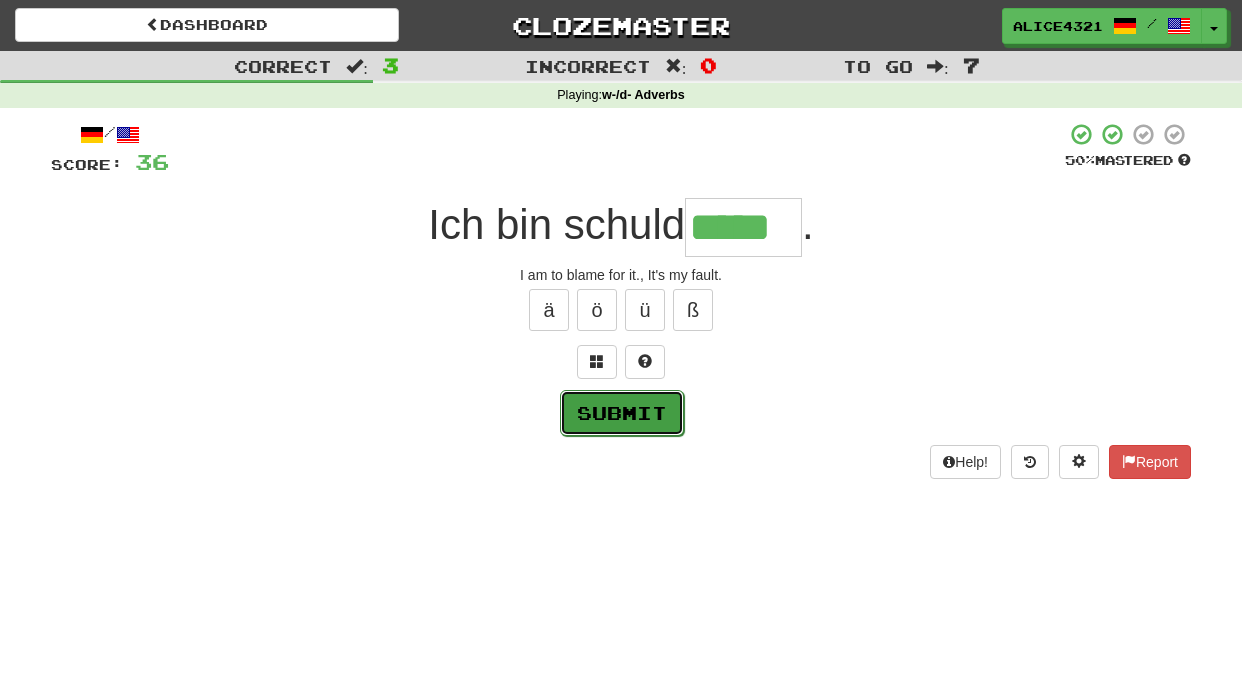 click on "Submit" at bounding box center (622, 413) 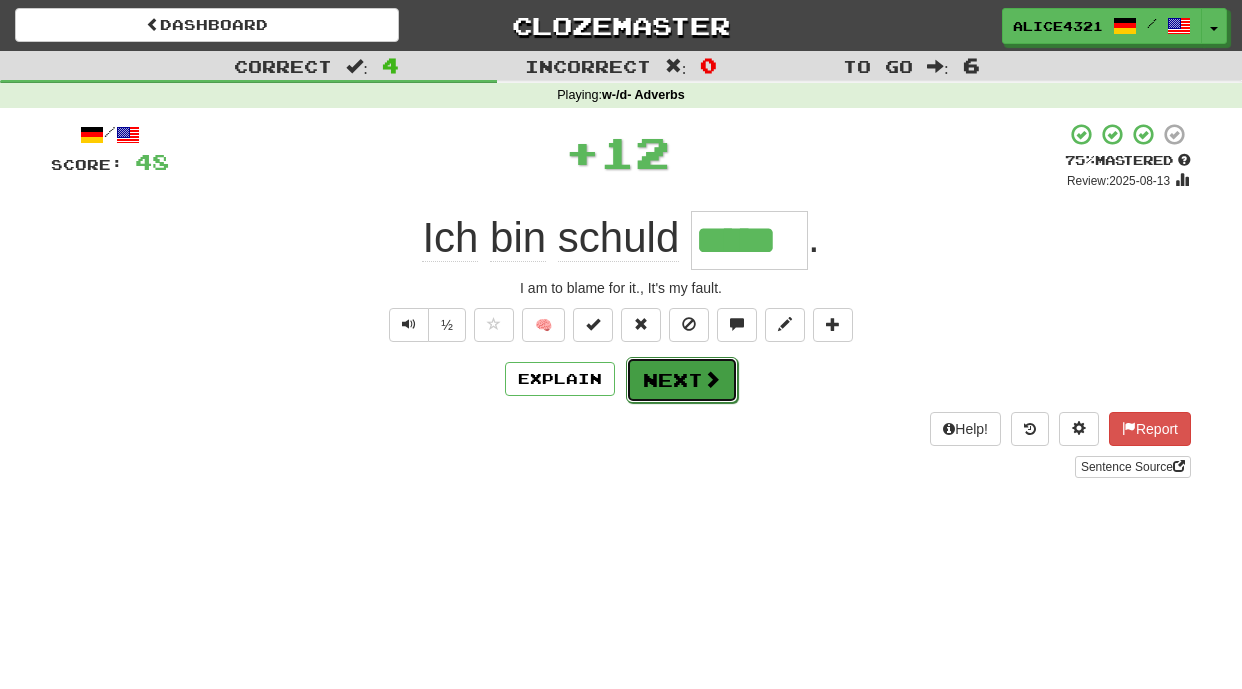click on "Next" at bounding box center (682, 380) 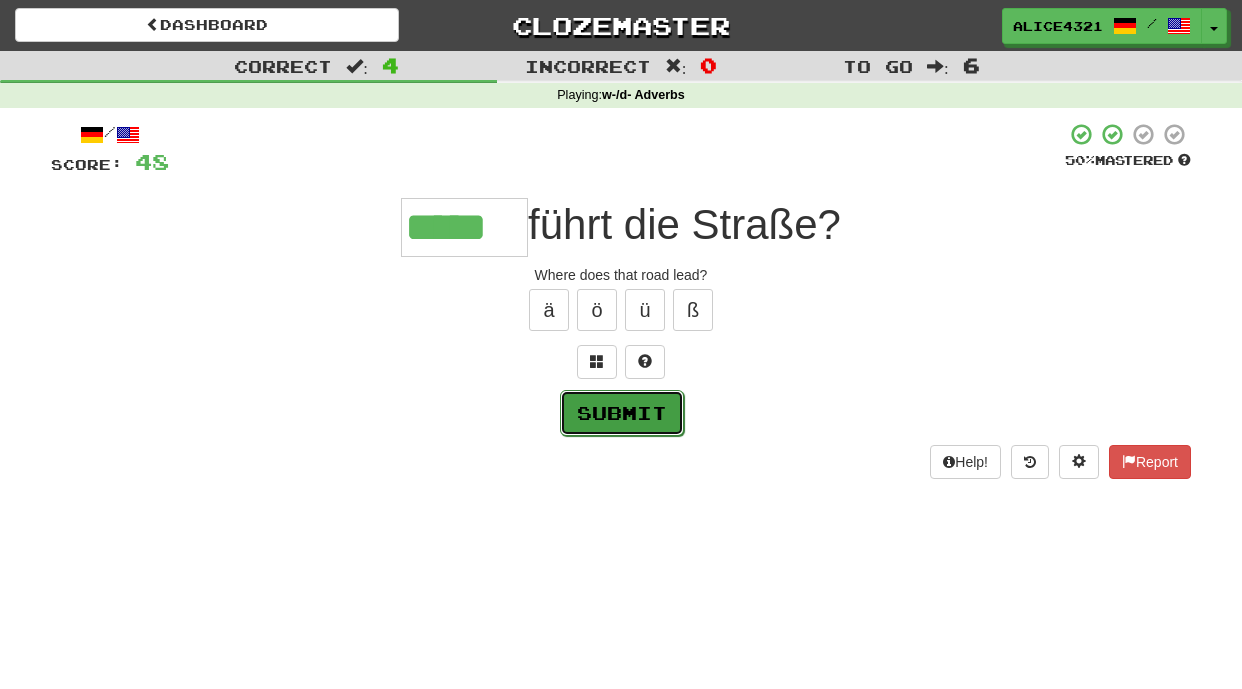 click on "Submit" at bounding box center (622, 413) 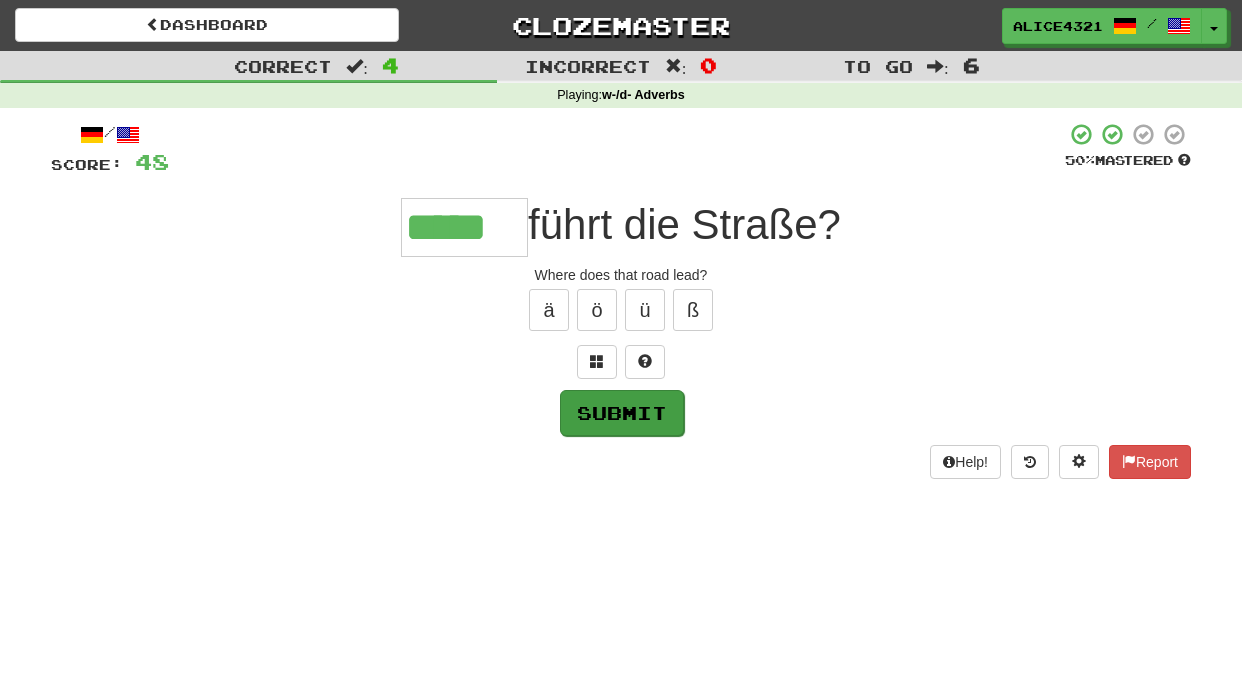type on "*****" 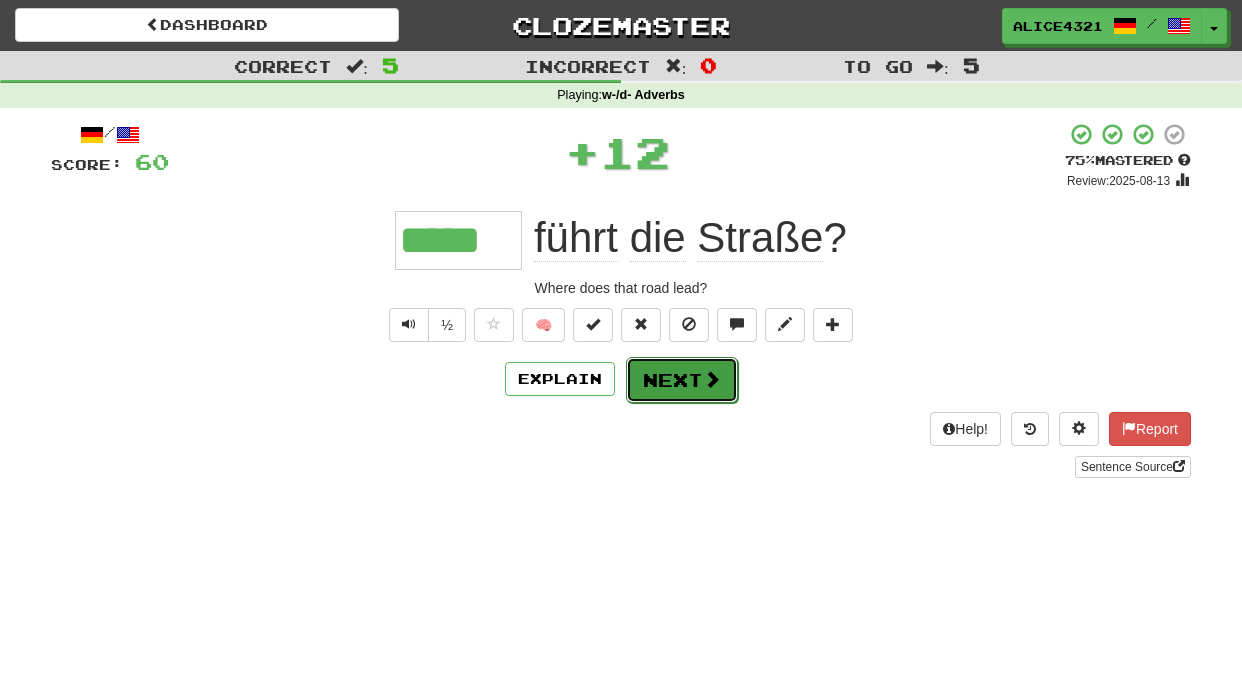 click on "Next" at bounding box center [682, 380] 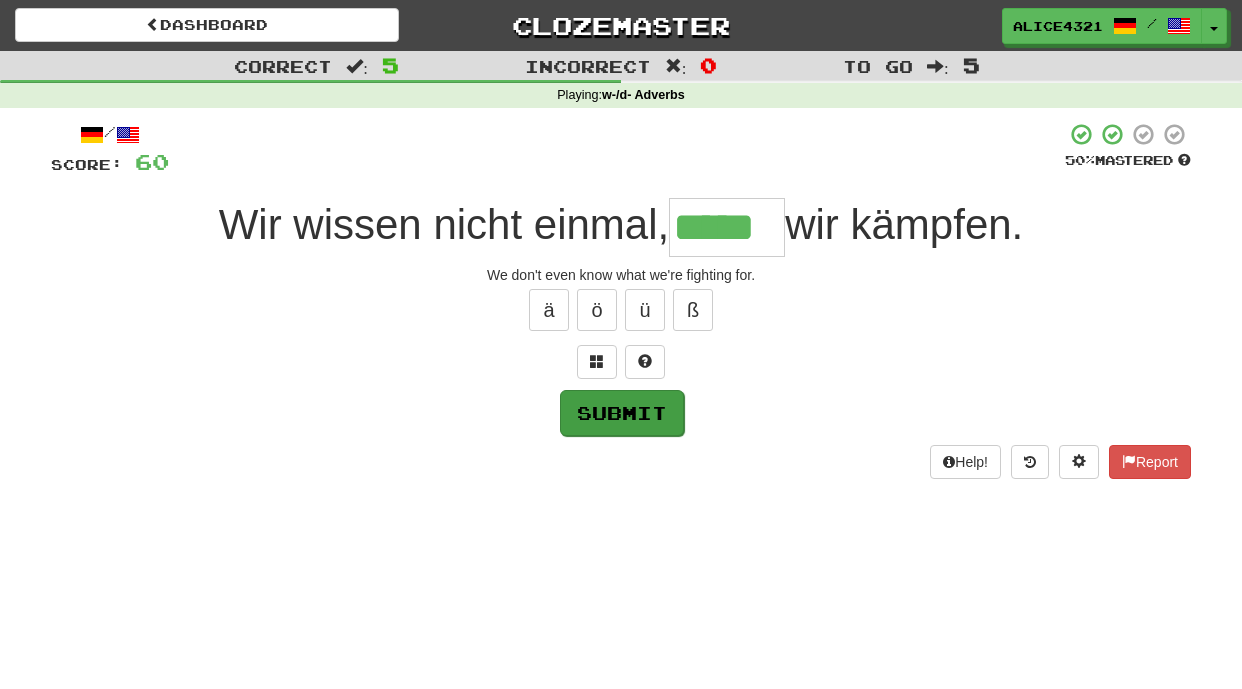 type on "*****" 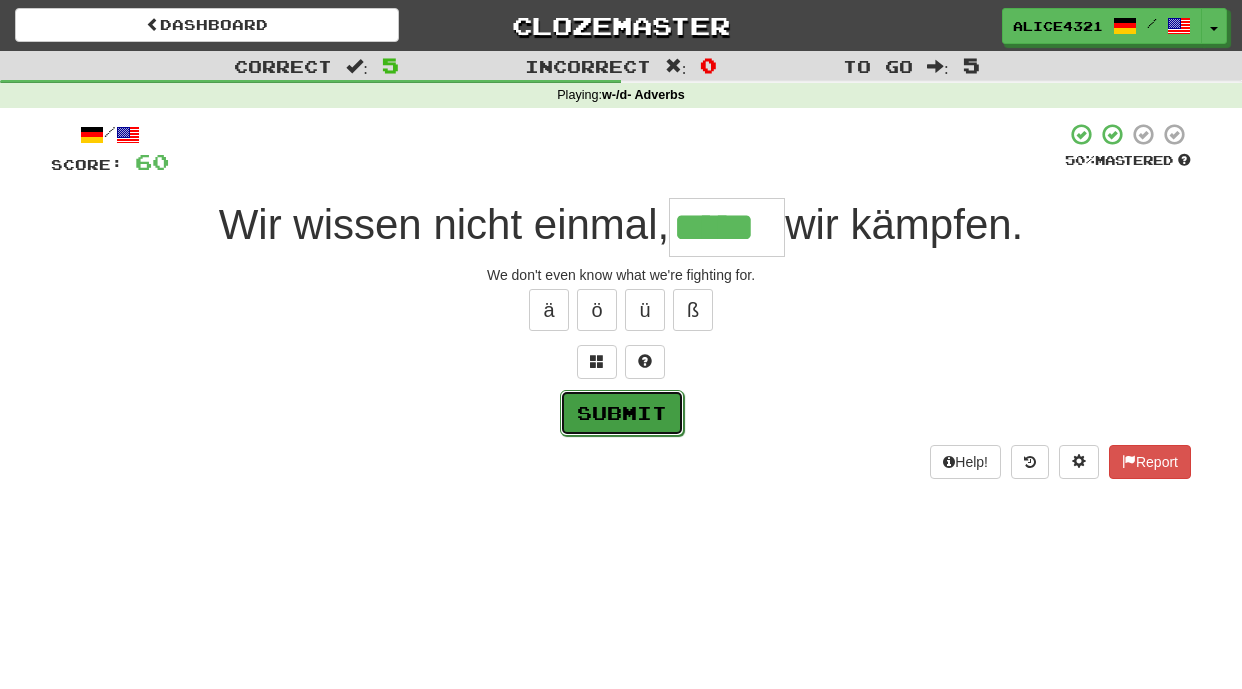 click on "Submit" at bounding box center [622, 413] 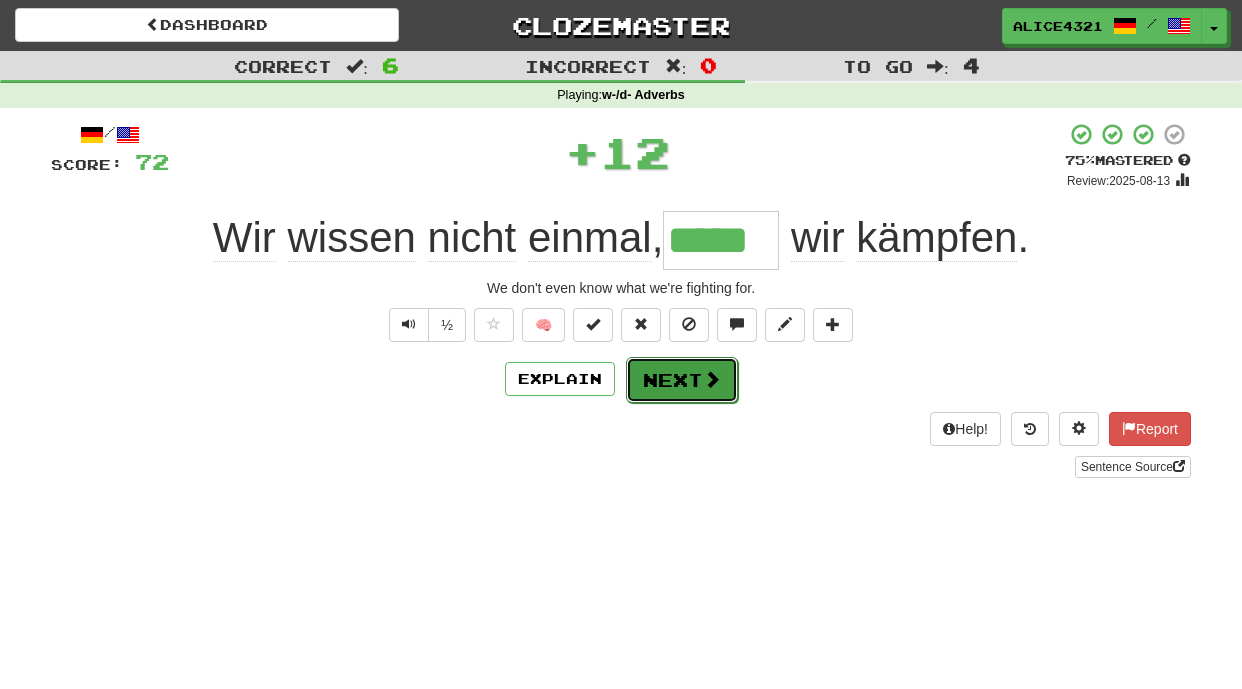 click on "Next" at bounding box center (682, 380) 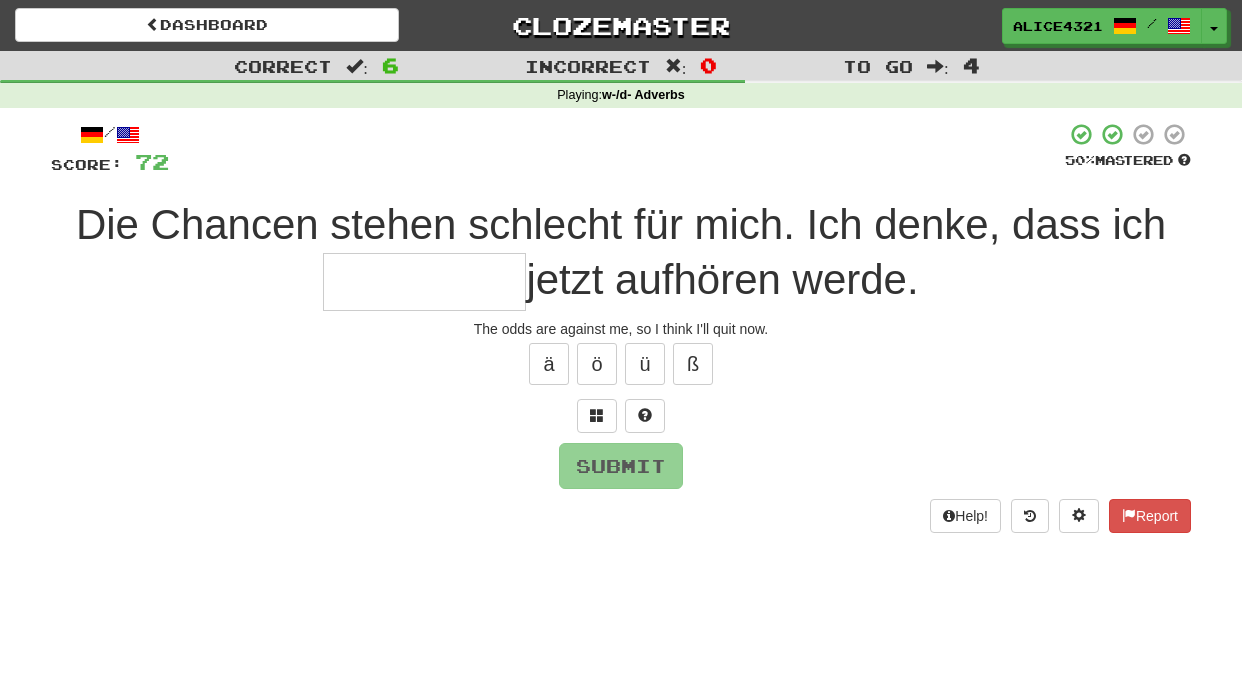type on "*" 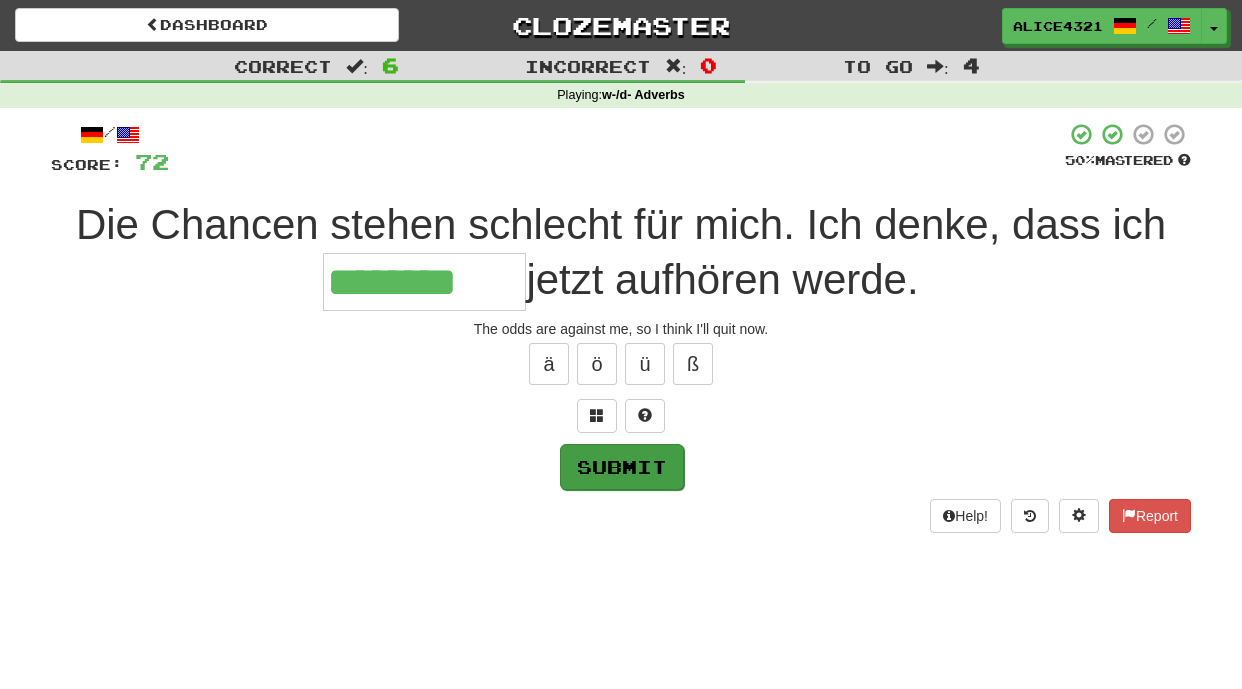 type on "********" 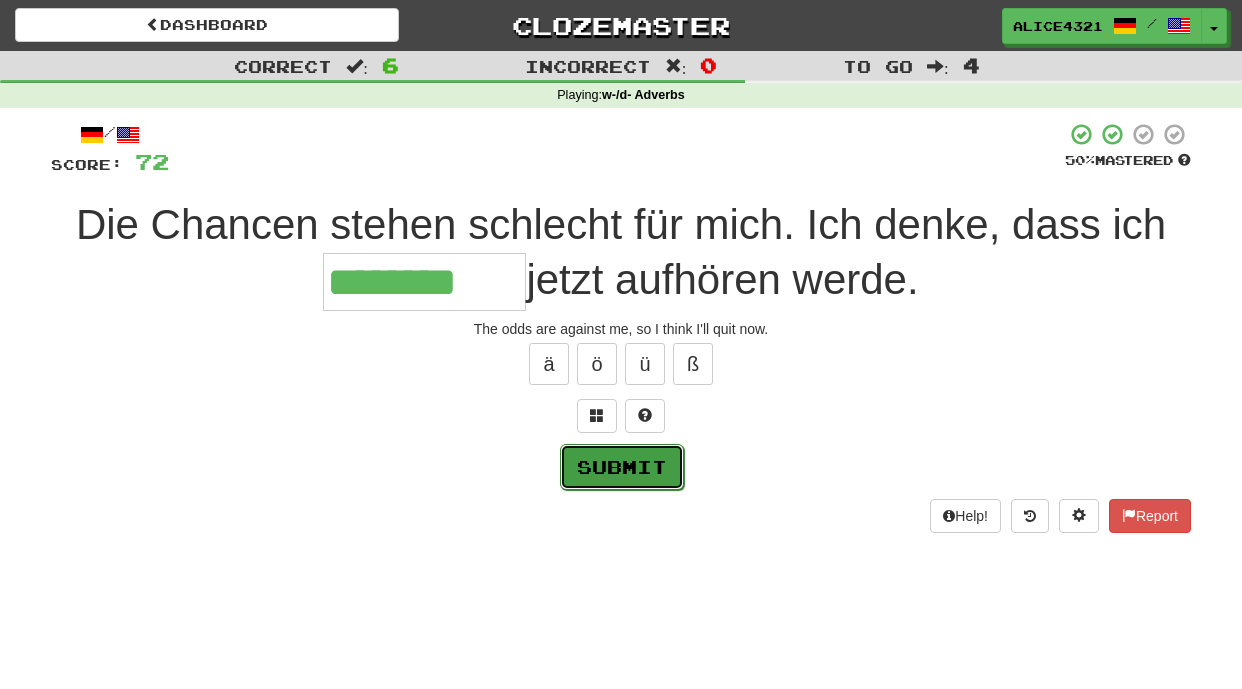 click on "Submit" at bounding box center [622, 467] 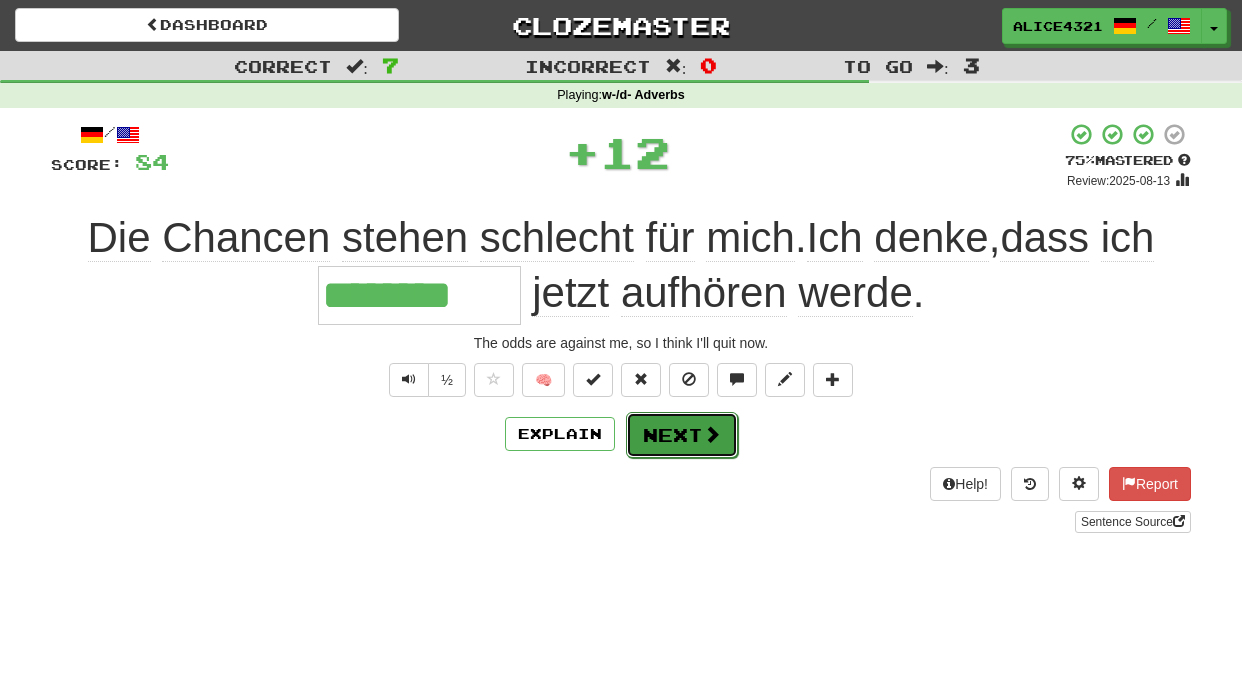 click on "Next" at bounding box center [682, 435] 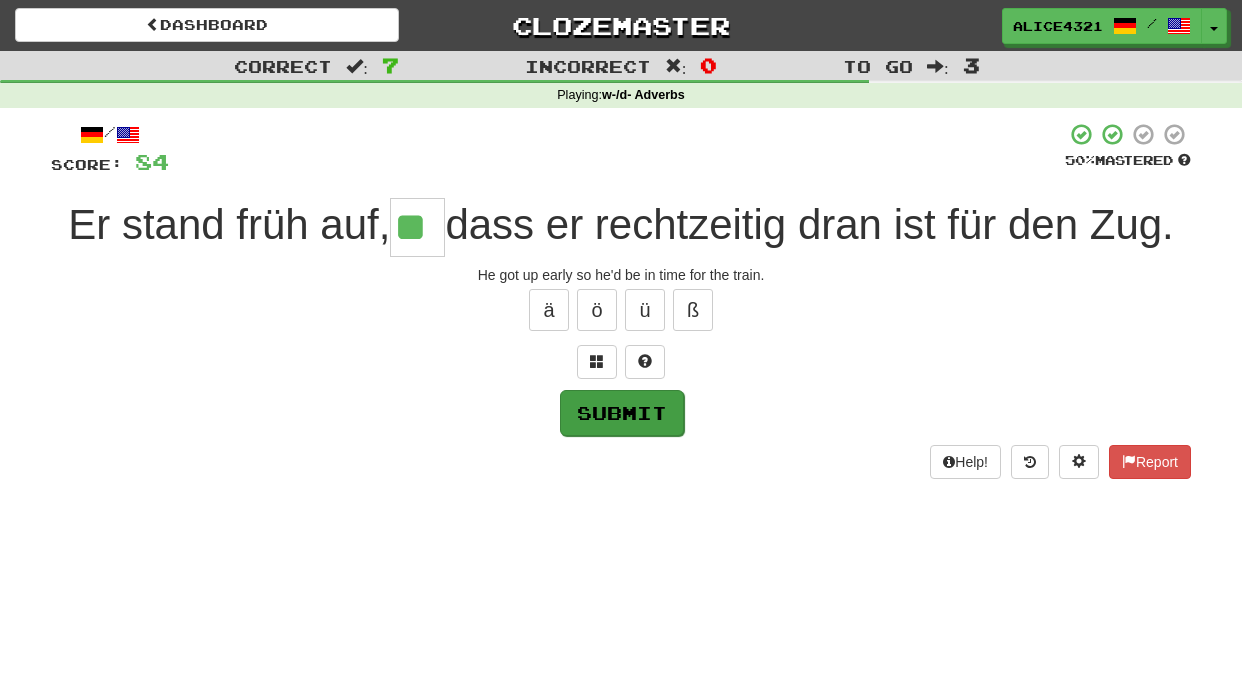 type on "**" 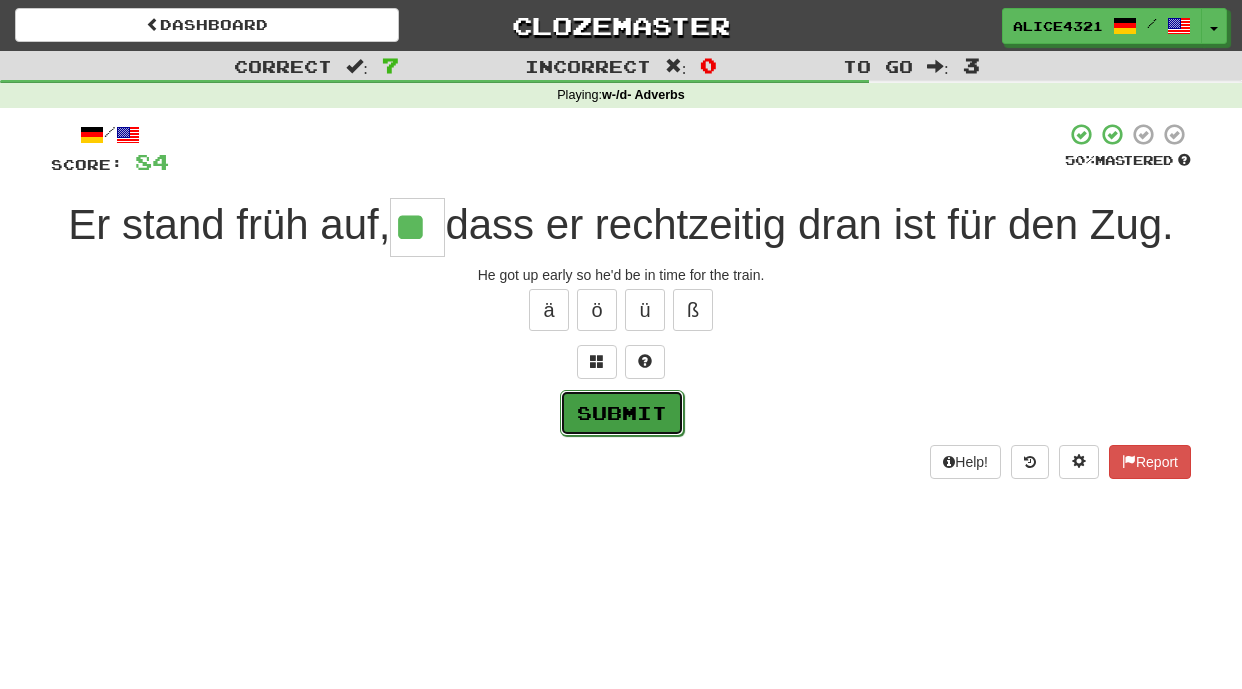 click on "Submit" at bounding box center (622, 413) 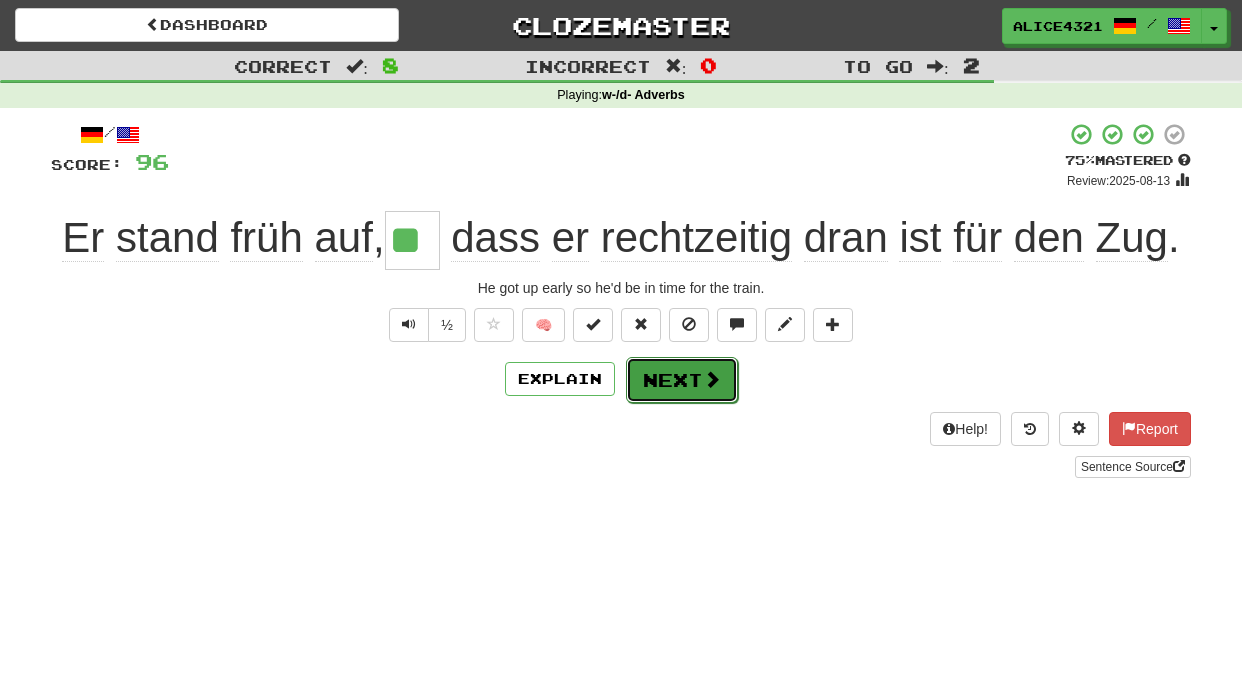 click on "Next" at bounding box center [682, 380] 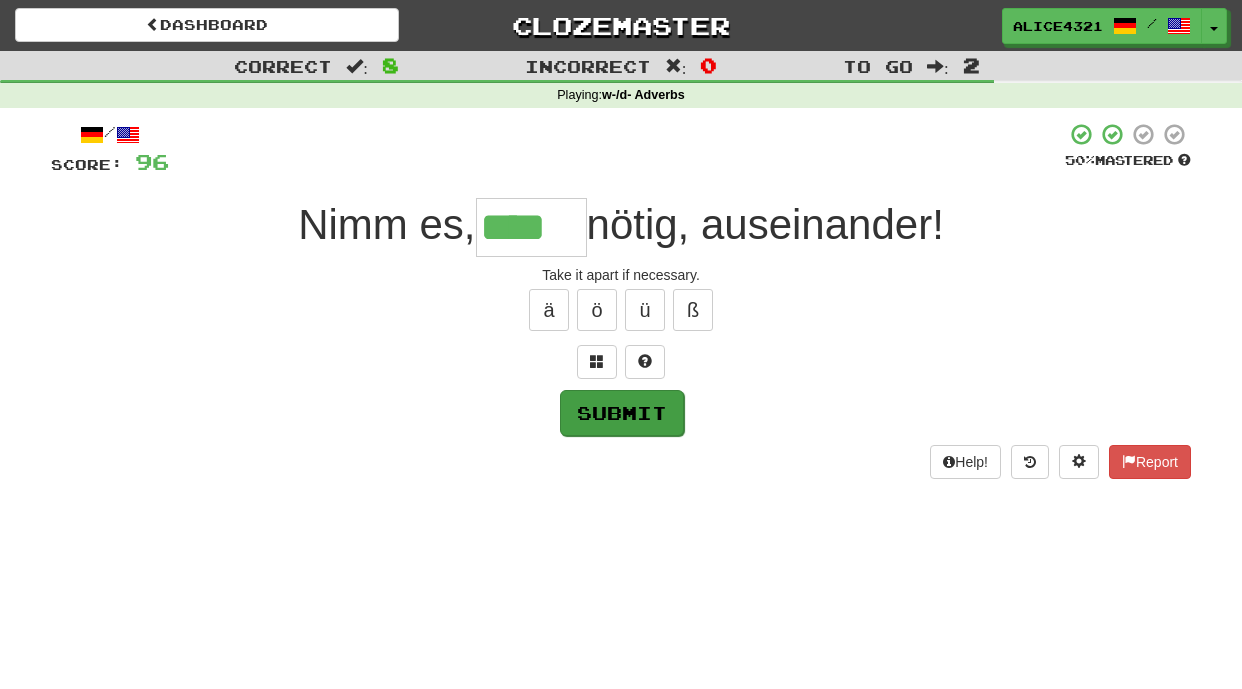 type on "****" 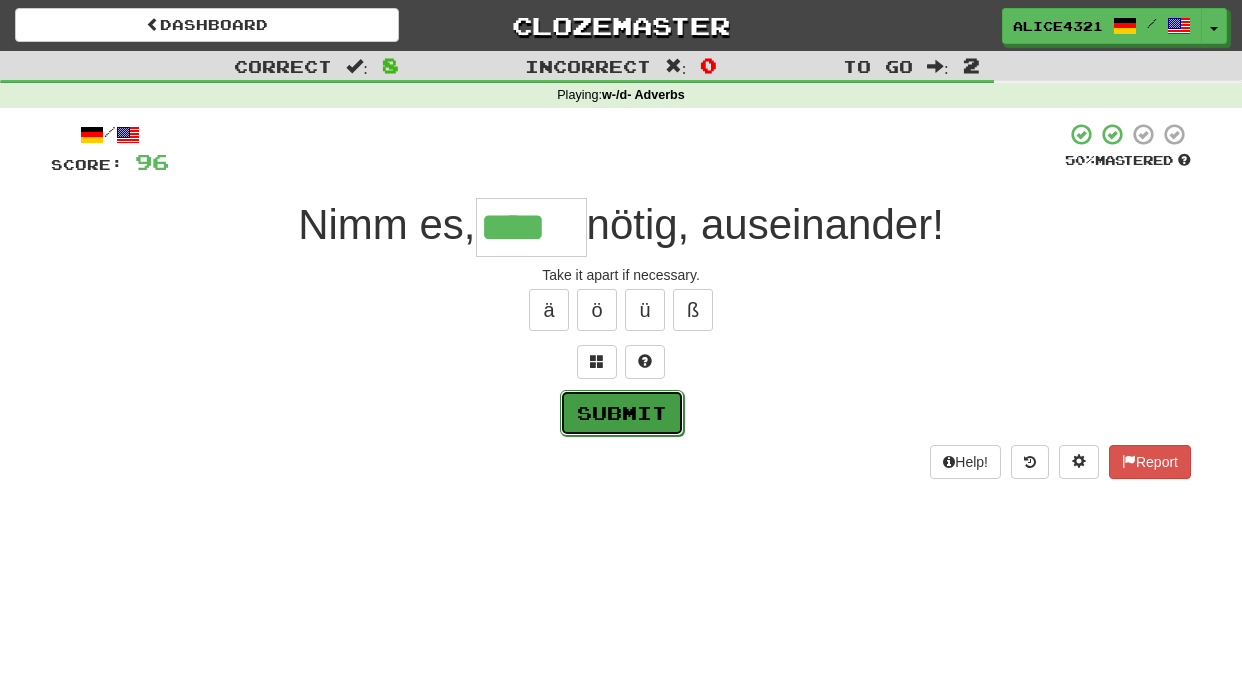 click on "Submit" at bounding box center [622, 413] 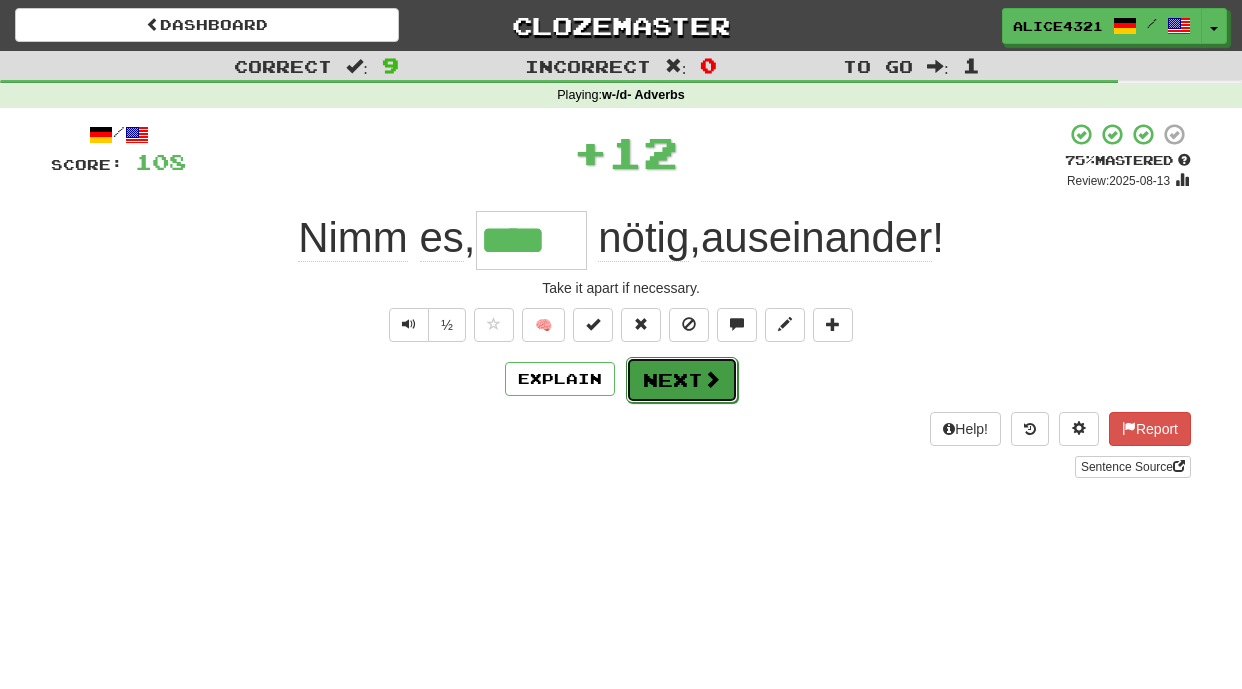 click on "Next" at bounding box center (682, 380) 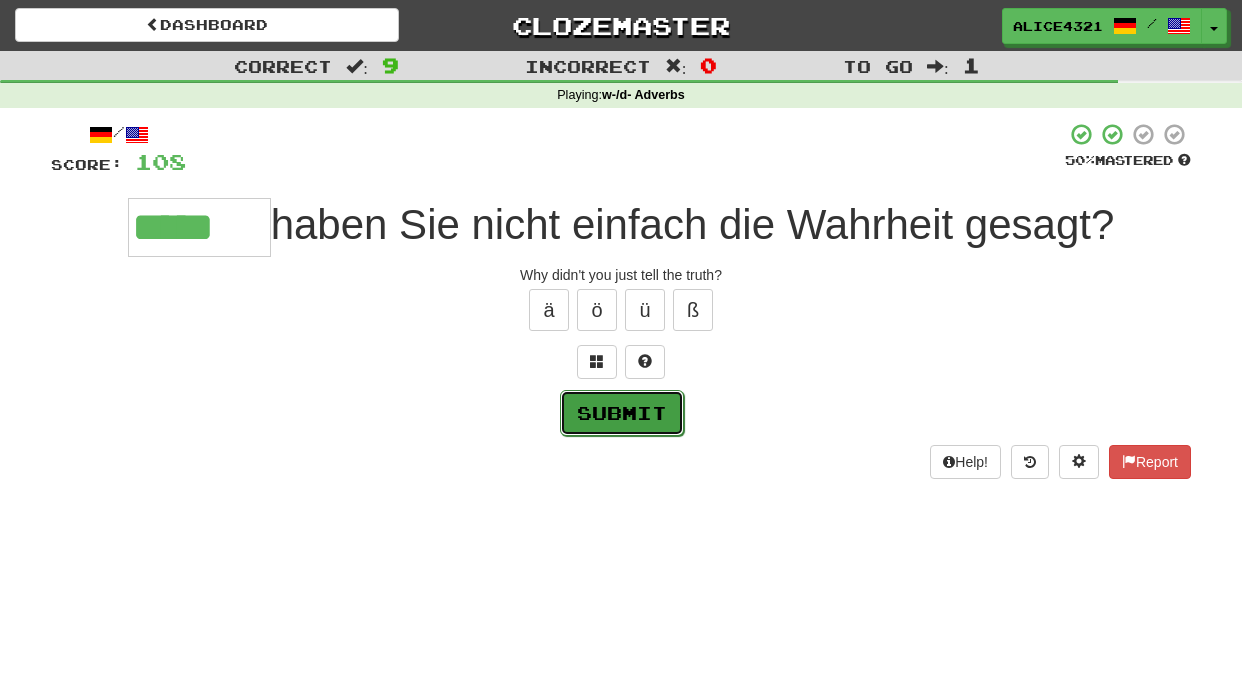 click on "Submit" at bounding box center (622, 413) 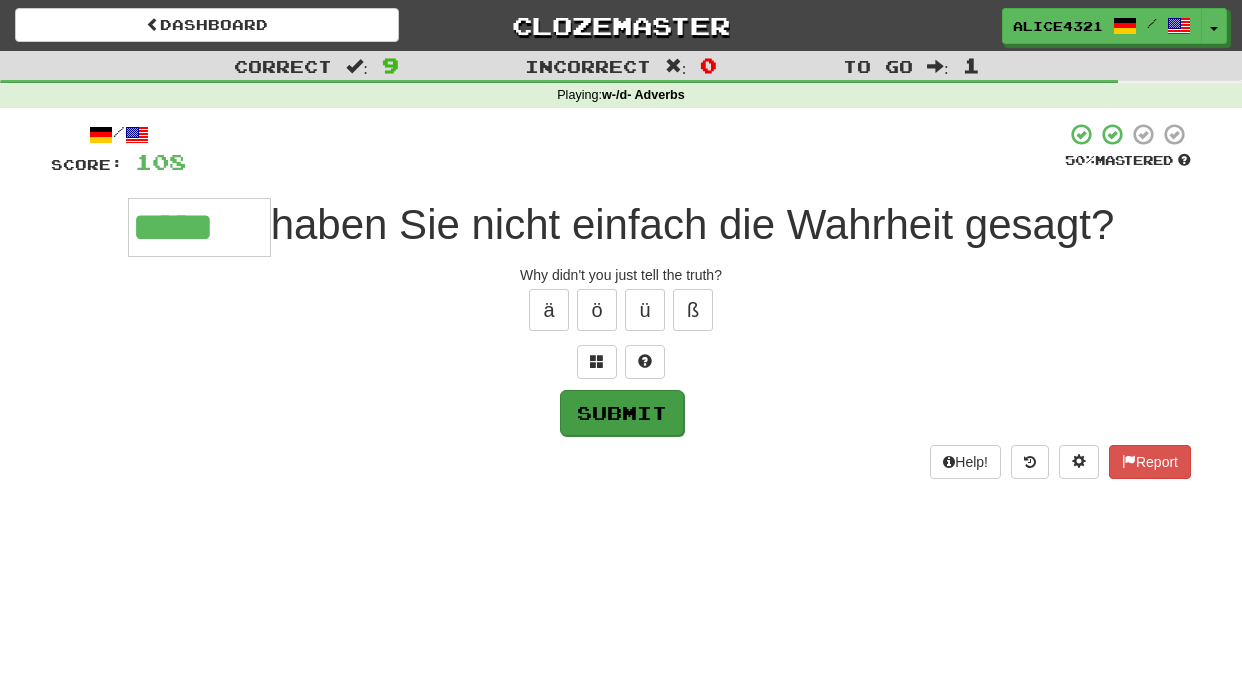 type on "*****" 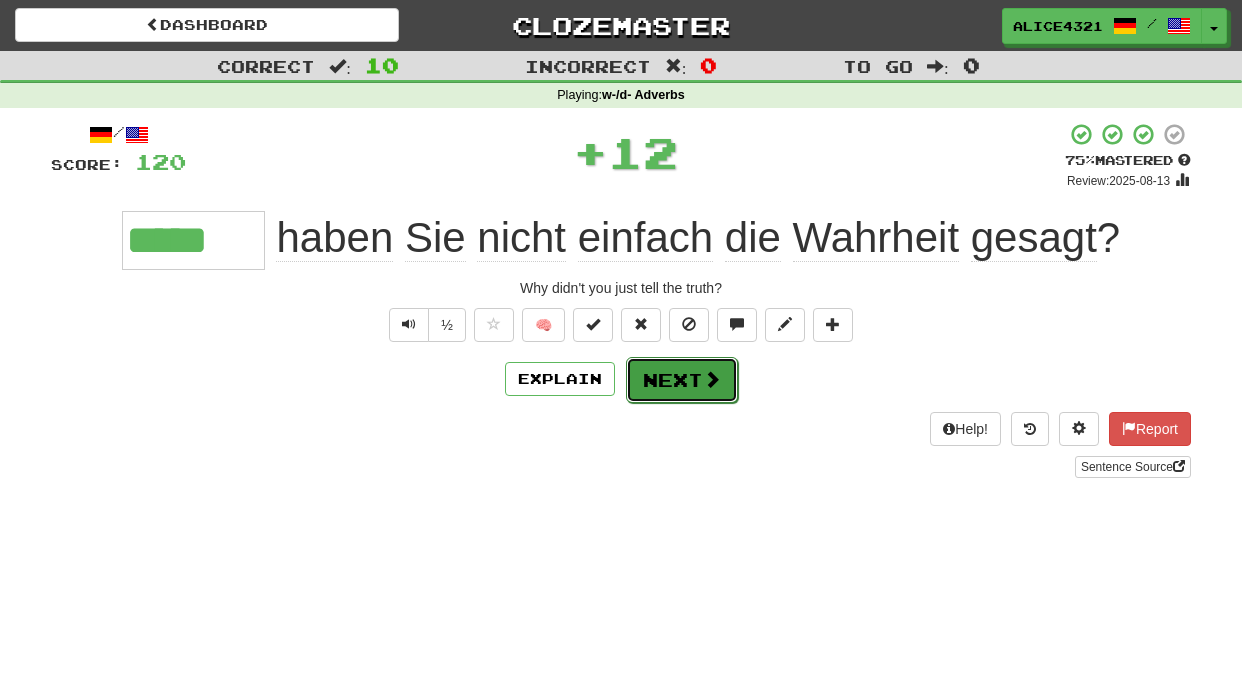 click at bounding box center [712, 379] 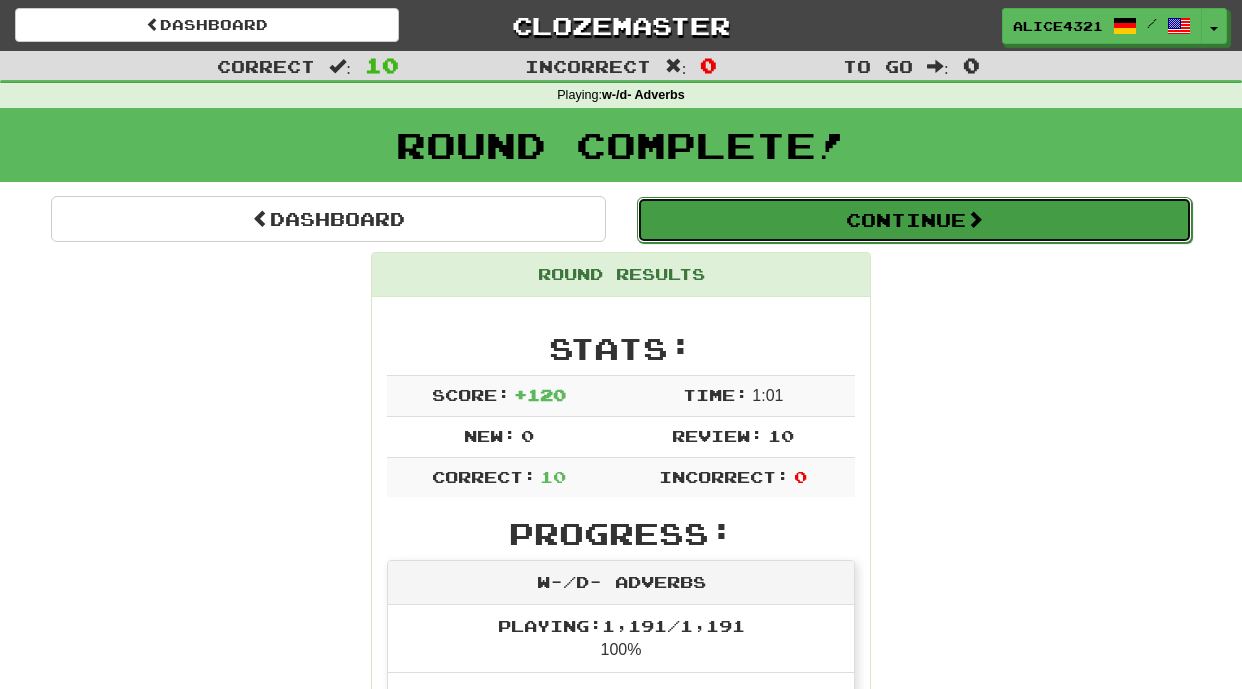click on "Continue" at bounding box center [914, 220] 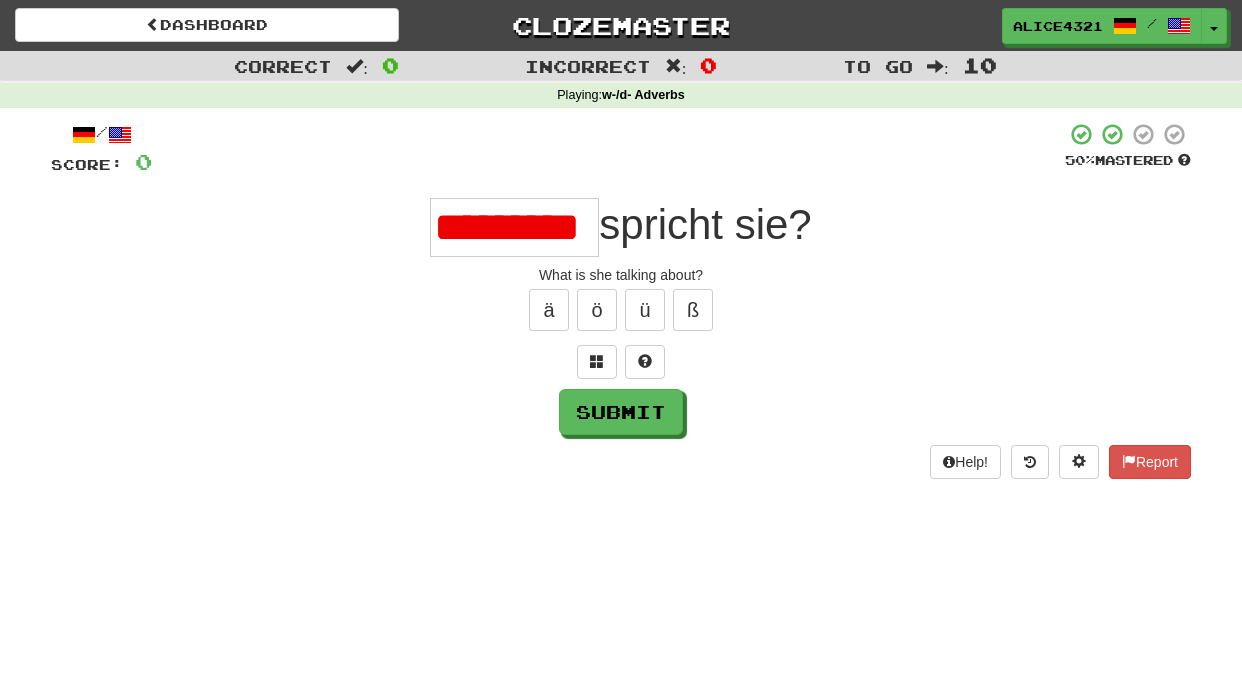 scroll, scrollTop: 0, scrollLeft: 30, axis: horizontal 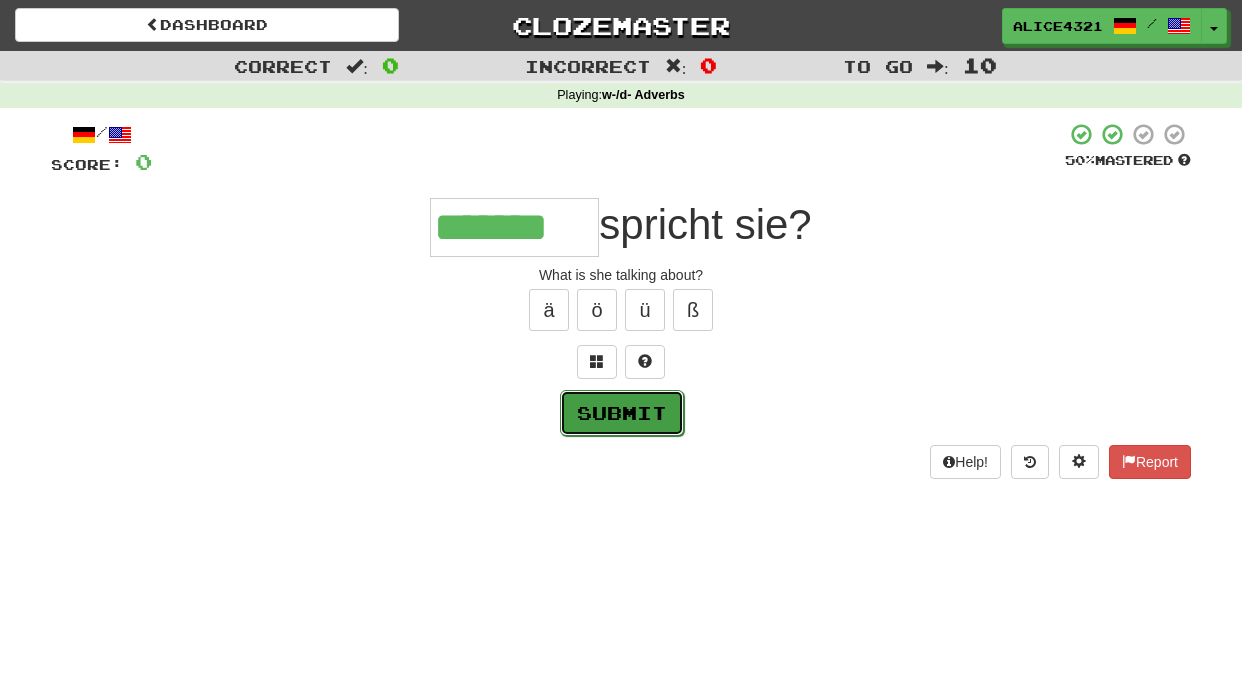 click on "Submit" at bounding box center (622, 413) 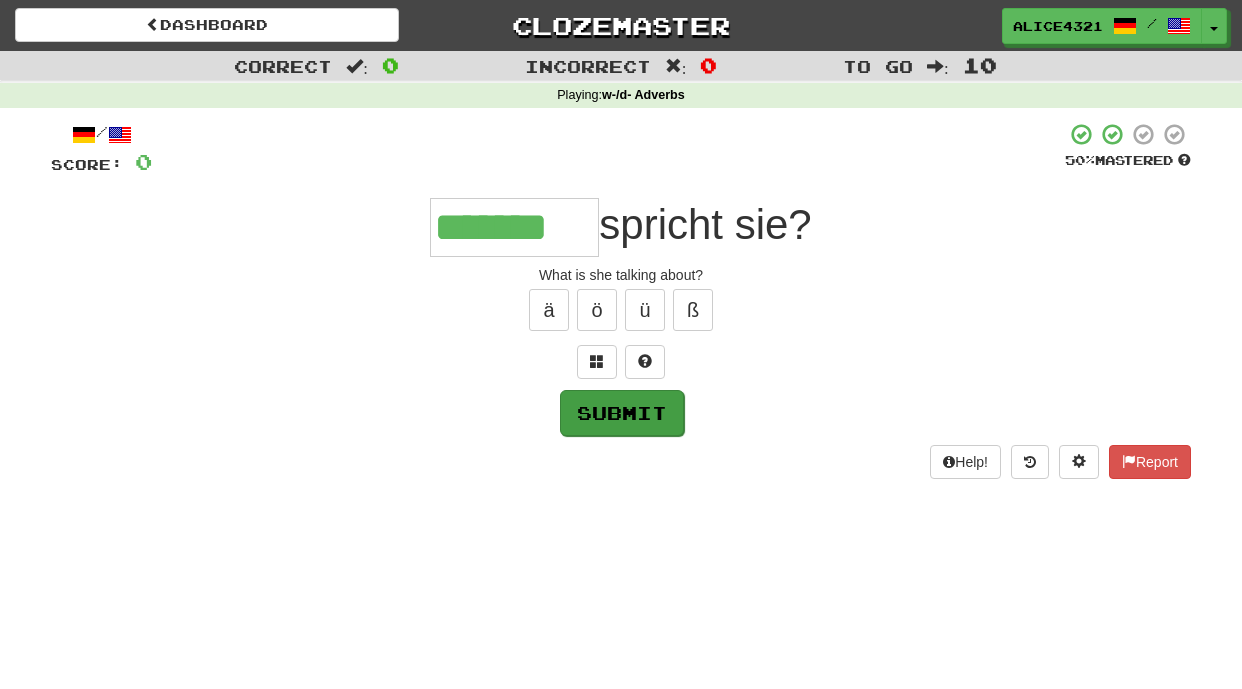 type on "*******" 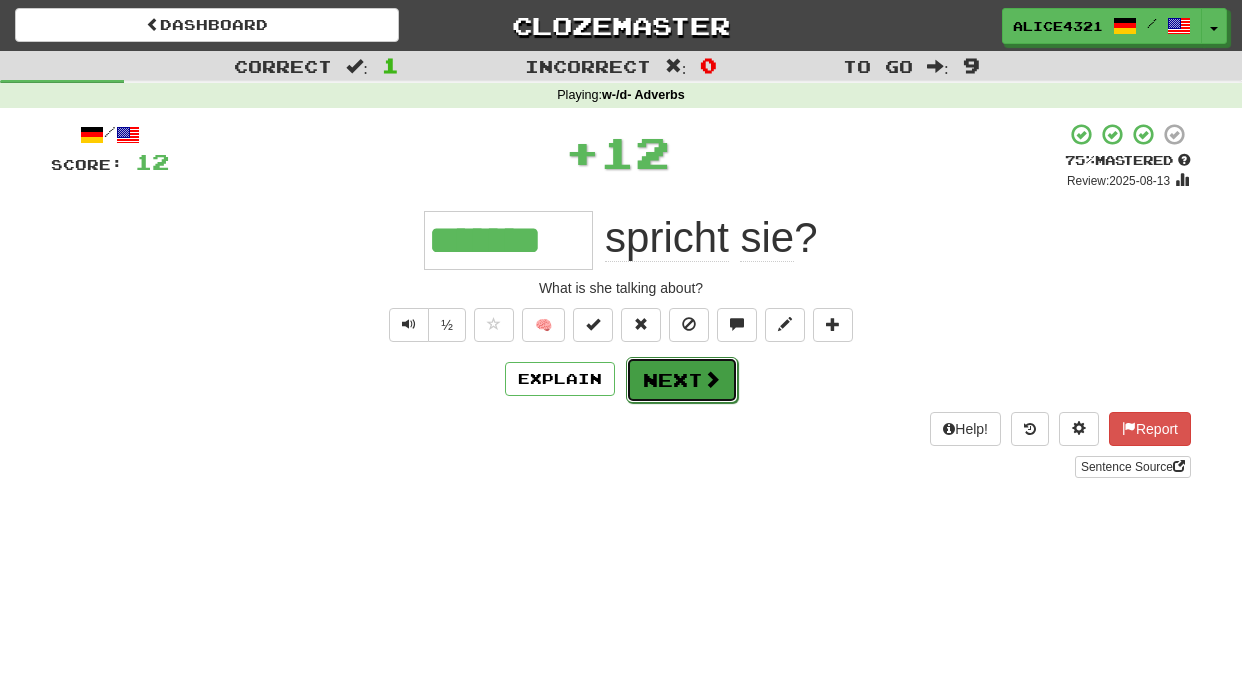 click at bounding box center [712, 379] 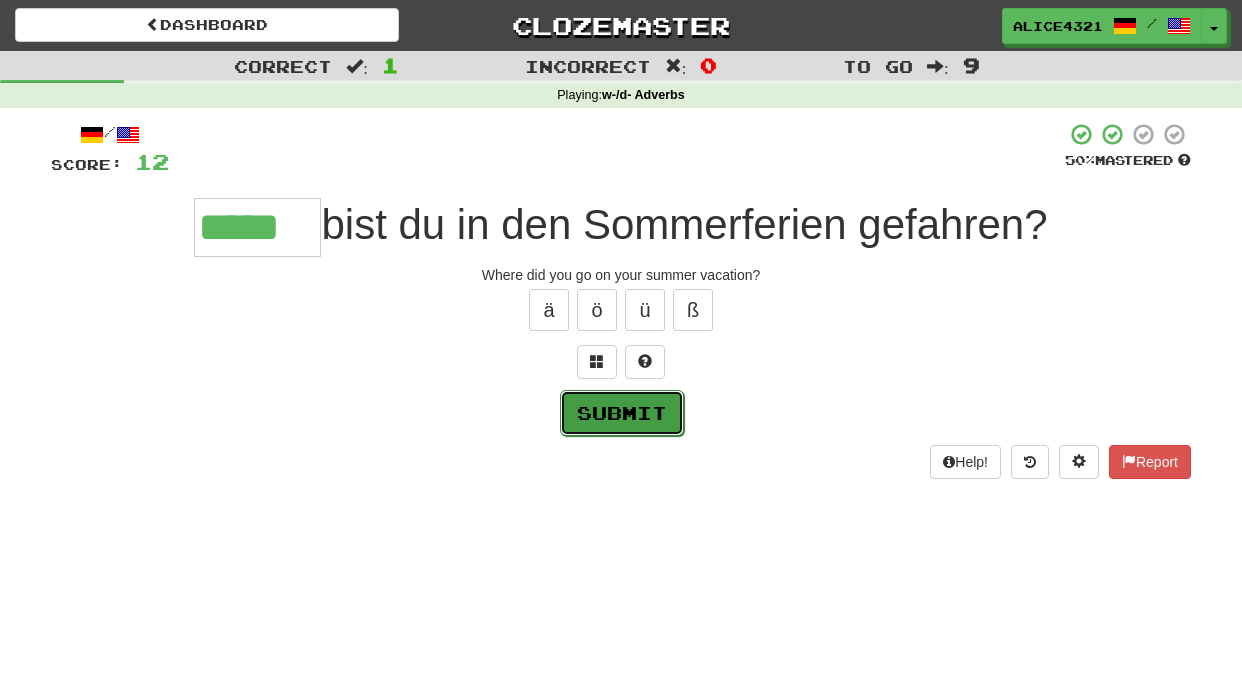 click on "Submit" at bounding box center [622, 413] 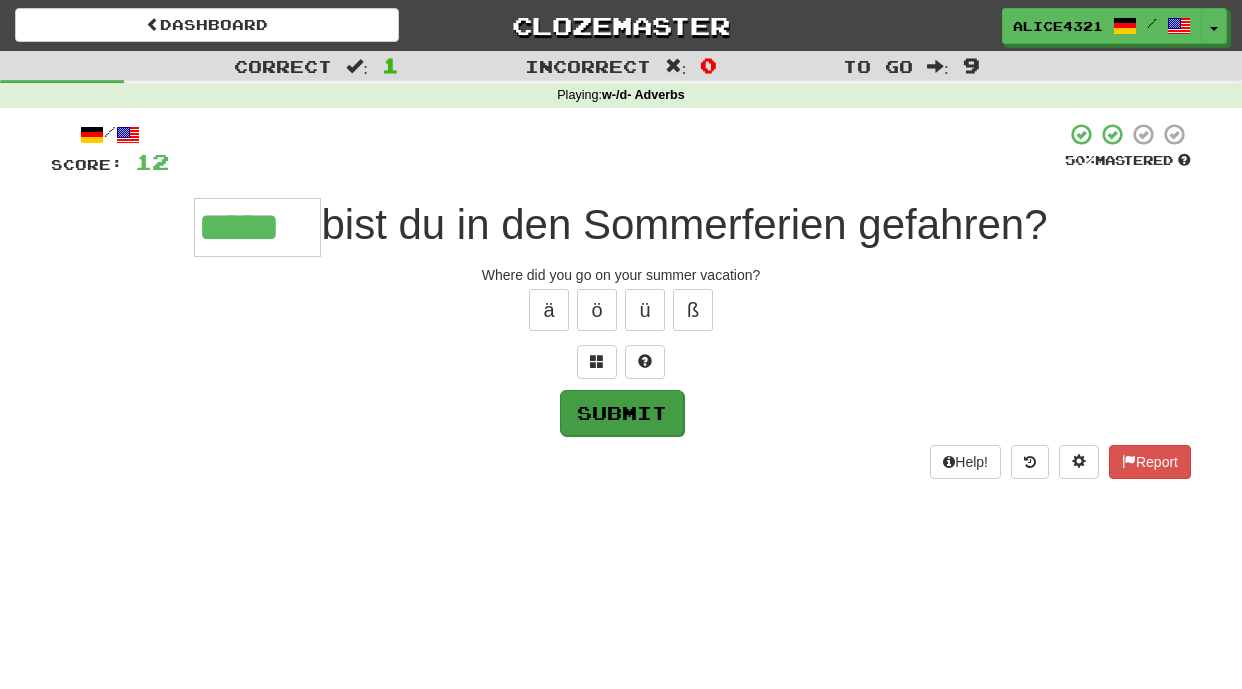 type on "*****" 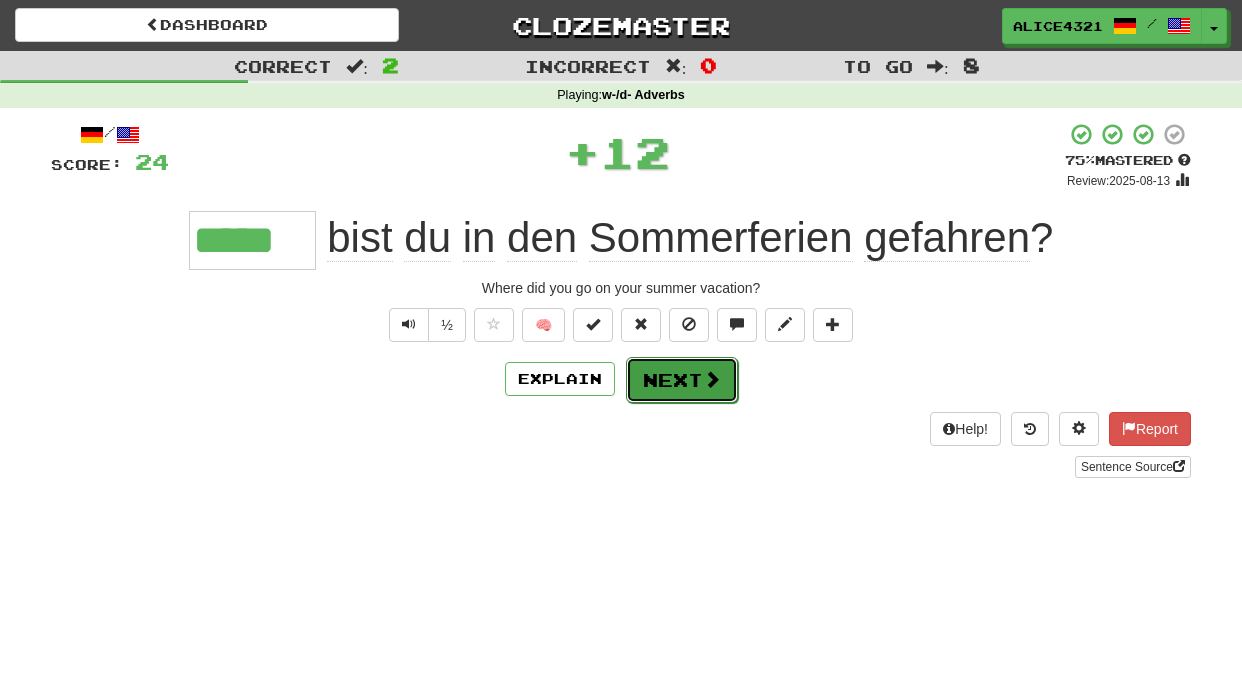 click on "Next" at bounding box center (682, 380) 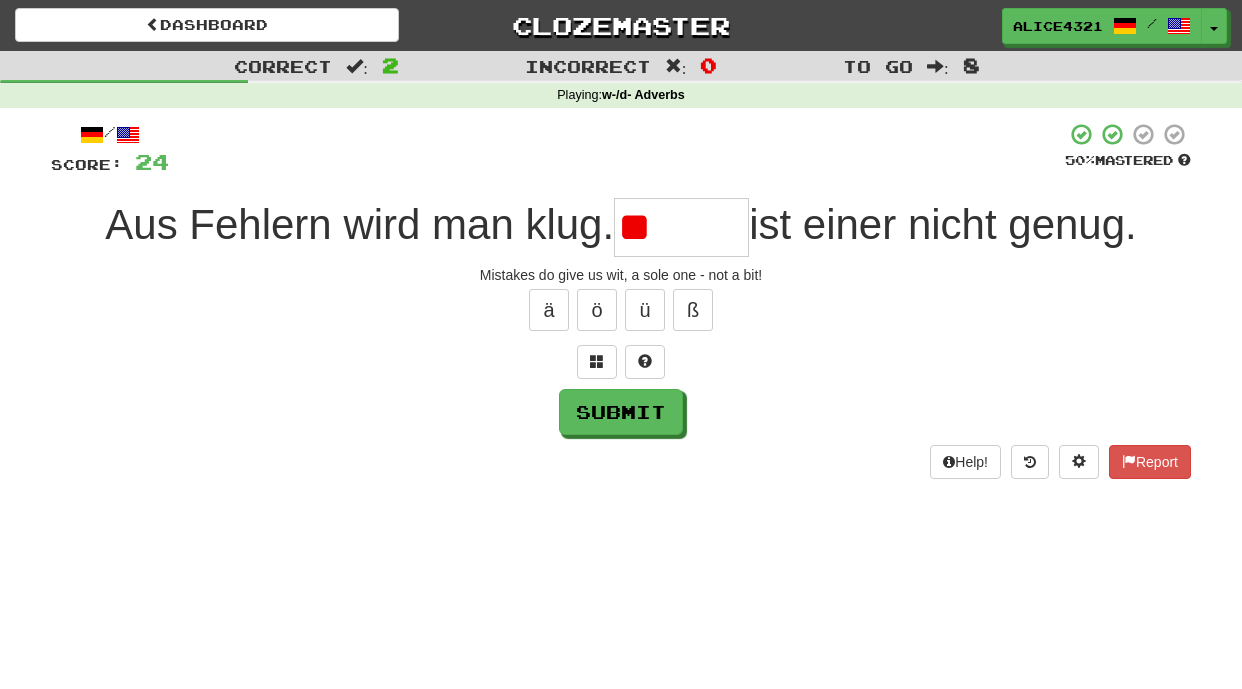 type on "*" 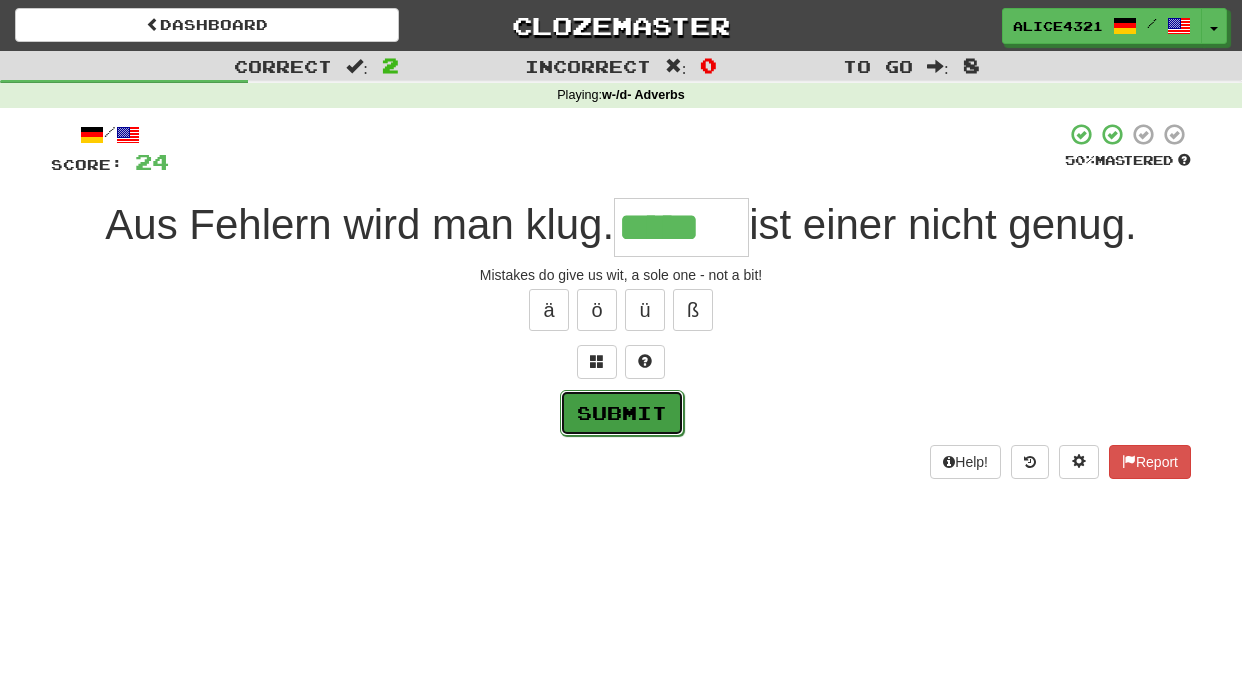 click on "Submit" at bounding box center [622, 413] 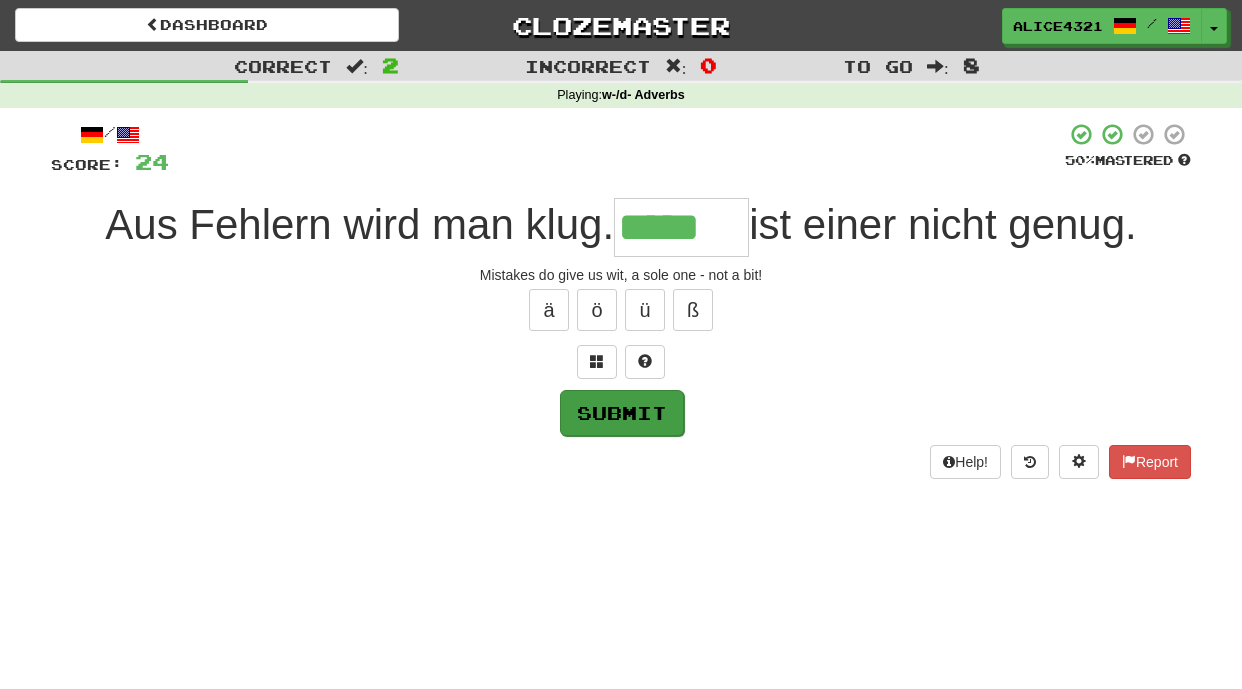 type on "*****" 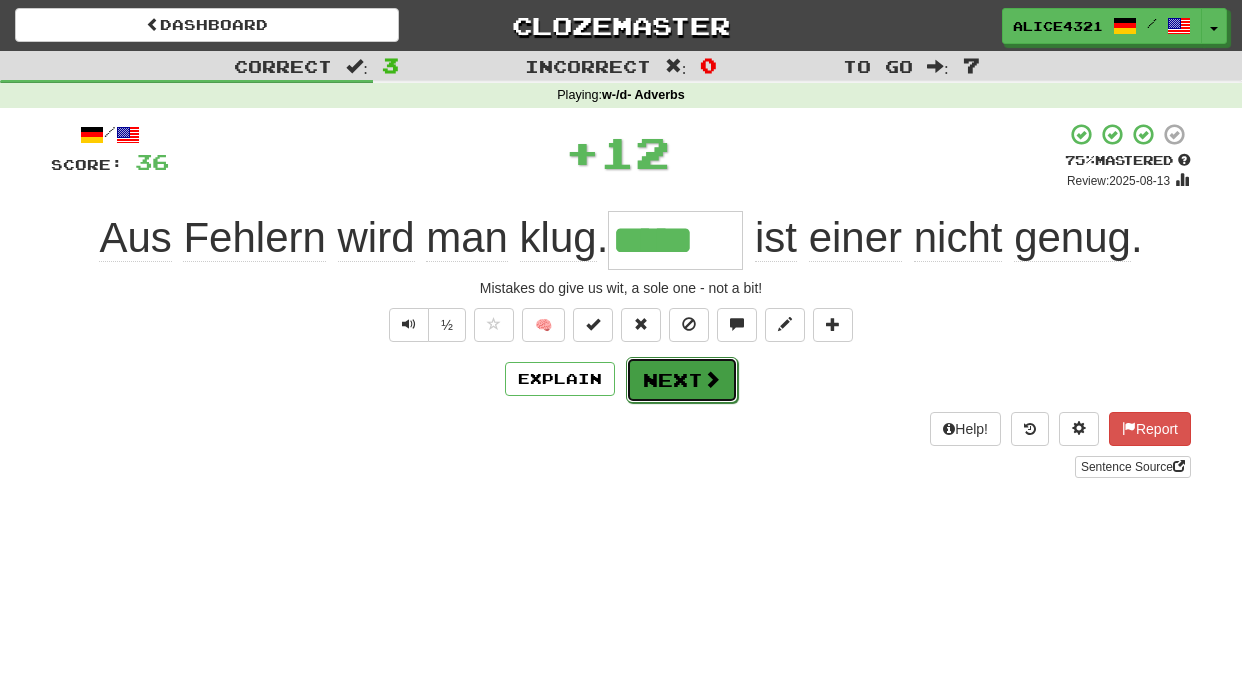 click at bounding box center (712, 379) 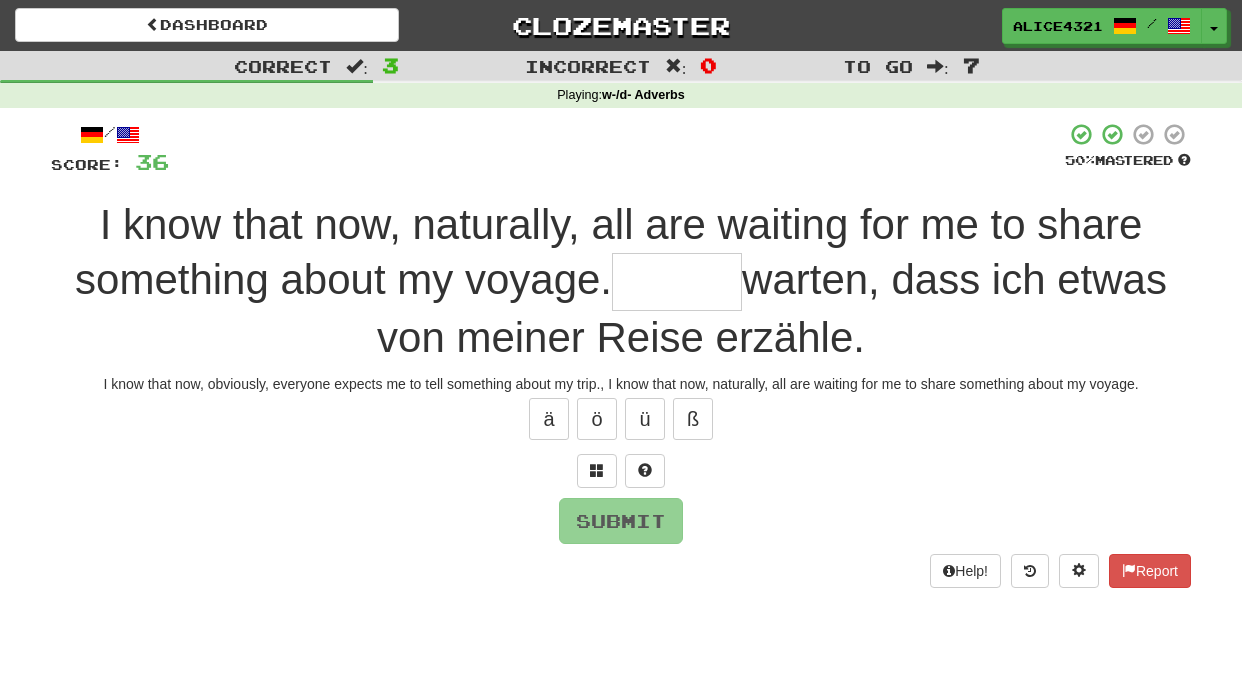 type on "*" 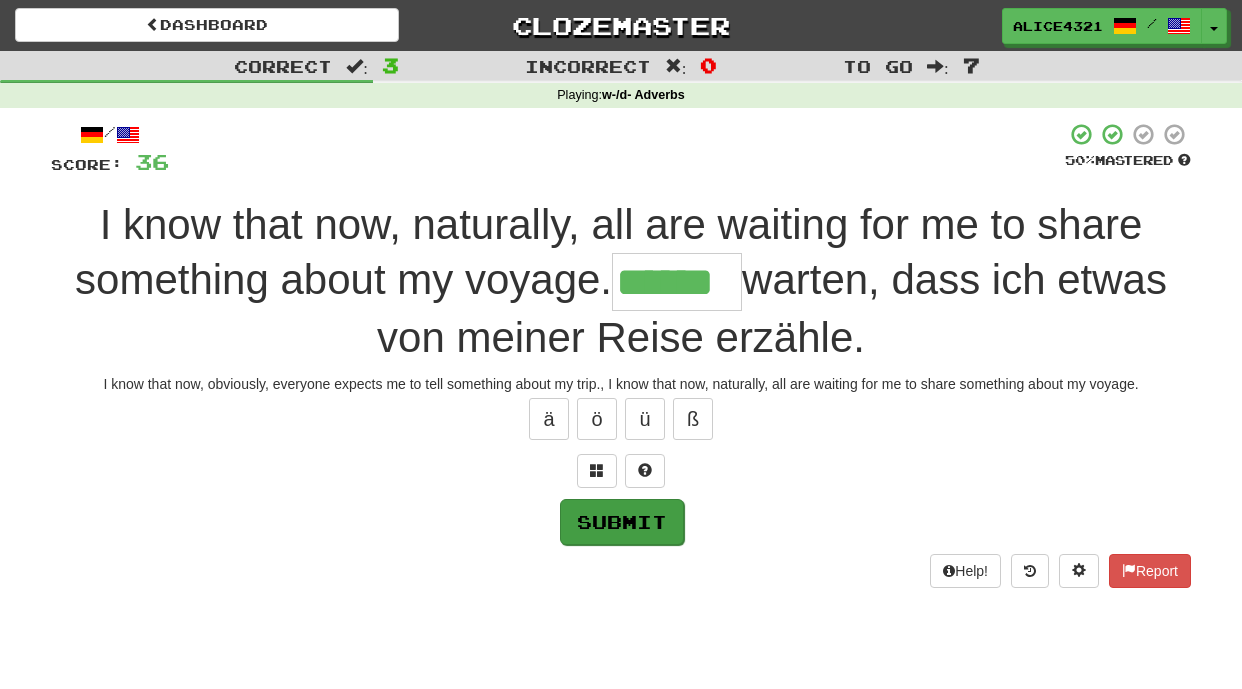 type on "******" 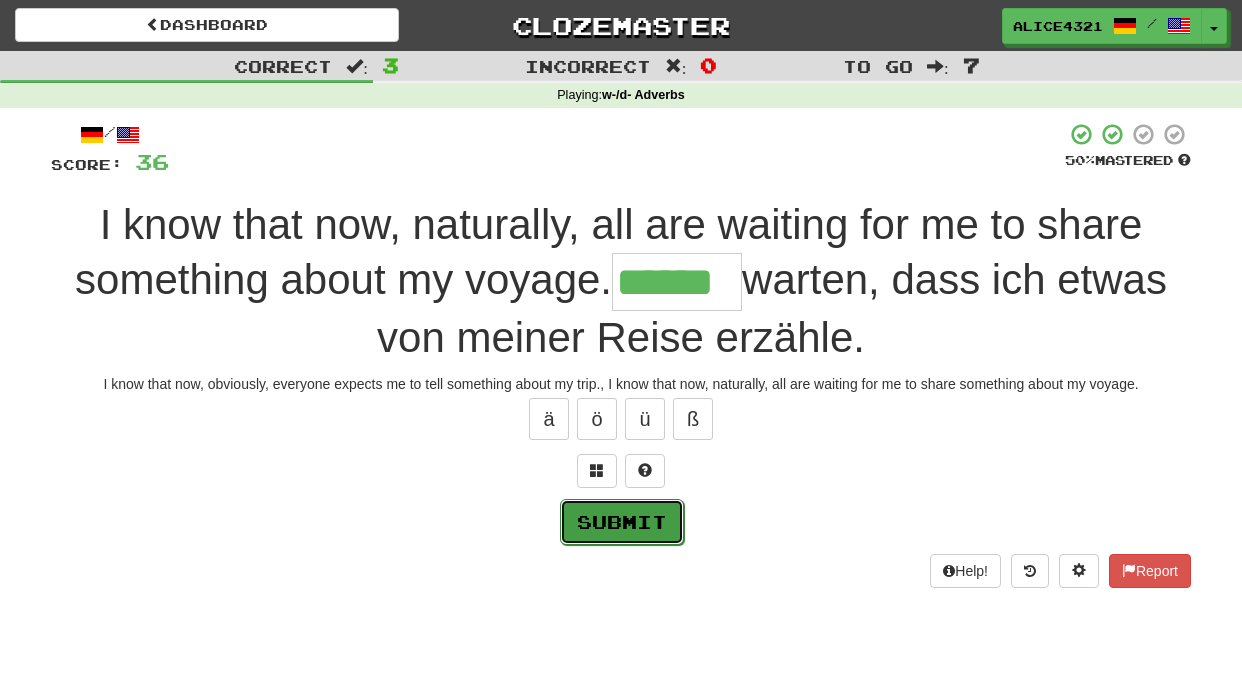 click on "Submit" at bounding box center [622, 522] 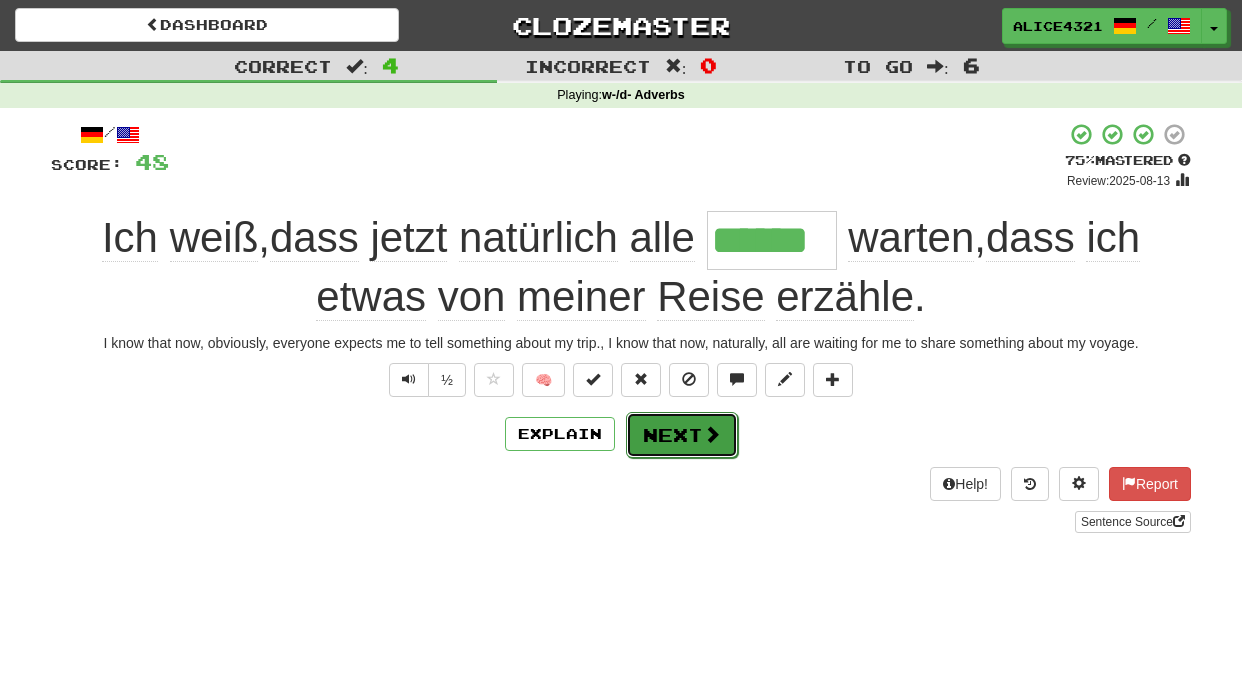 click on "Next" at bounding box center [682, 435] 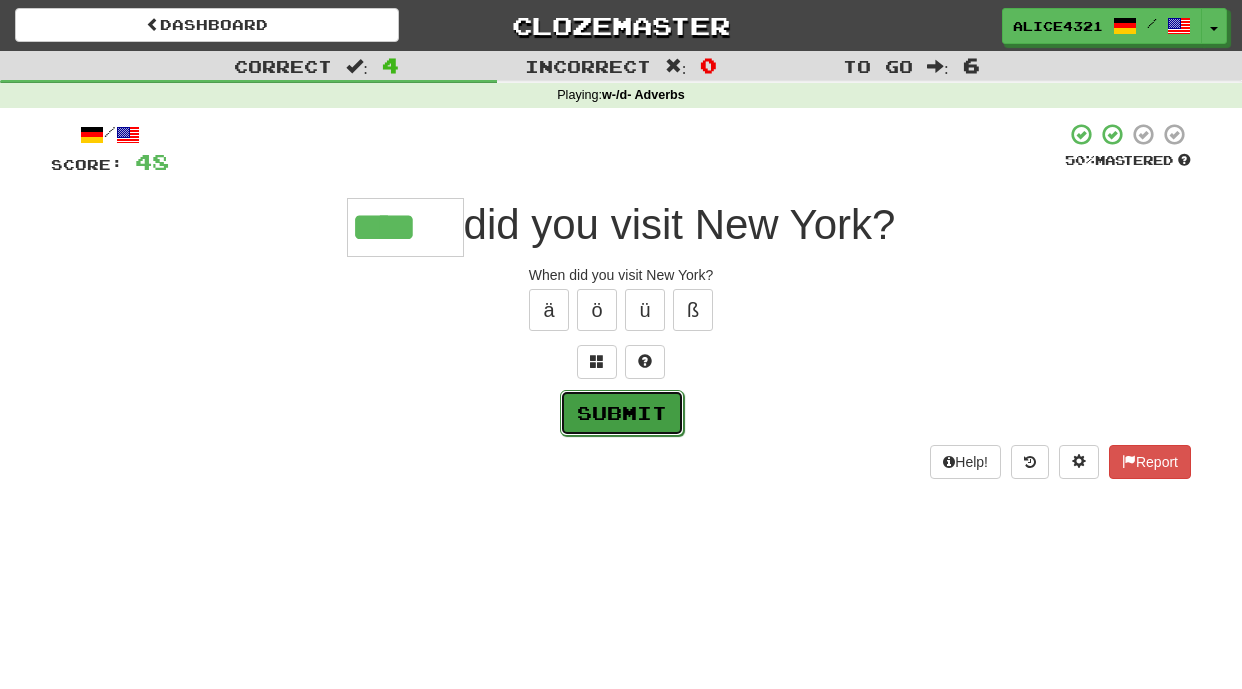 click on "Submit" at bounding box center (622, 413) 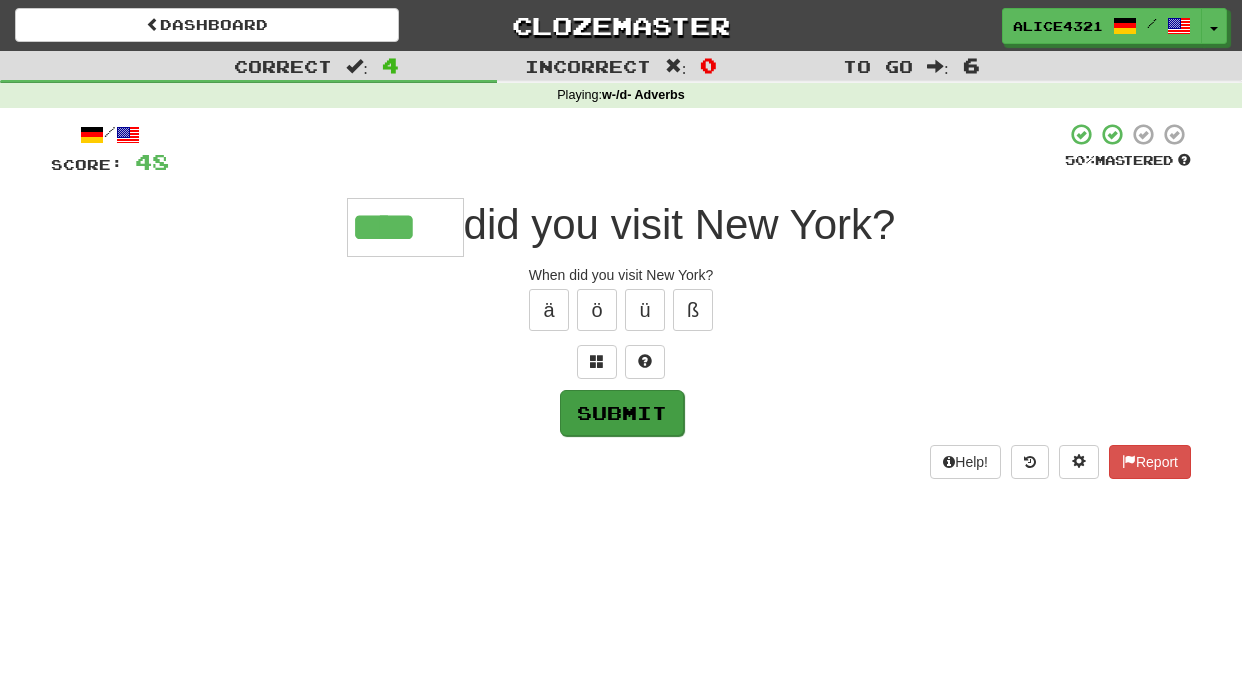 type on "****" 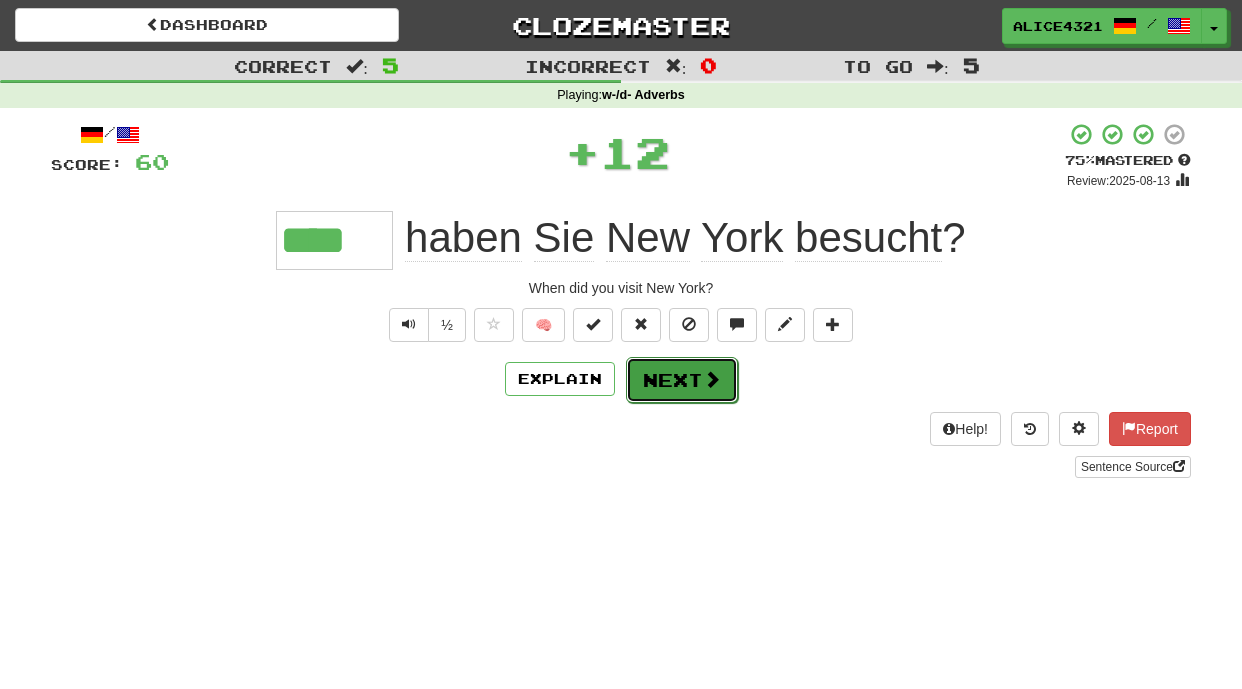 click on "Next" at bounding box center (682, 380) 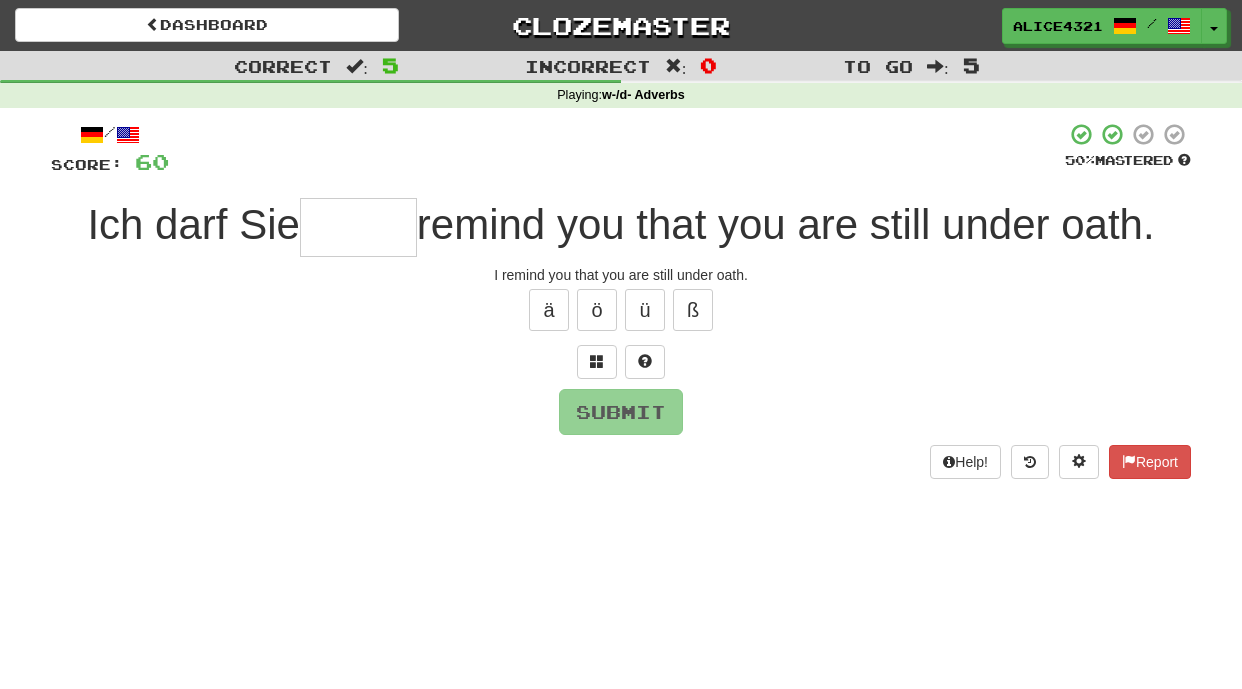 type on "*" 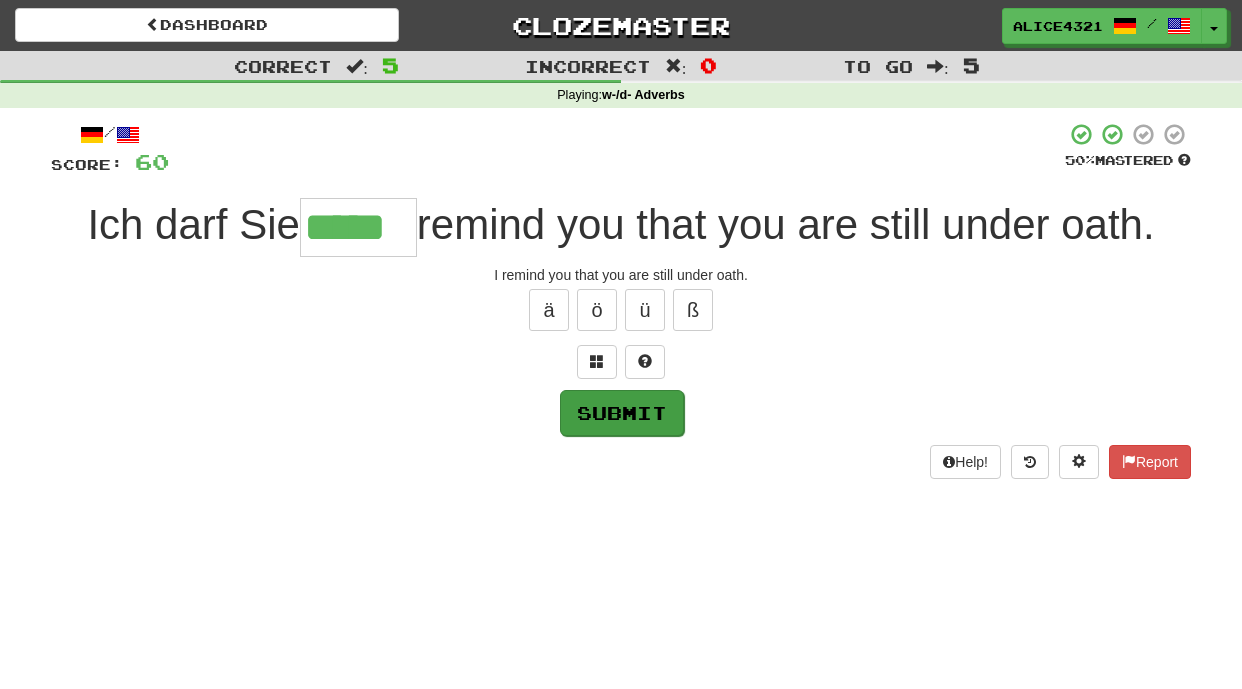 type on "*****" 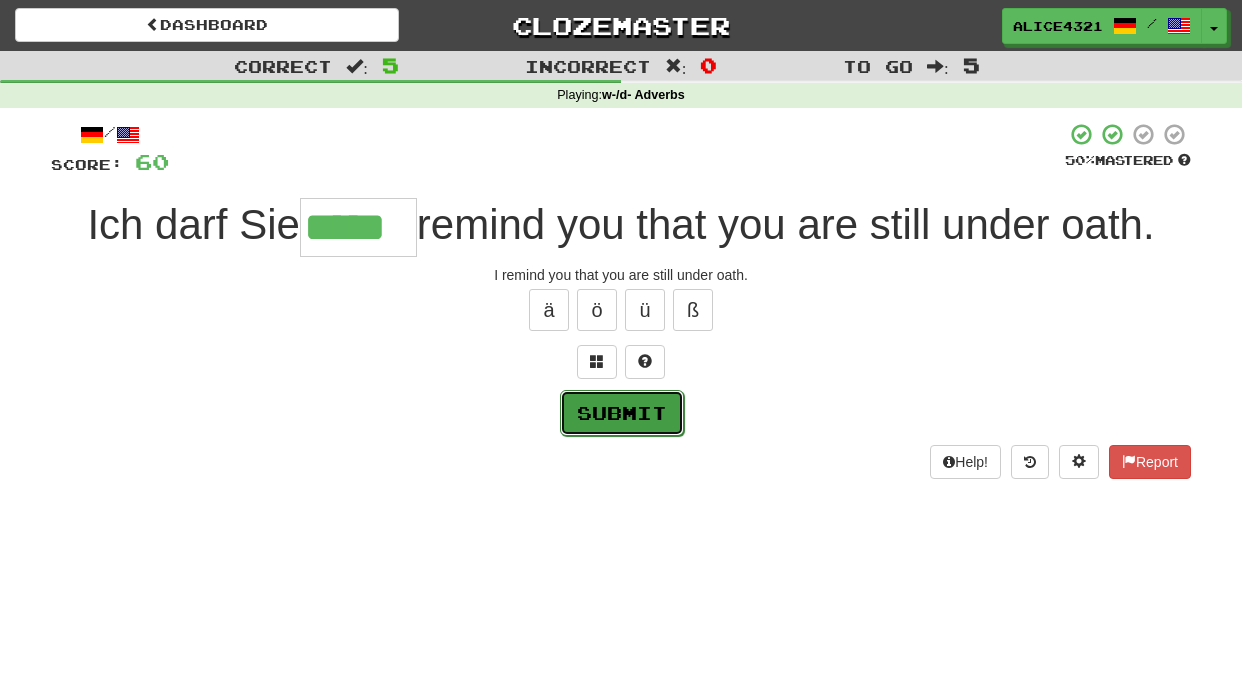 click on "Submit" at bounding box center (622, 413) 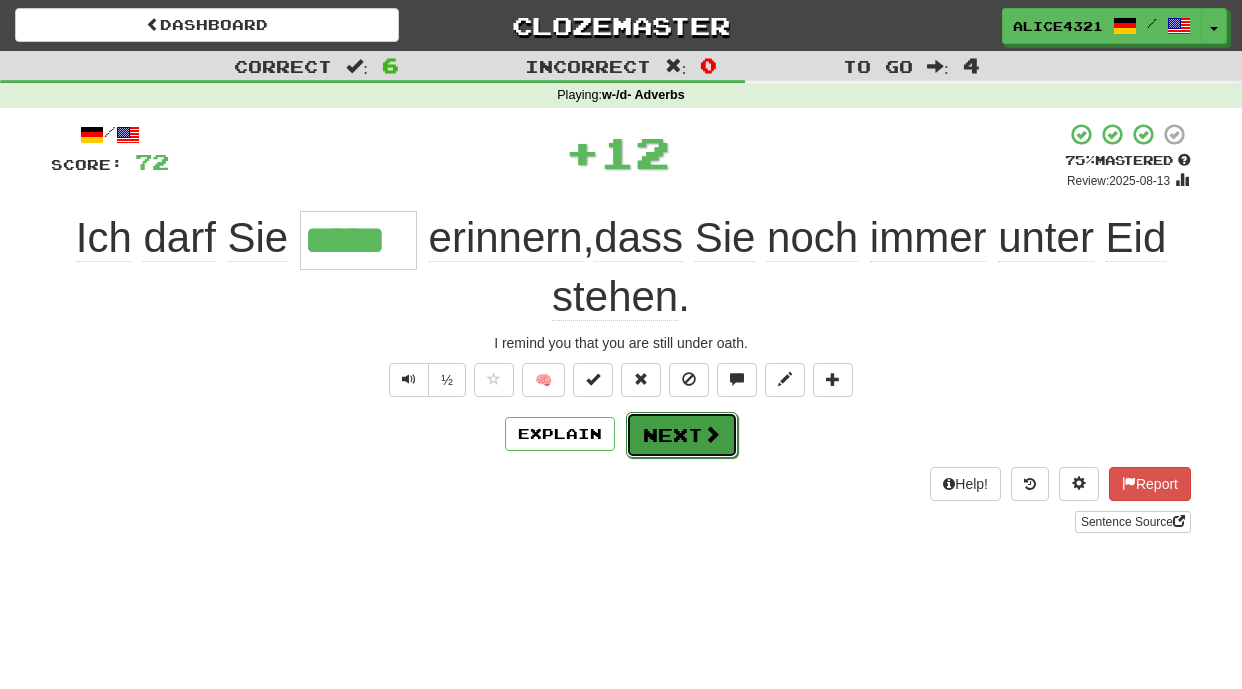 click on "Next" at bounding box center [682, 435] 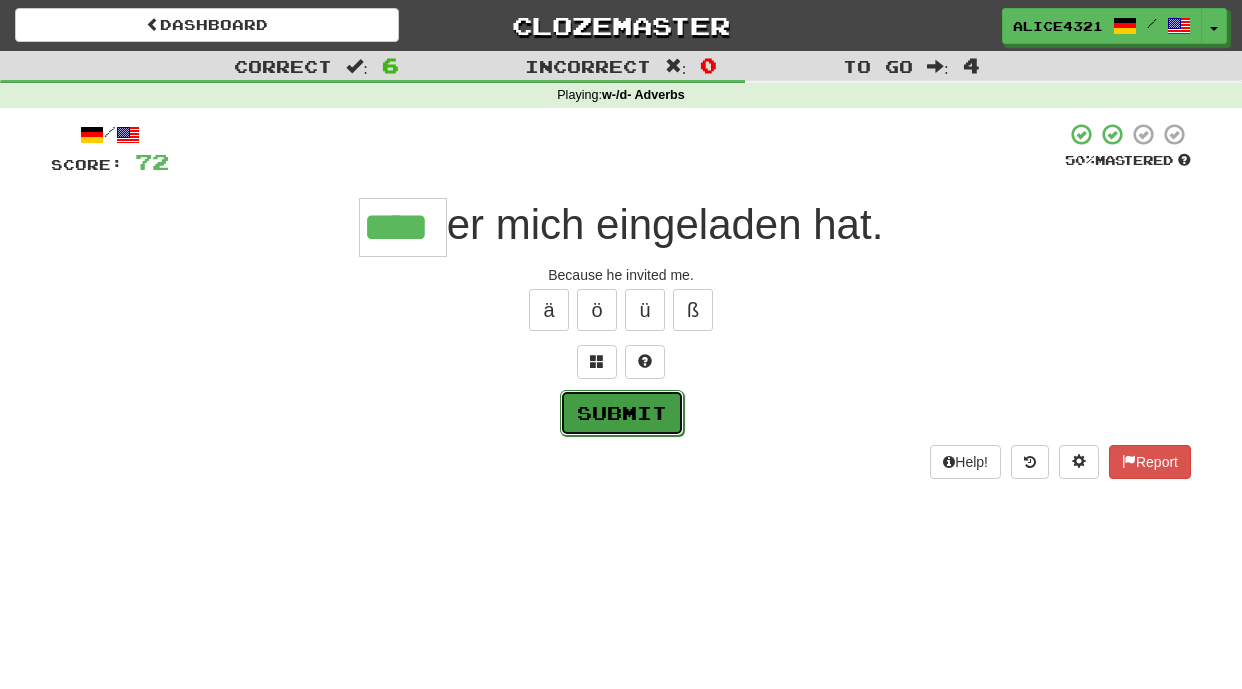 click on "Submit" at bounding box center [622, 413] 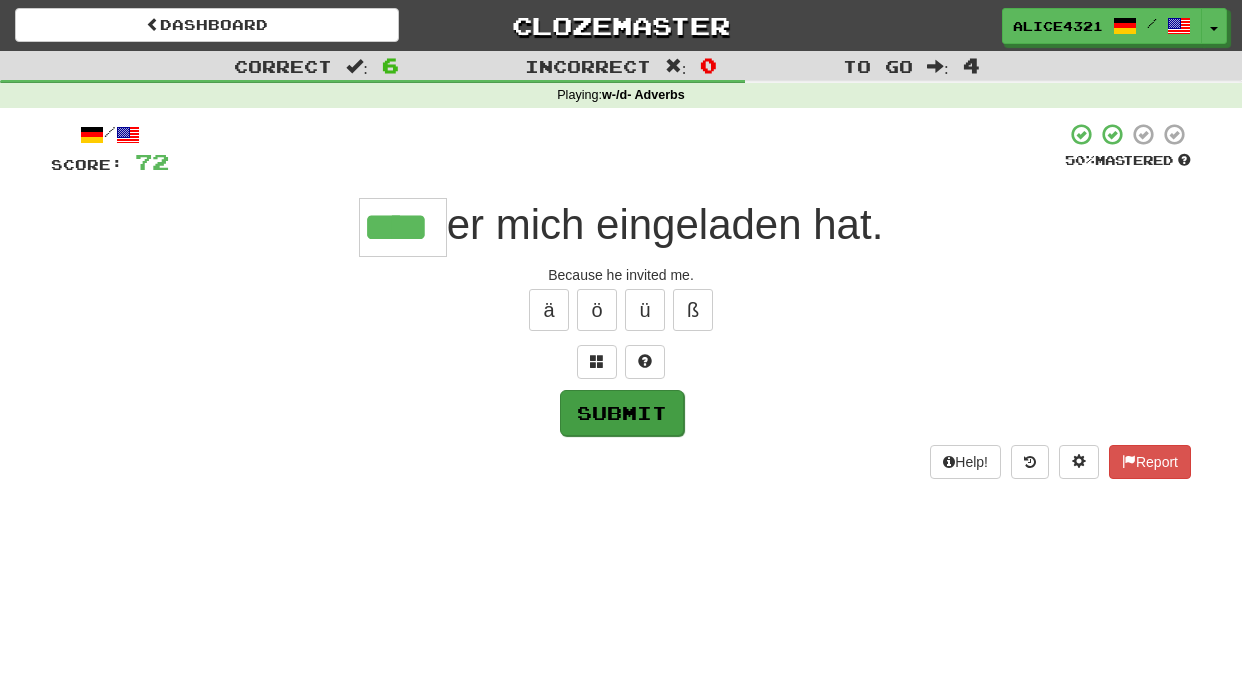 type on "****" 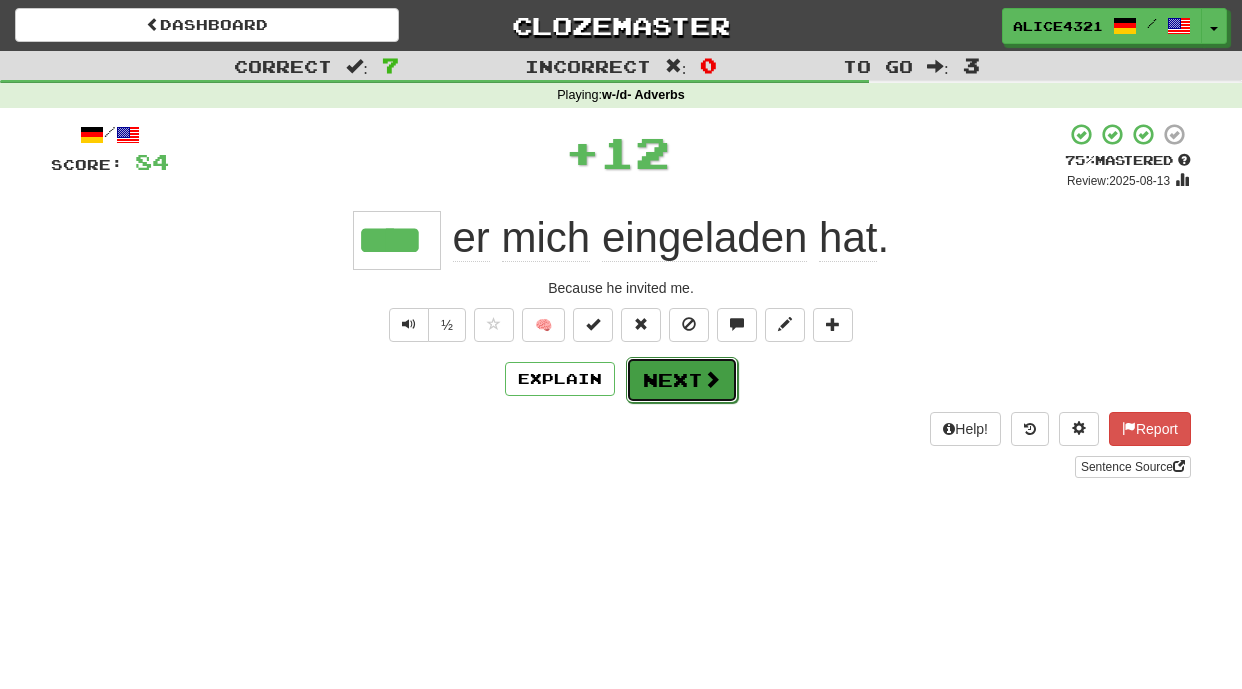 click on "Next" at bounding box center (682, 380) 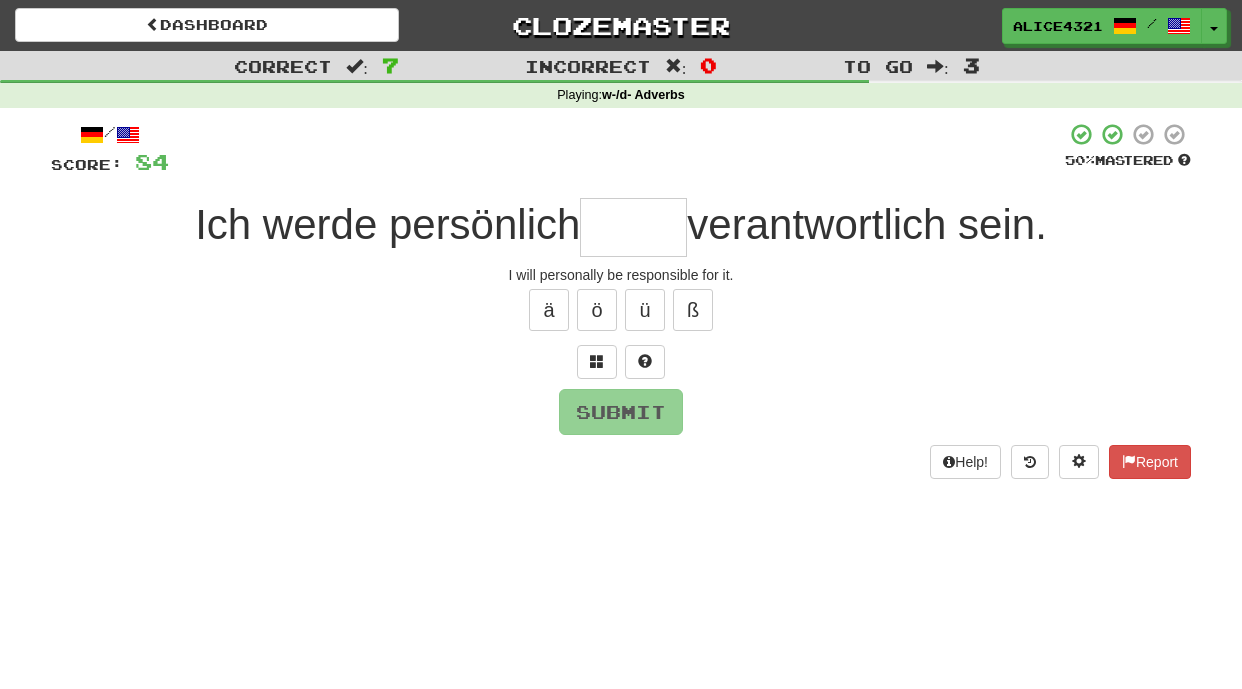 type on "*" 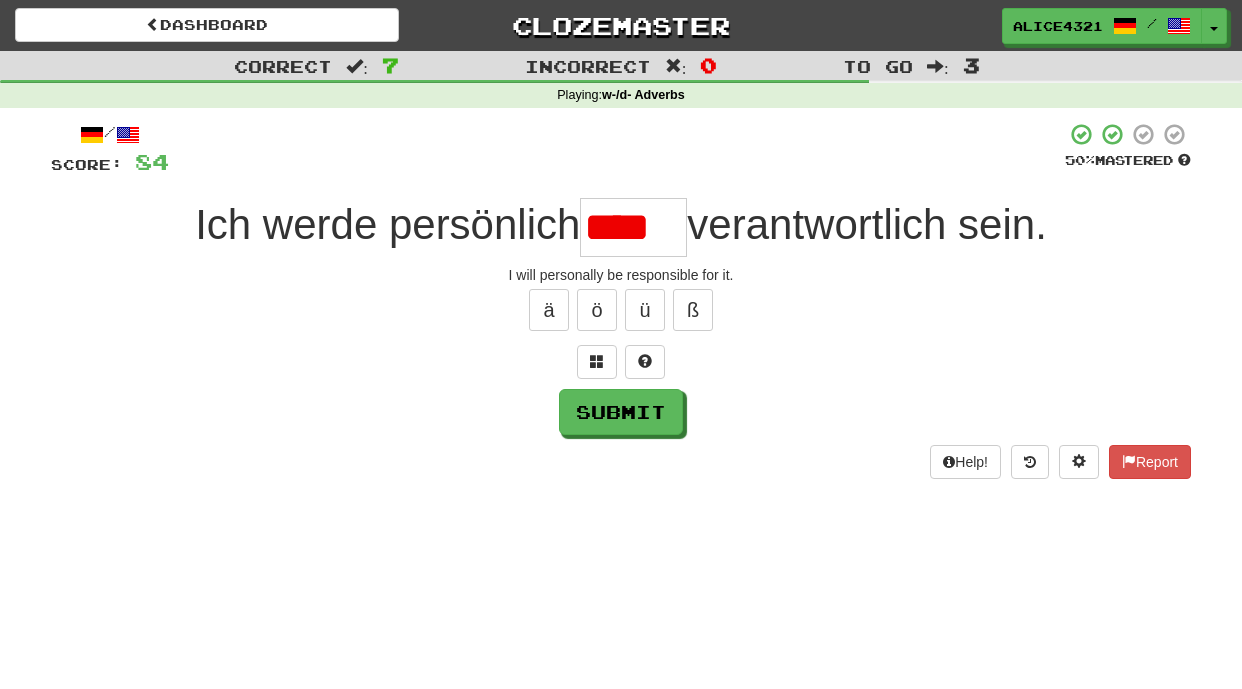 scroll, scrollTop: 0, scrollLeft: 0, axis: both 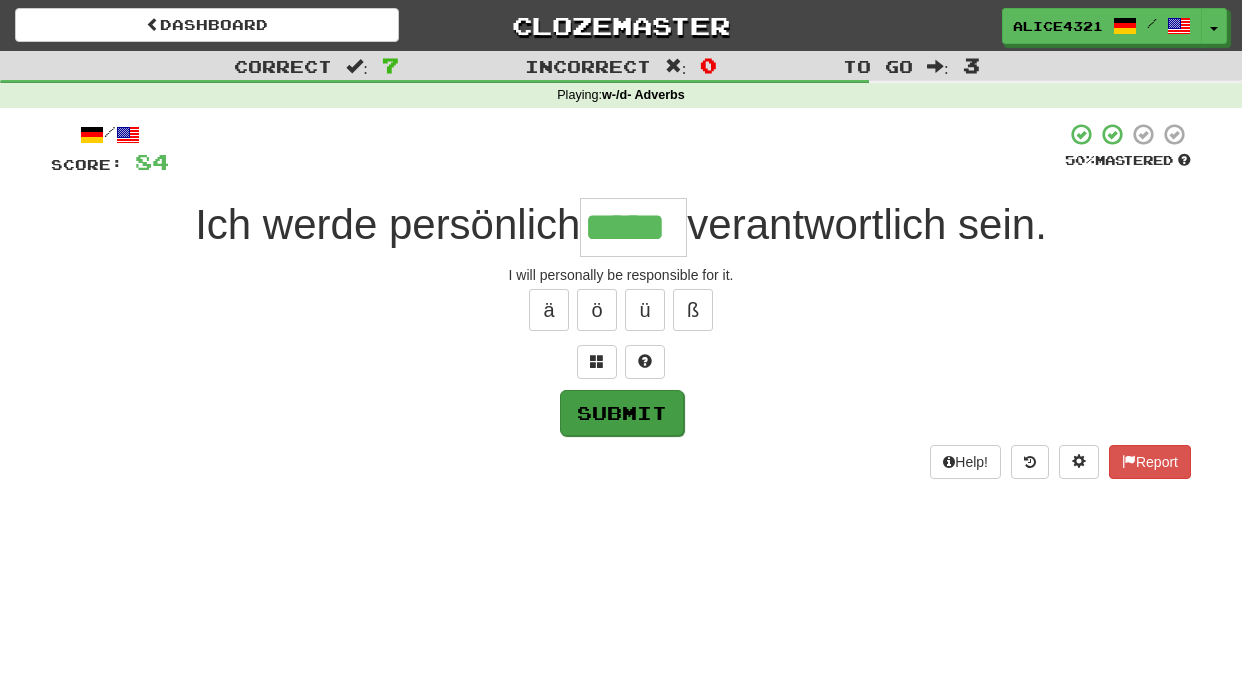 type on "*****" 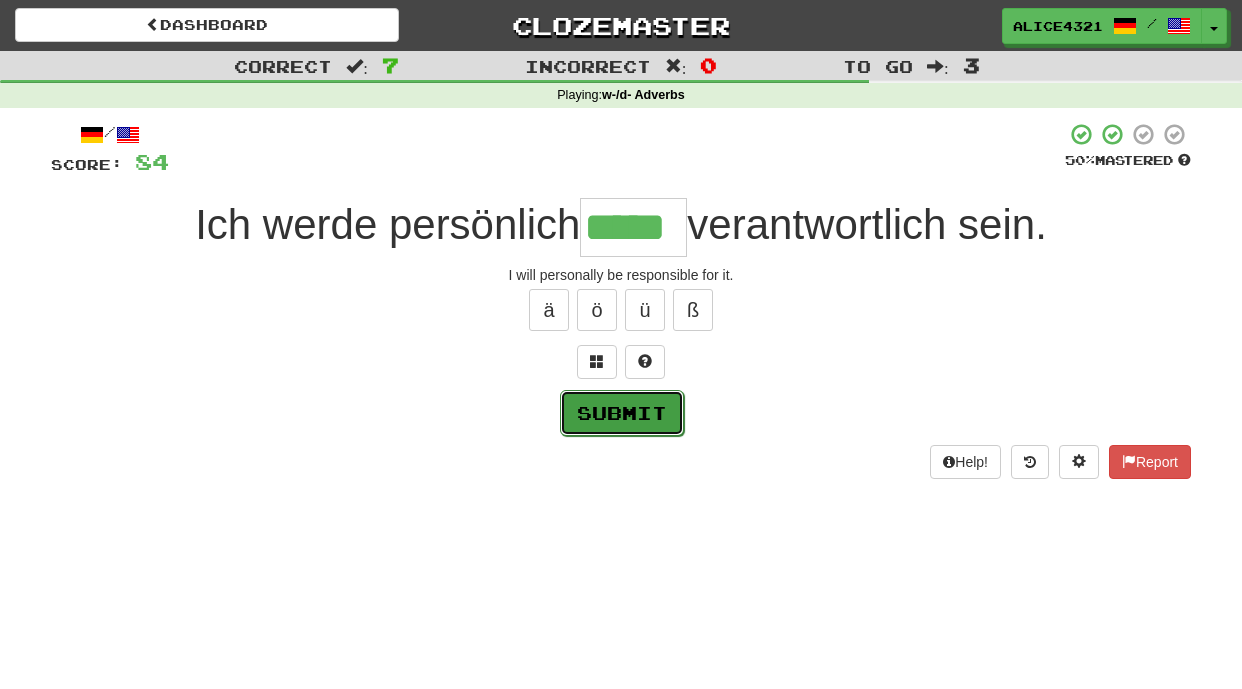 click on "Submit" at bounding box center [622, 413] 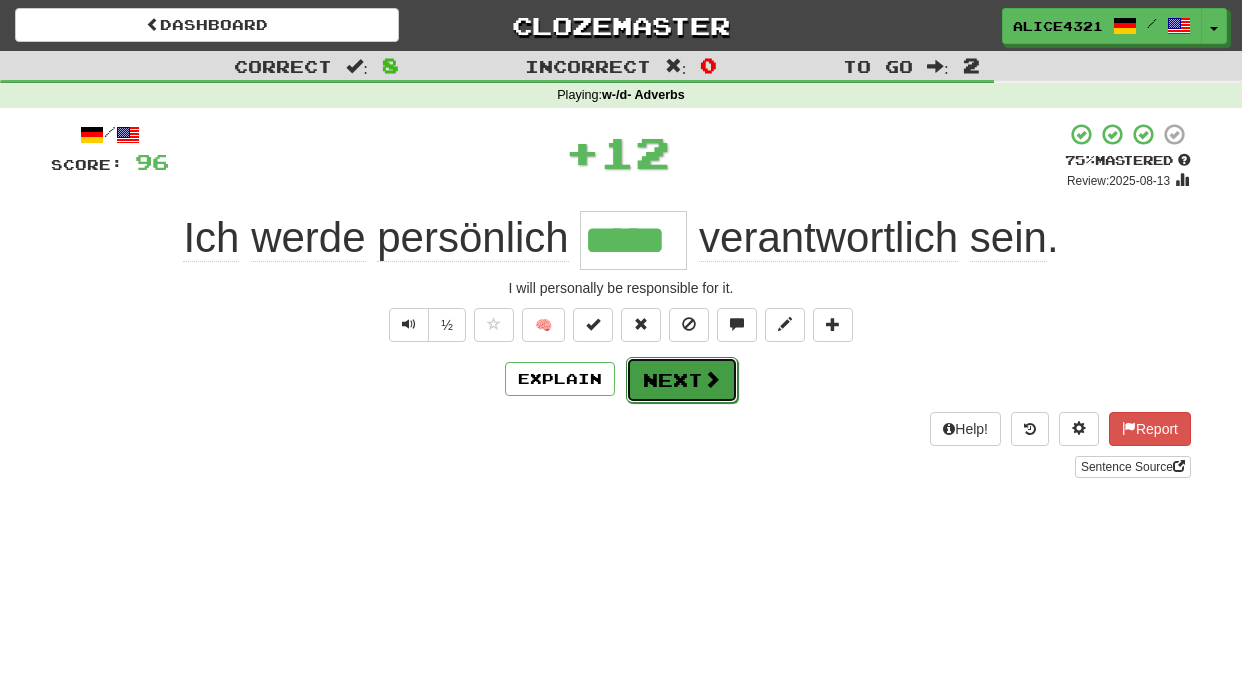 click on "Next" at bounding box center (682, 380) 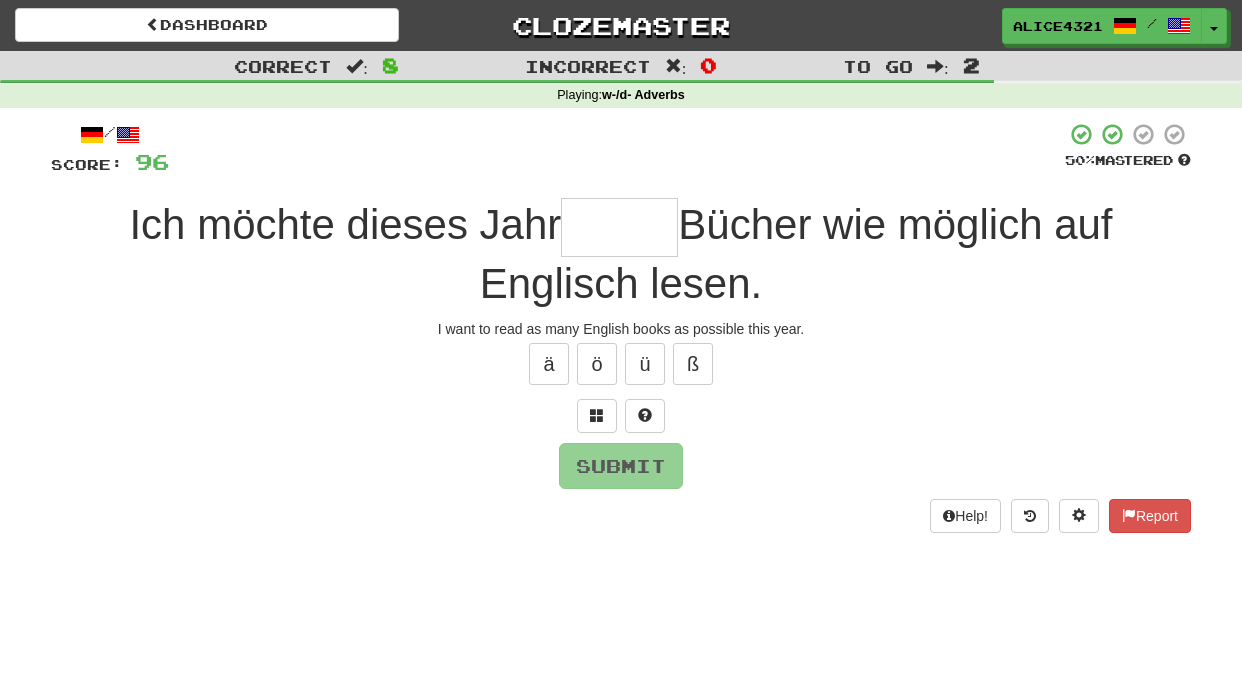 type on "*" 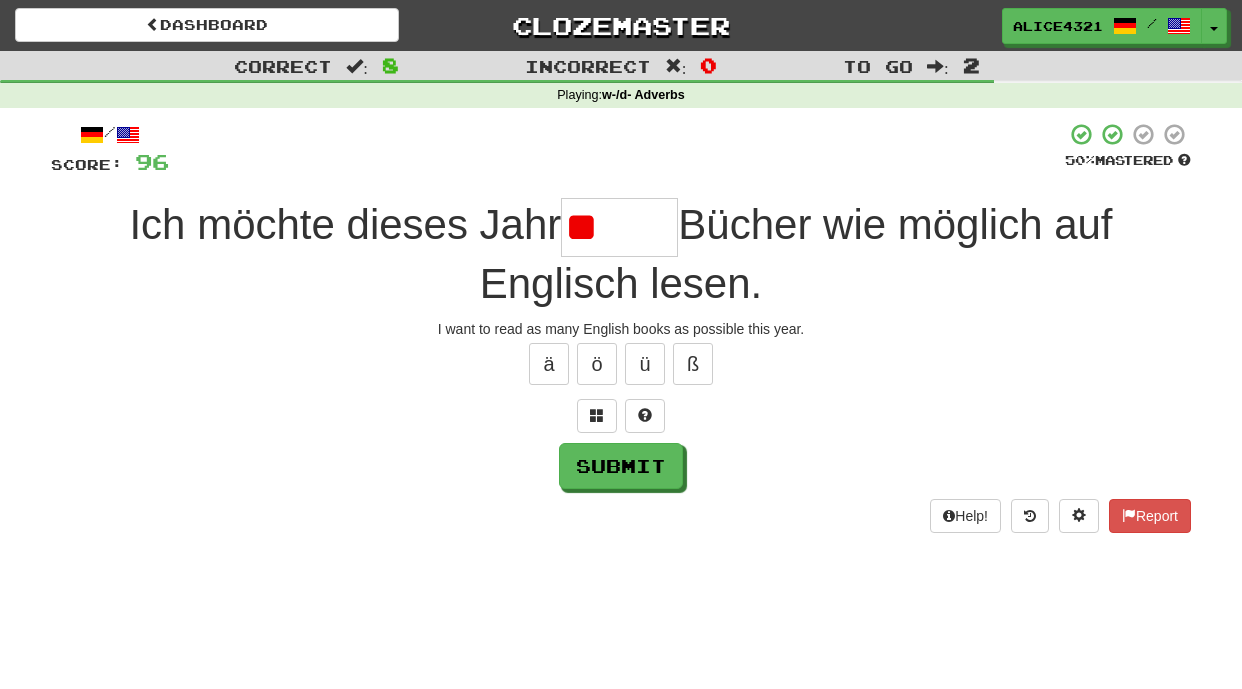 type on "*" 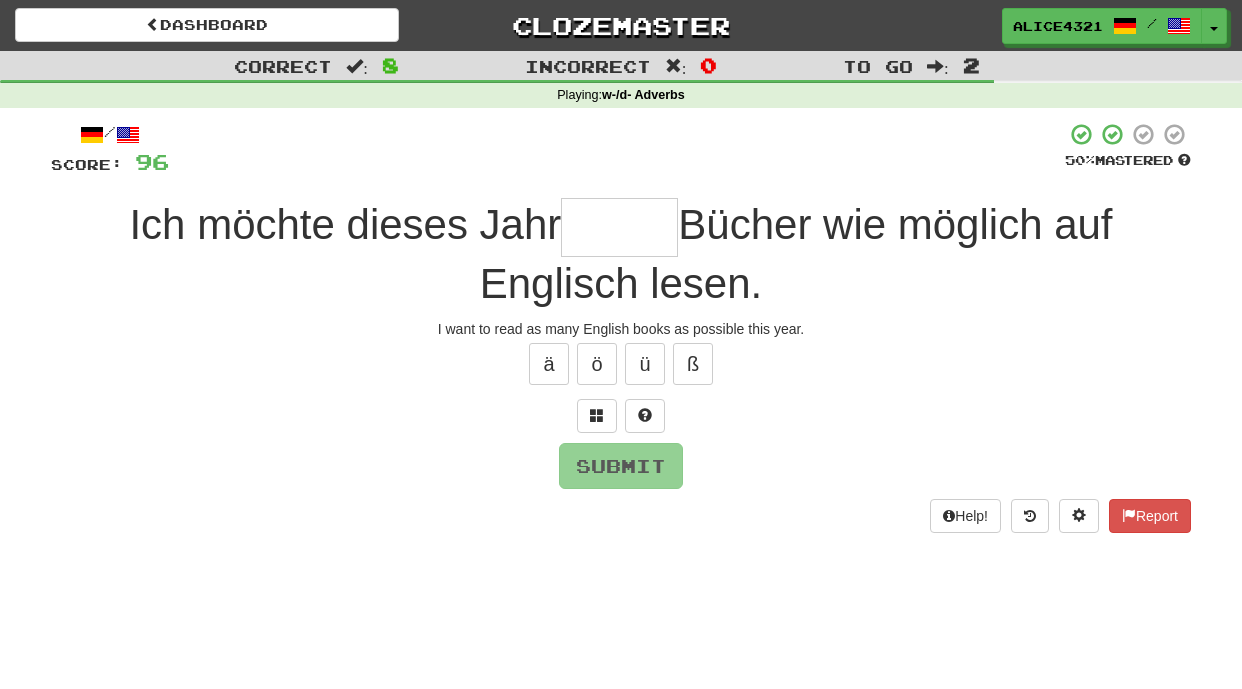 type on "*" 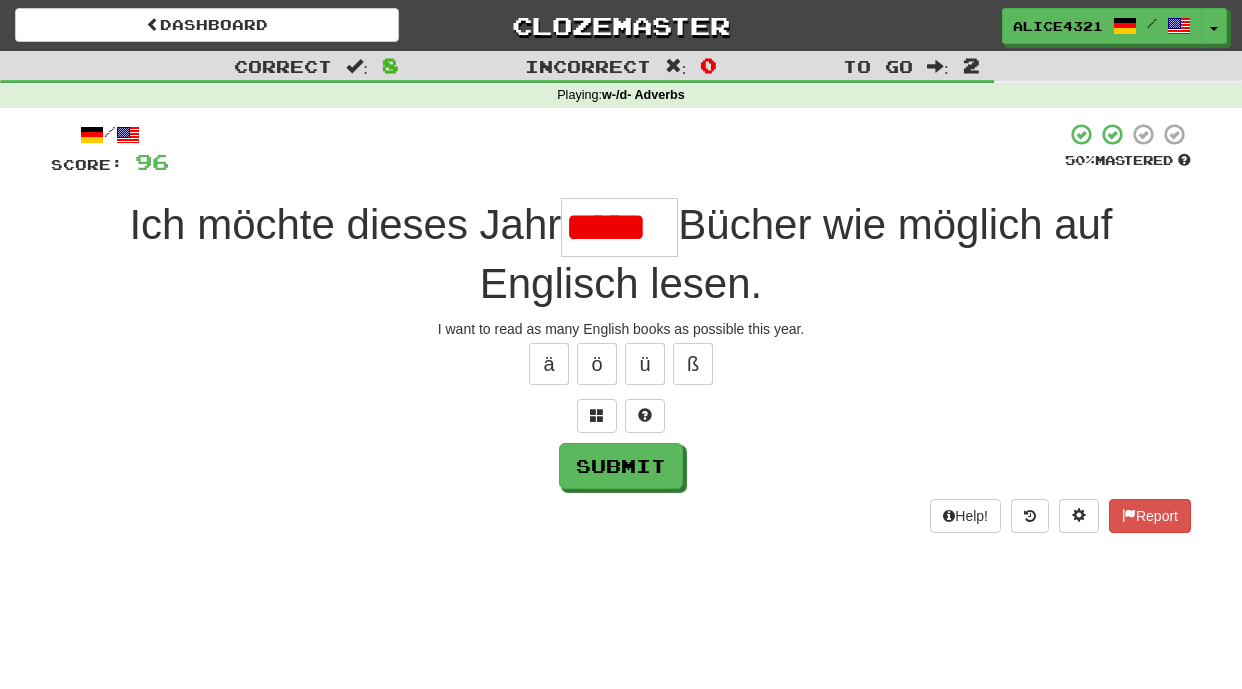 scroll, scrollTop: 0, scrollLeft: 0, axis: both 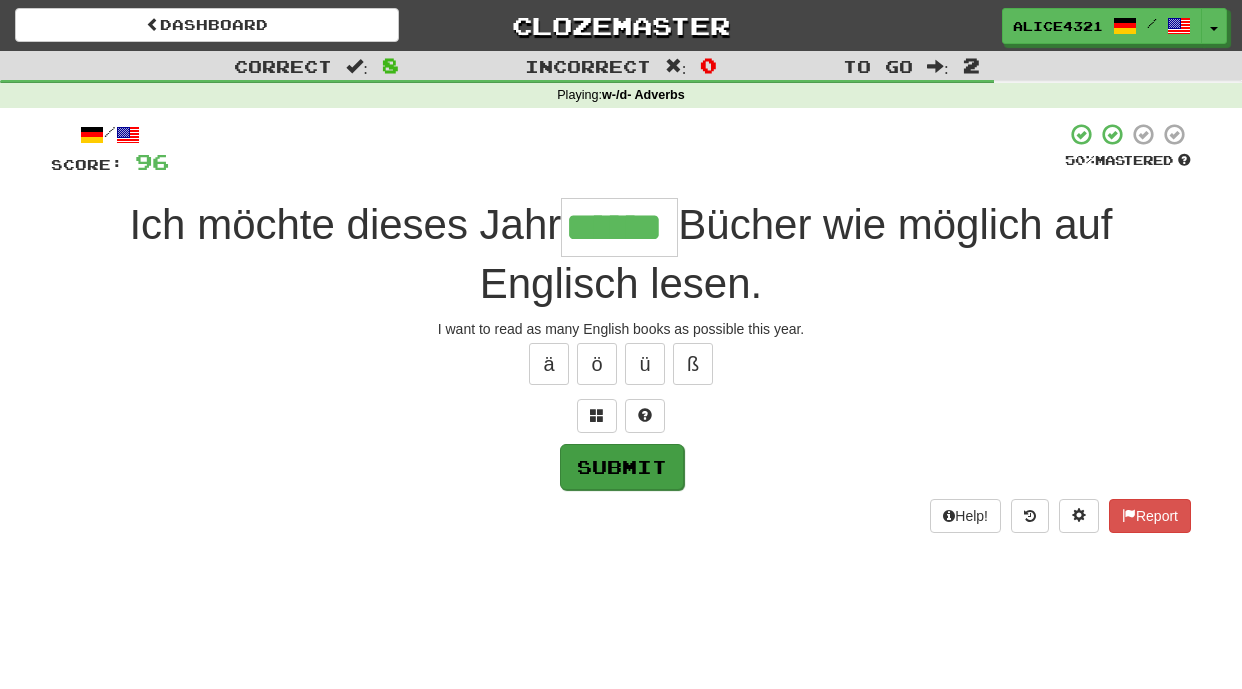 type on "******" 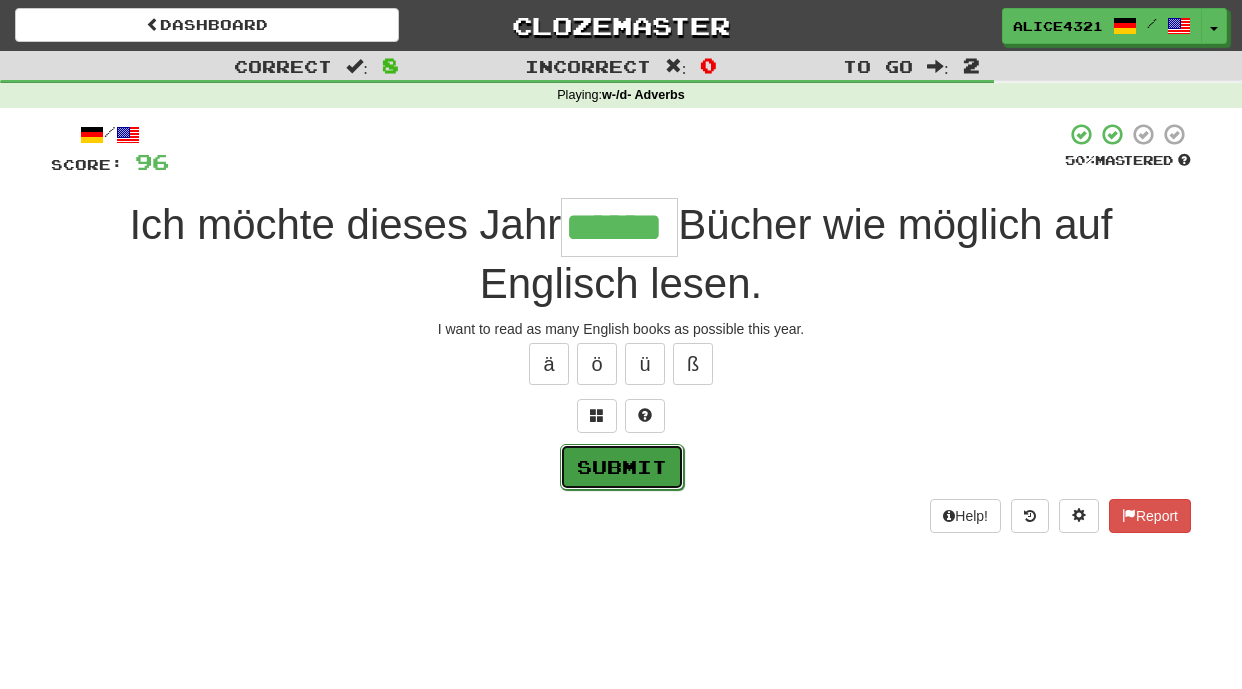 click on "Submit" at bounding box center (622, 467) 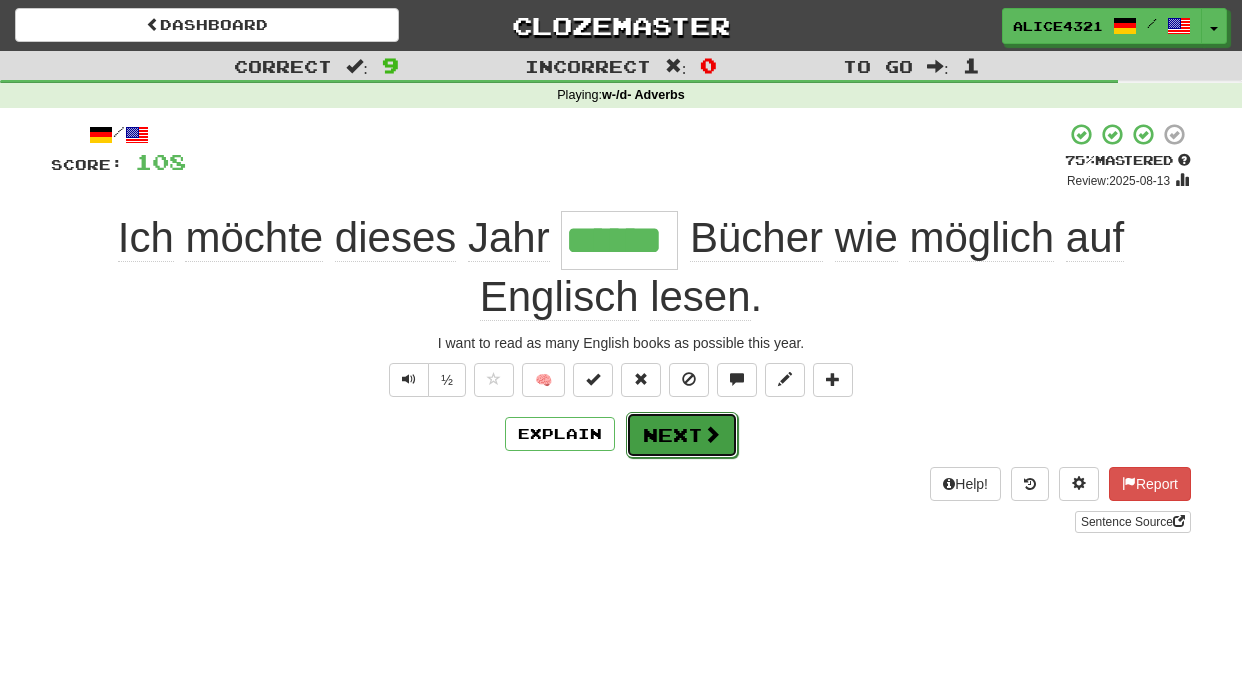 click on "Next" at bounding box center [682, 435] 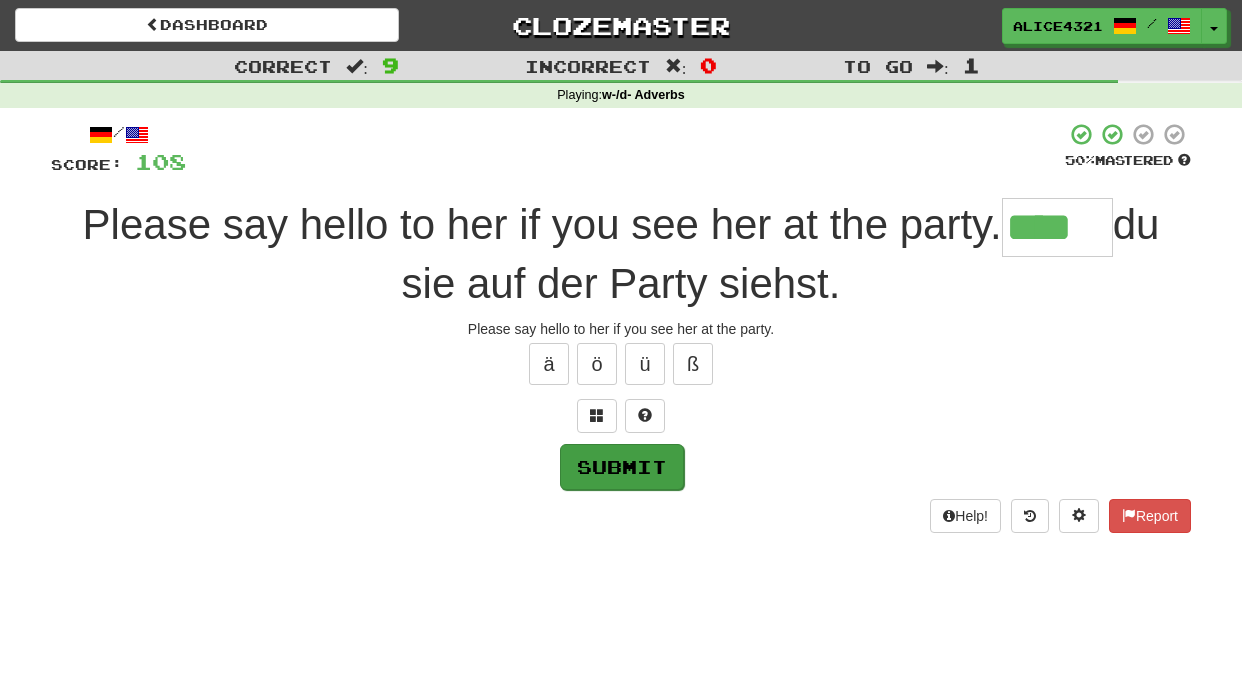 type on "****" 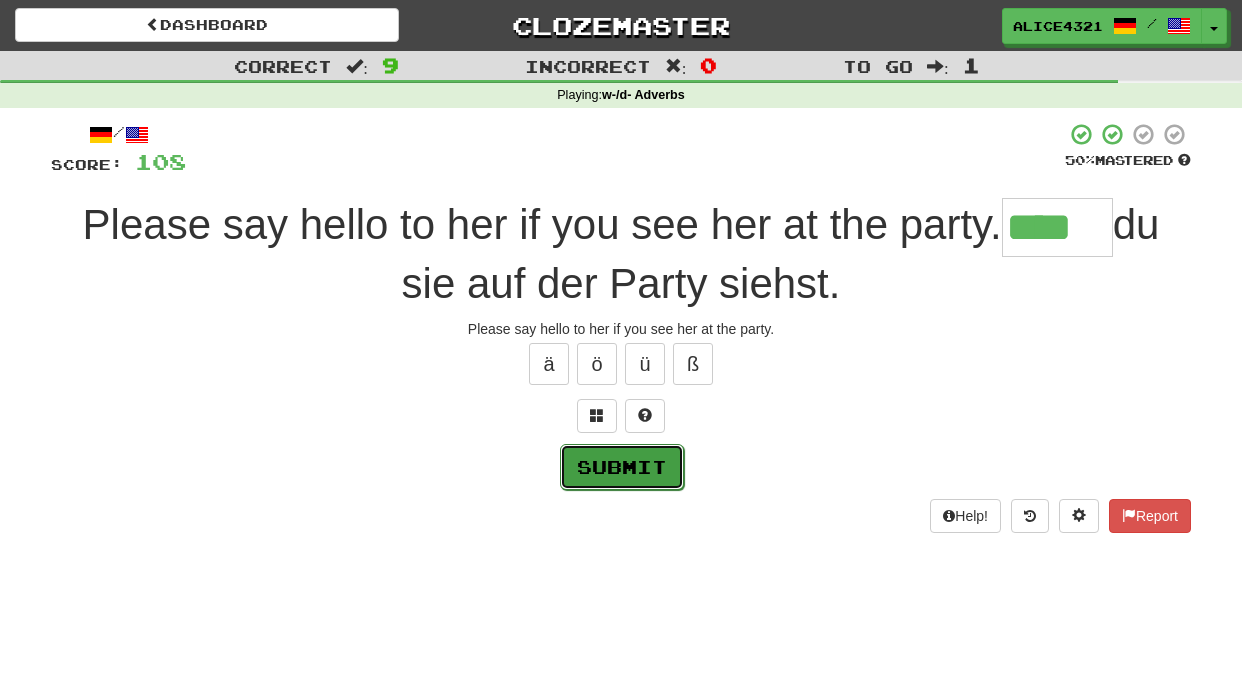 click on "Submit" at bounding box center (622, 467) 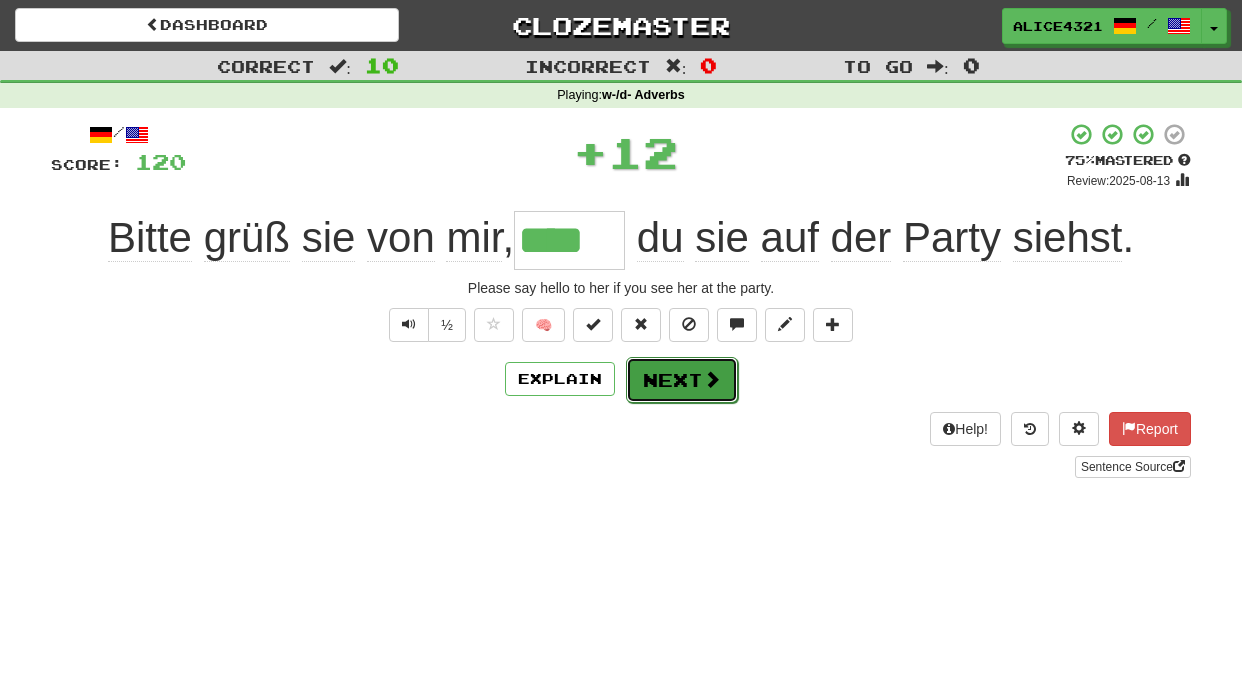 click on "Next" at bounding box center [682, 380] 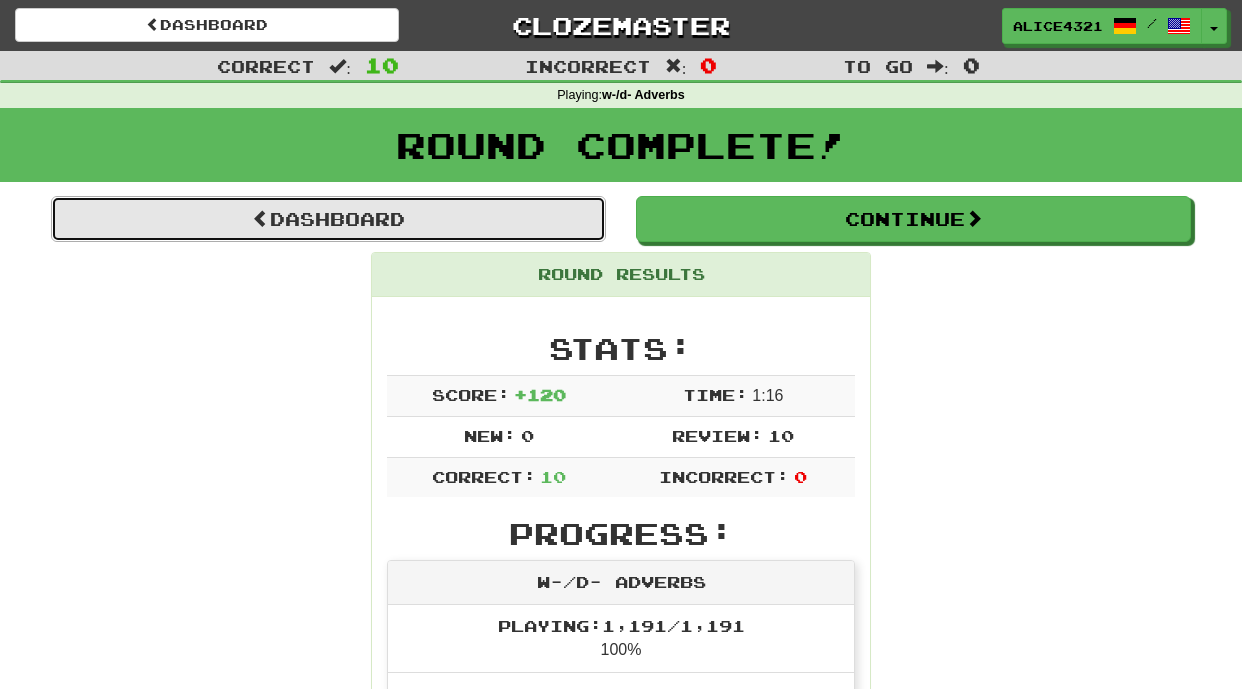 click on "Dashboard" at bounding box center [328, 219] 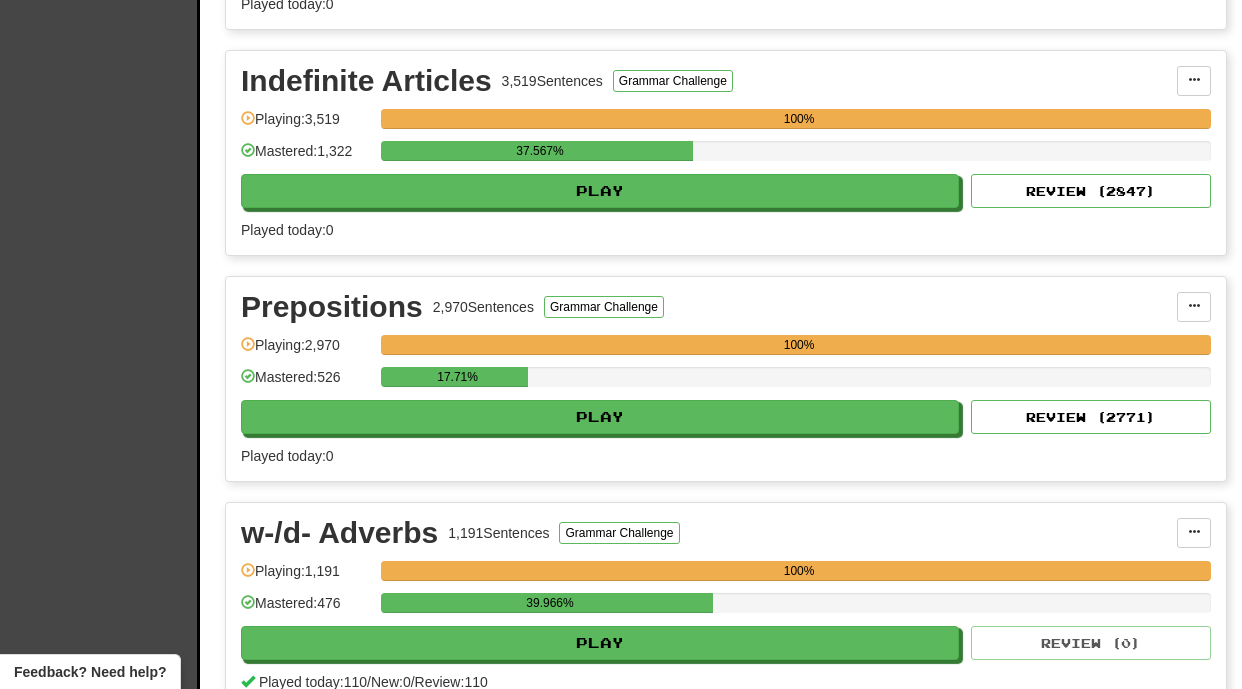 scroll, scrollTop: 1101, scrollLeft: 0, axis: vertical 